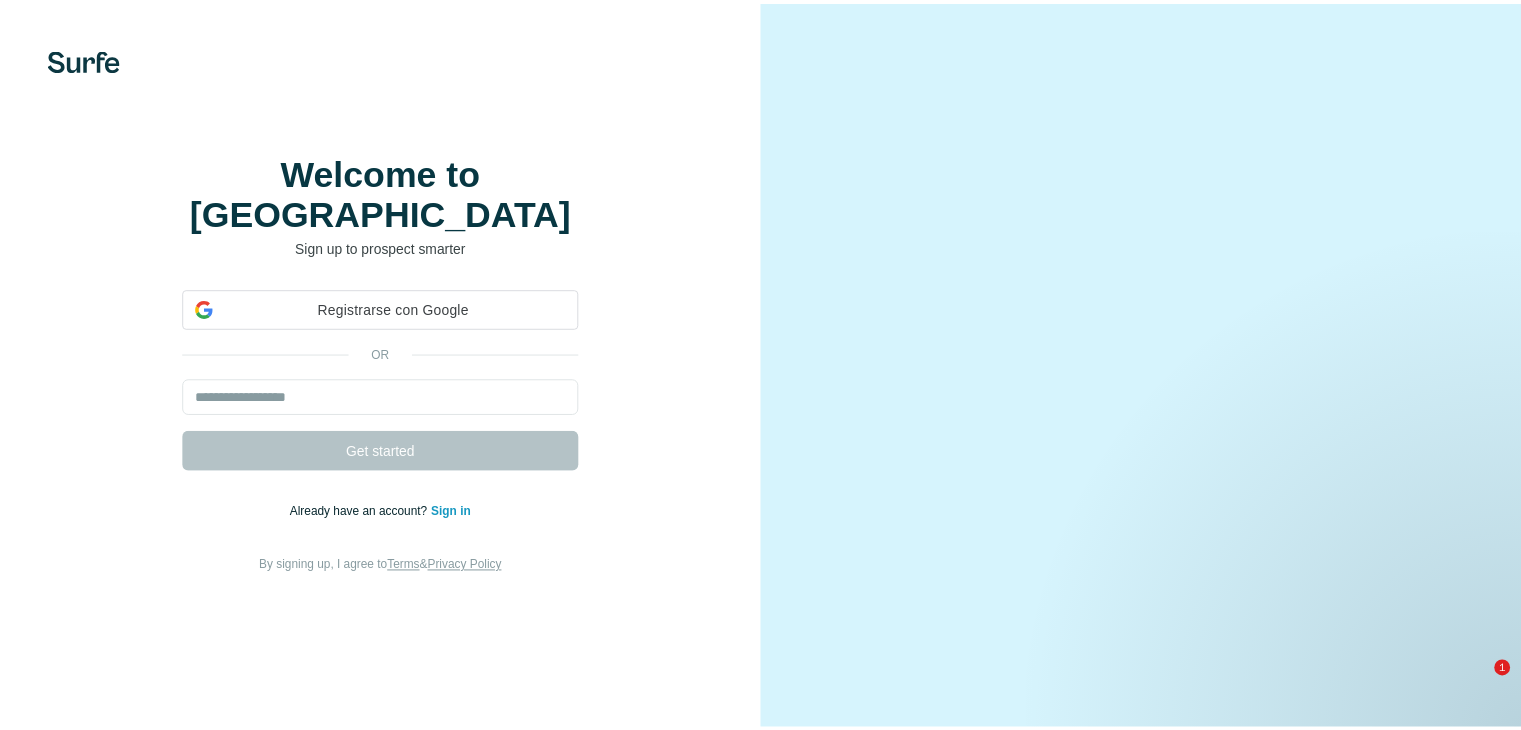 scroll, scrollTop: 0, scrollLeft: 0, axis: both 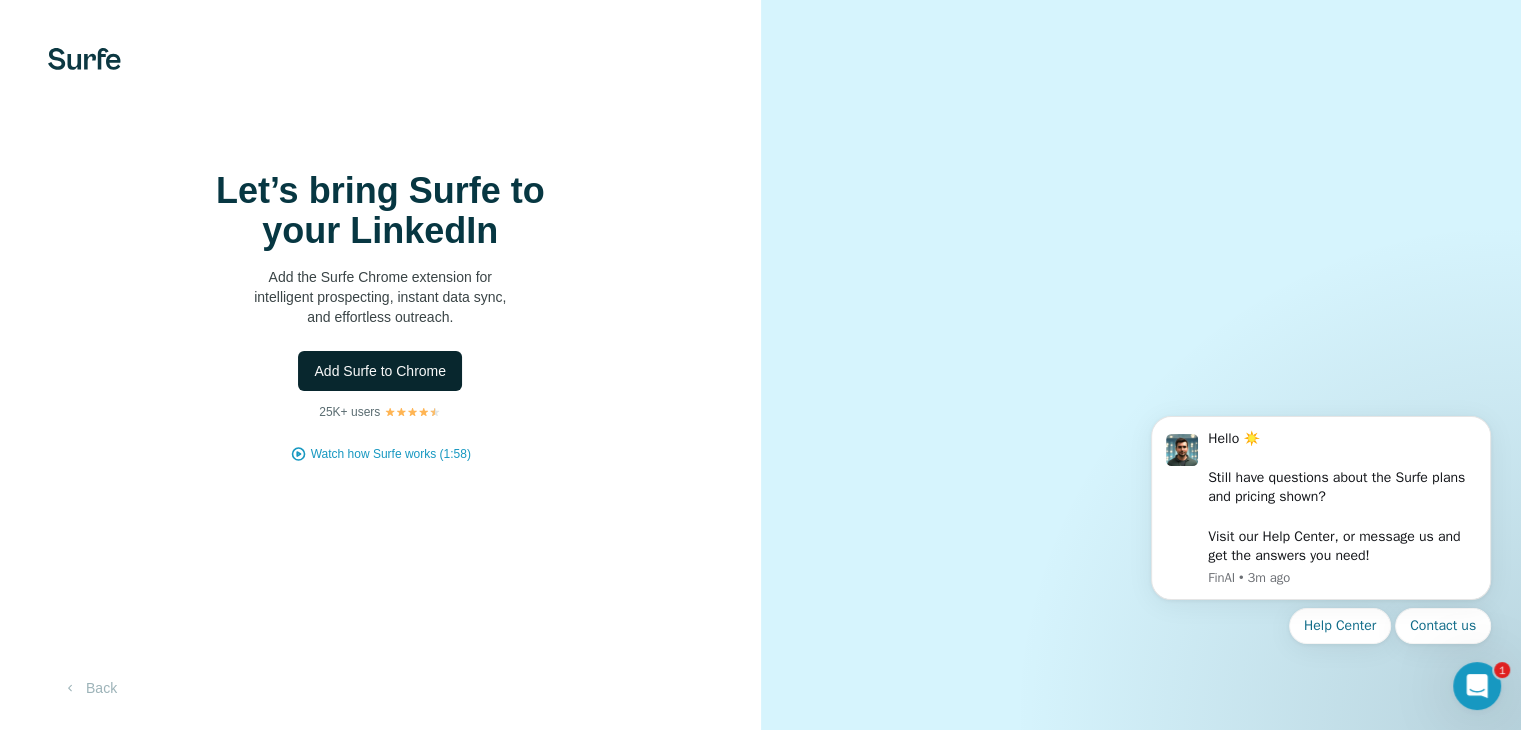 click on "Add Surfe to Chrome" at bounding box center [380, 371] 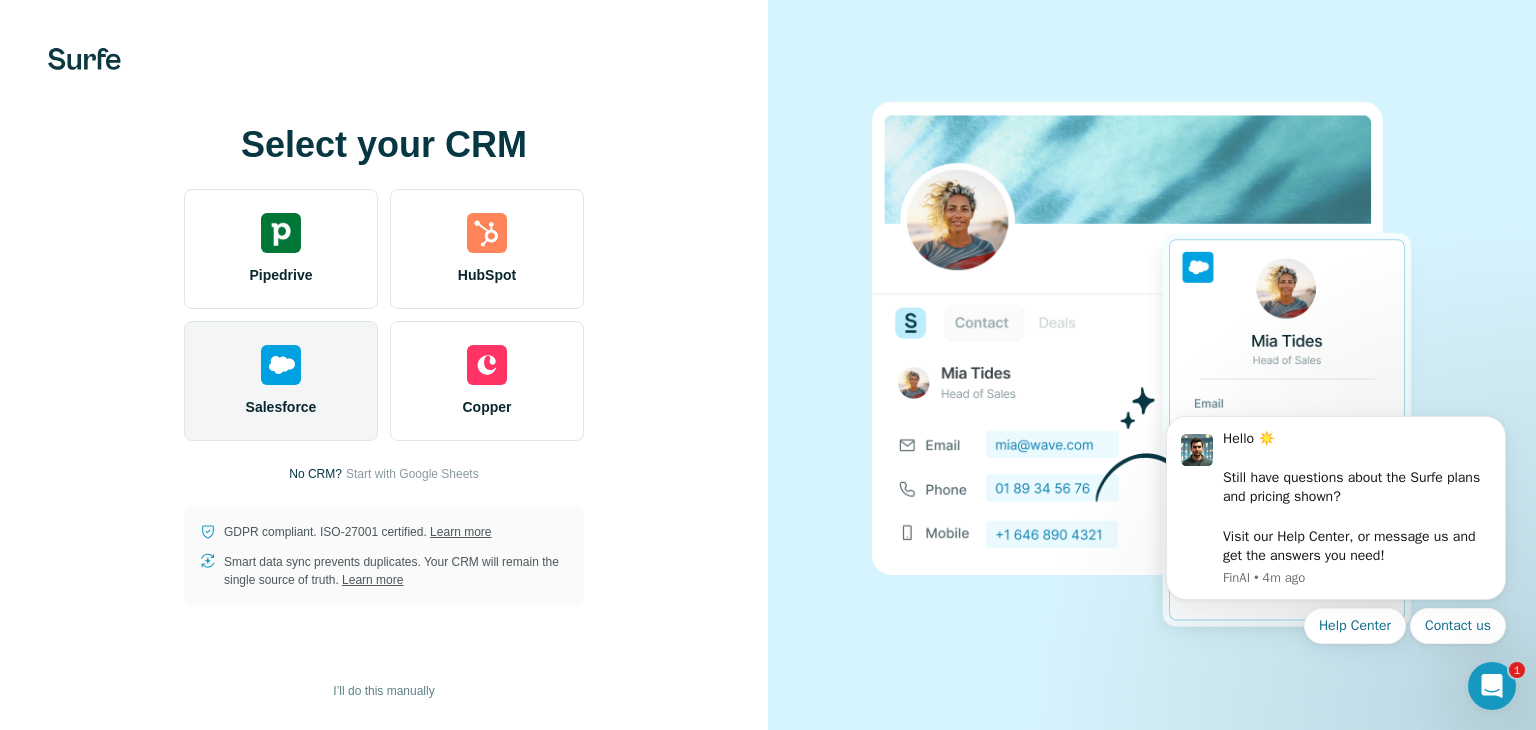 click on "Salesforce" at bounding box center [281, 381] 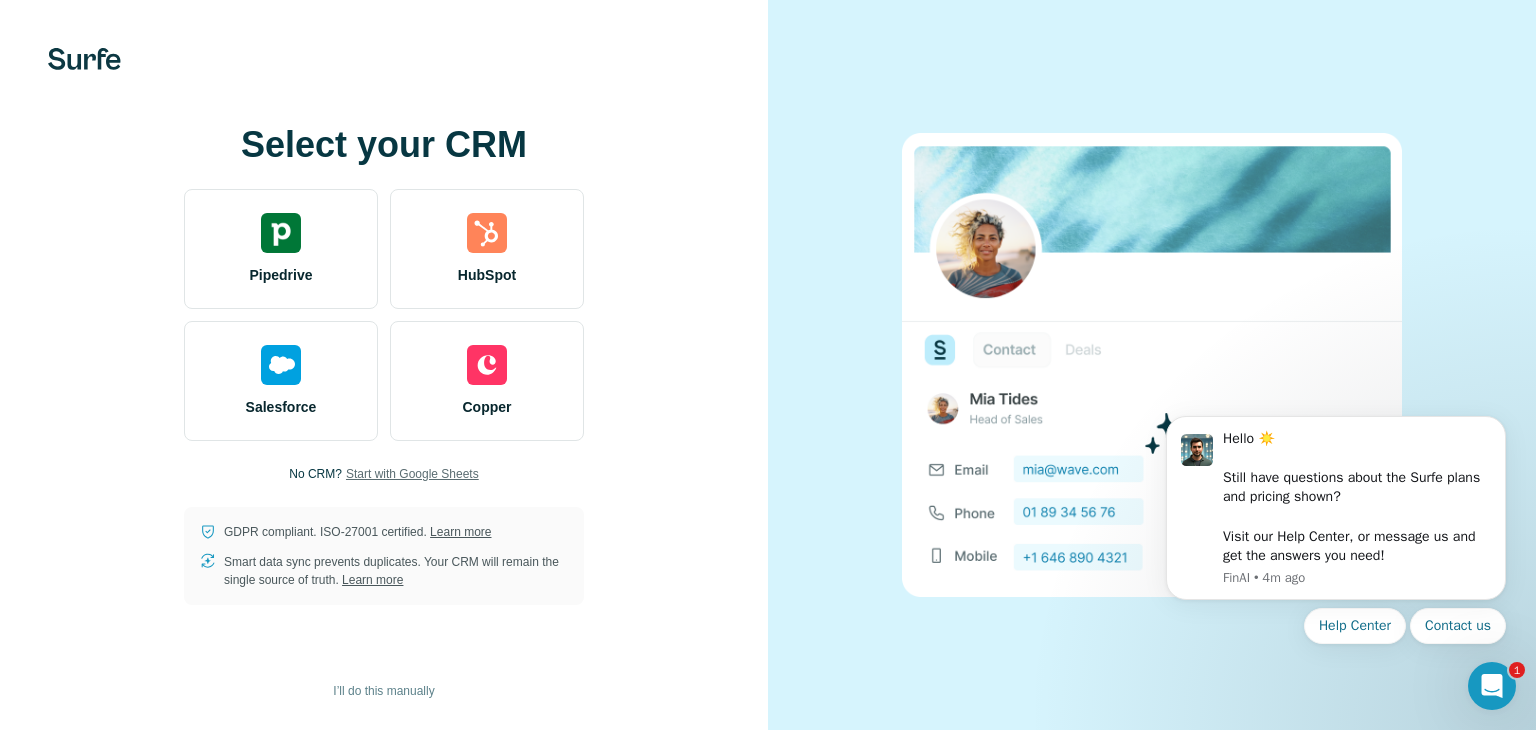 click on "Start with Google Sheets" at bounding box center (412, 474) 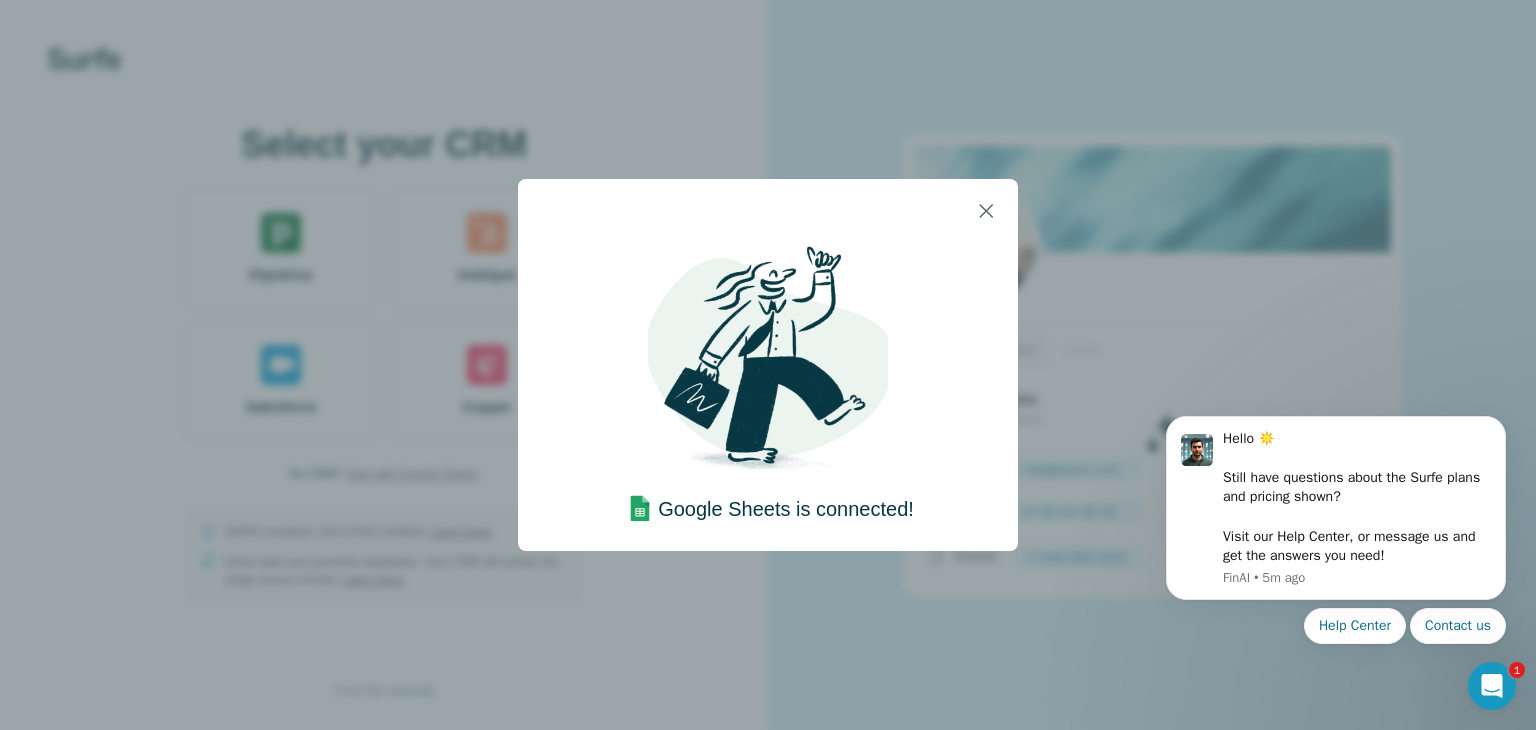 click on "Google Sheets is connected!" at bounding box center (768, 365) 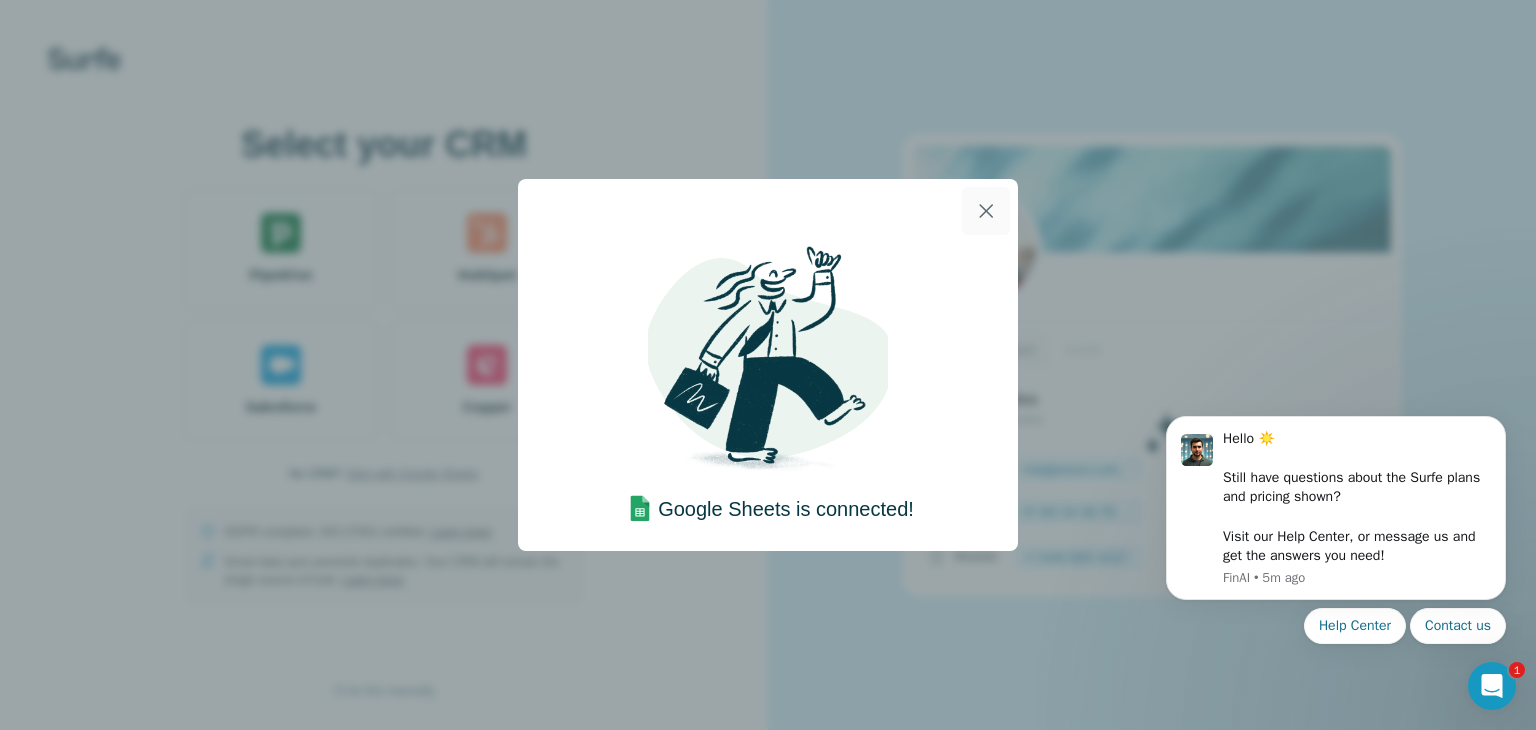 click 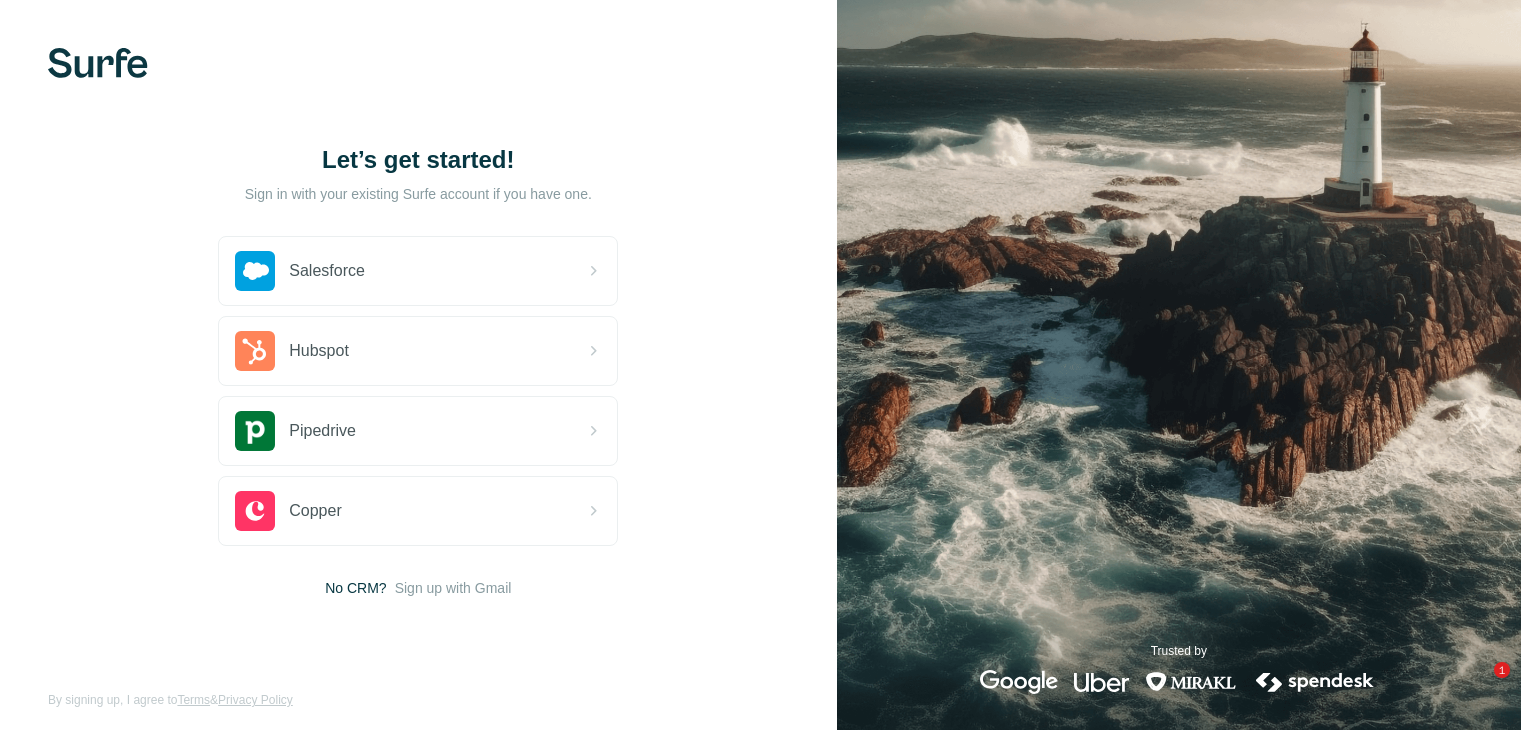 scroll, scrollTop: 0, scrollLeft: 0, axis: both 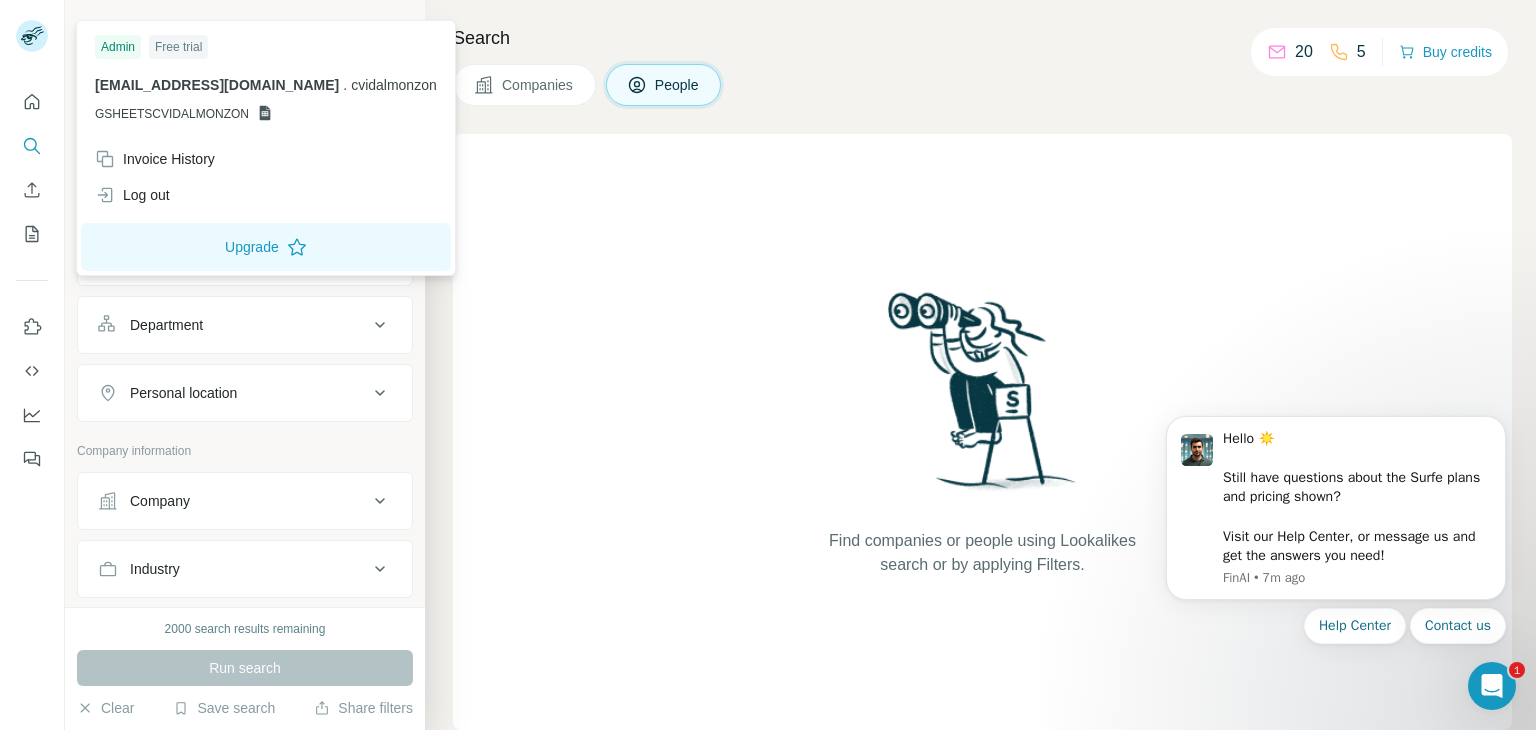 click 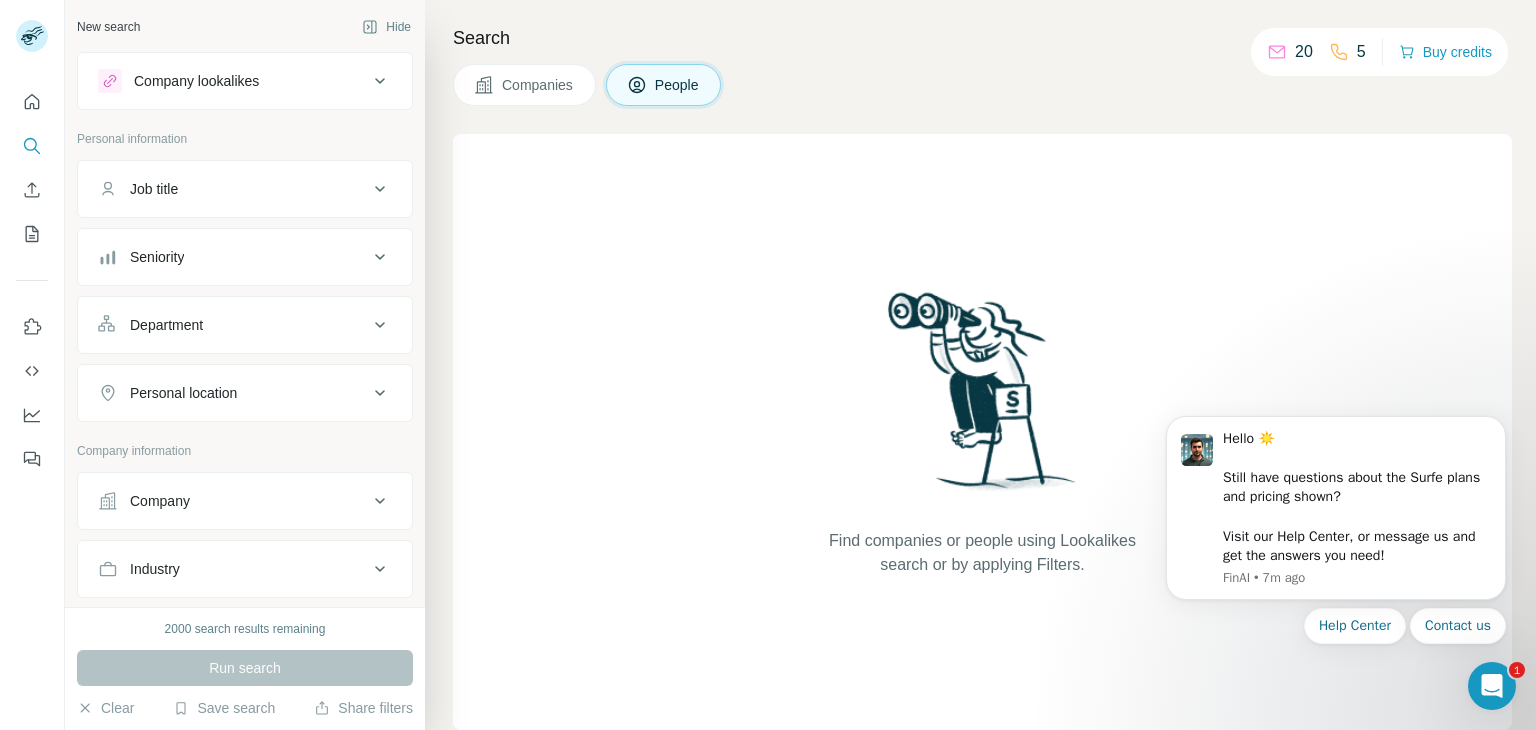 click on "Job title" at bounding box center [233, 189] 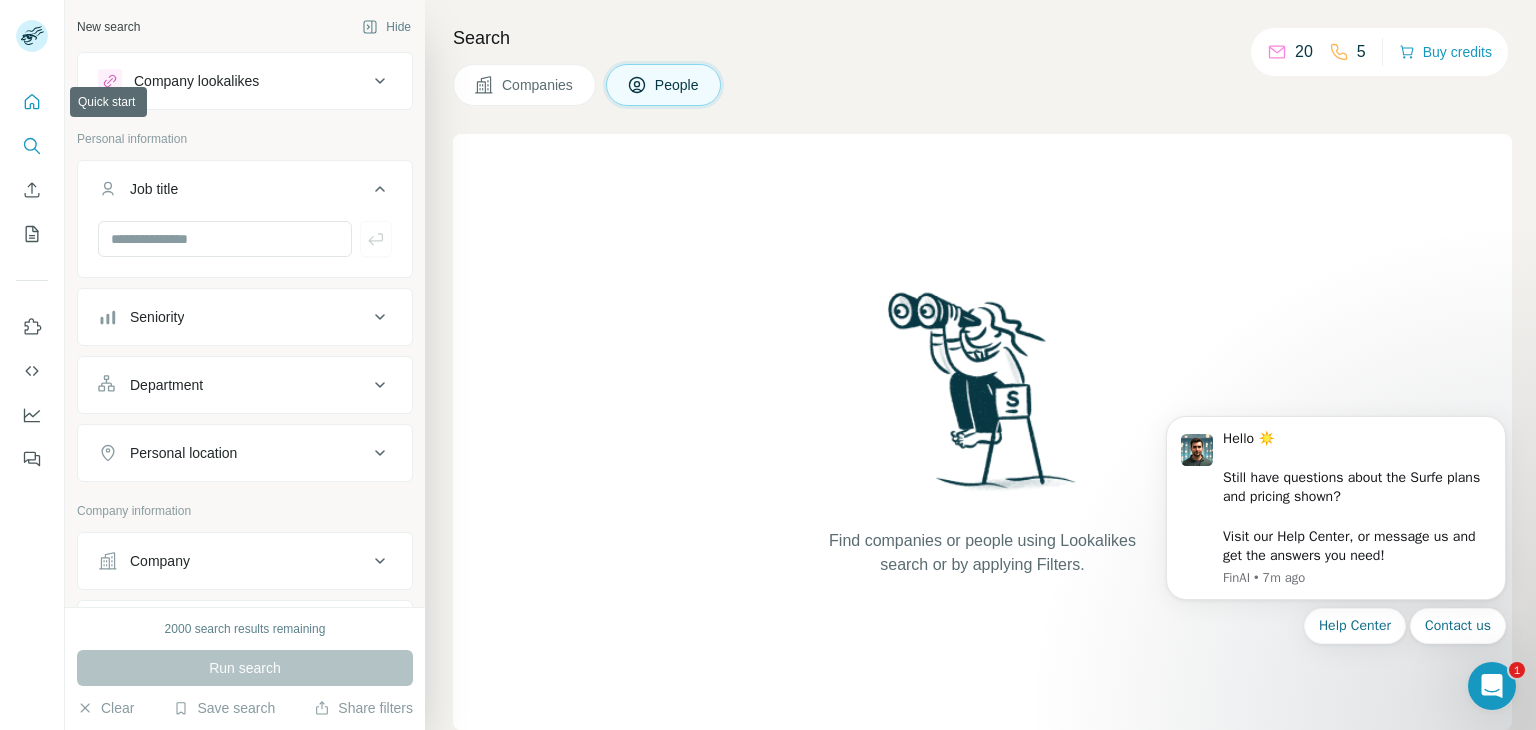 click 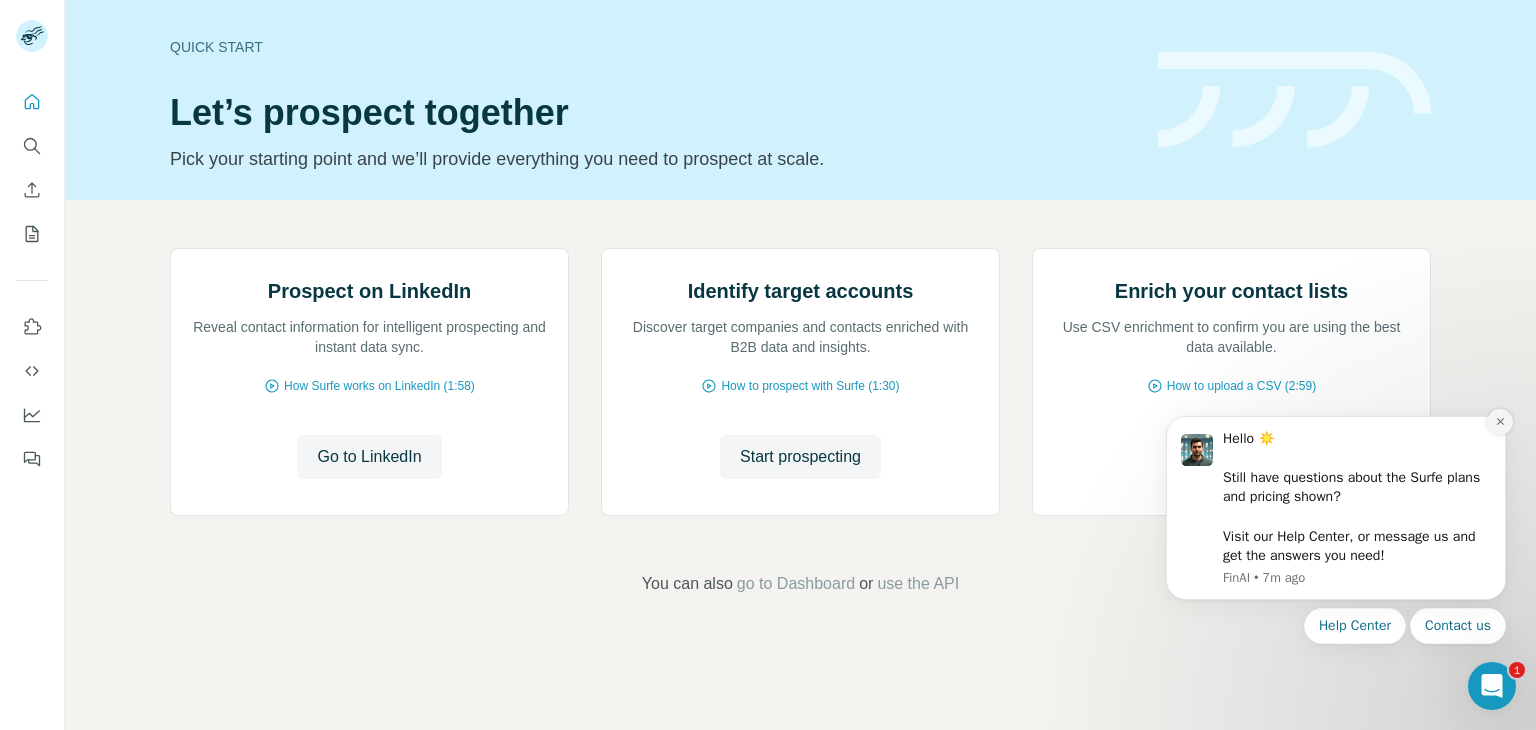 click at bounding box center (1500, 422) 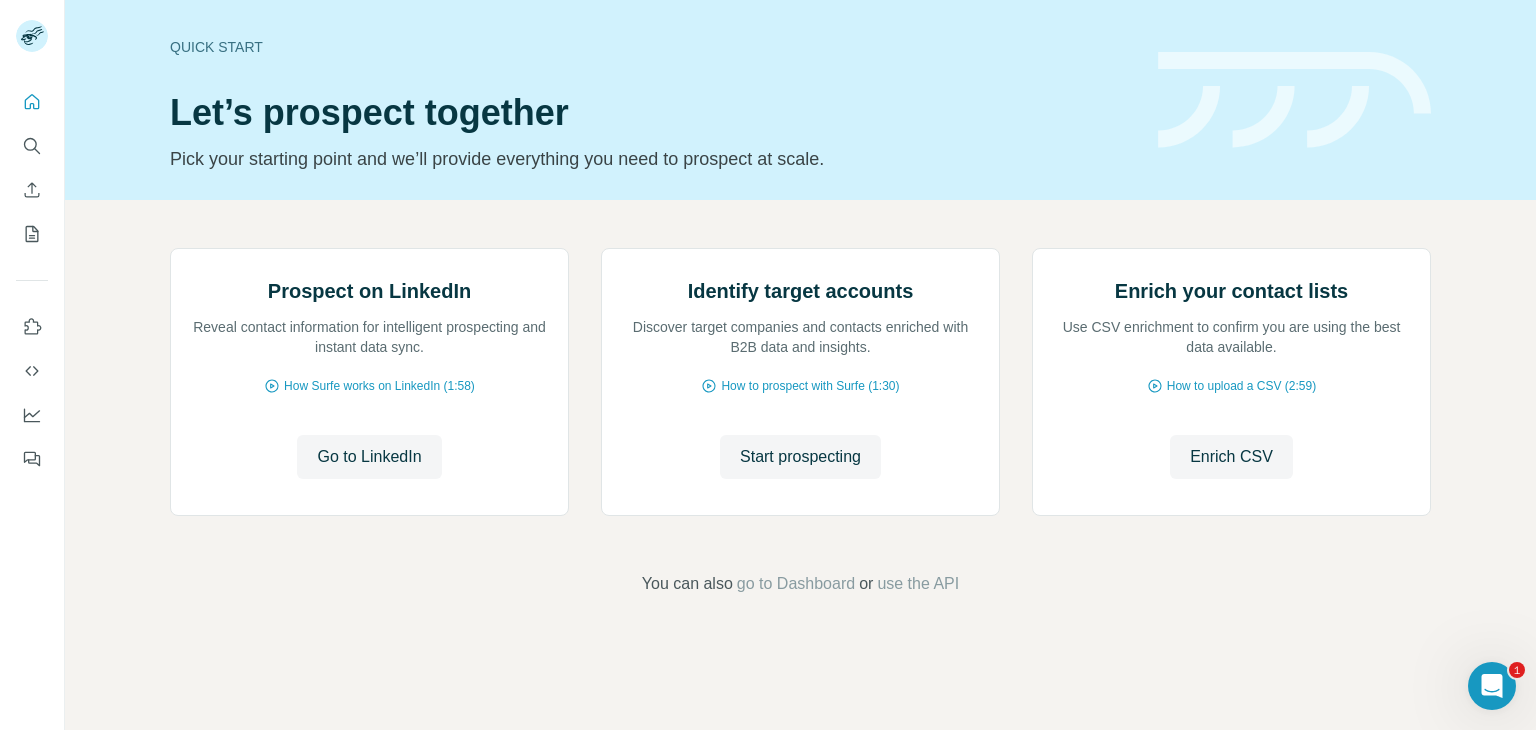 scroll, scrollTop: 0, scrollLeft: 0, axis: both 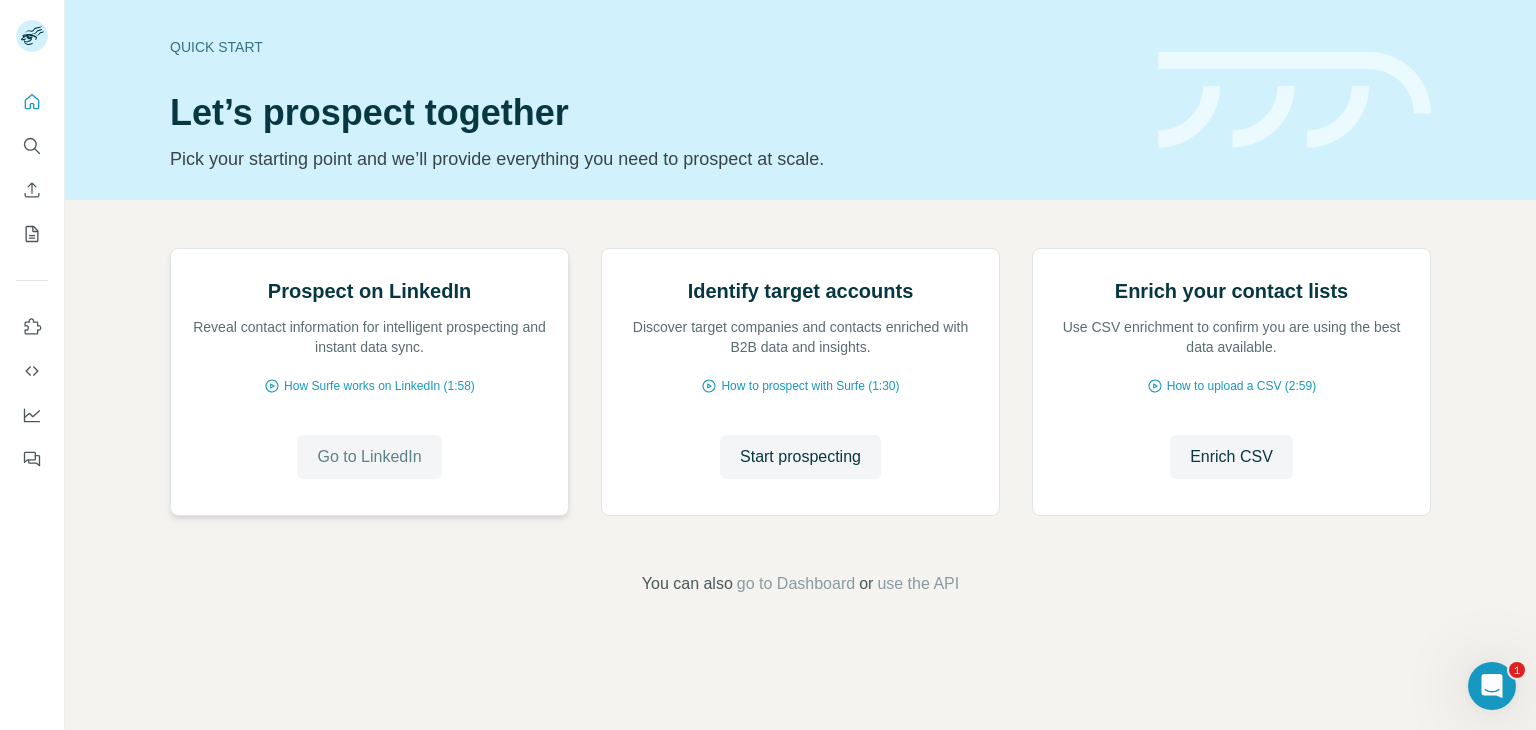 click on "Go to LinkedIn" at bounding box center [369, 457] 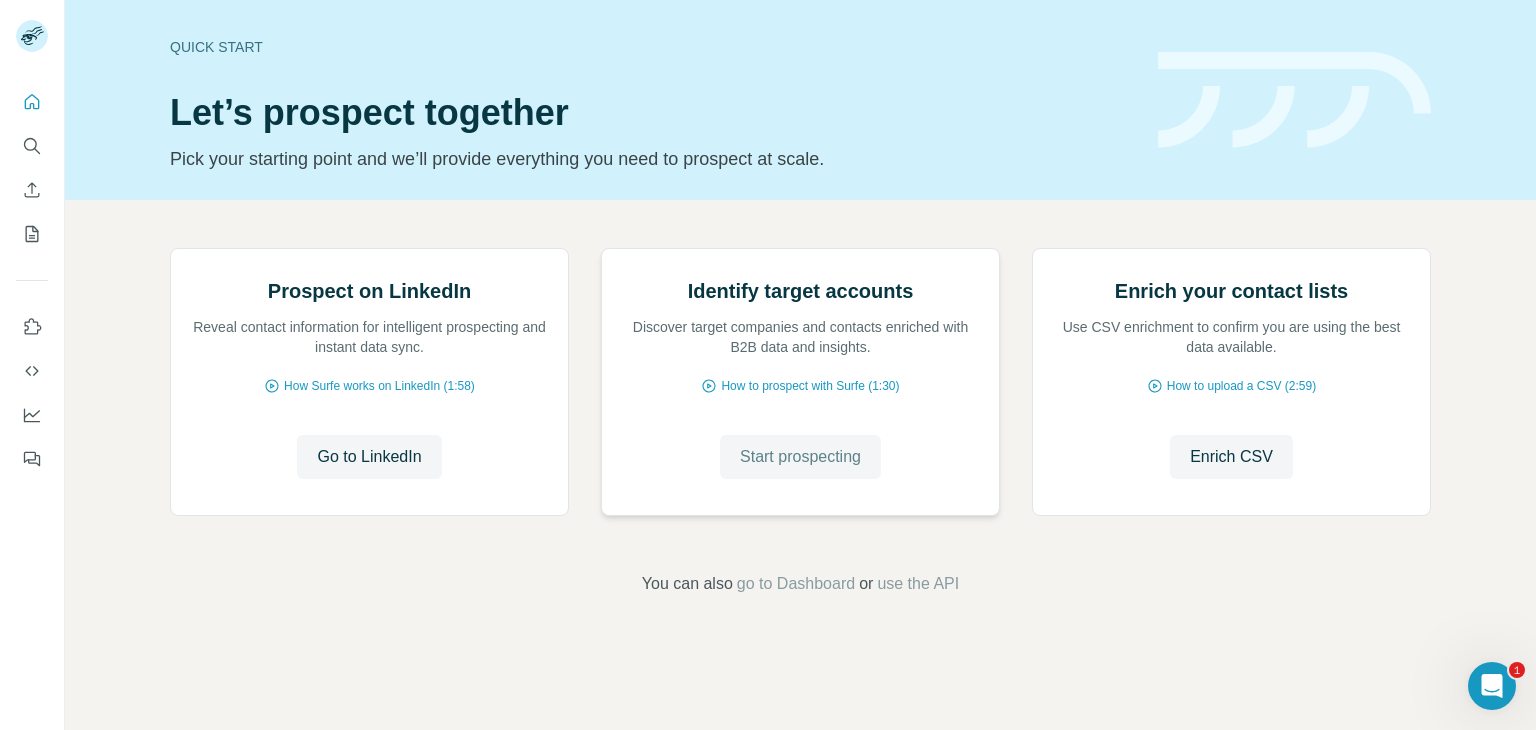click on "Start prospecting" at bounding box center (800, 457) 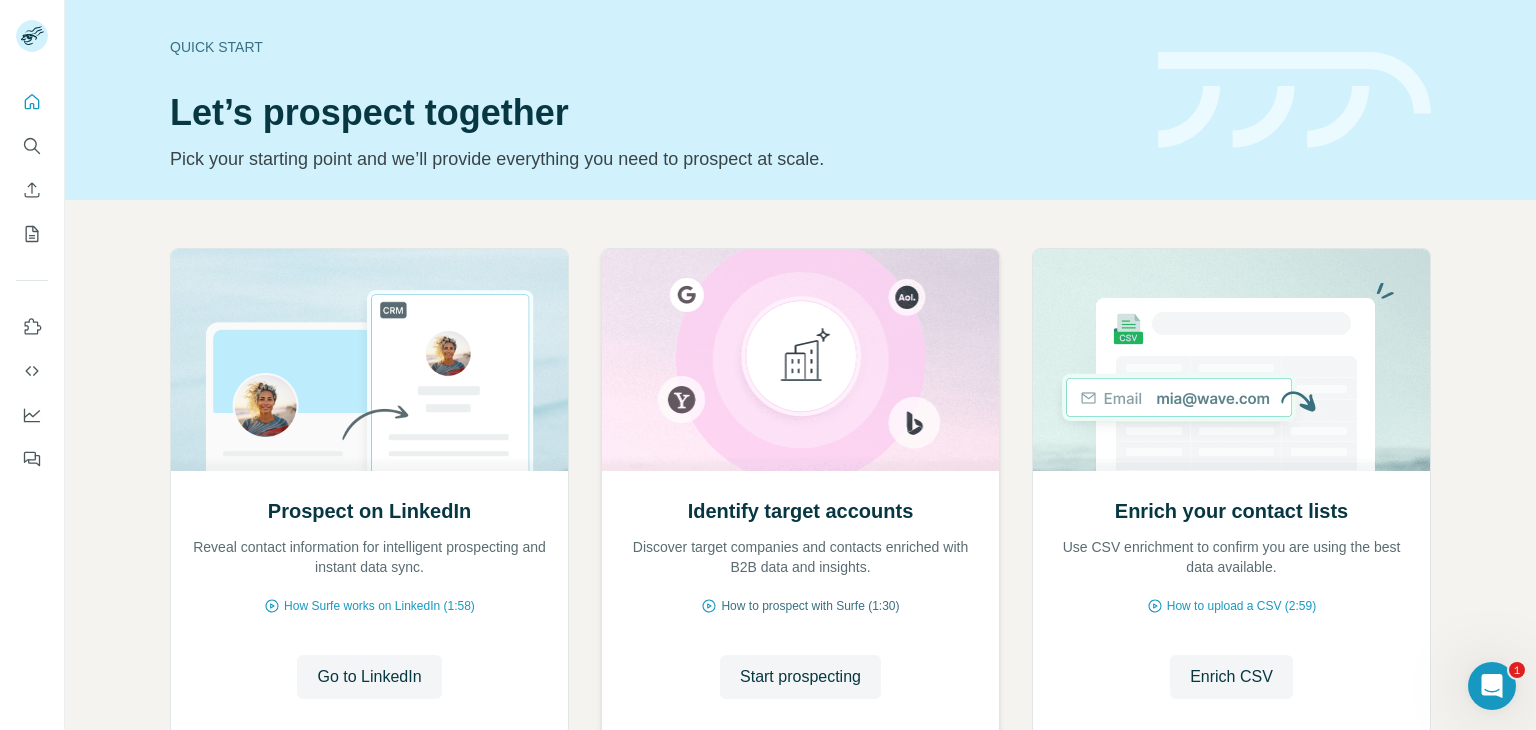 click on "How to prospect with Surfe (1:30)" at bounding box center [810, 606] 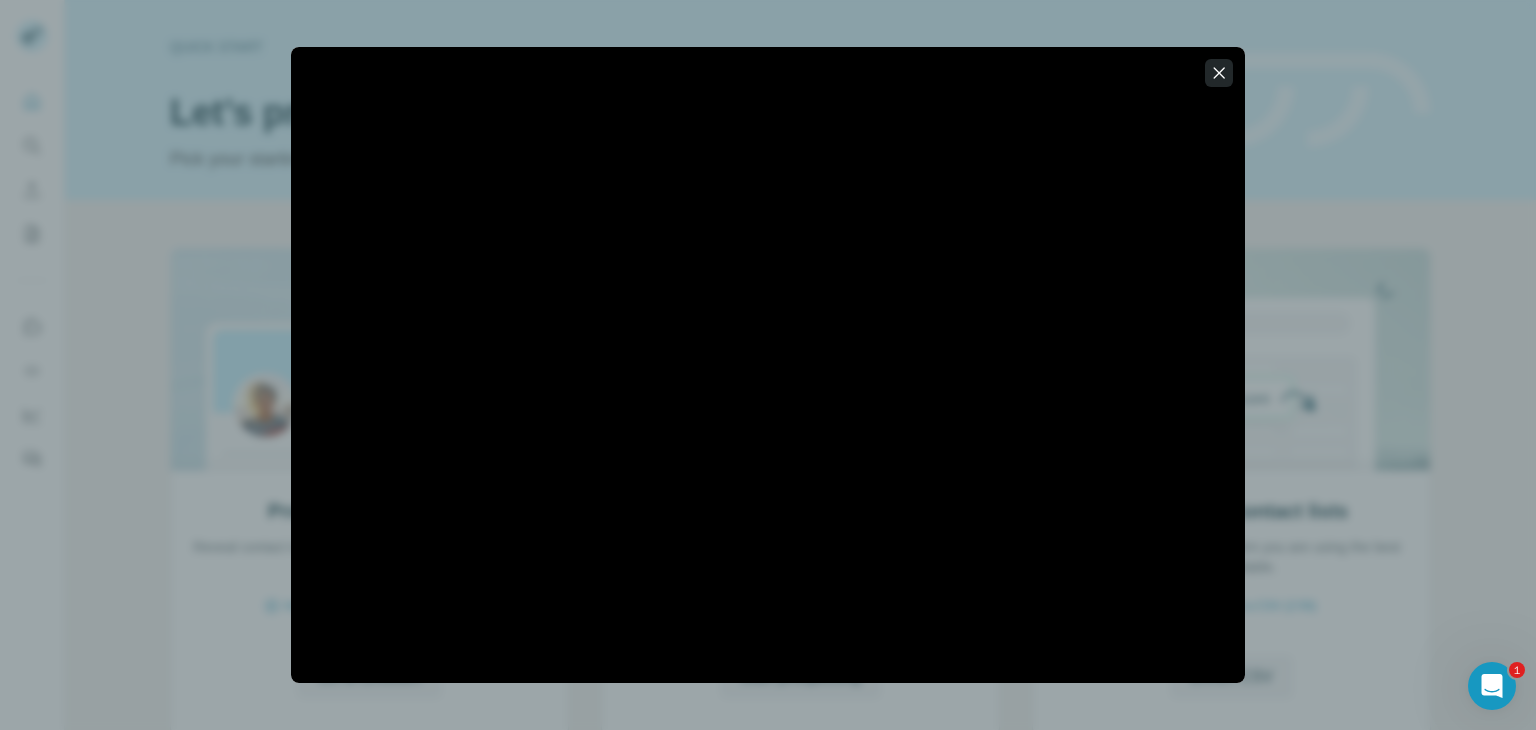 click 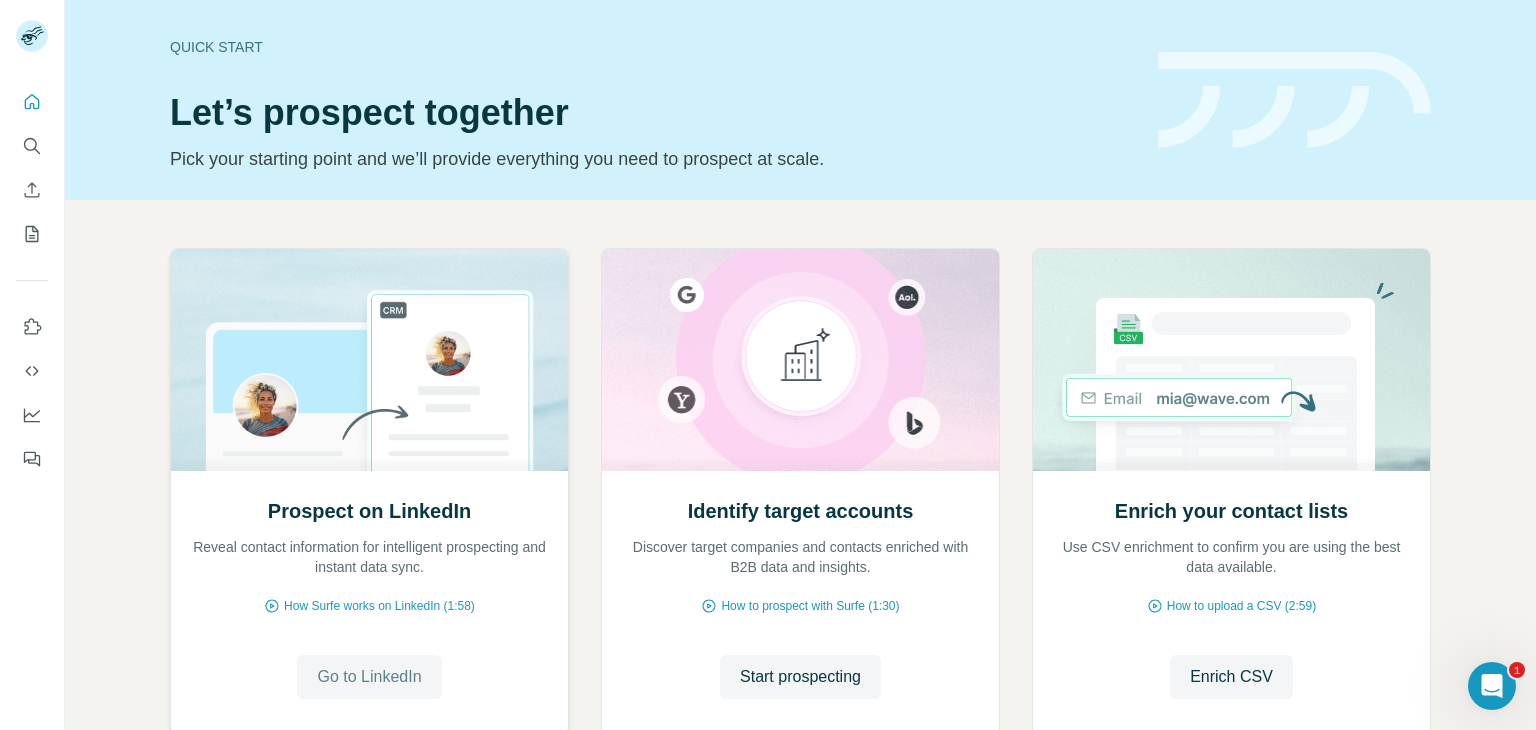 click on "Go to LinkedIn" at bounding box center [369, 677] 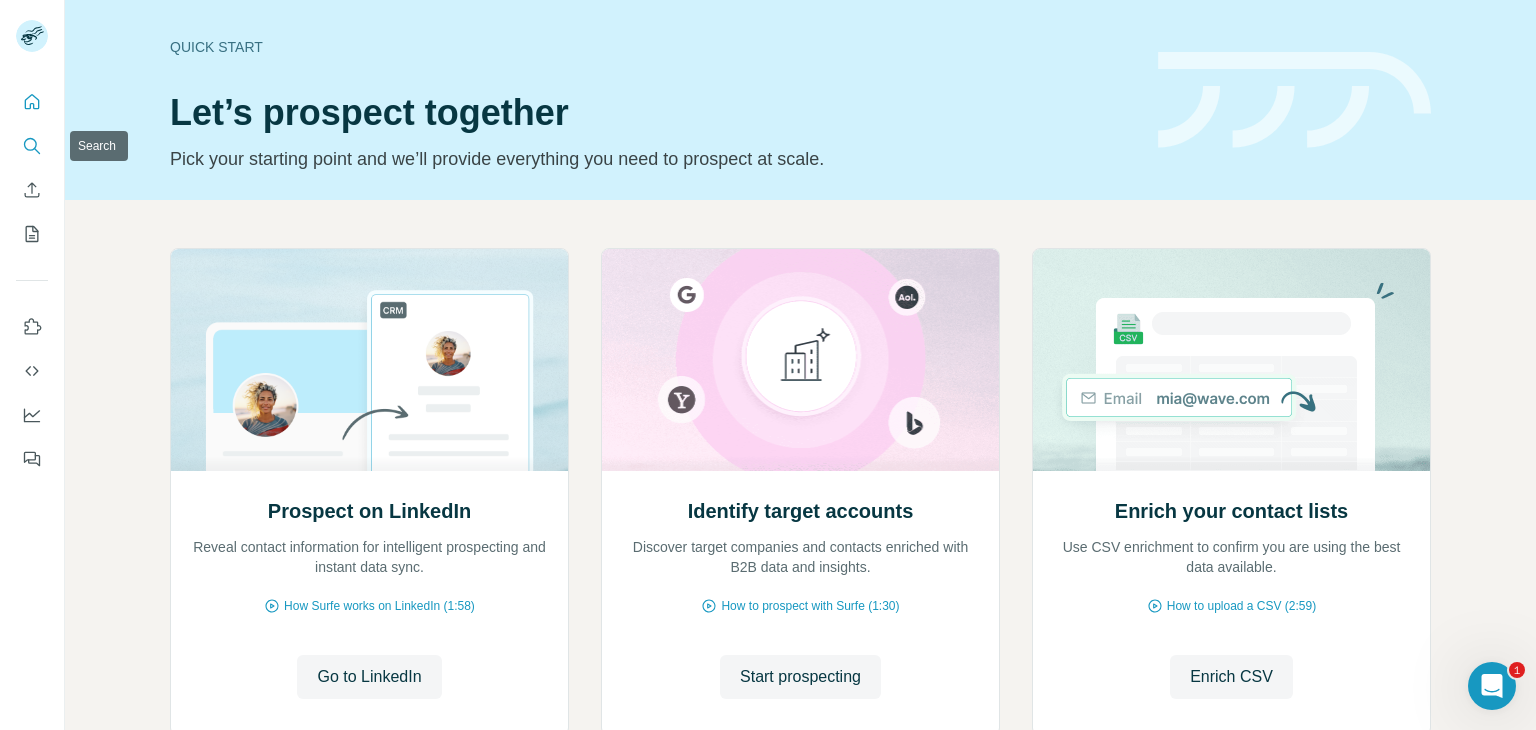 click 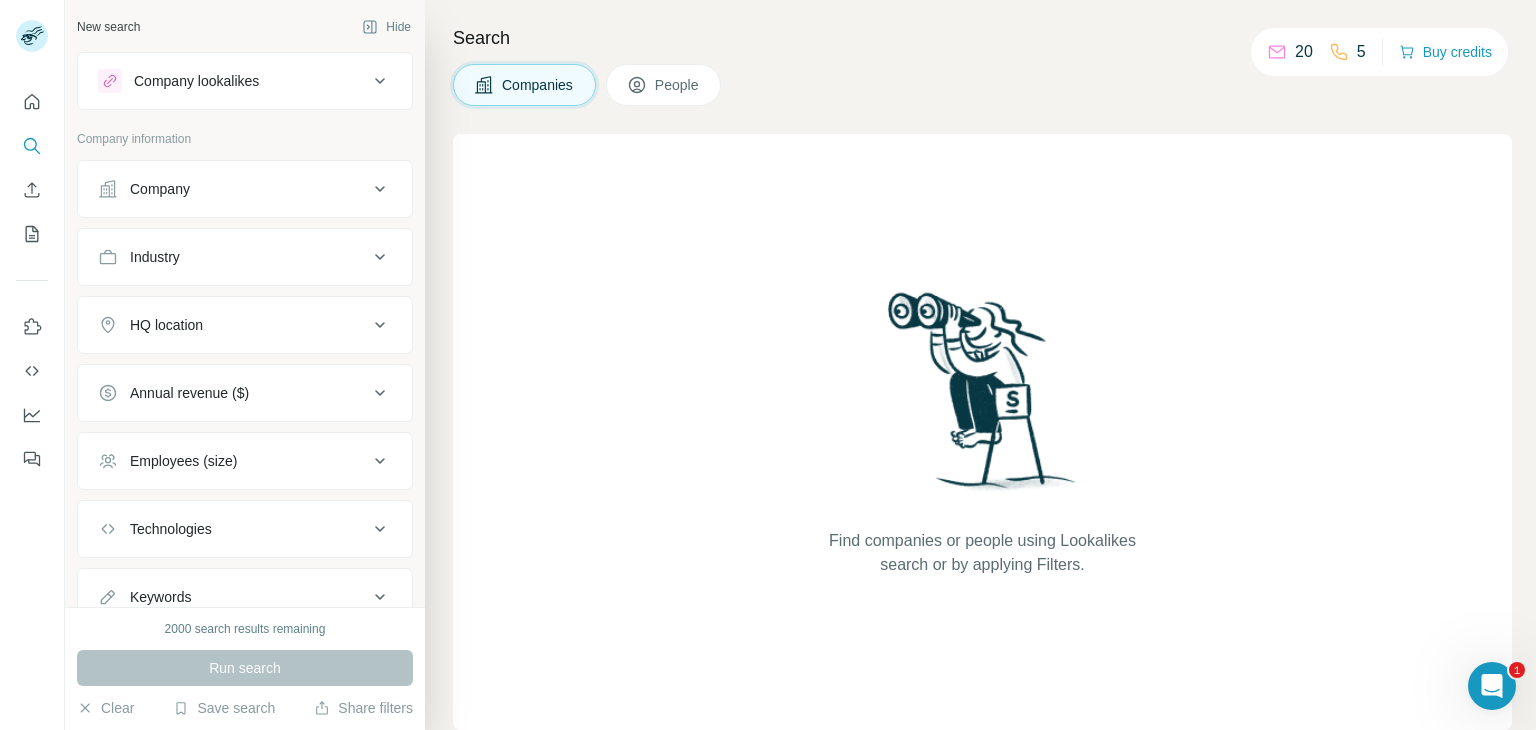 click on "People" at bounding box center [678, 85] 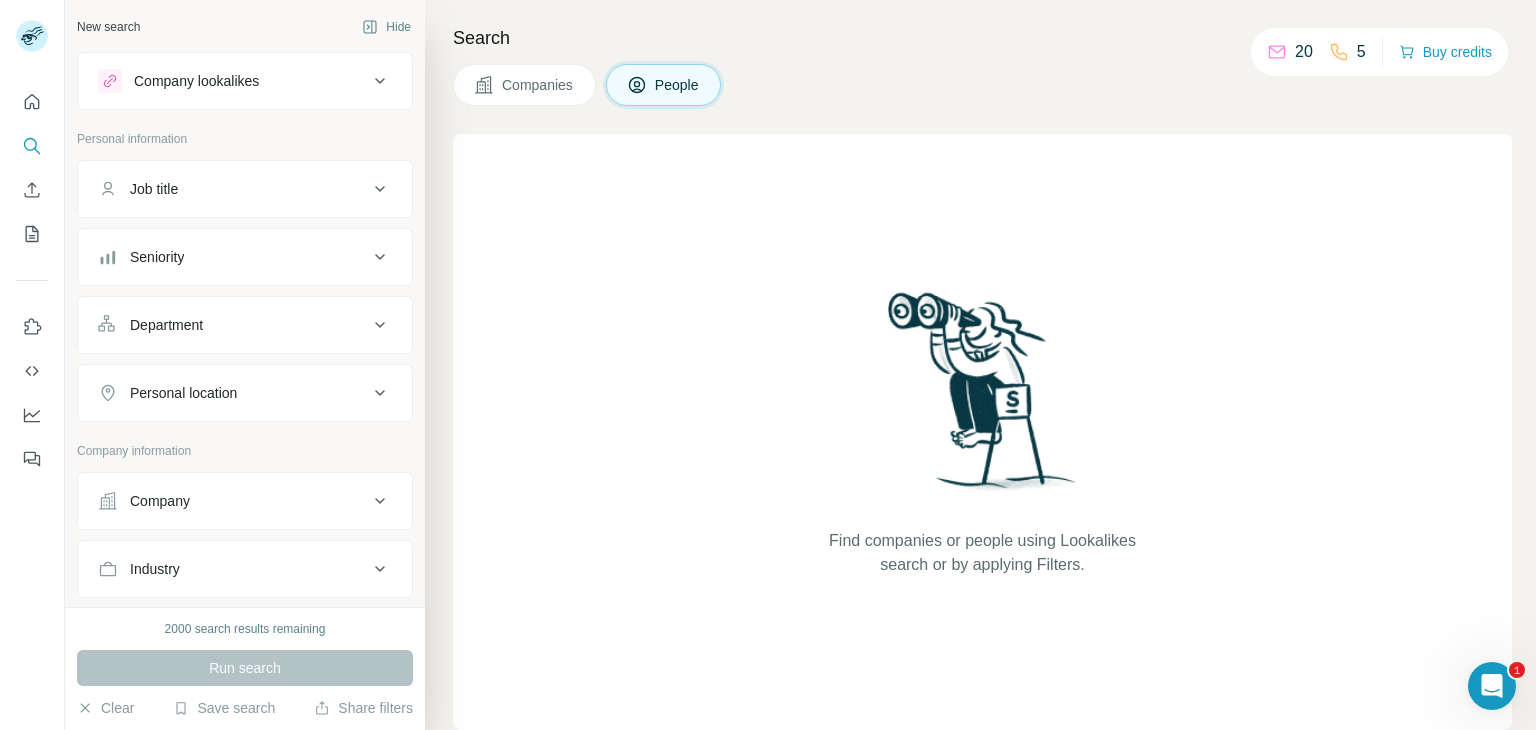 click 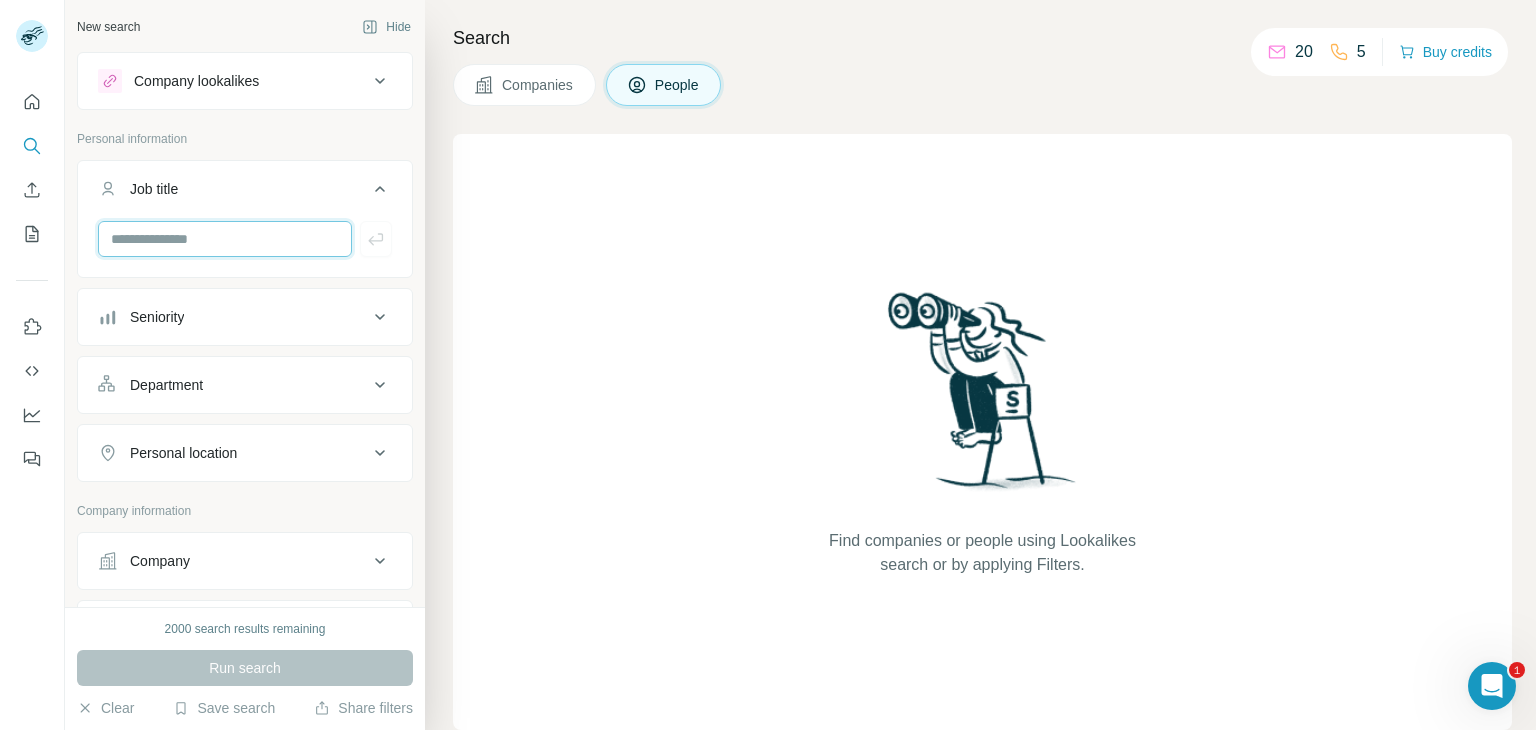 click at bounding box center [225, 239] 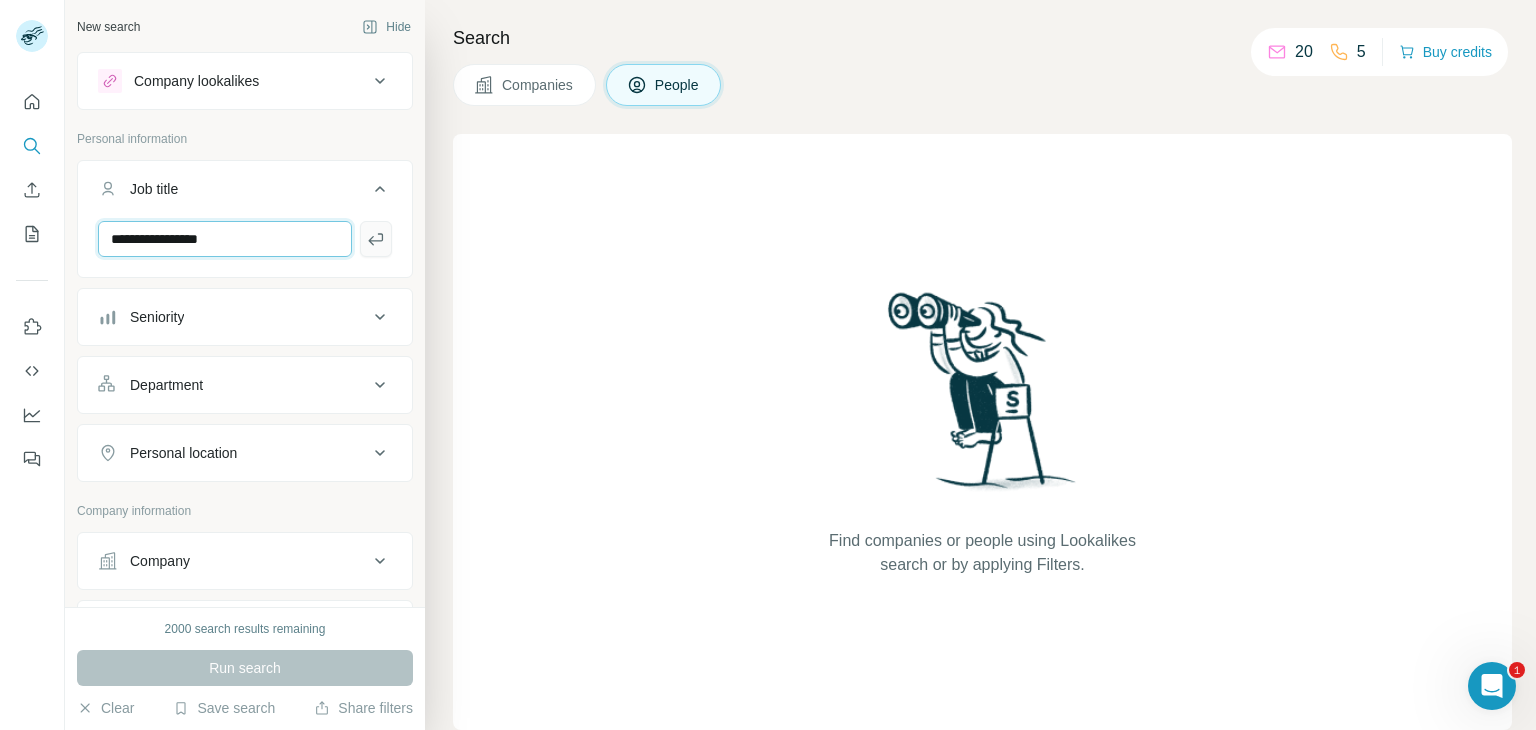 type on "**********" 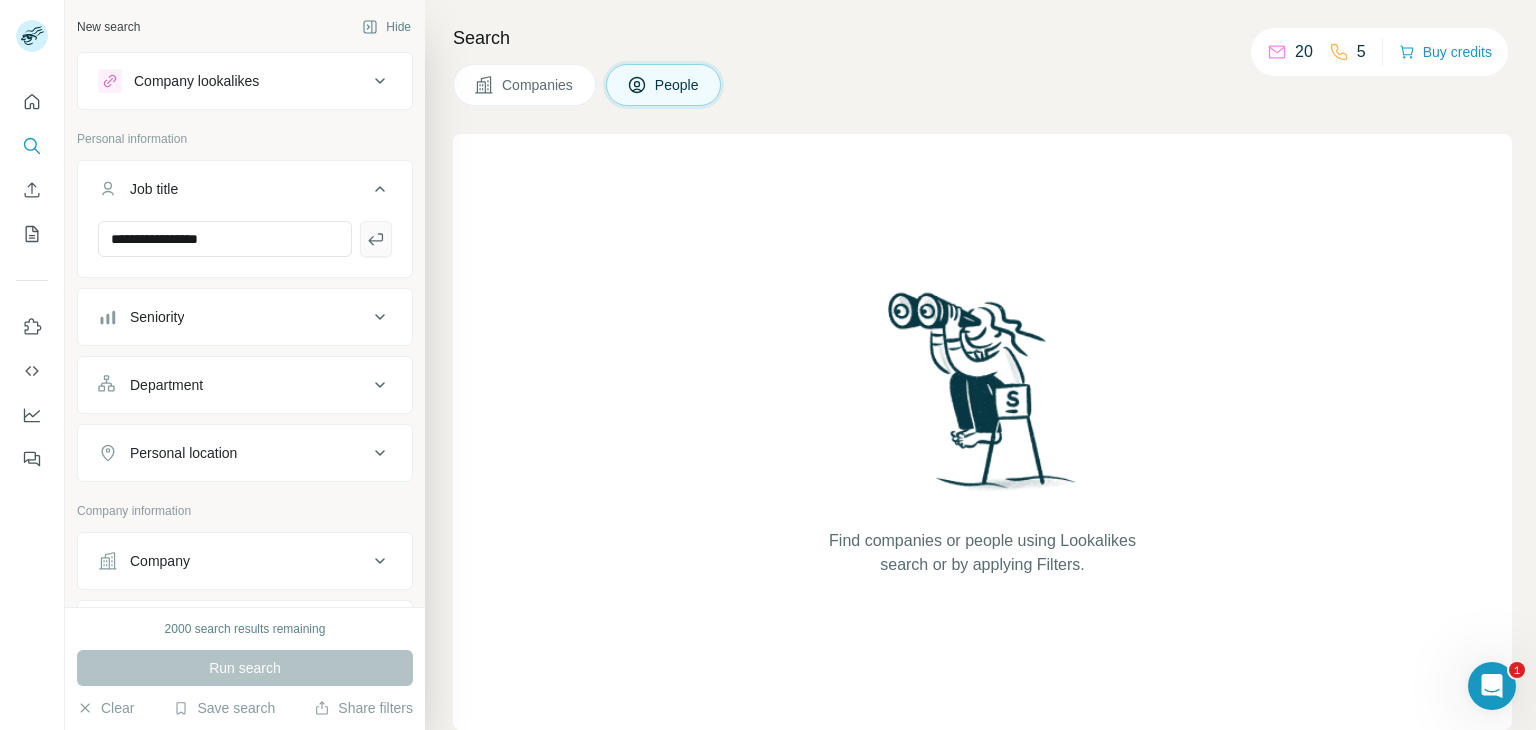 click 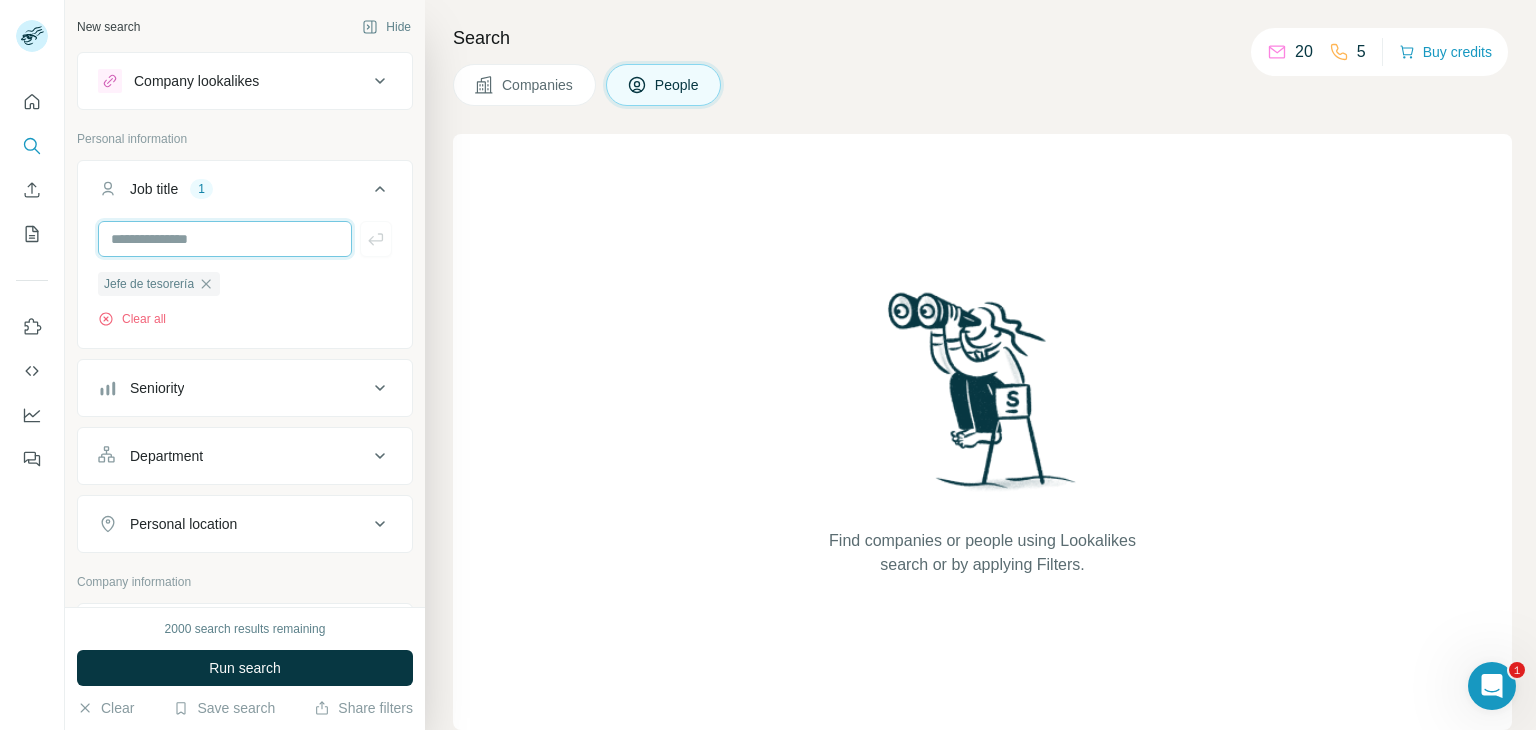 click at bounding box center (225, 239) 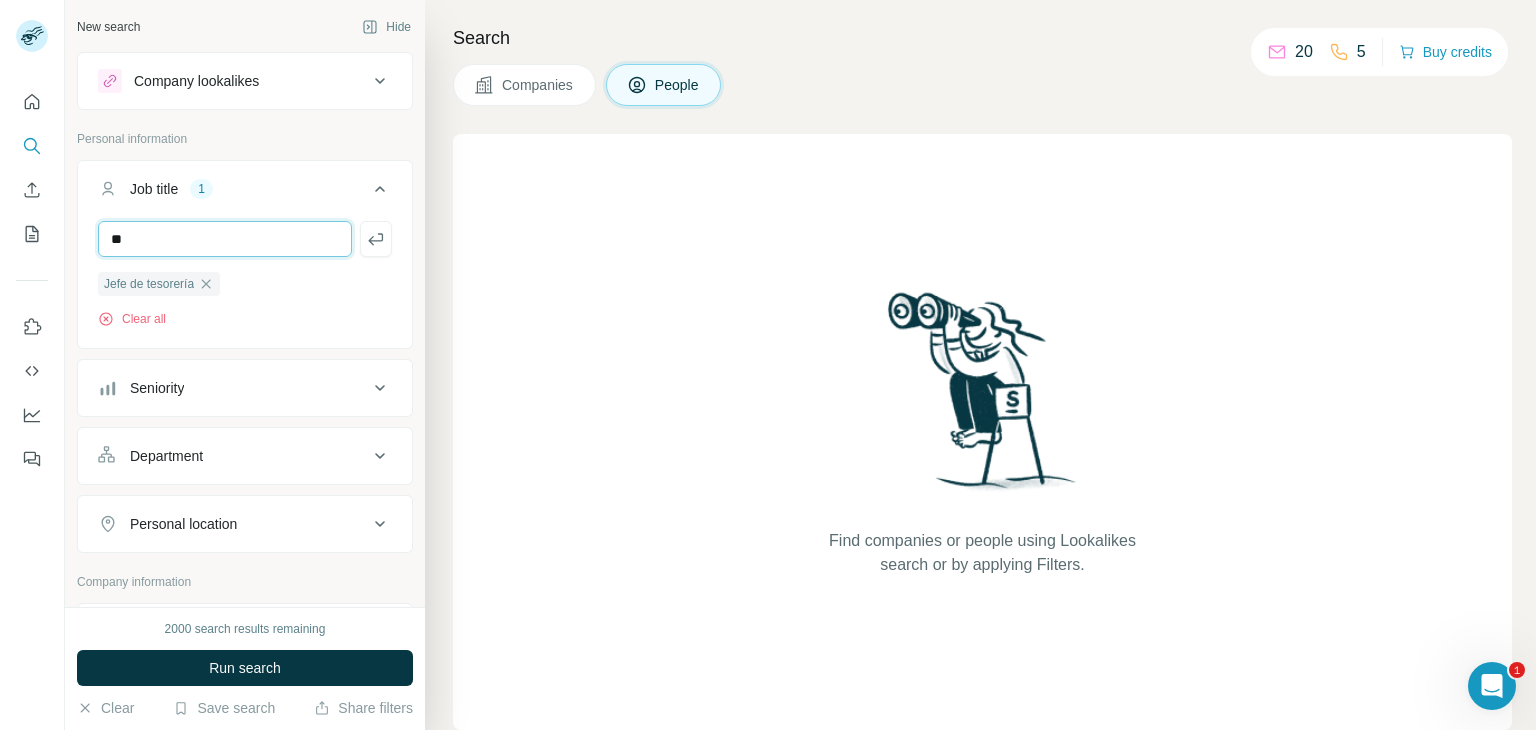 type on "*" 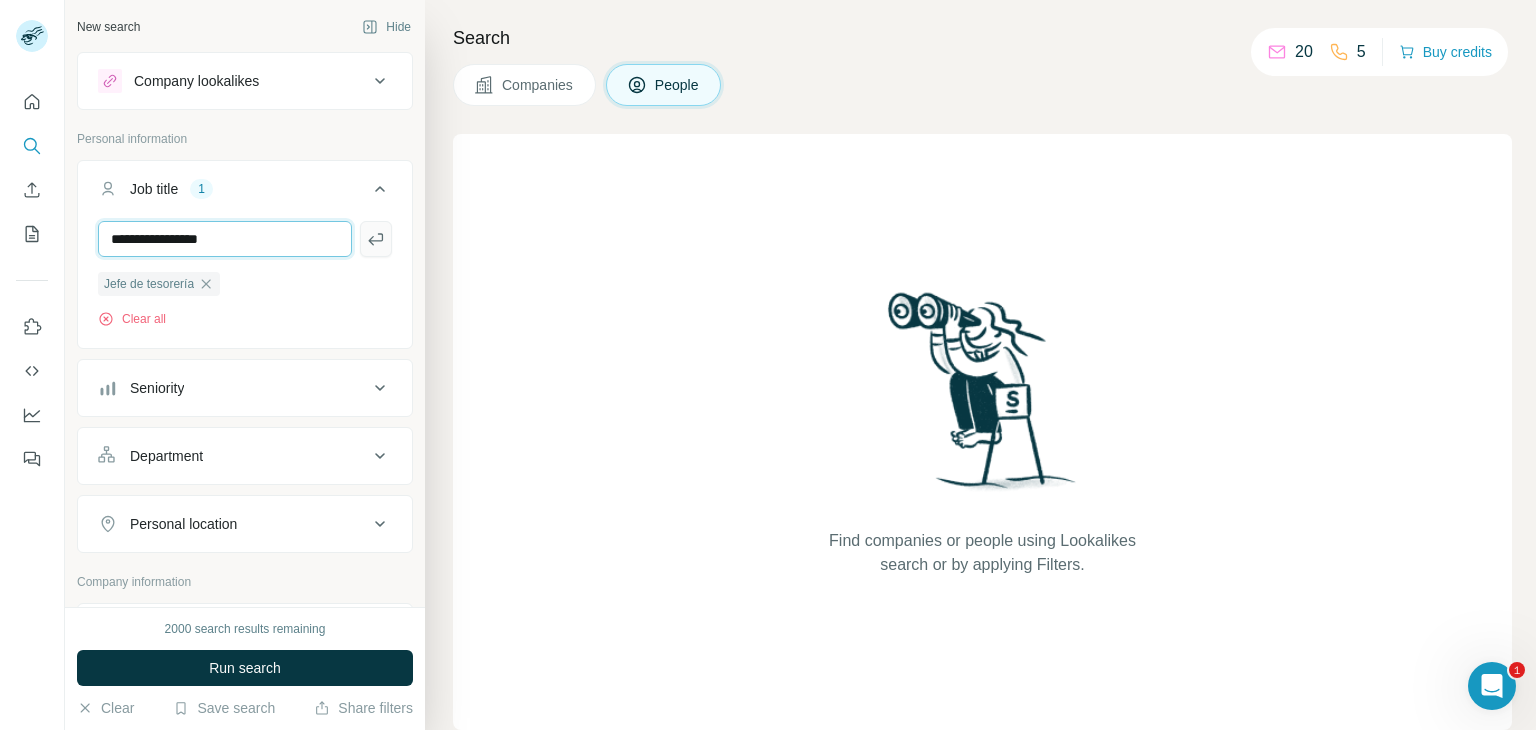 type on "**********" 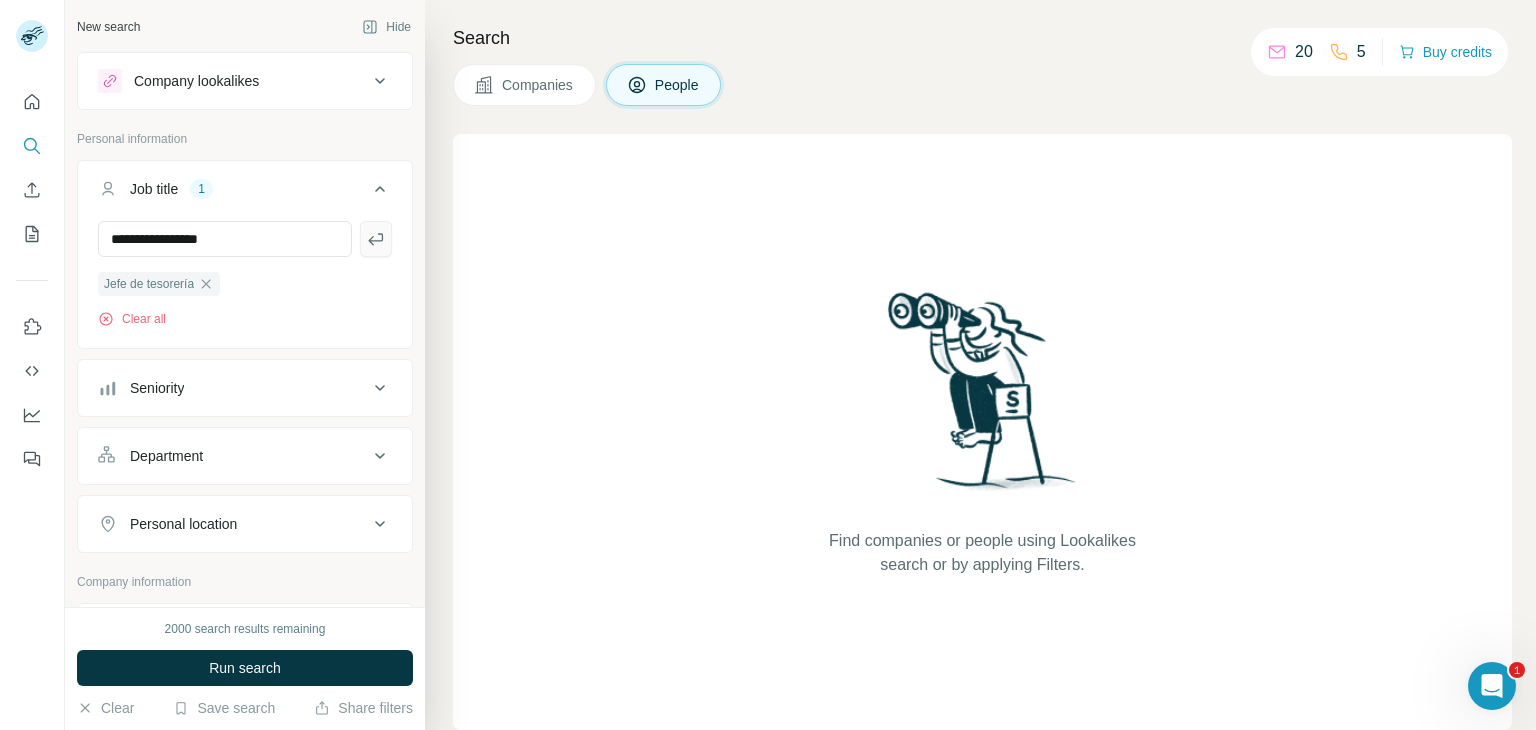 click 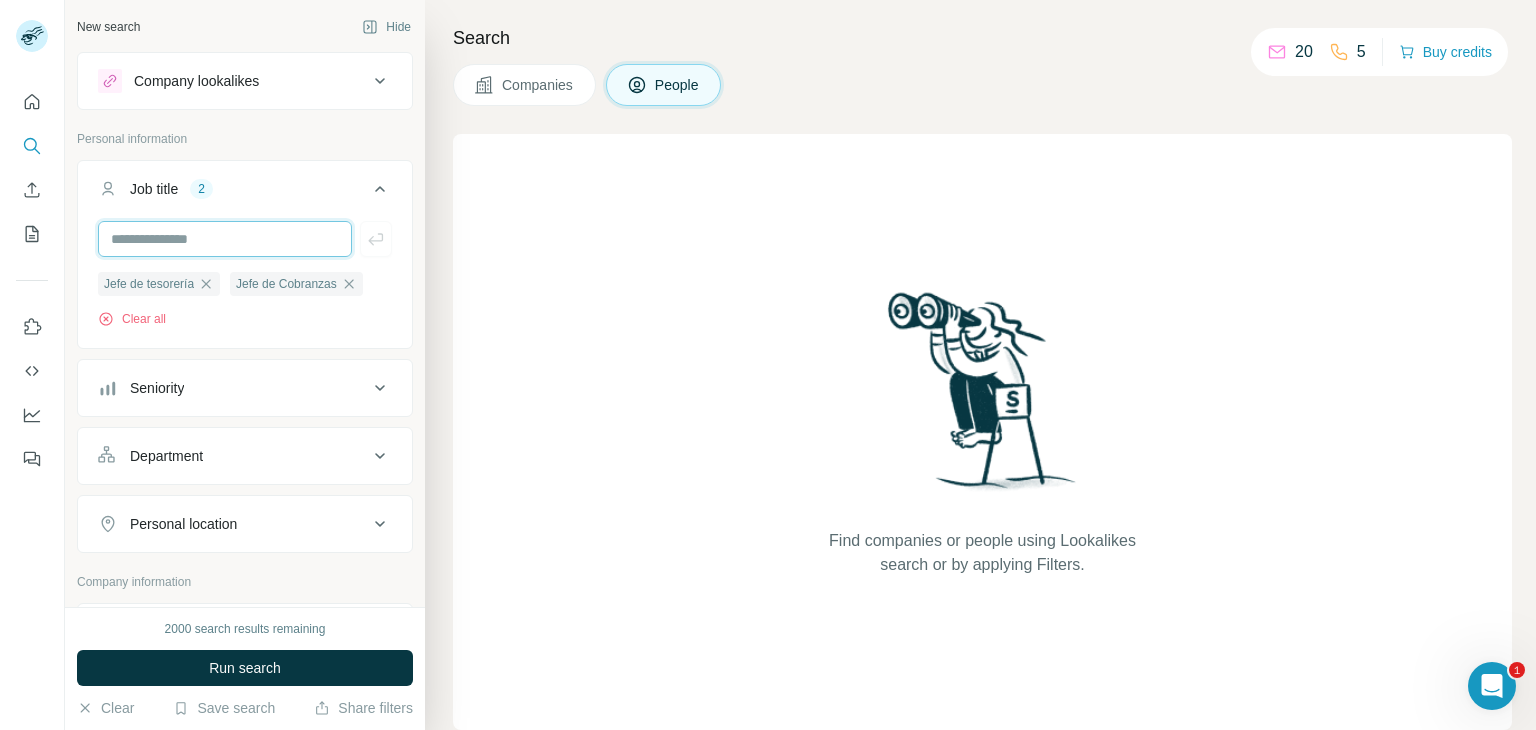 click at bounding box center (225, 239) 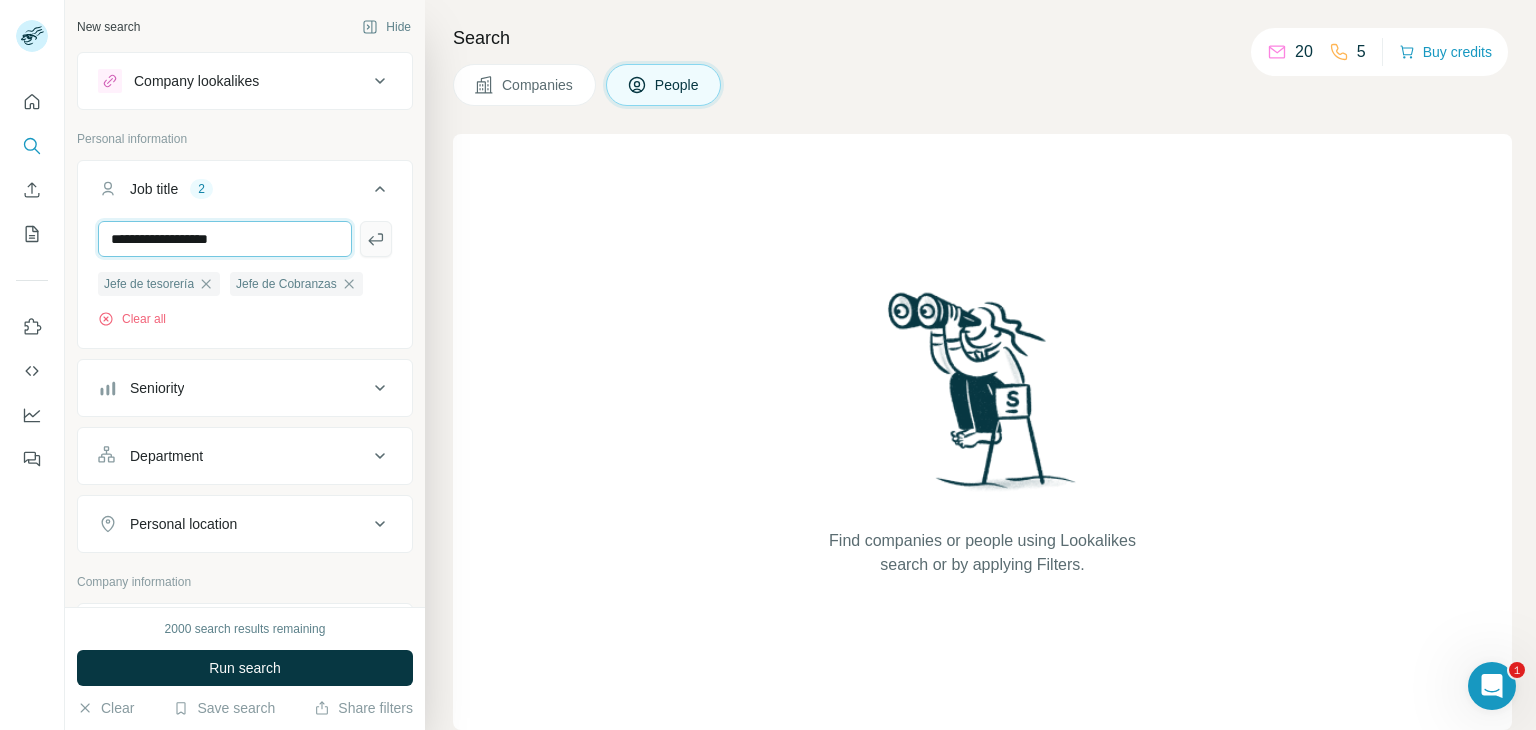 type on "**********" 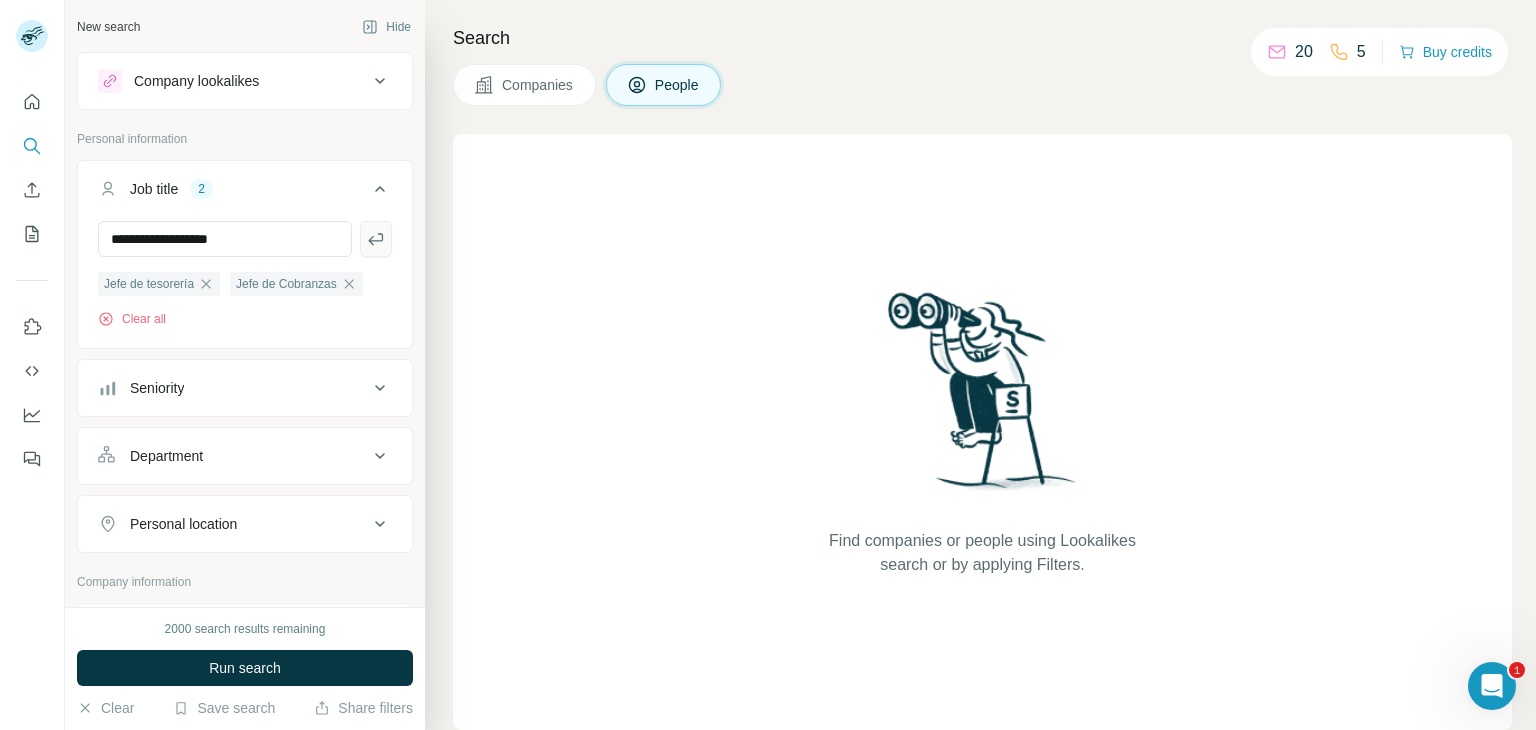 click 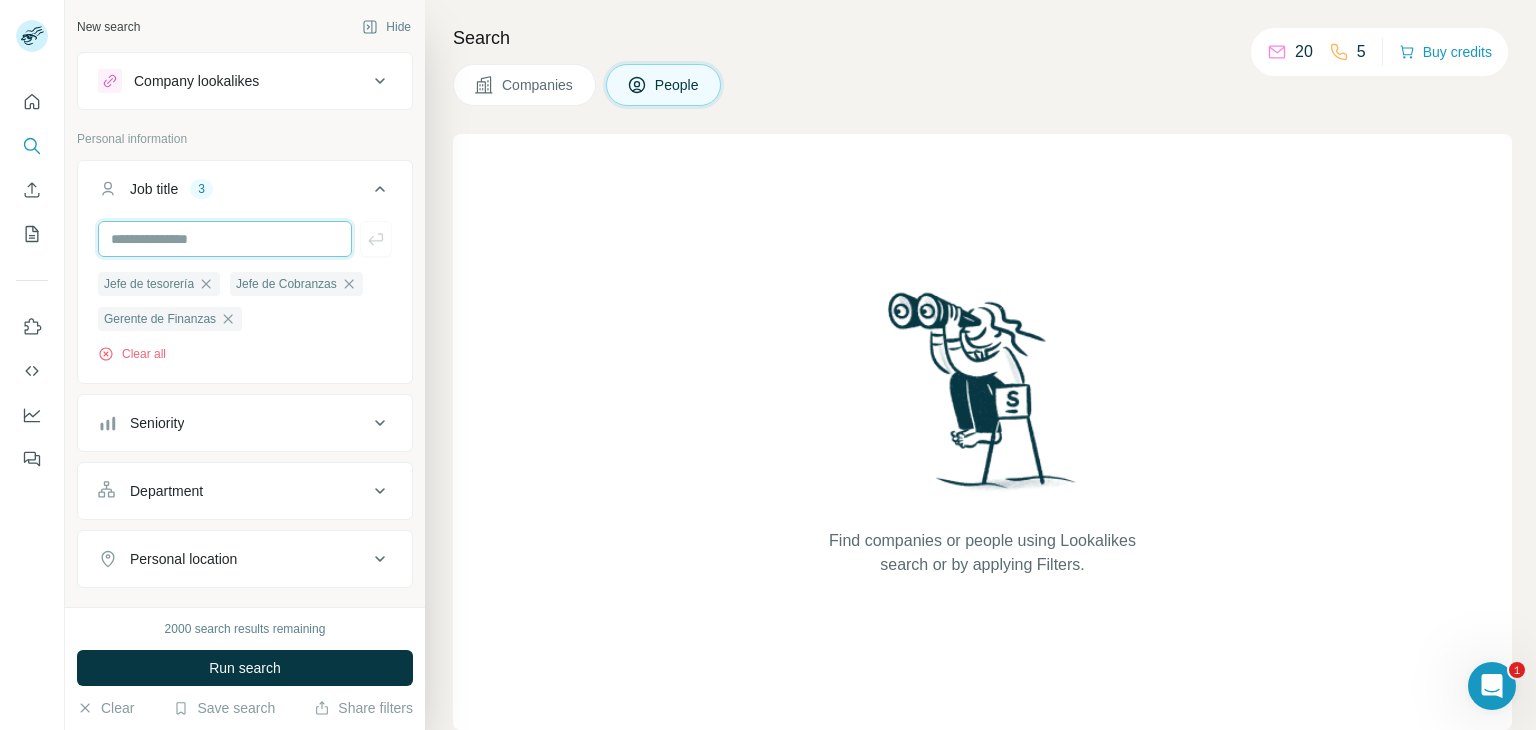 click at bounding box center (225, 239) 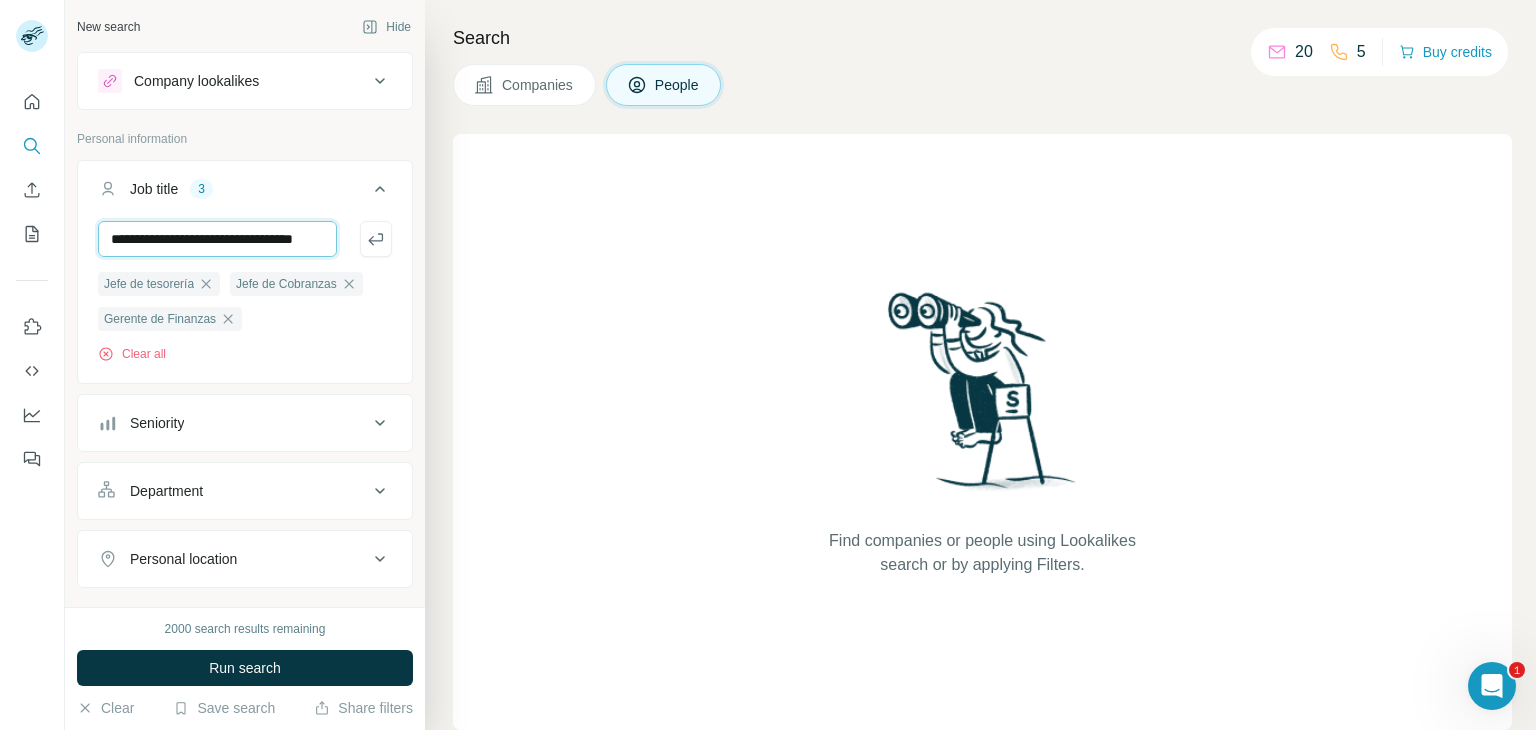 scroll, scrollTop: 0, scrollLeft: 33, axis: horizontal 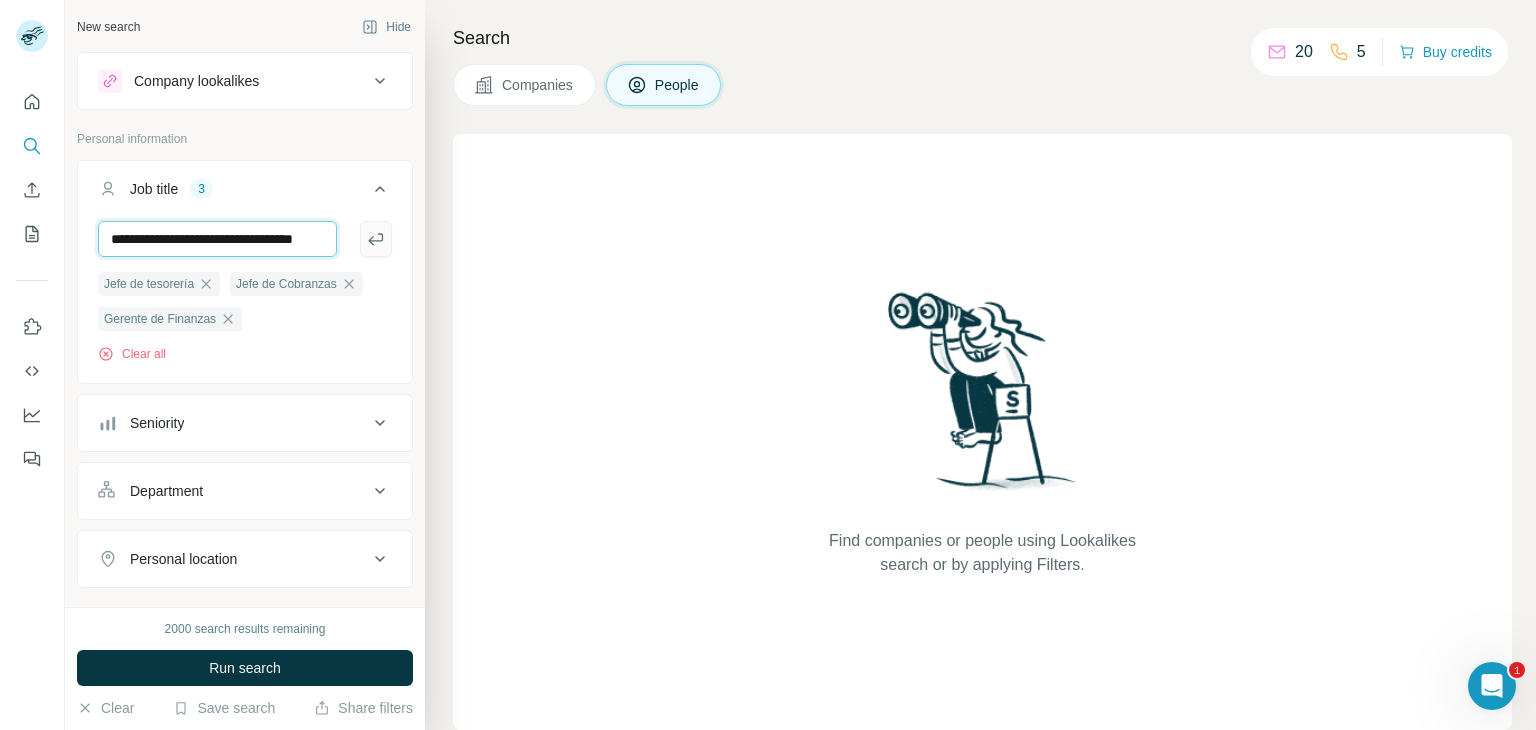 type on "**********" 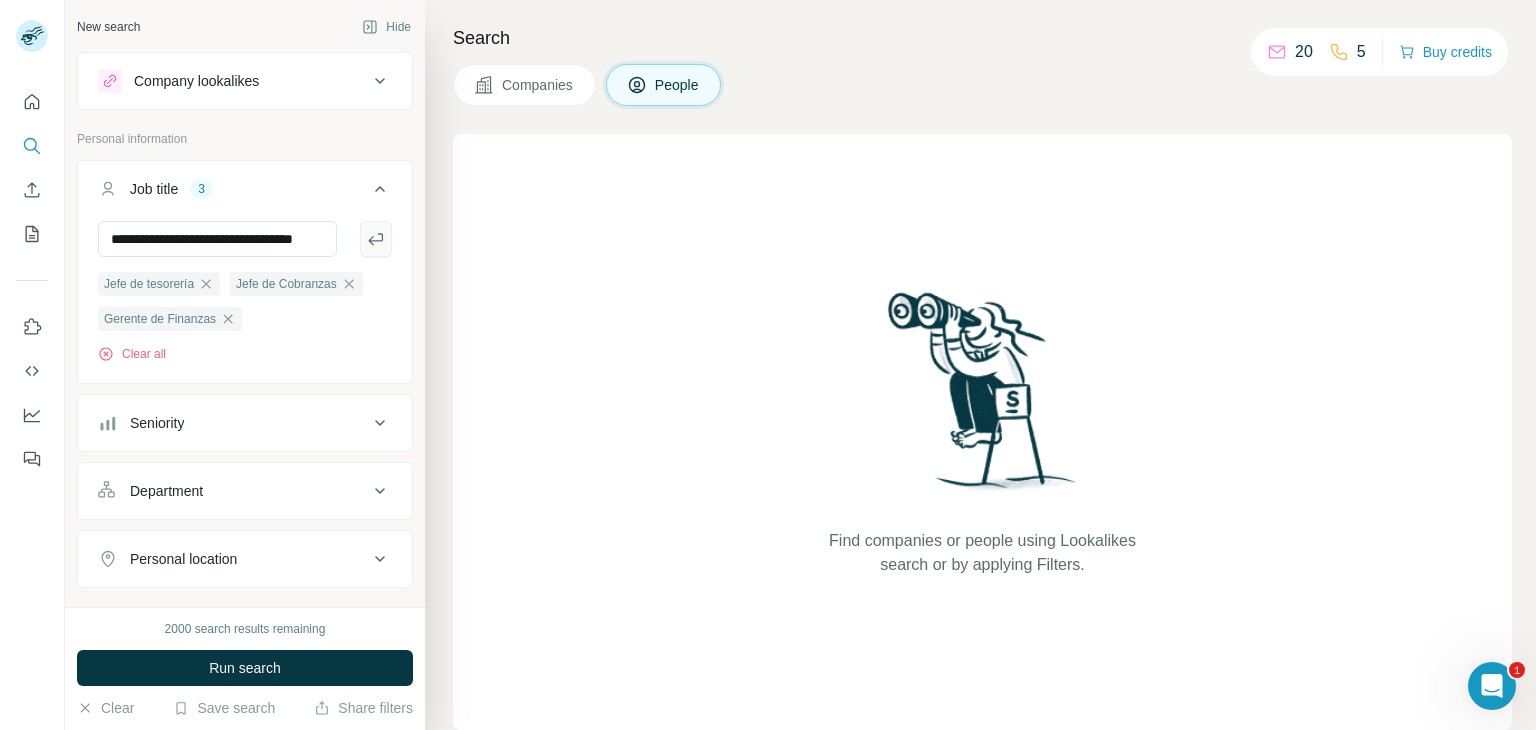 click 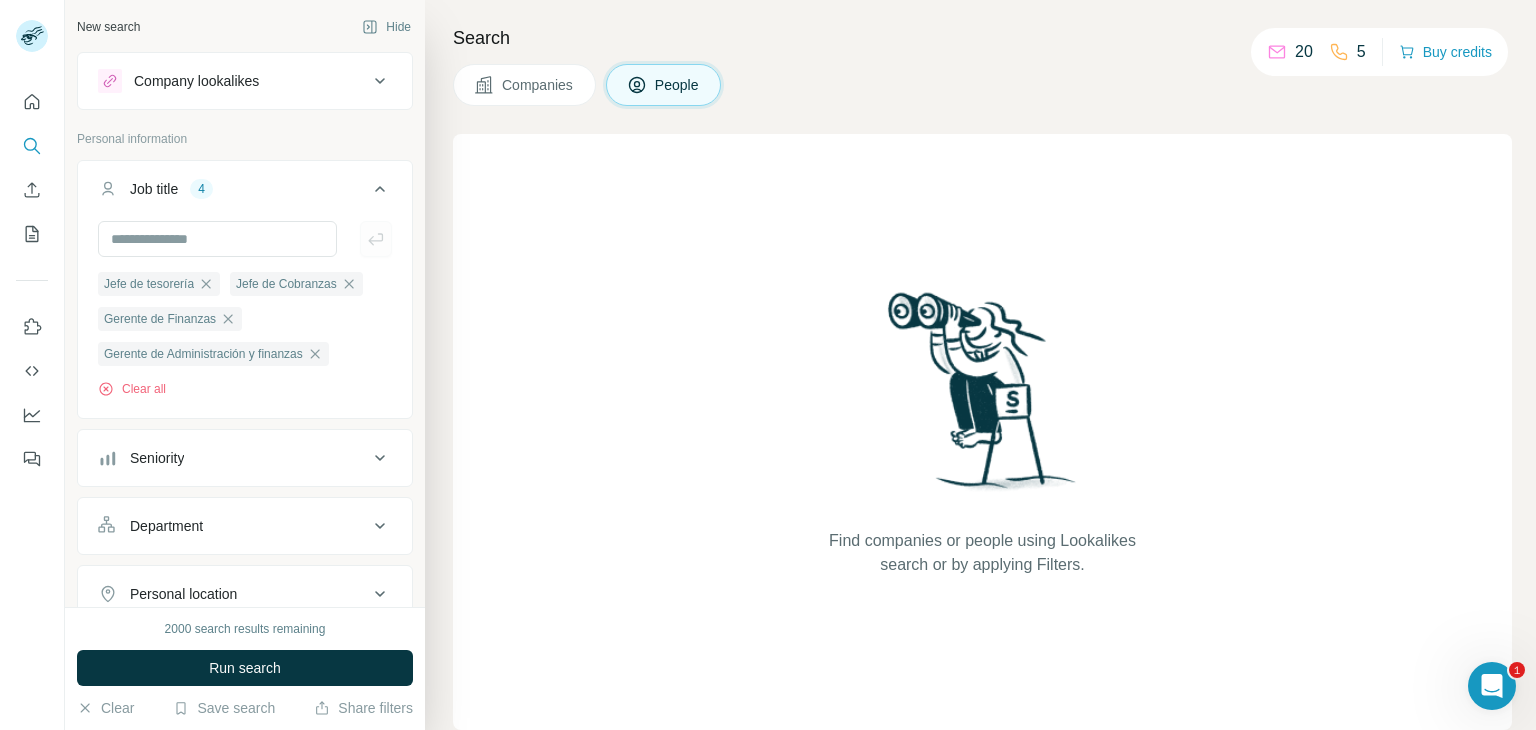 scroll, scrollTop: 0, scrollLeft: 0, axis: both 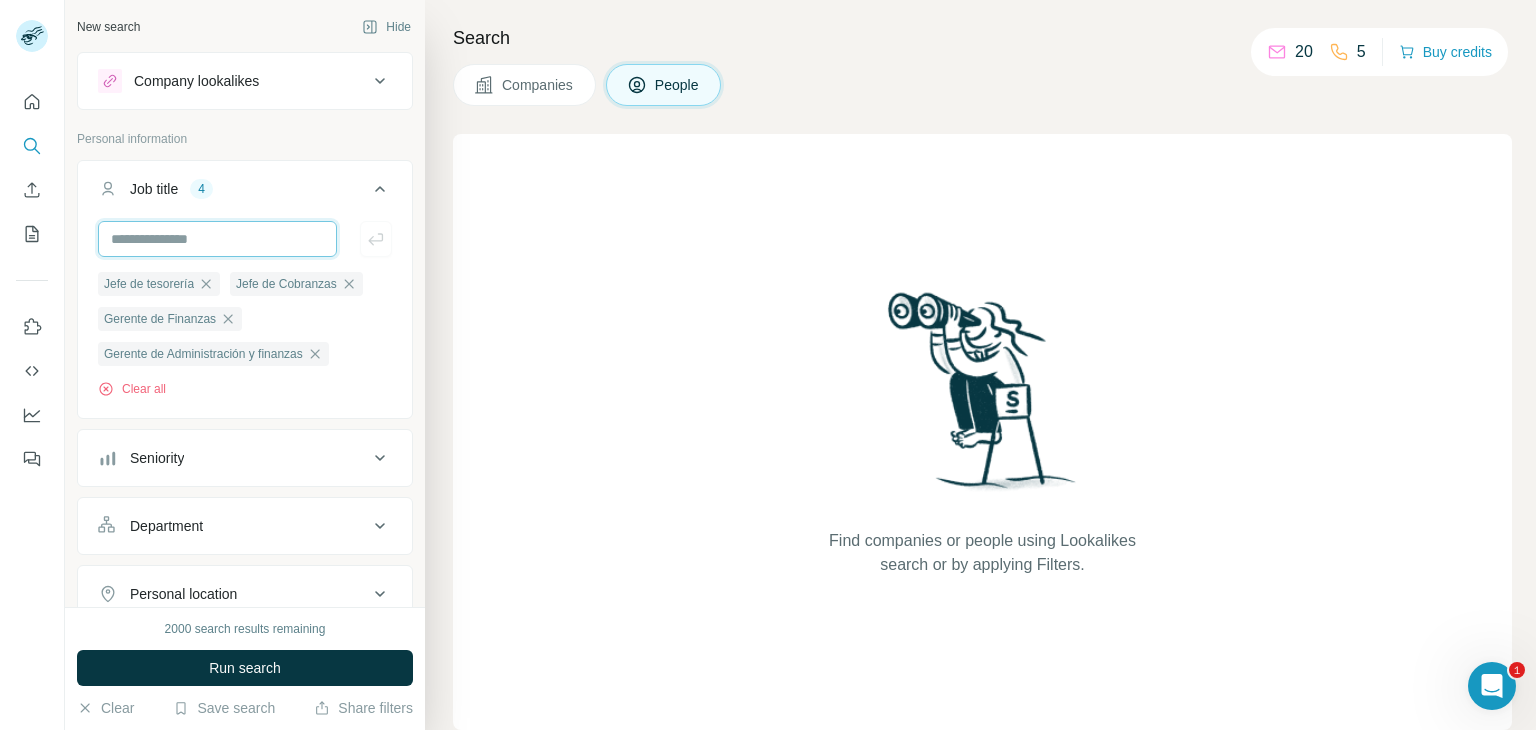 click at bounding box center (217, 239) 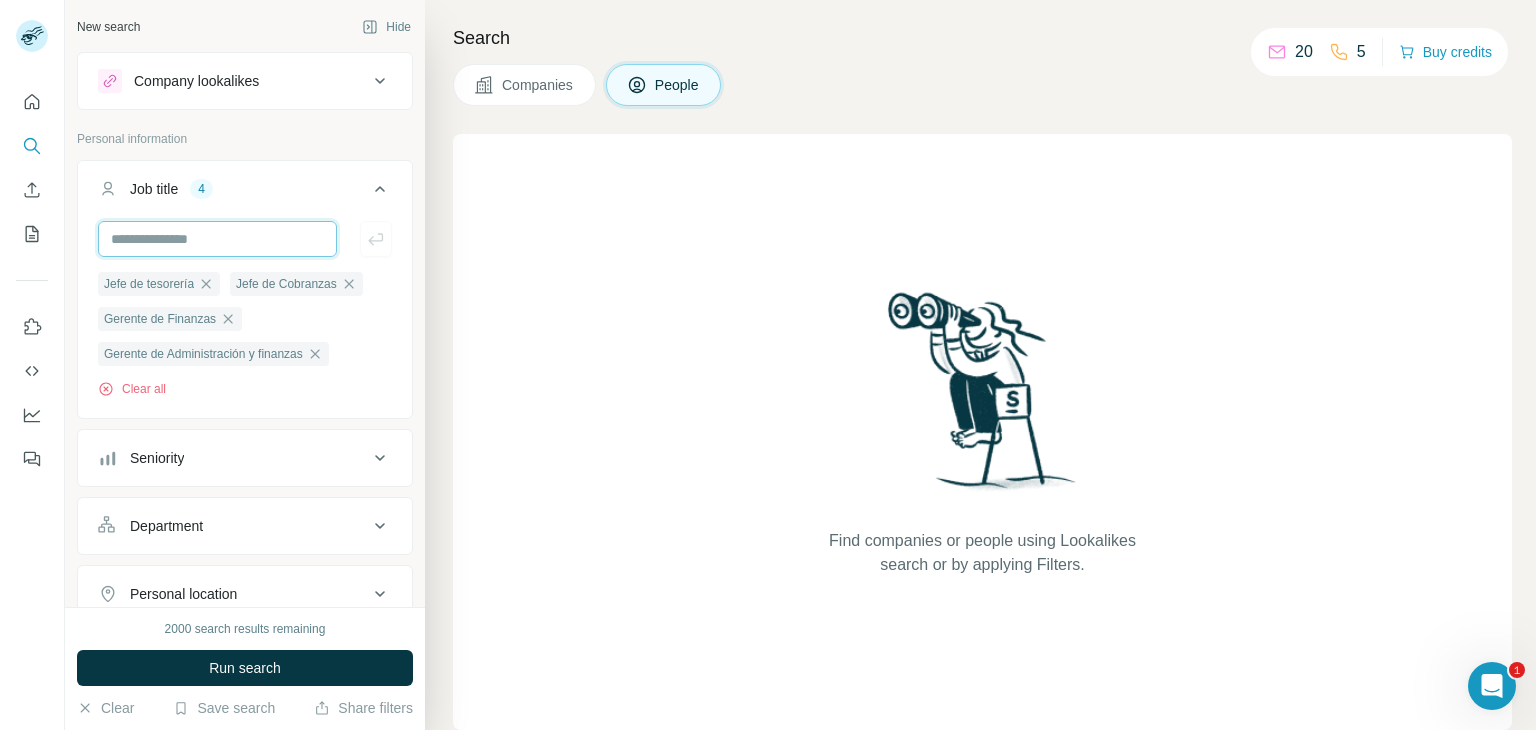 type on "*" 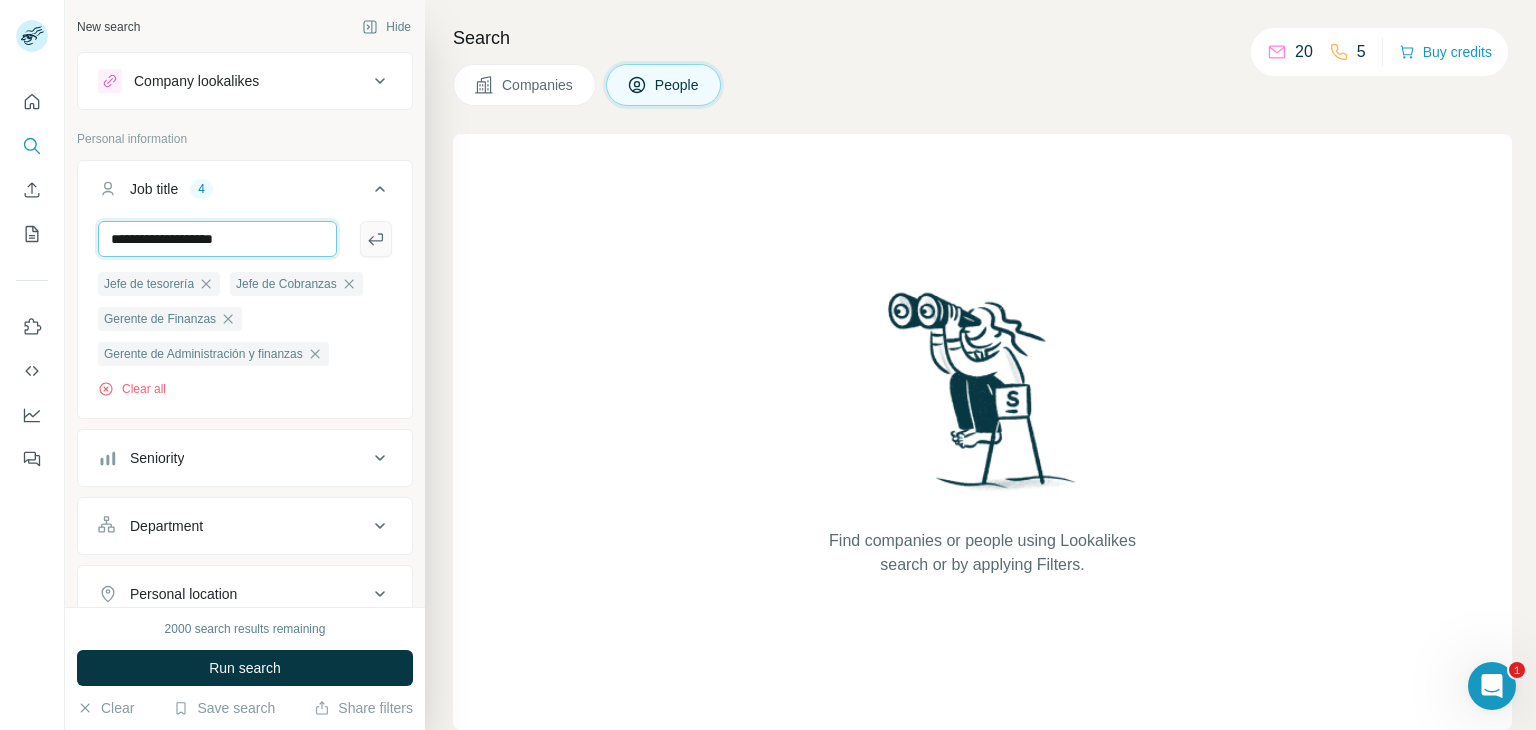 type on "**********" 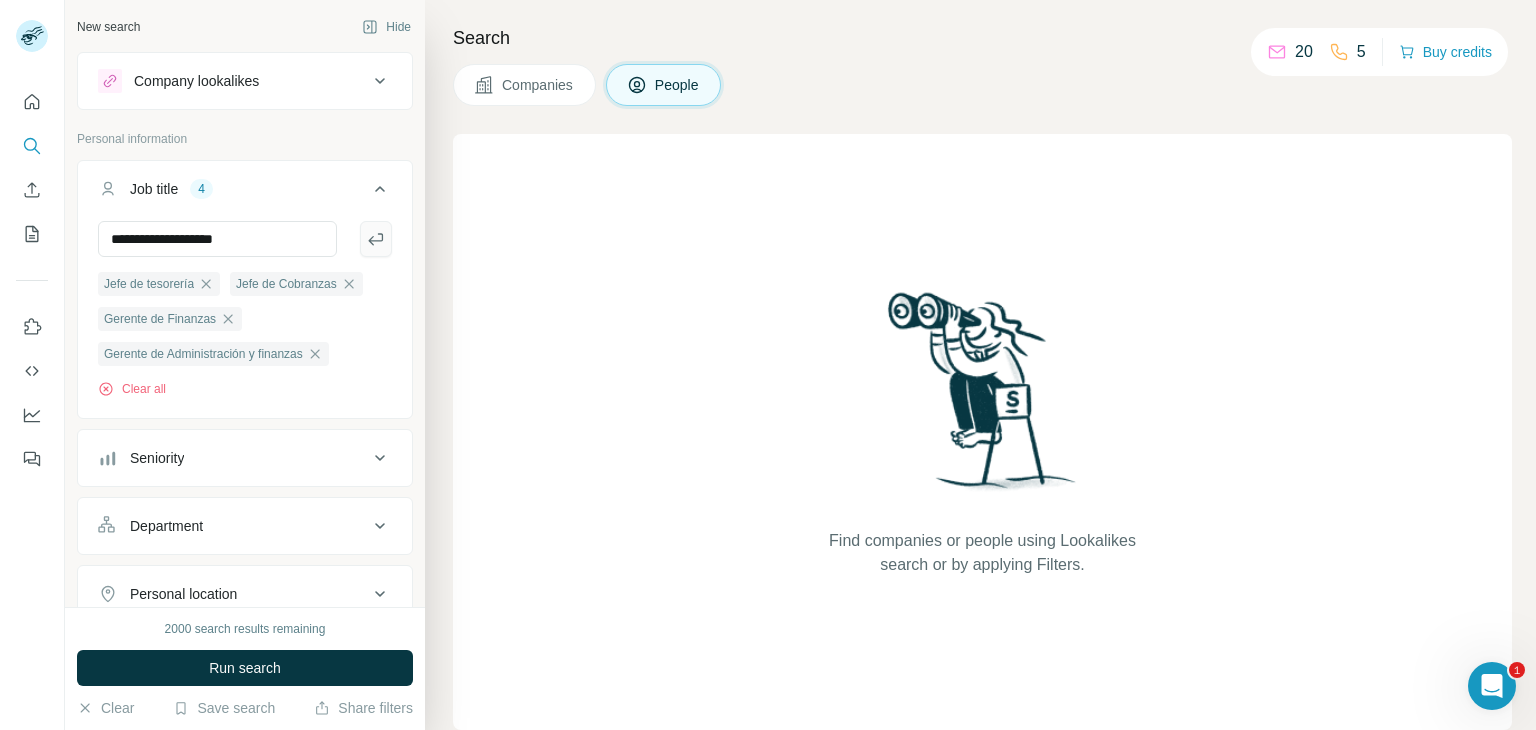 click 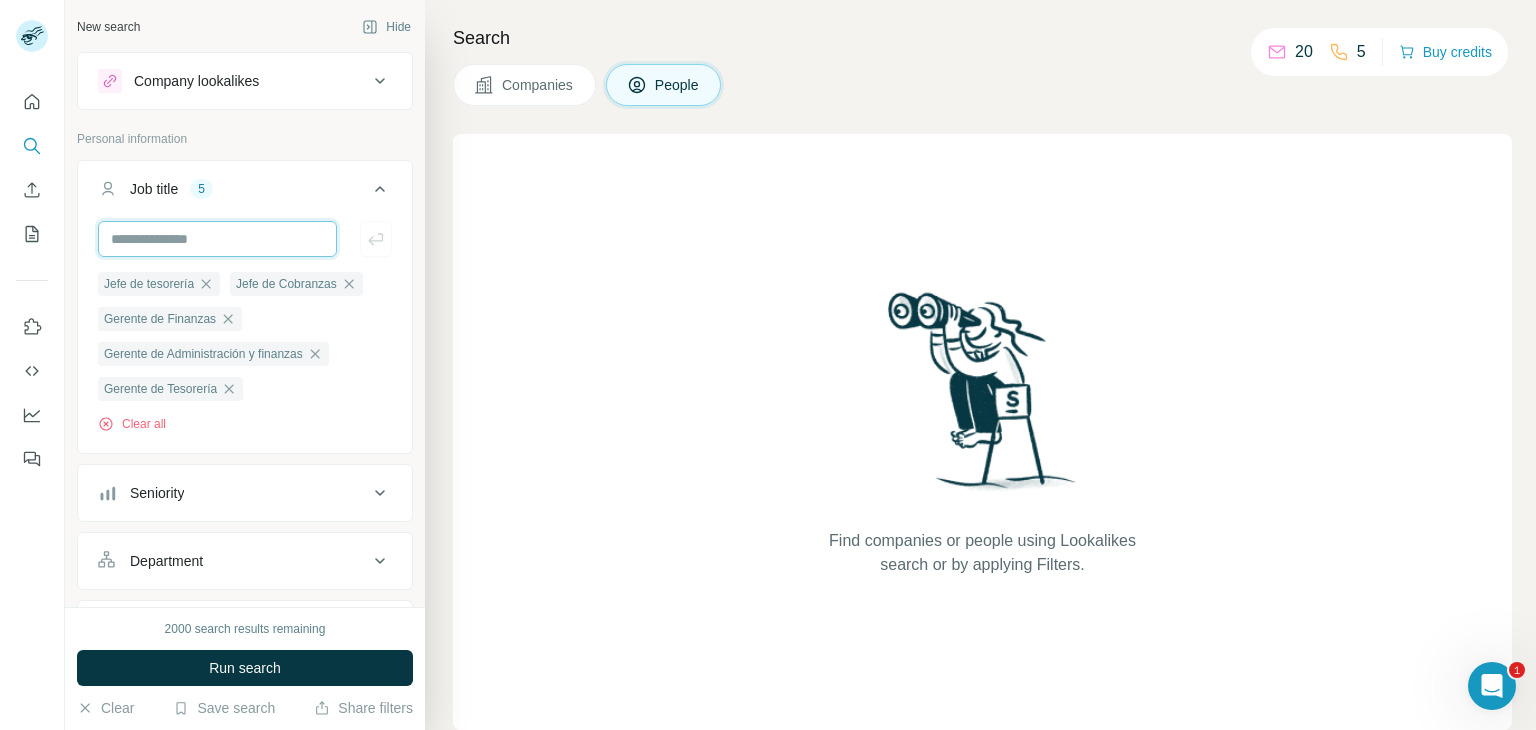 click at bounding box center (217, 239) 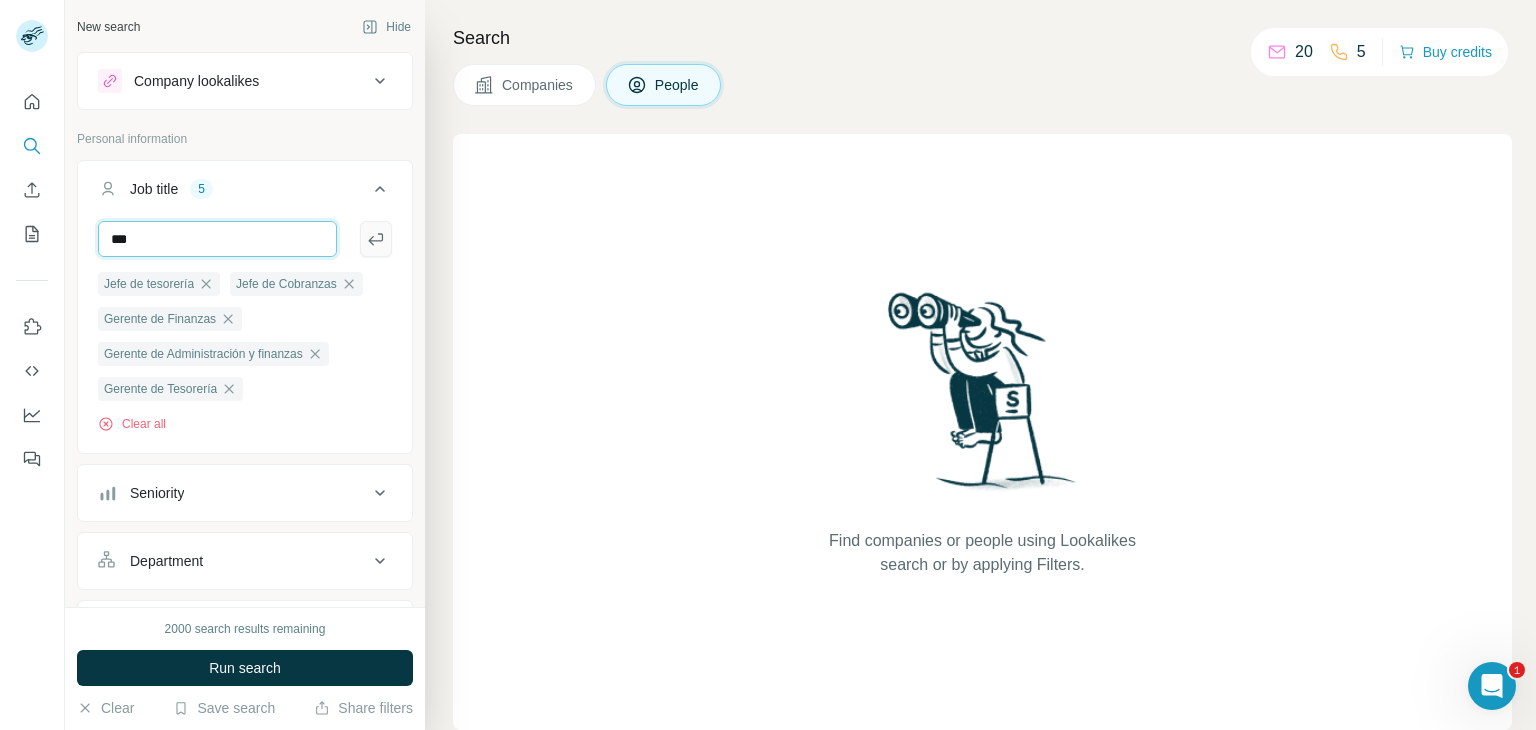 type on "***" 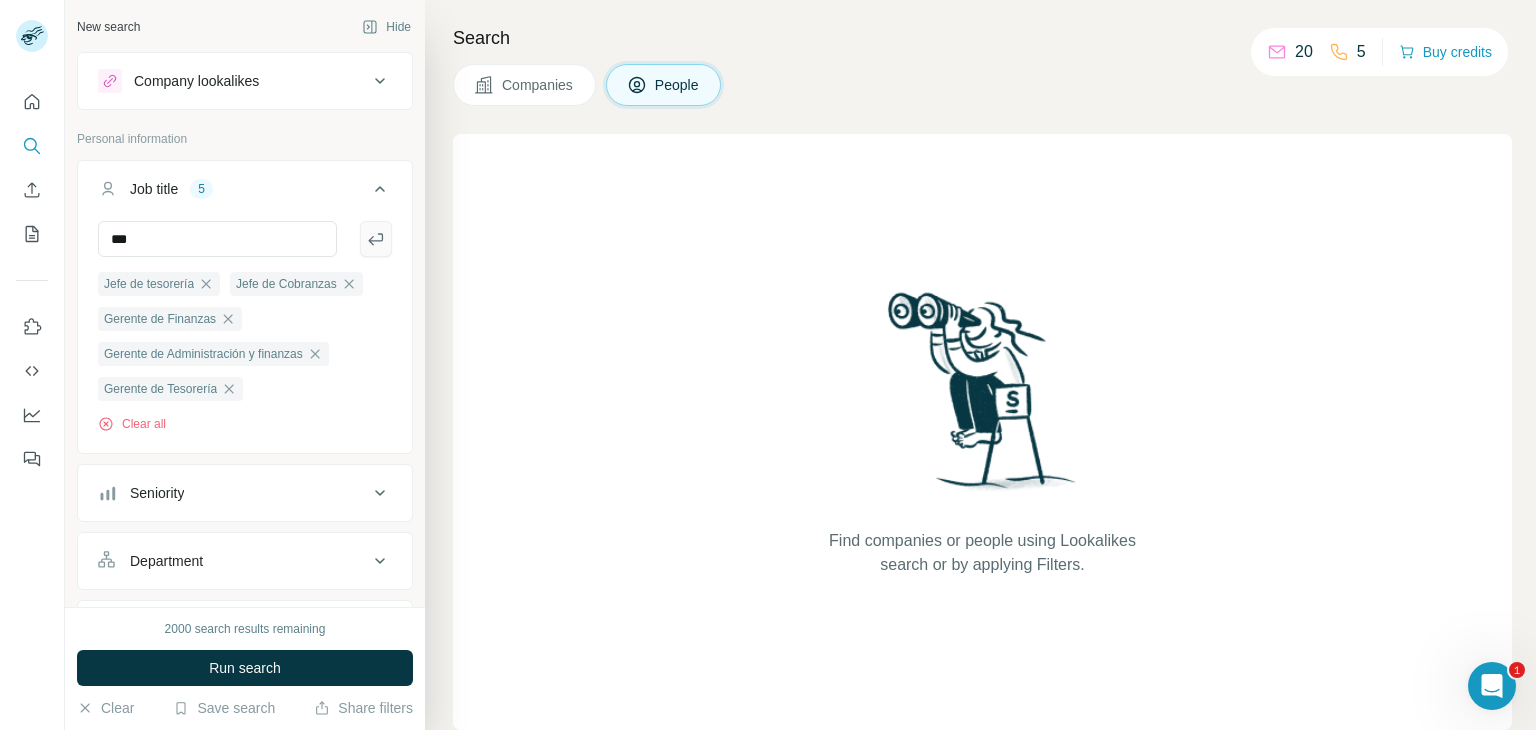 click 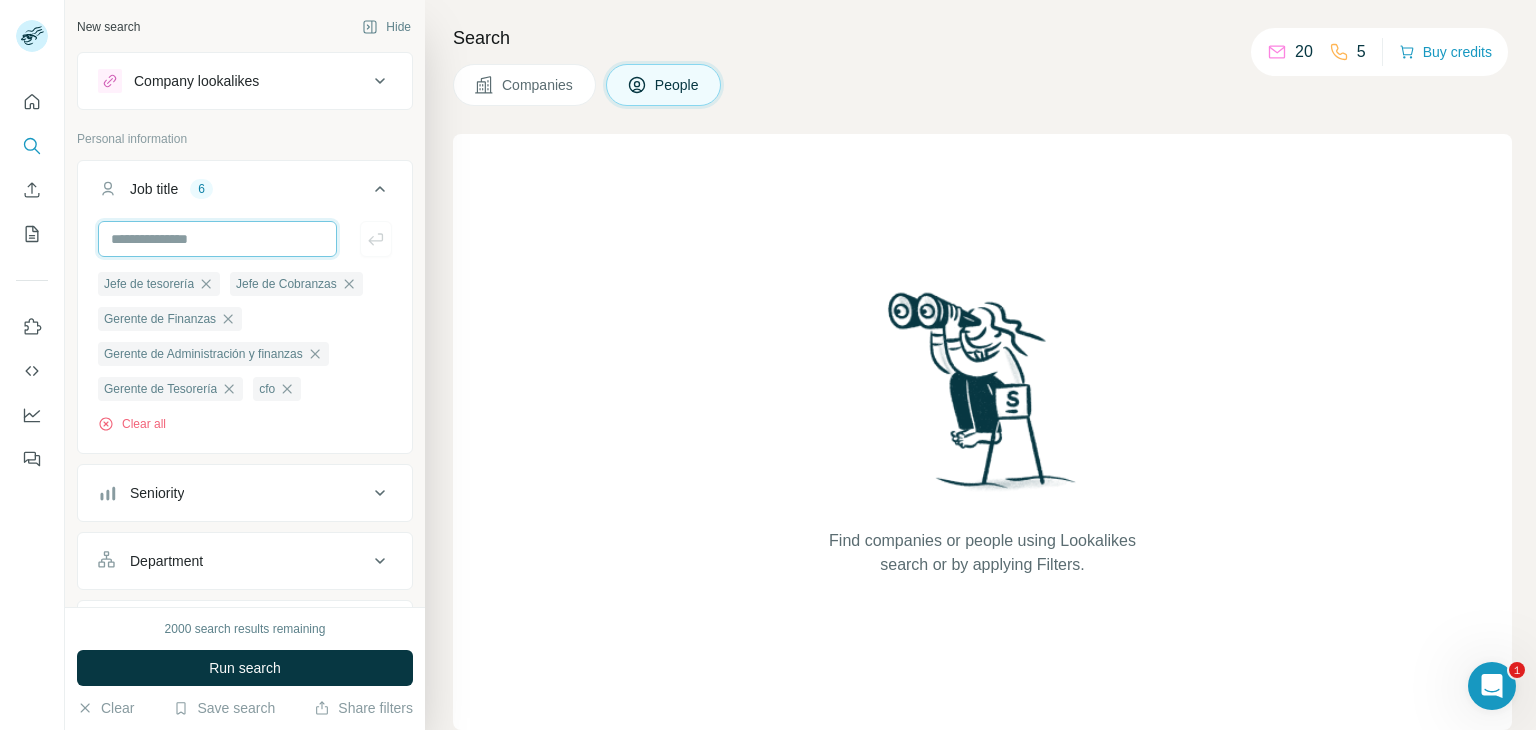 click at bounding box center [217, 239] 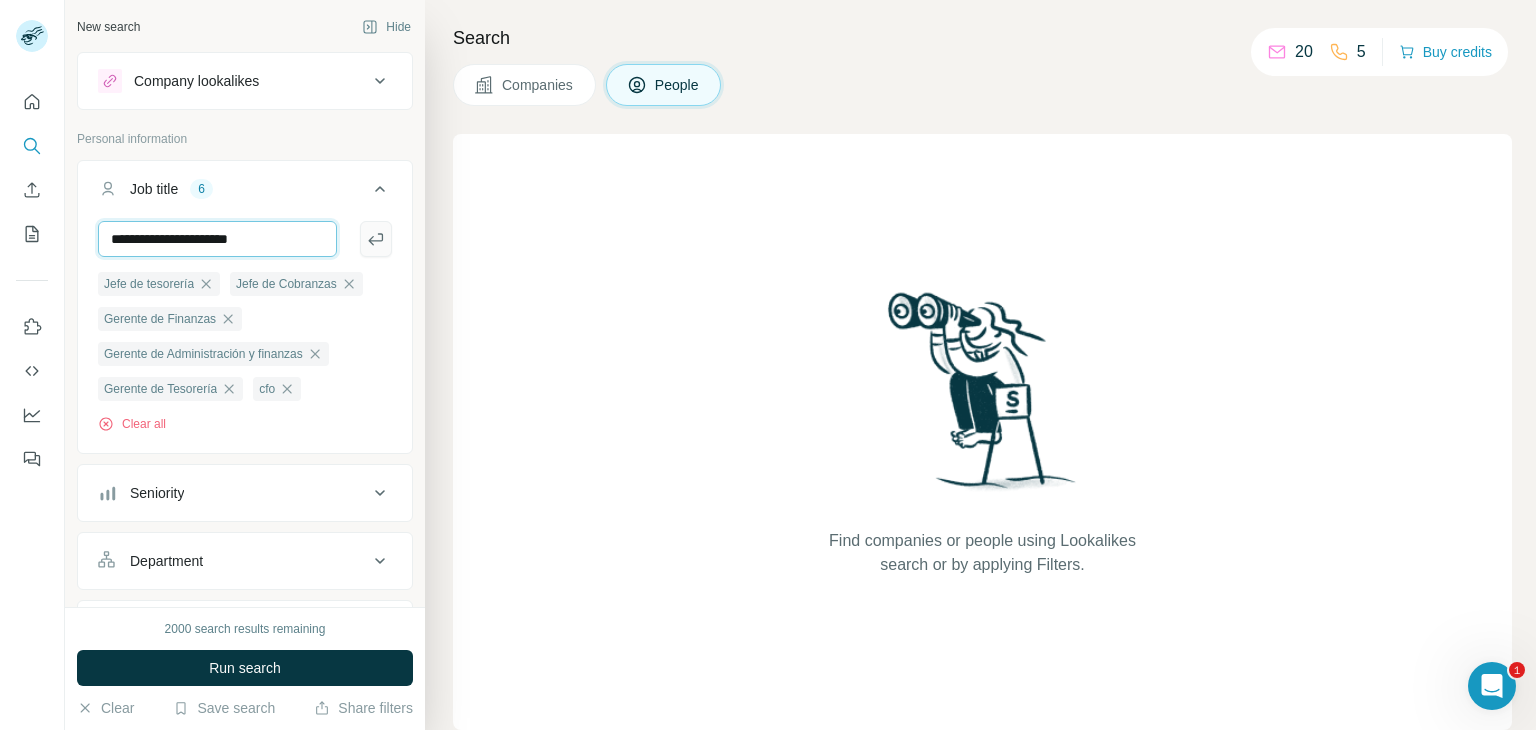 type on "**********" 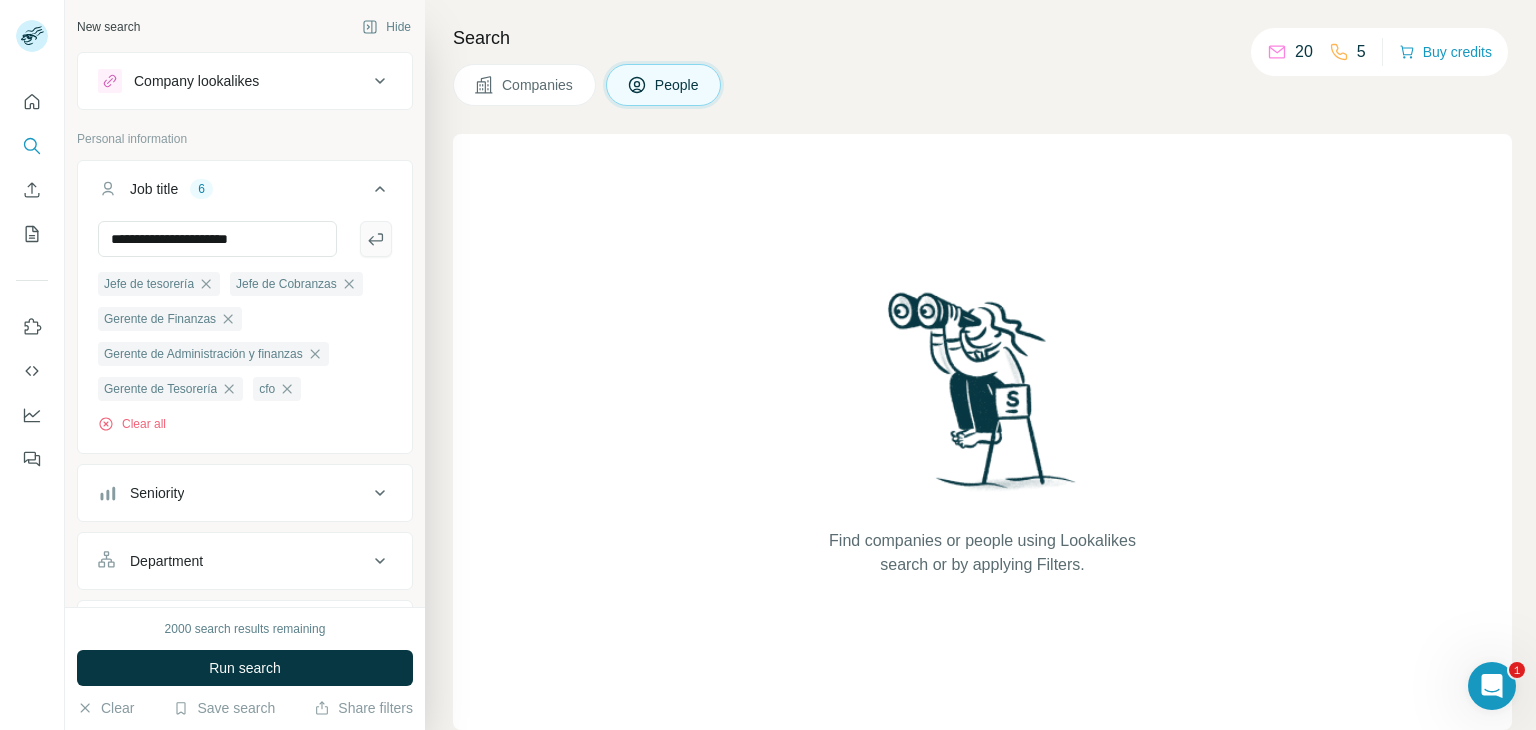 click 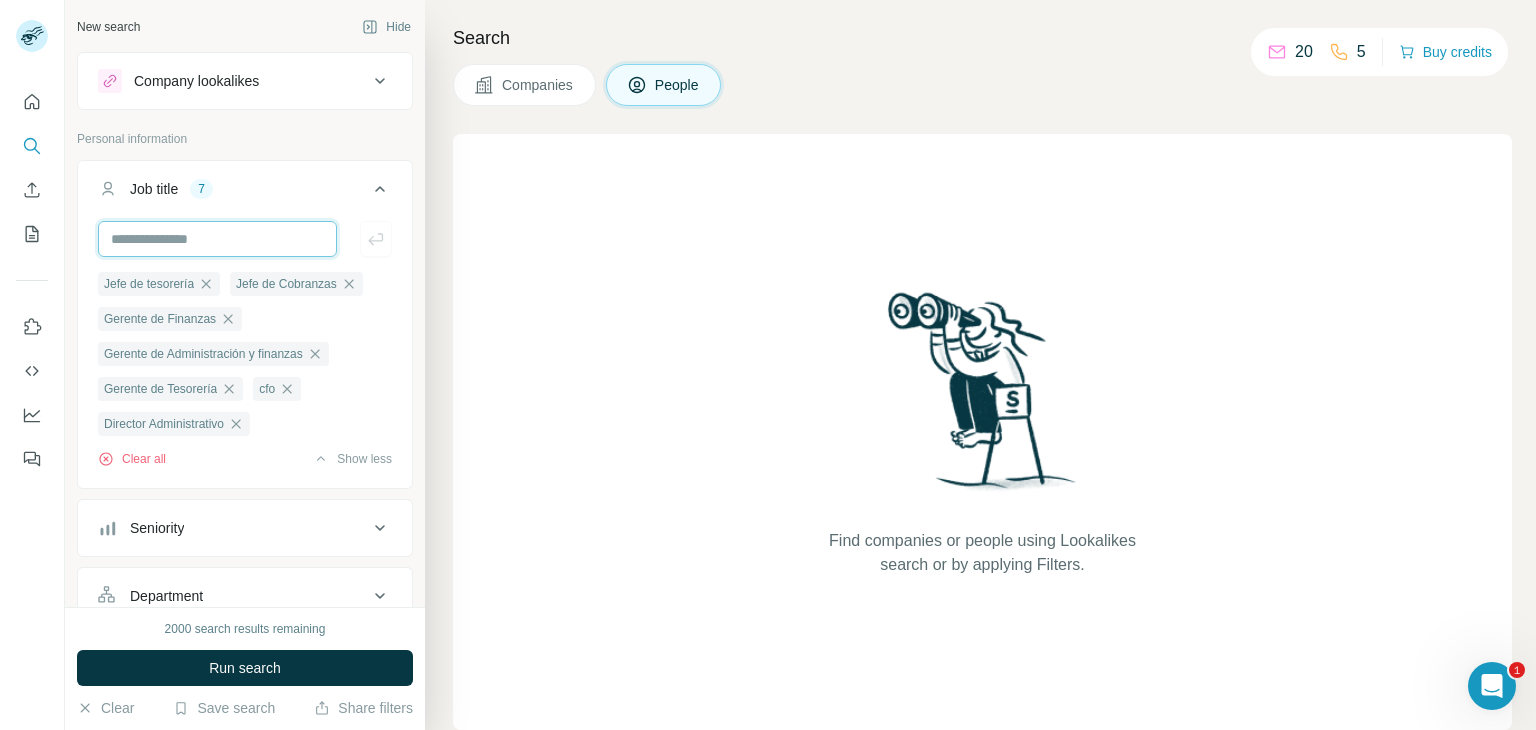 click at bounding box center (217, 239) 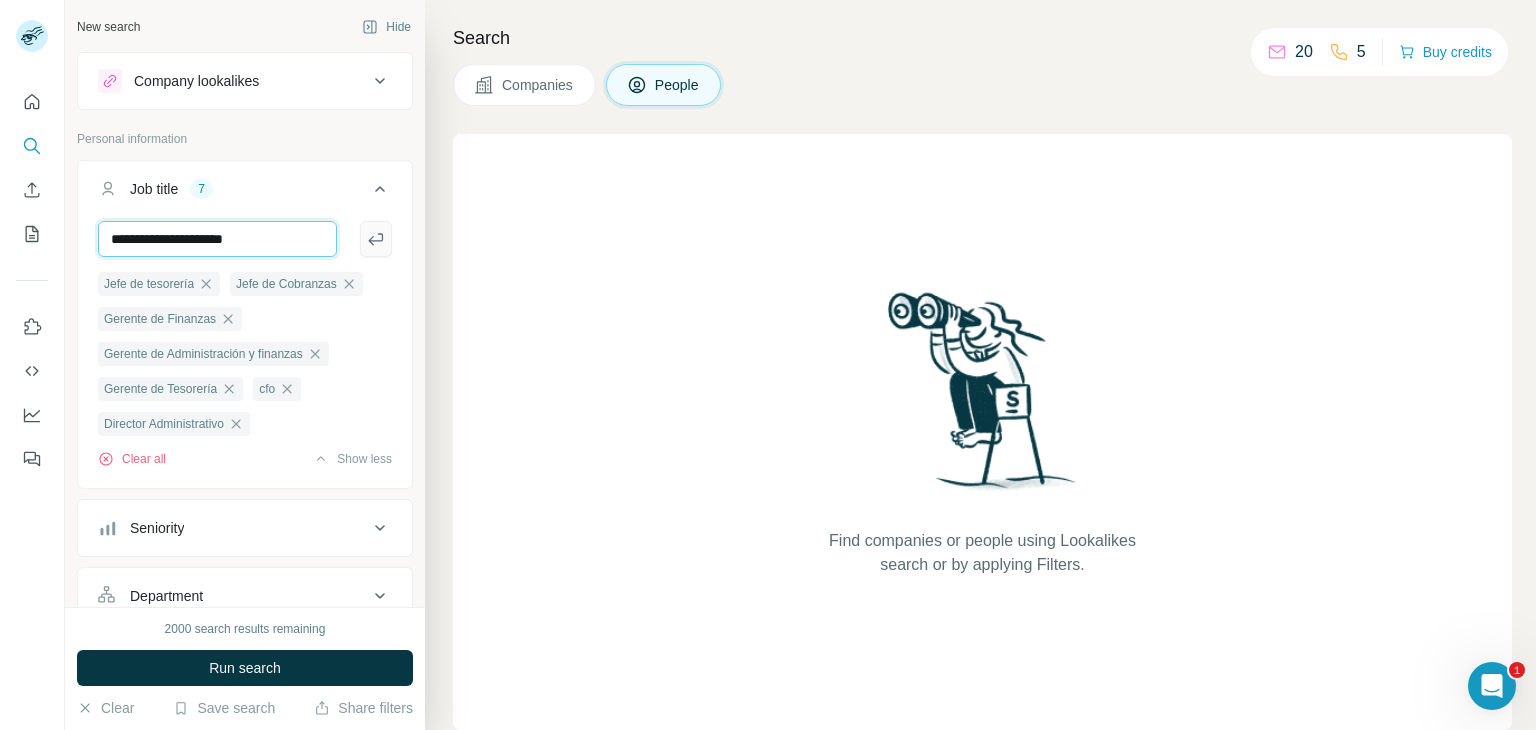 type on "**********" 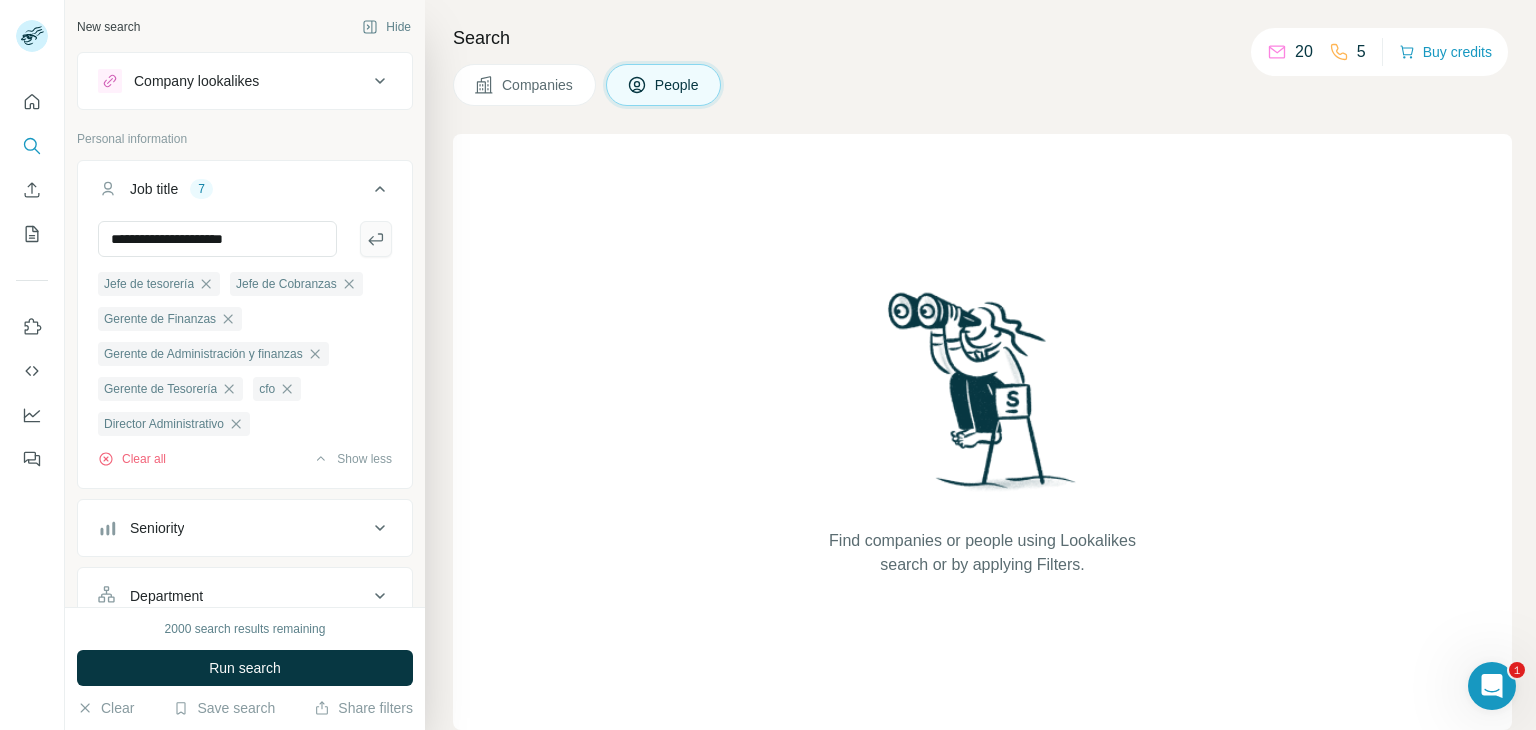 click at bounding box center (376, 239) 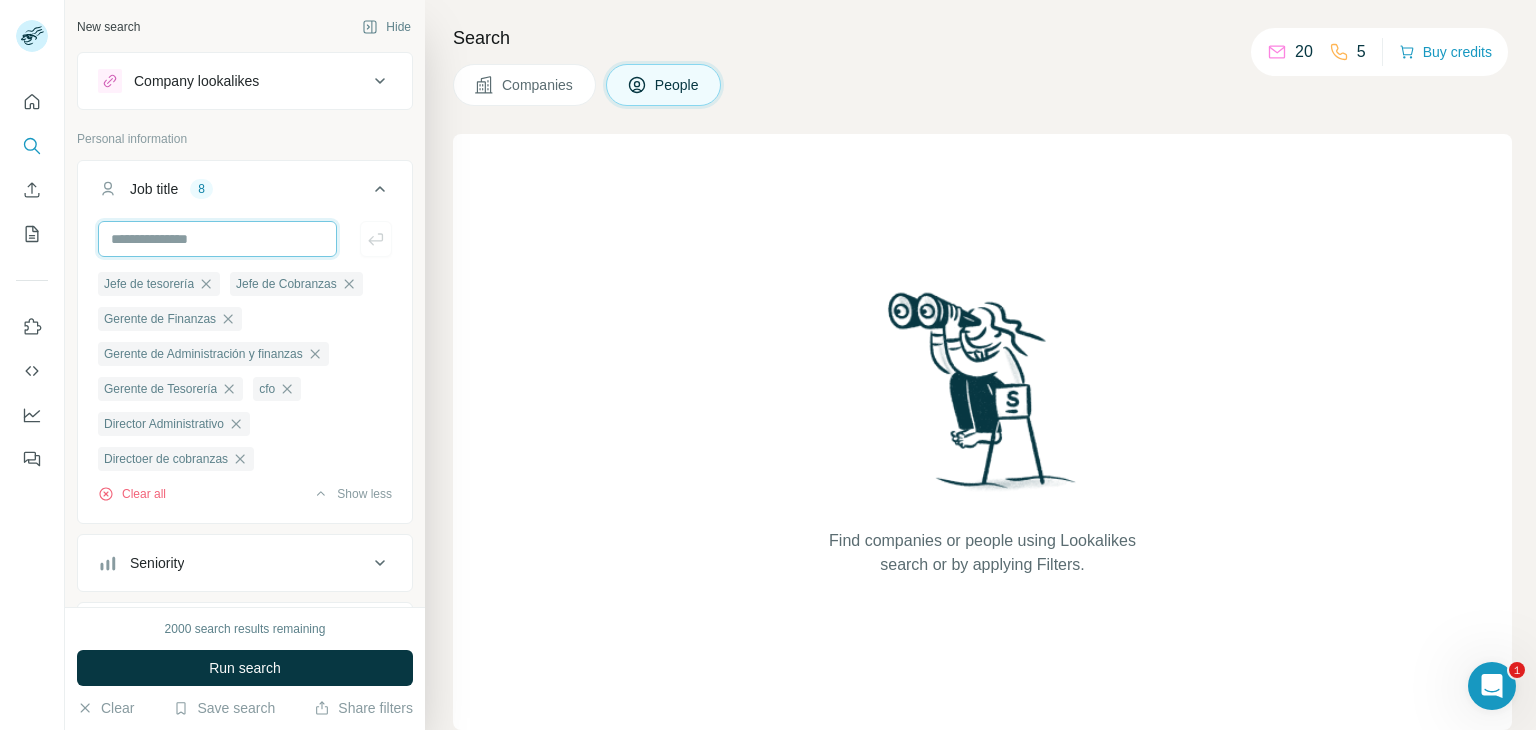 click at bounding box center (217, 239) 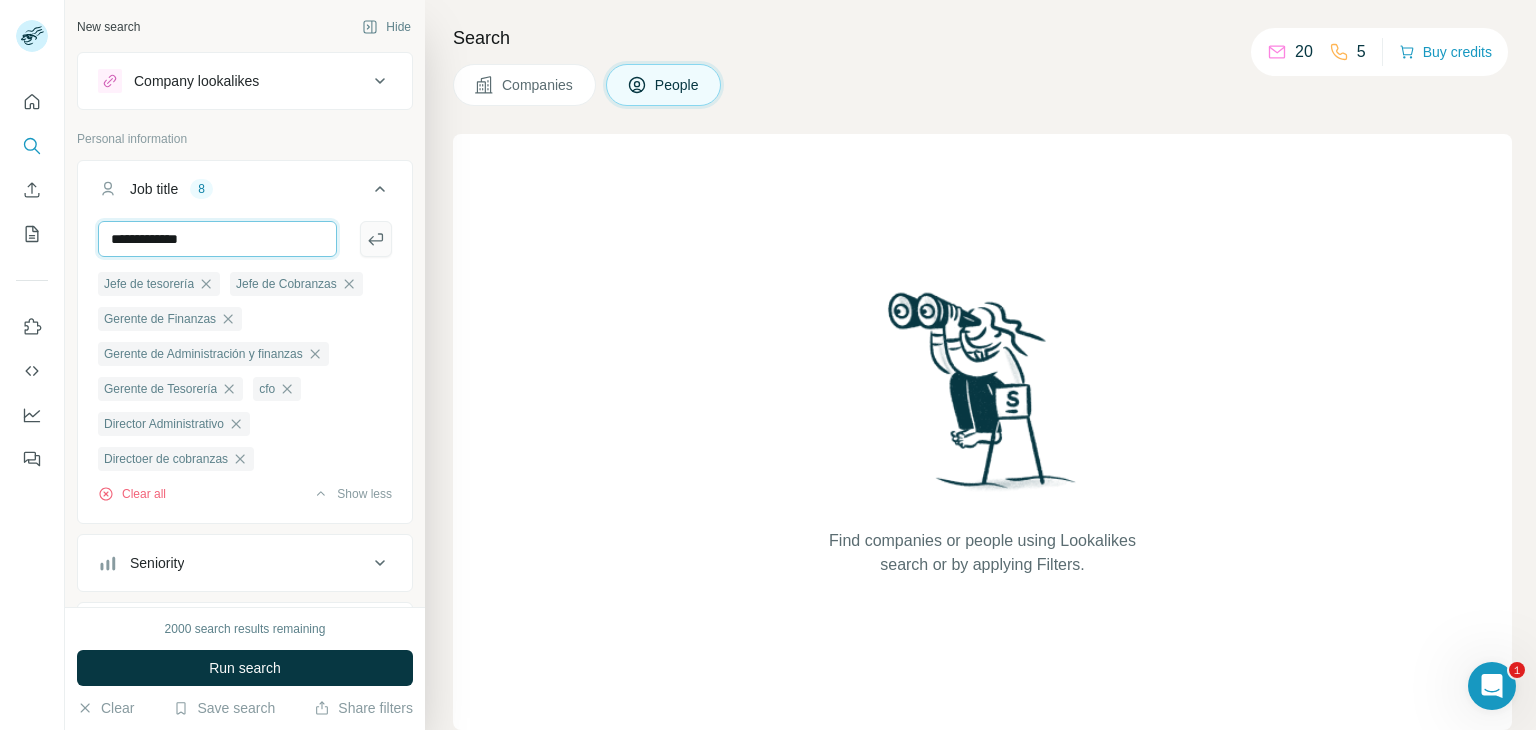 type on "**********" 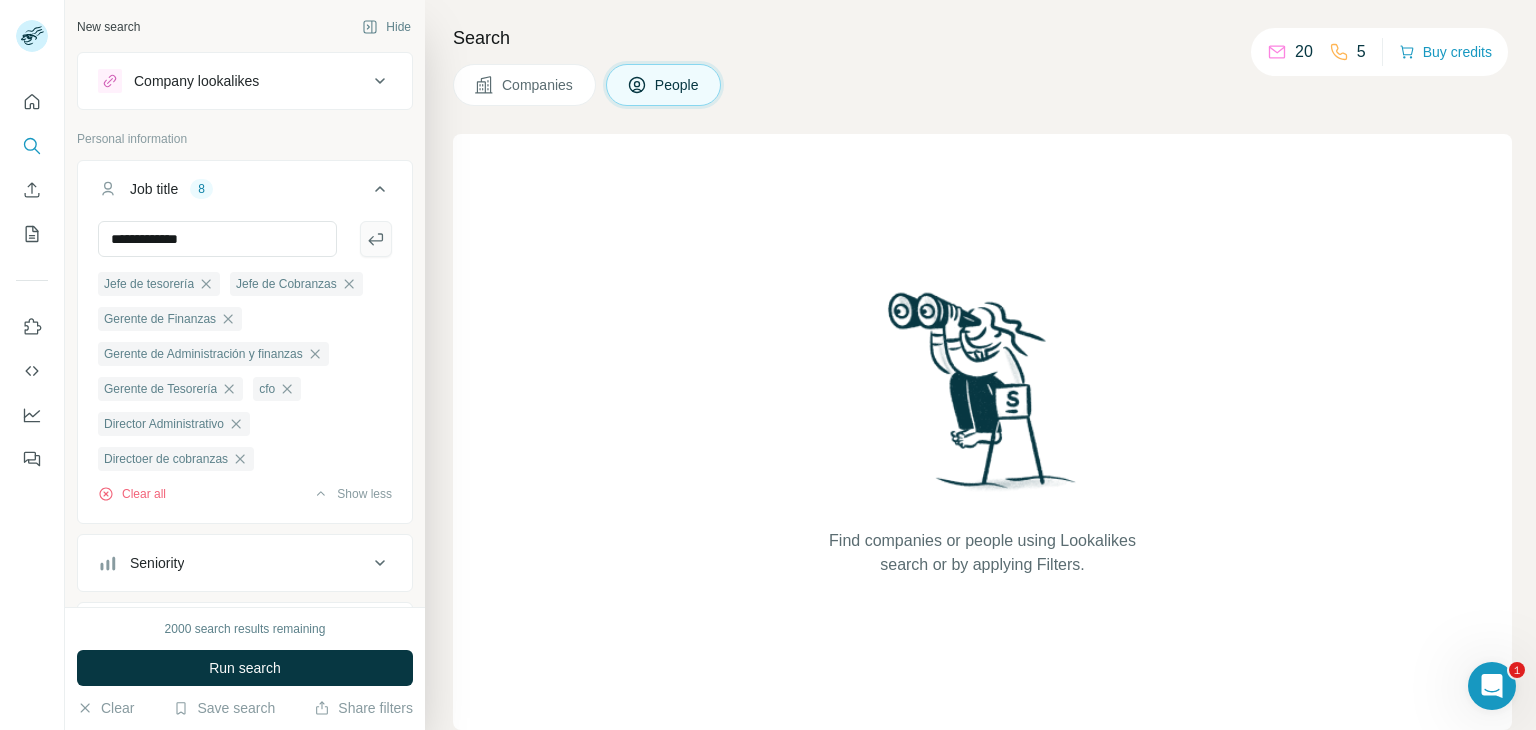 click 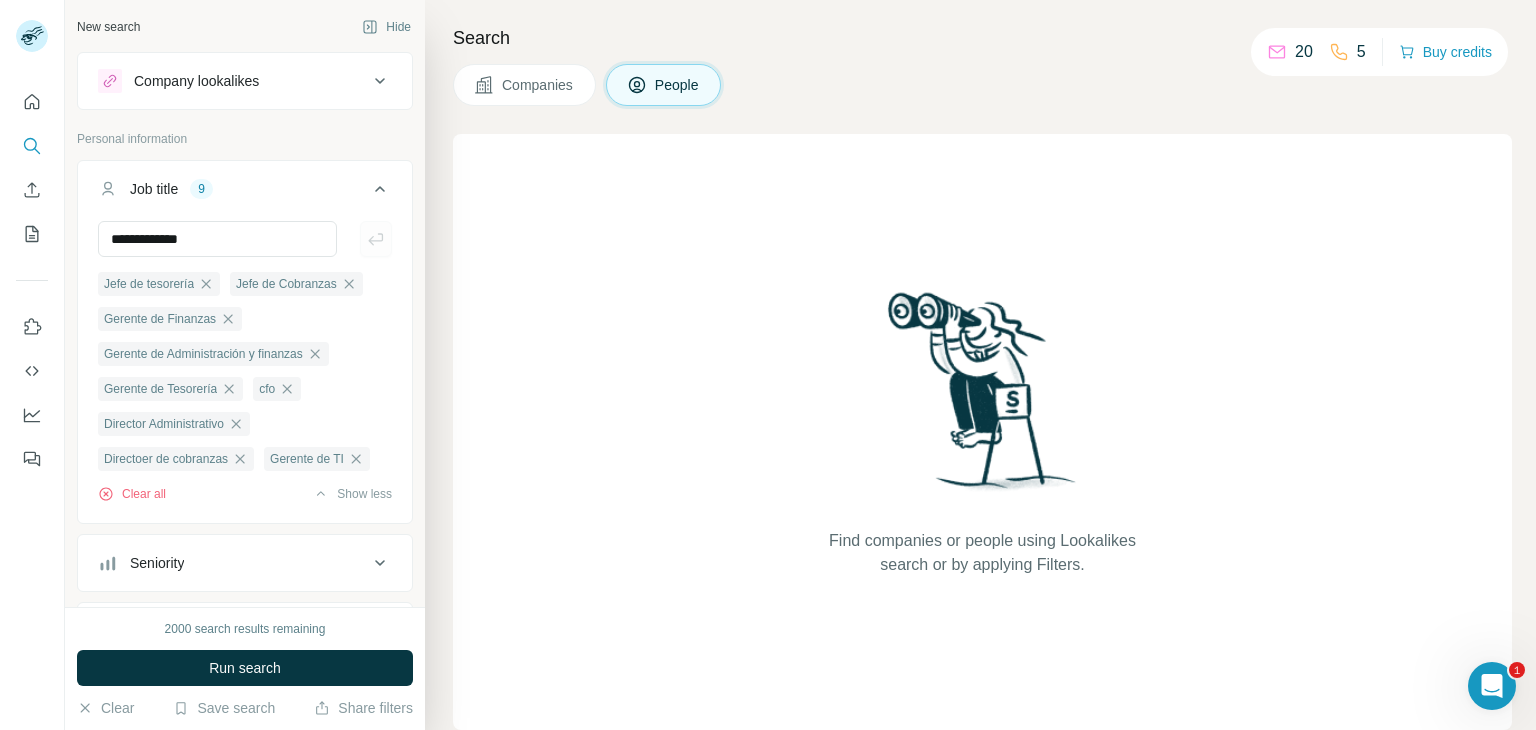type 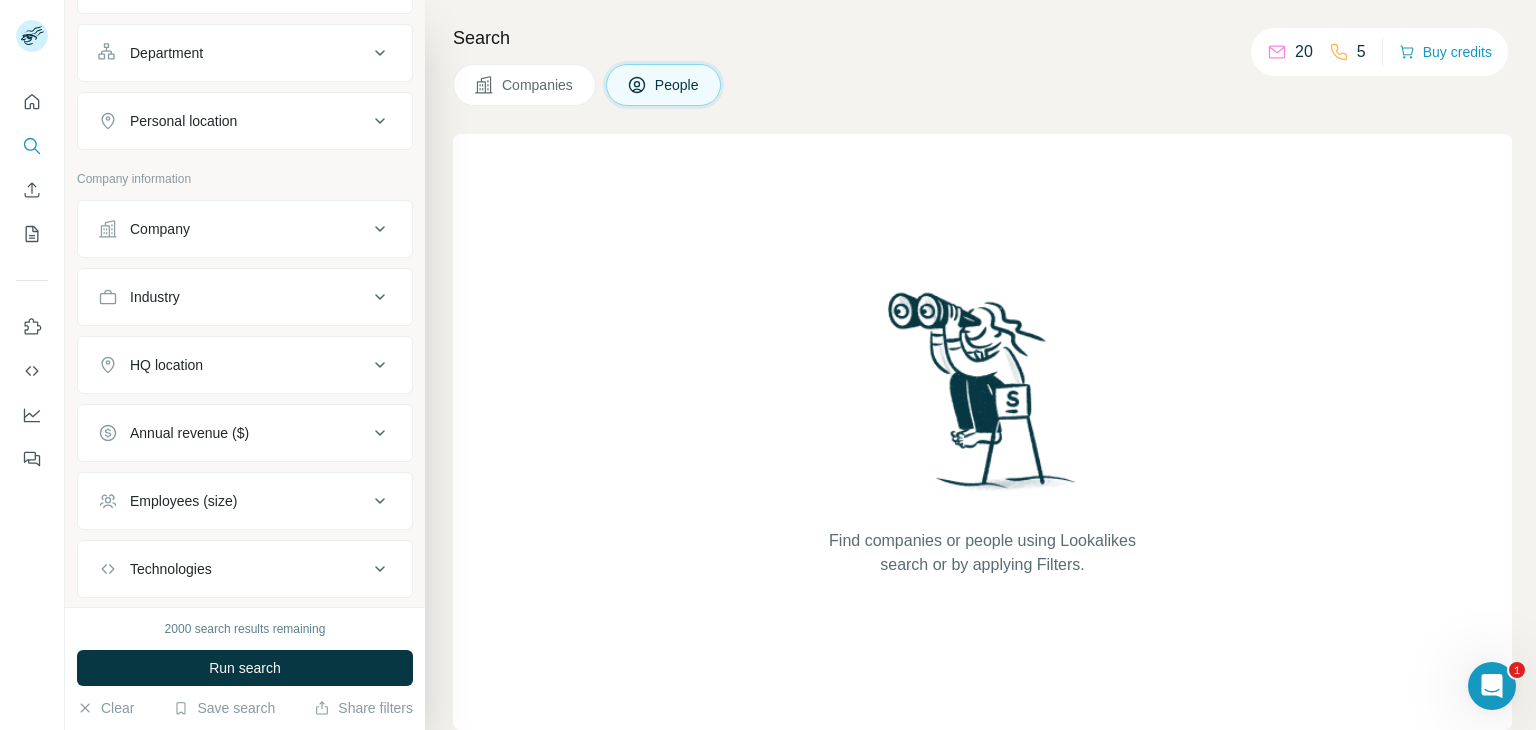 scroll, scrollTop: 588, scrollLeft: 0, axis: vertical 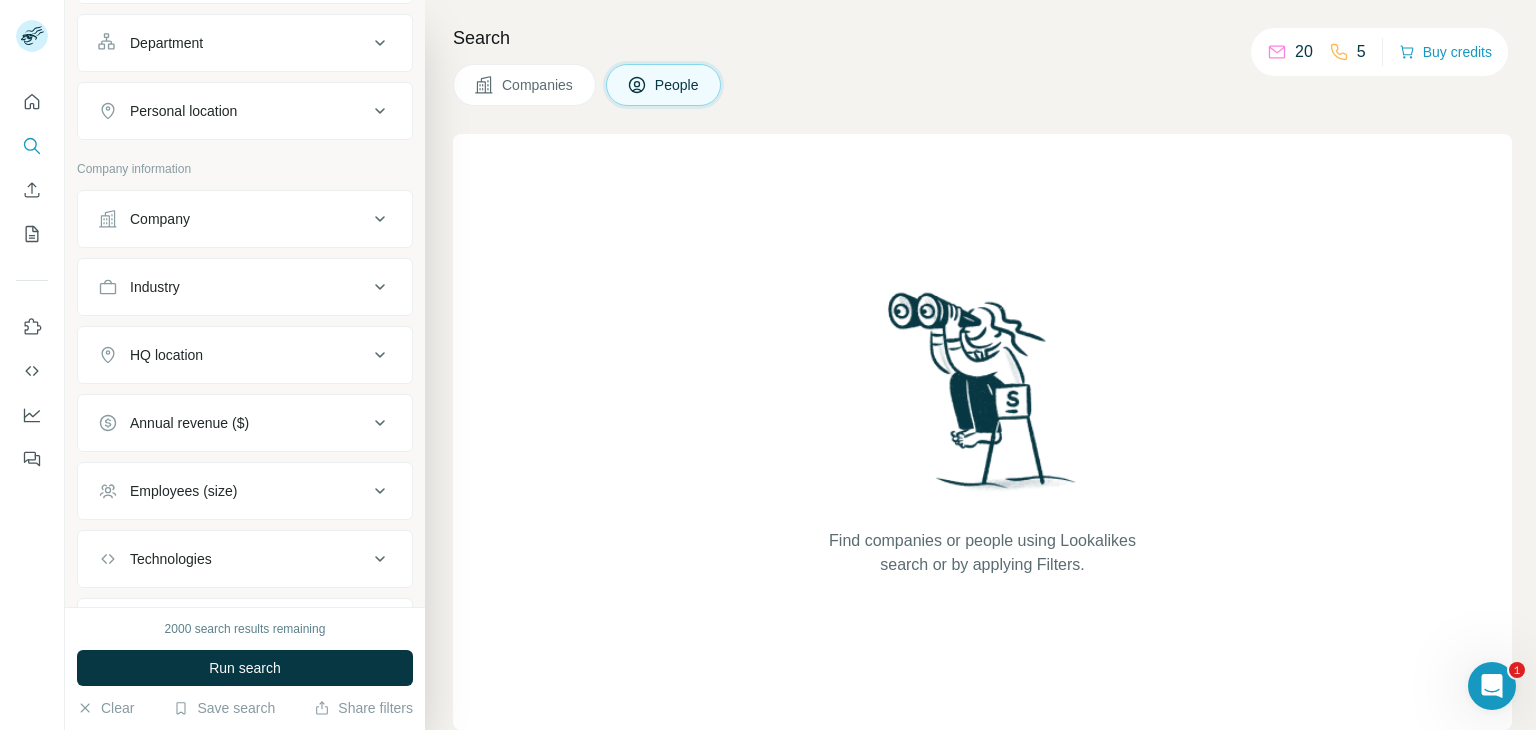 click on "Industry" at bounding box center [233, 287] 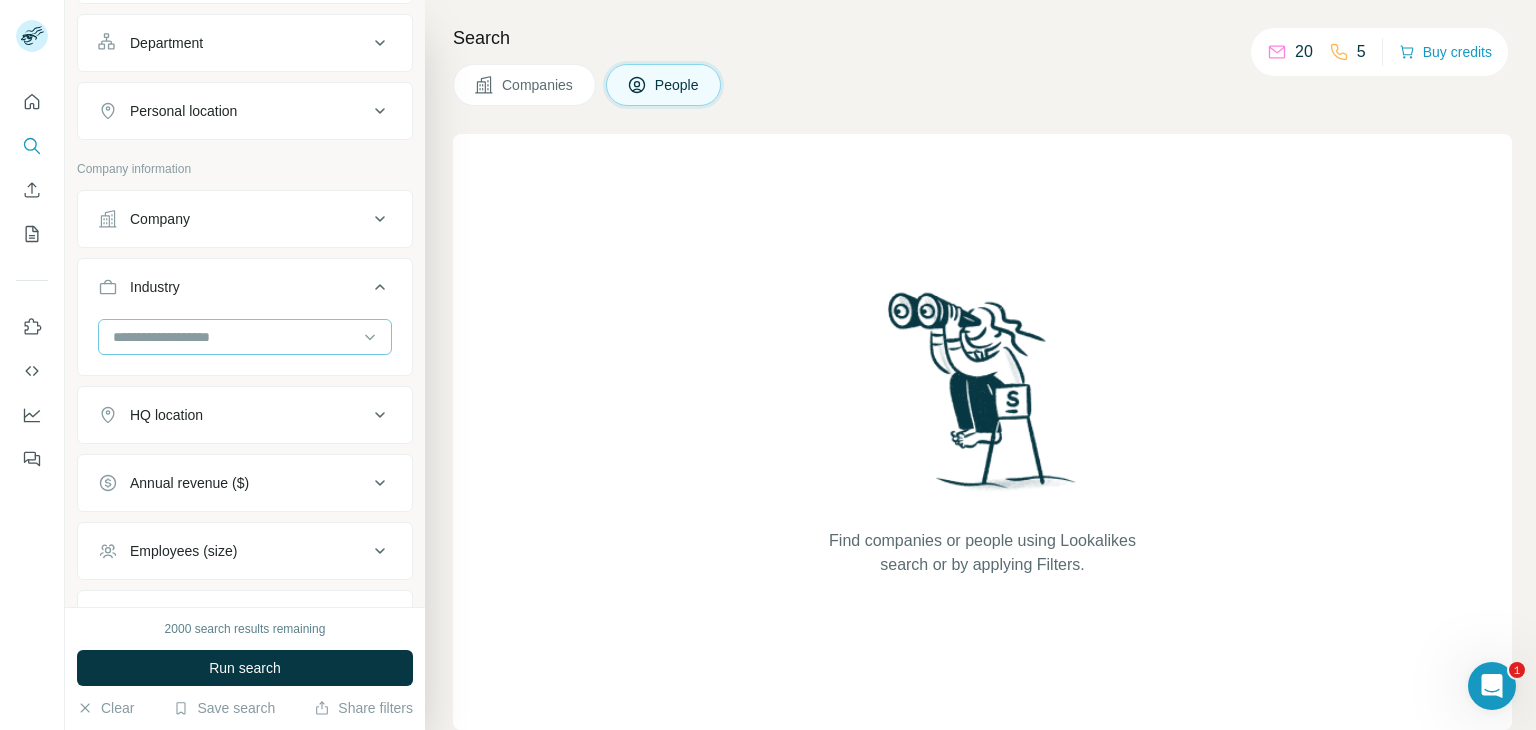 click at bounding box center [234, 337] 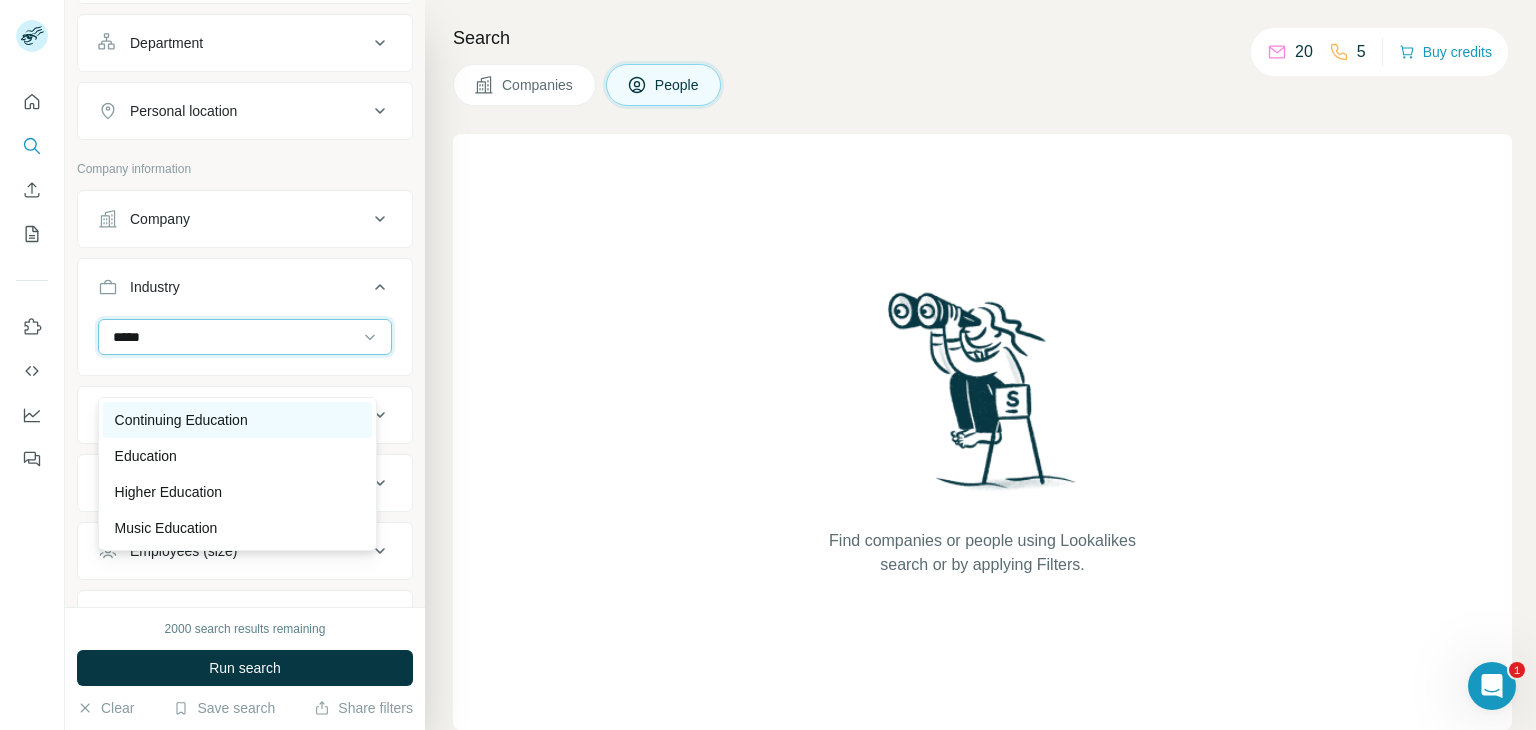 type on "*****" 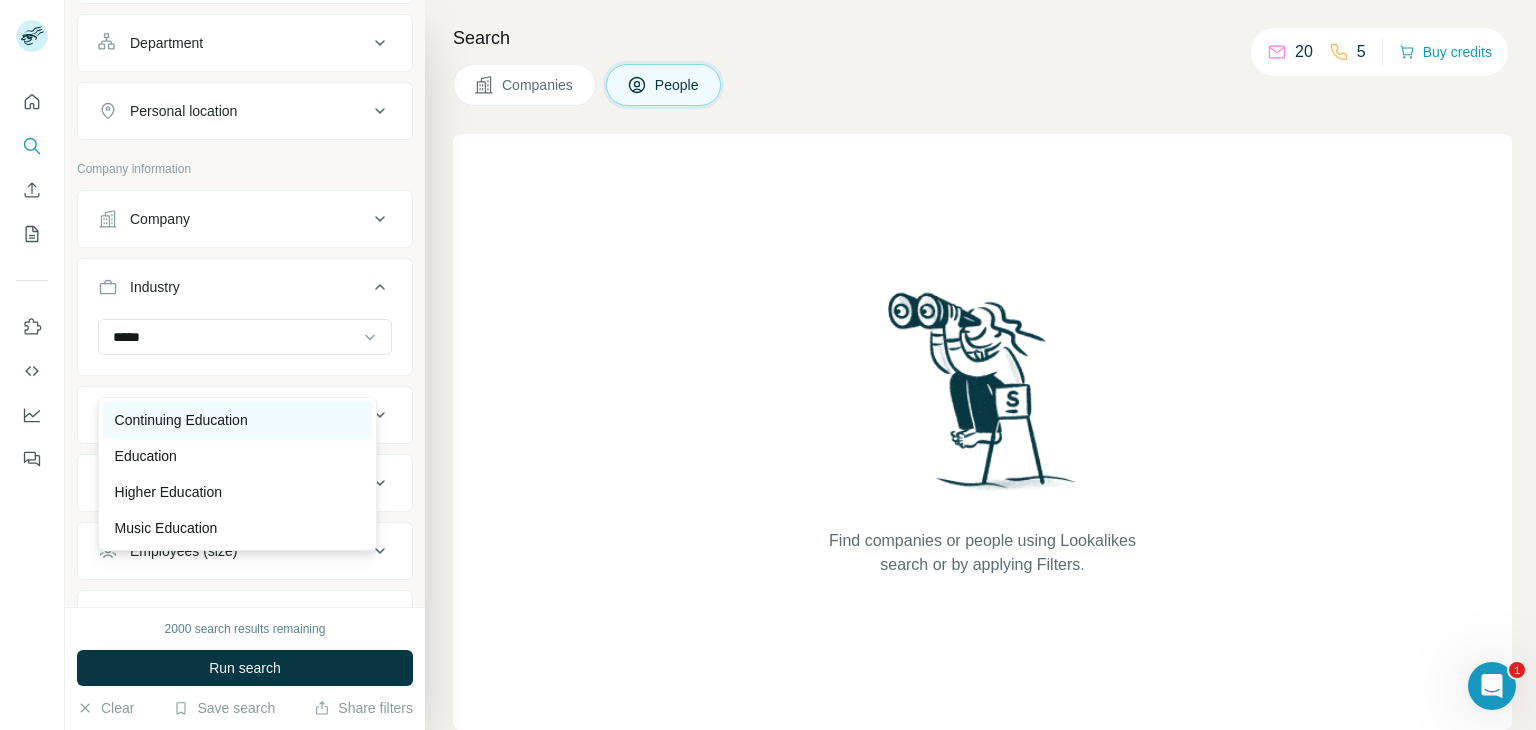 click on "Continuing Education" at bounding box center [181, 420] 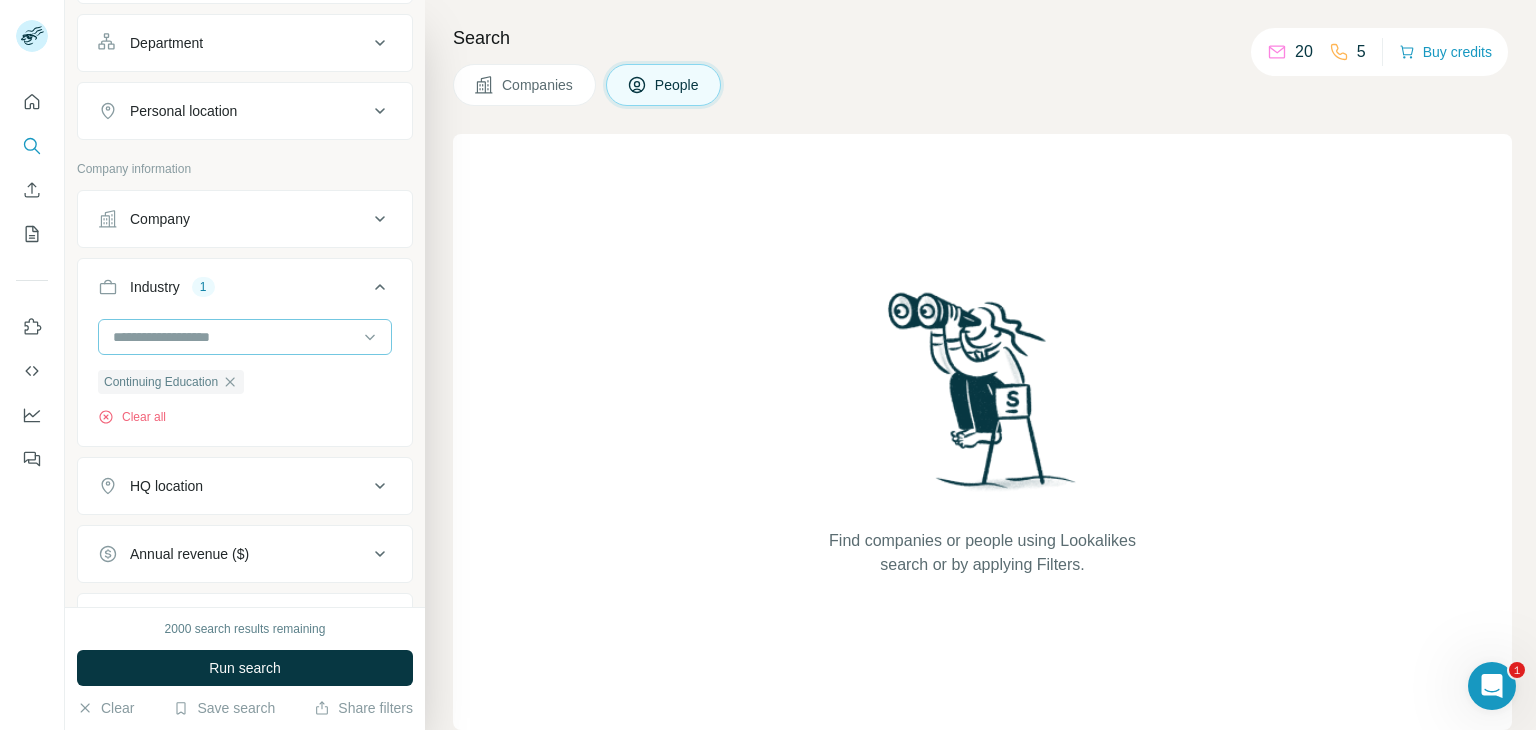 click at bounding box center (234, 337) 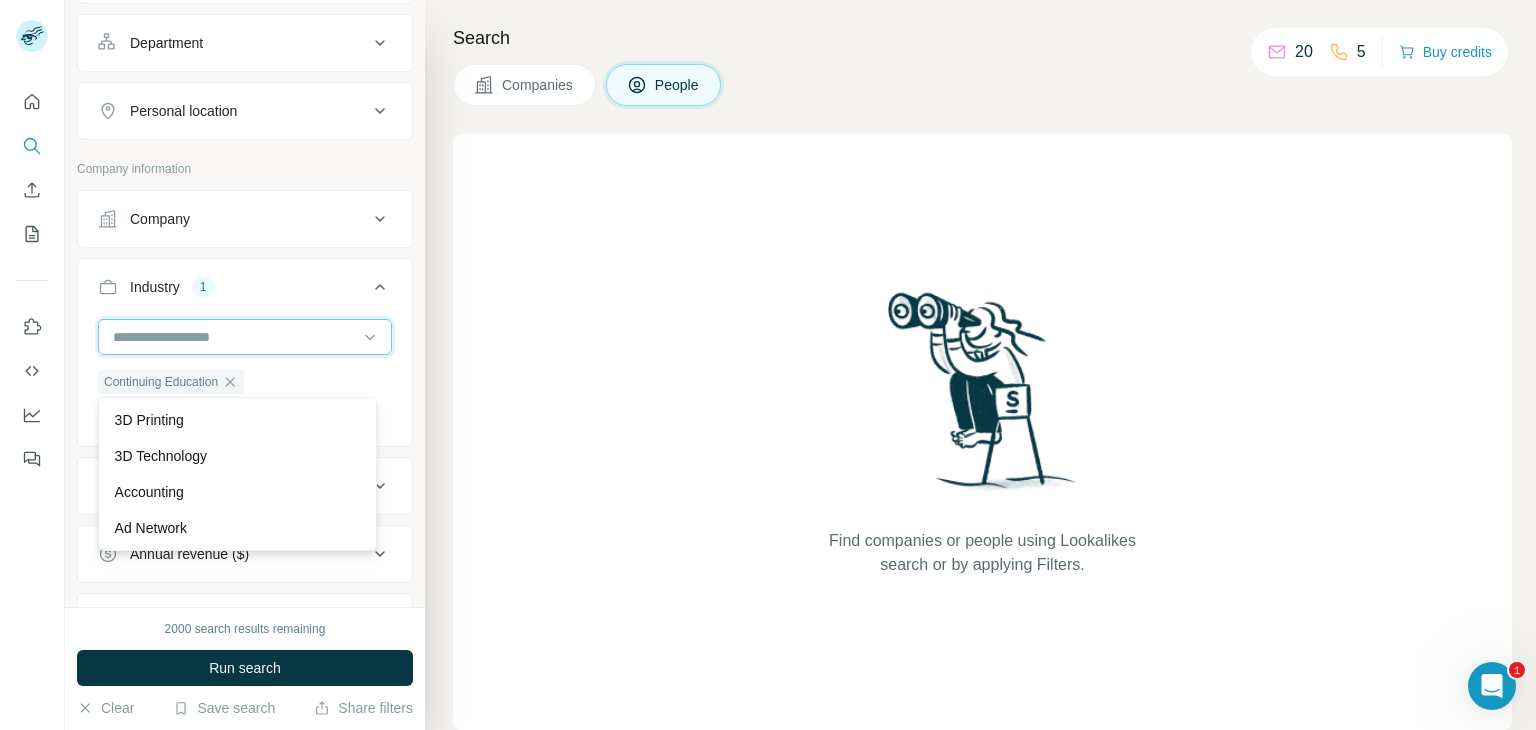 click at bounding box center (234, 337) 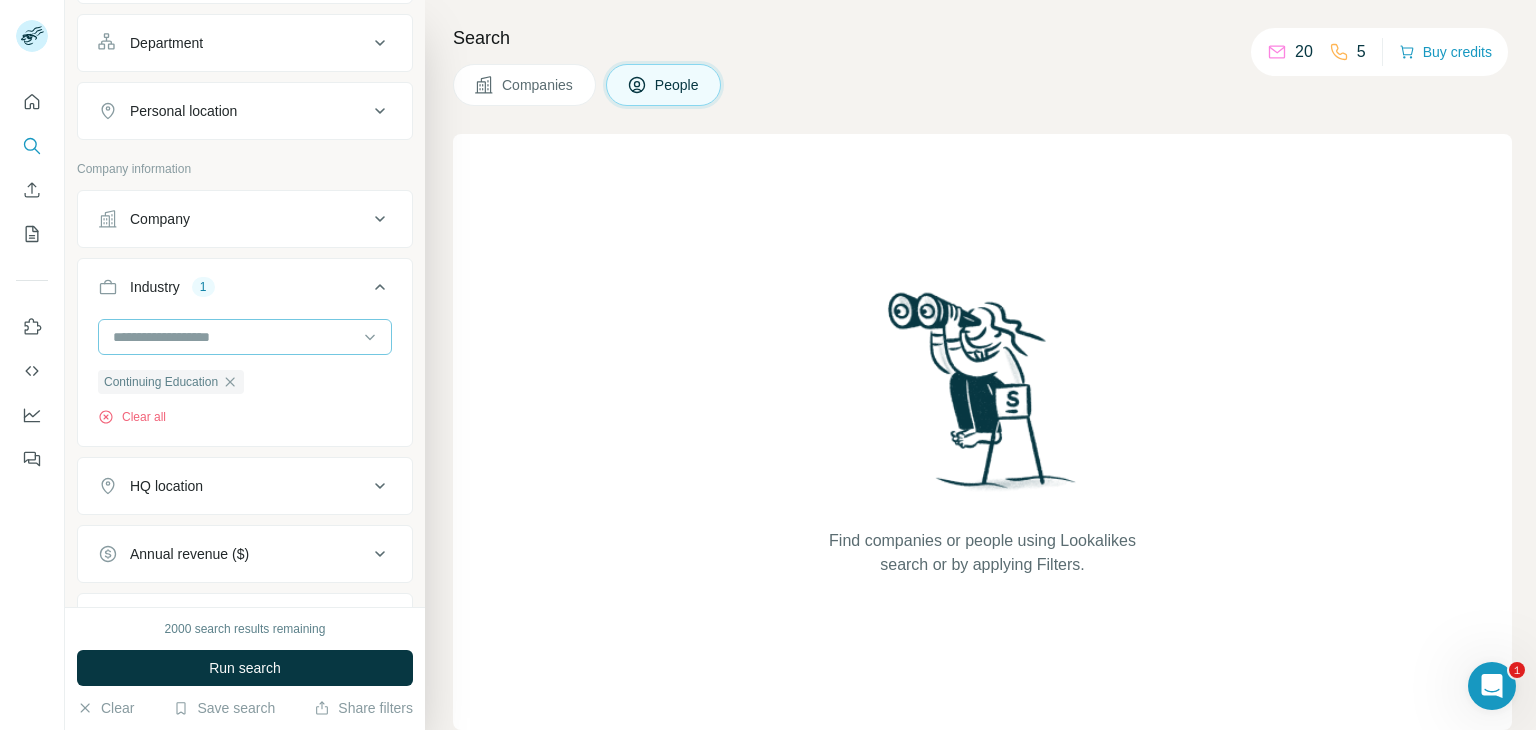 click at bounding box center (234, 337) 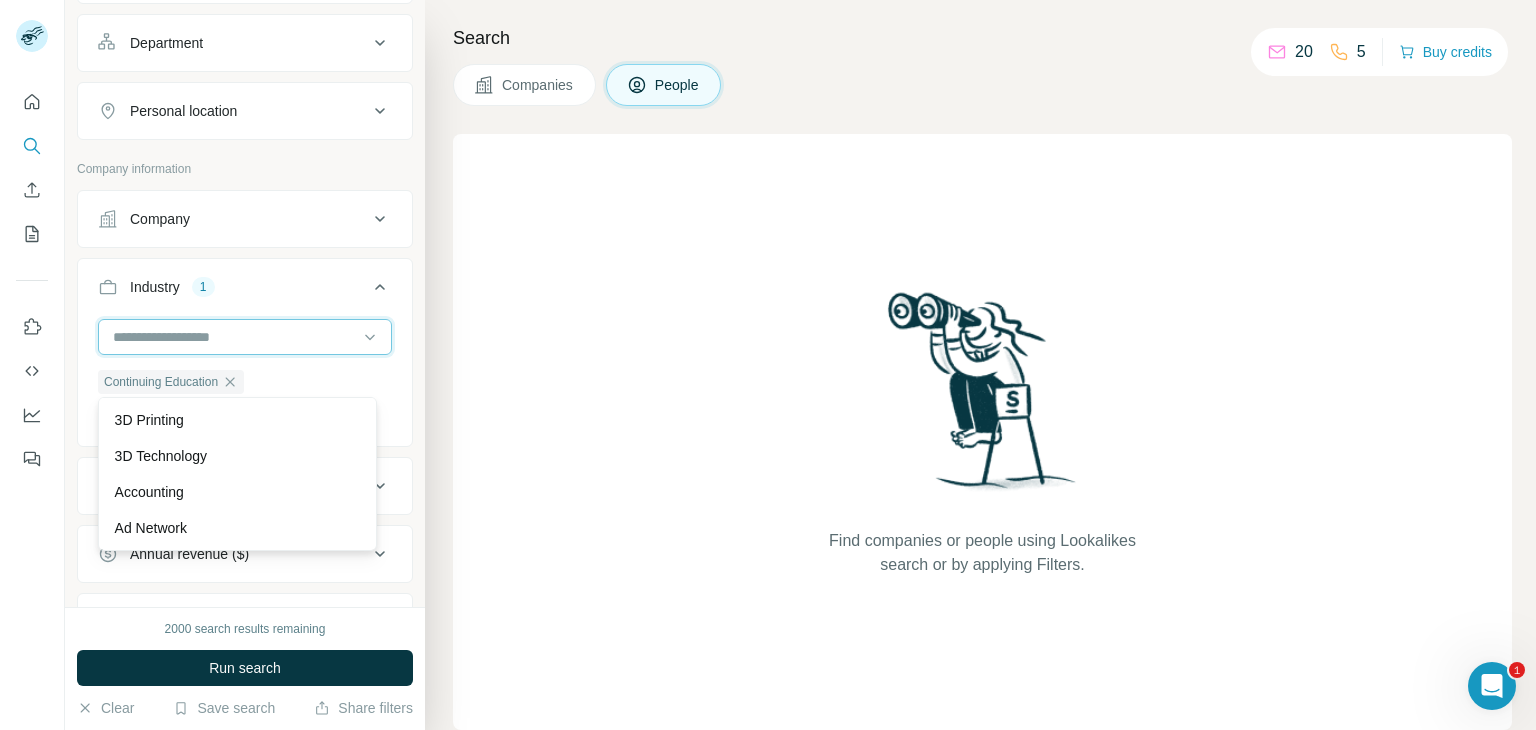 click at bounding box center [234, 337] 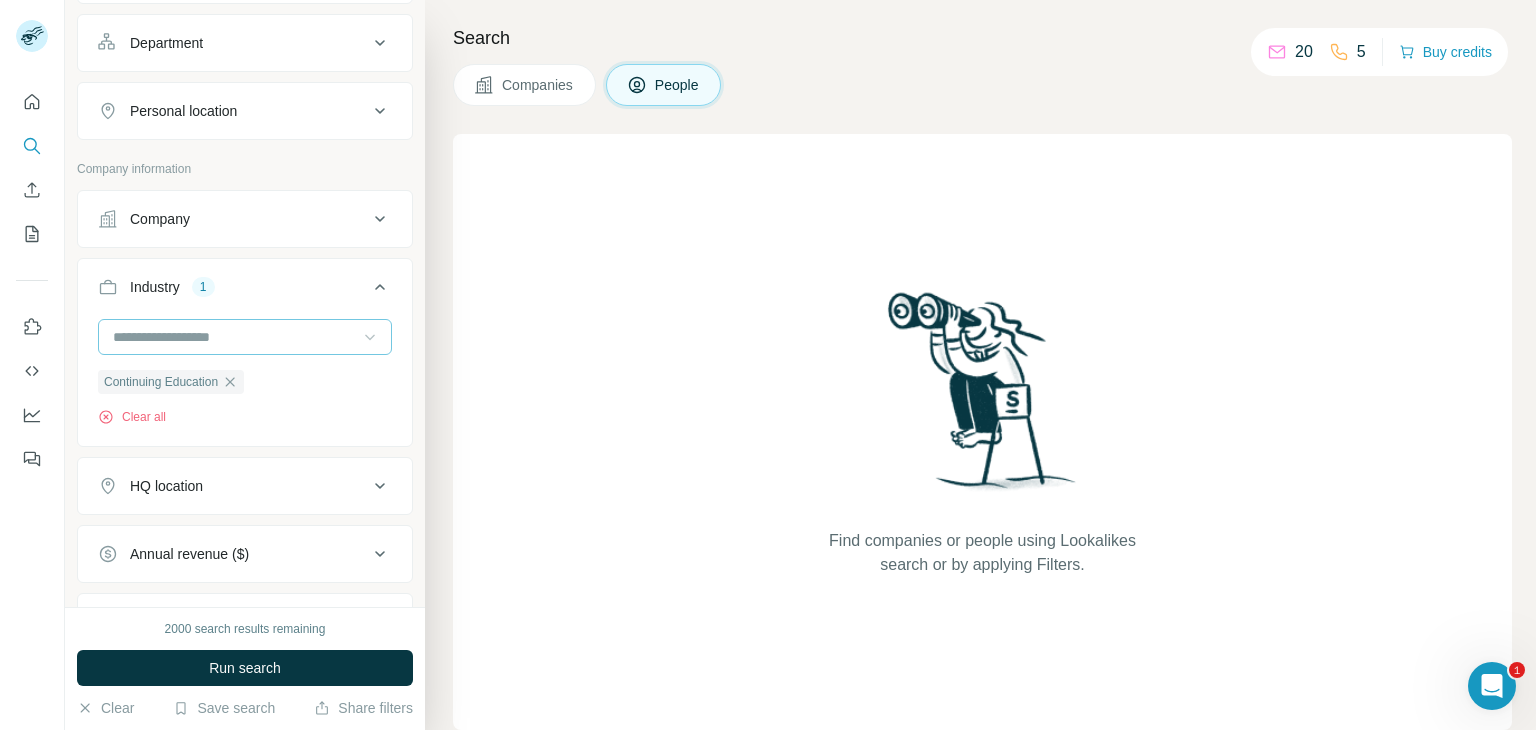 click 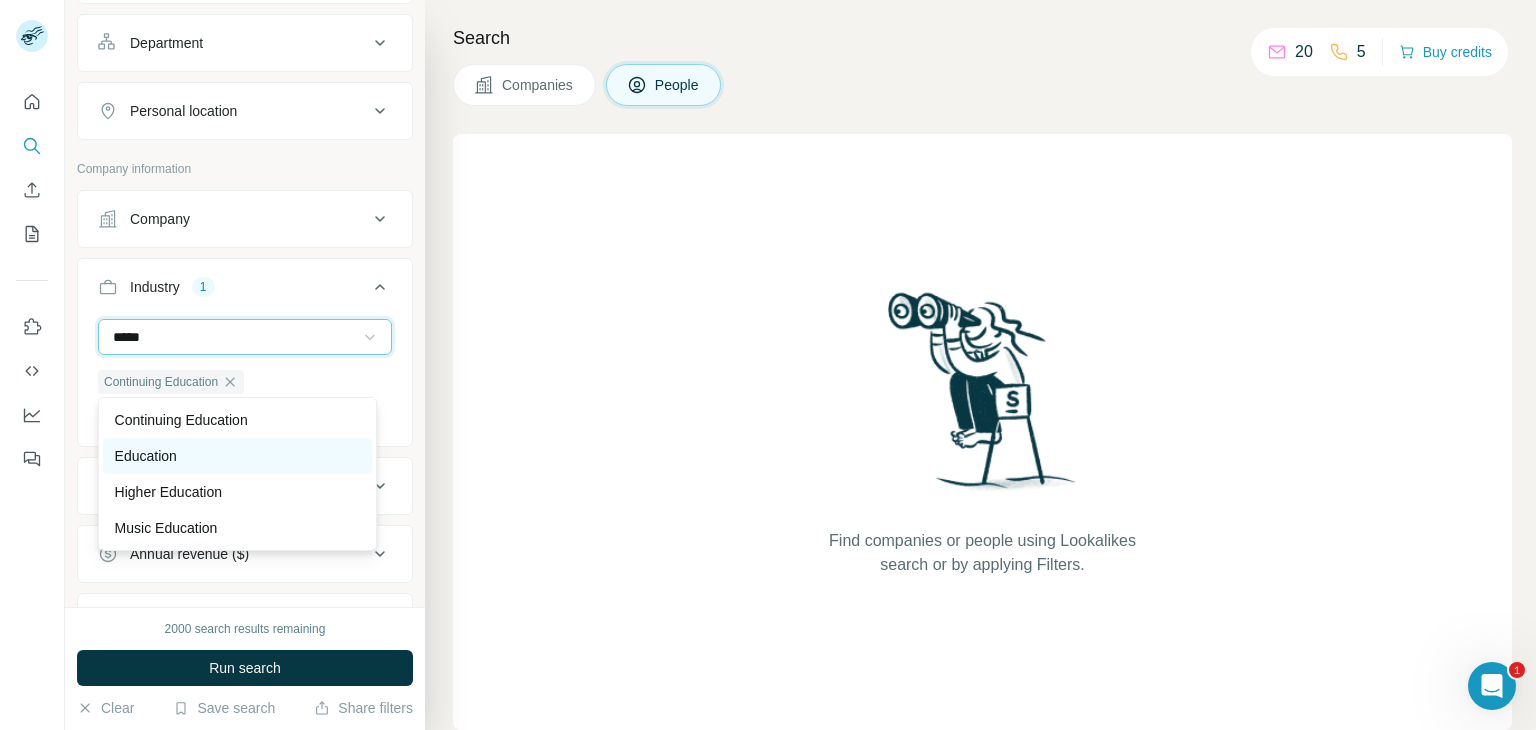type on "*****" 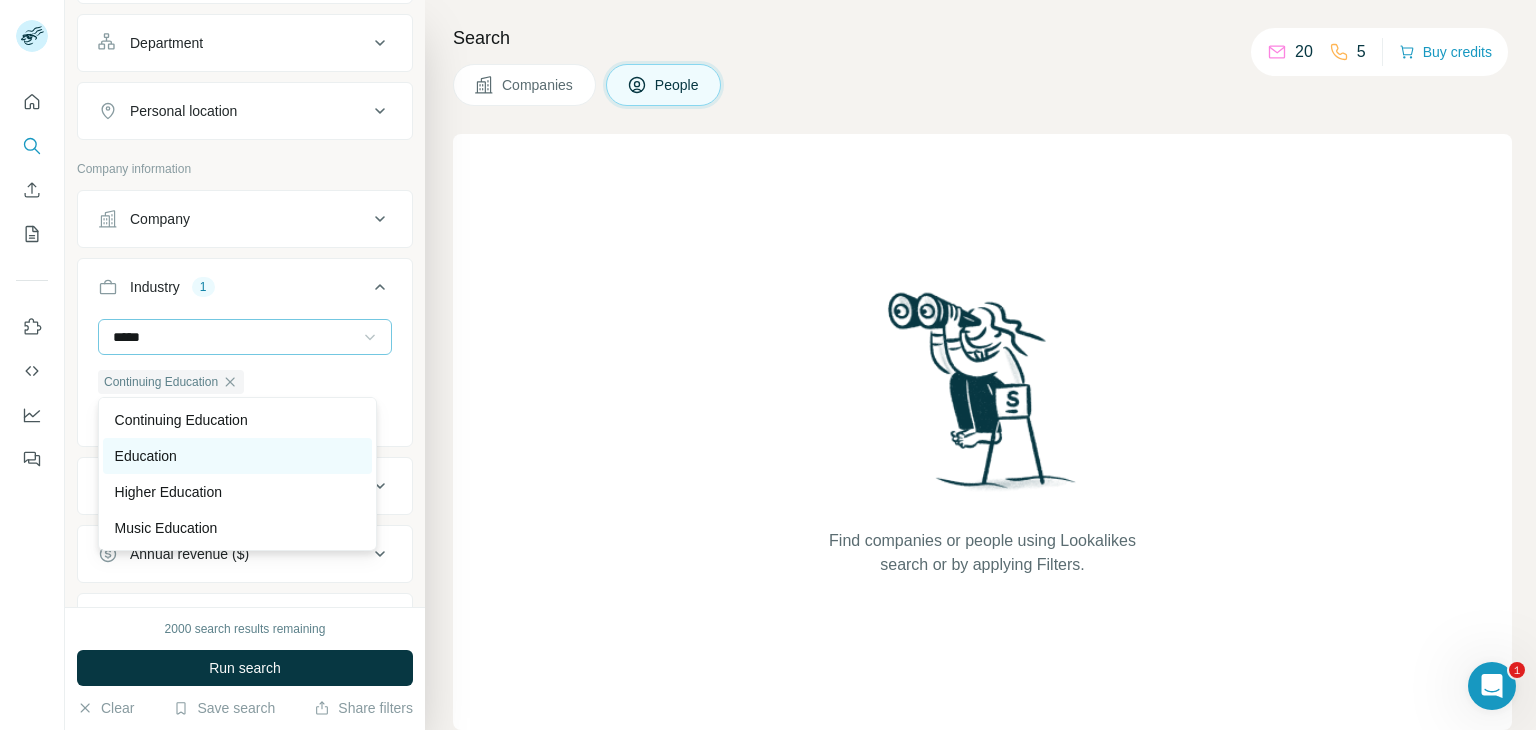 click on "Education" at bounding box center (146, 456) 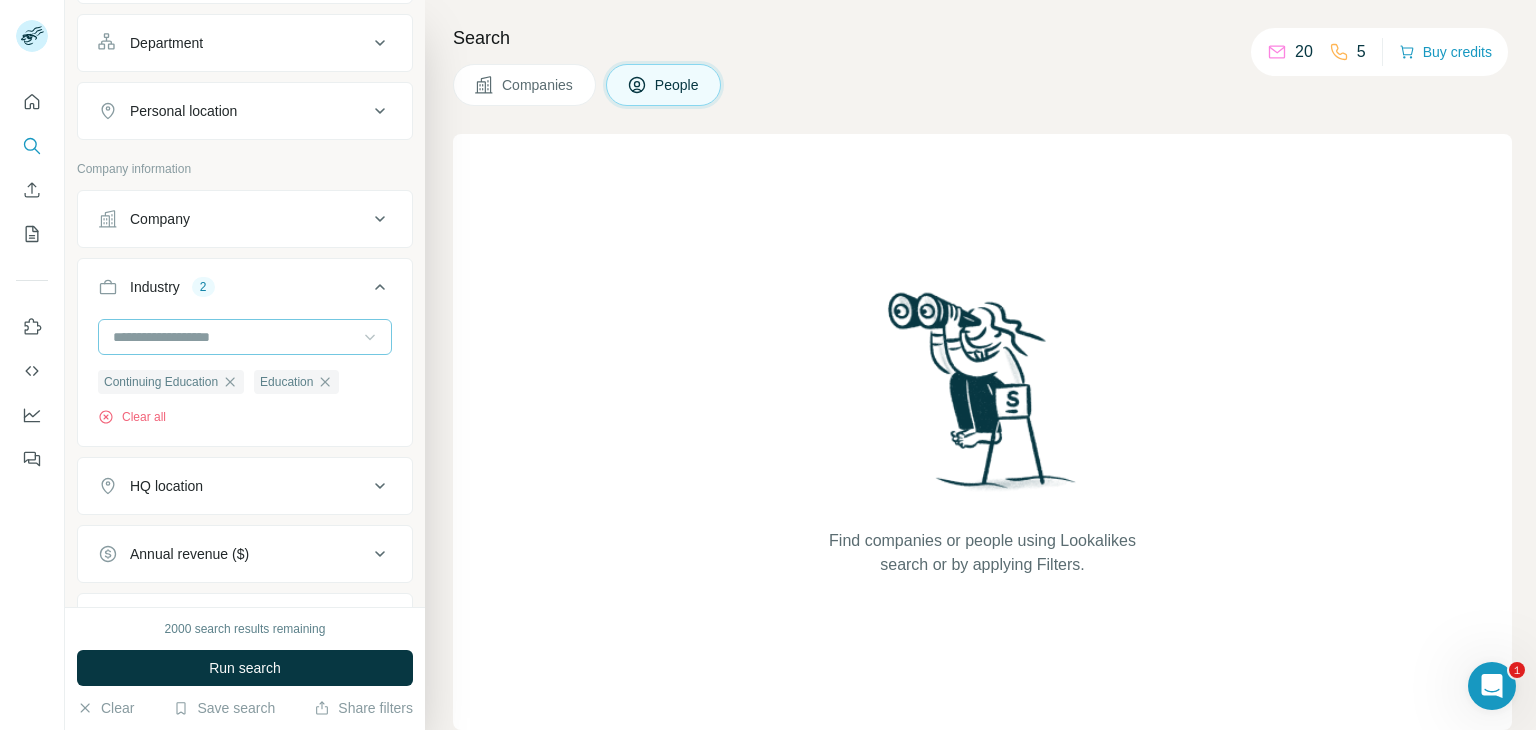 click at bounding box center [234, 337] 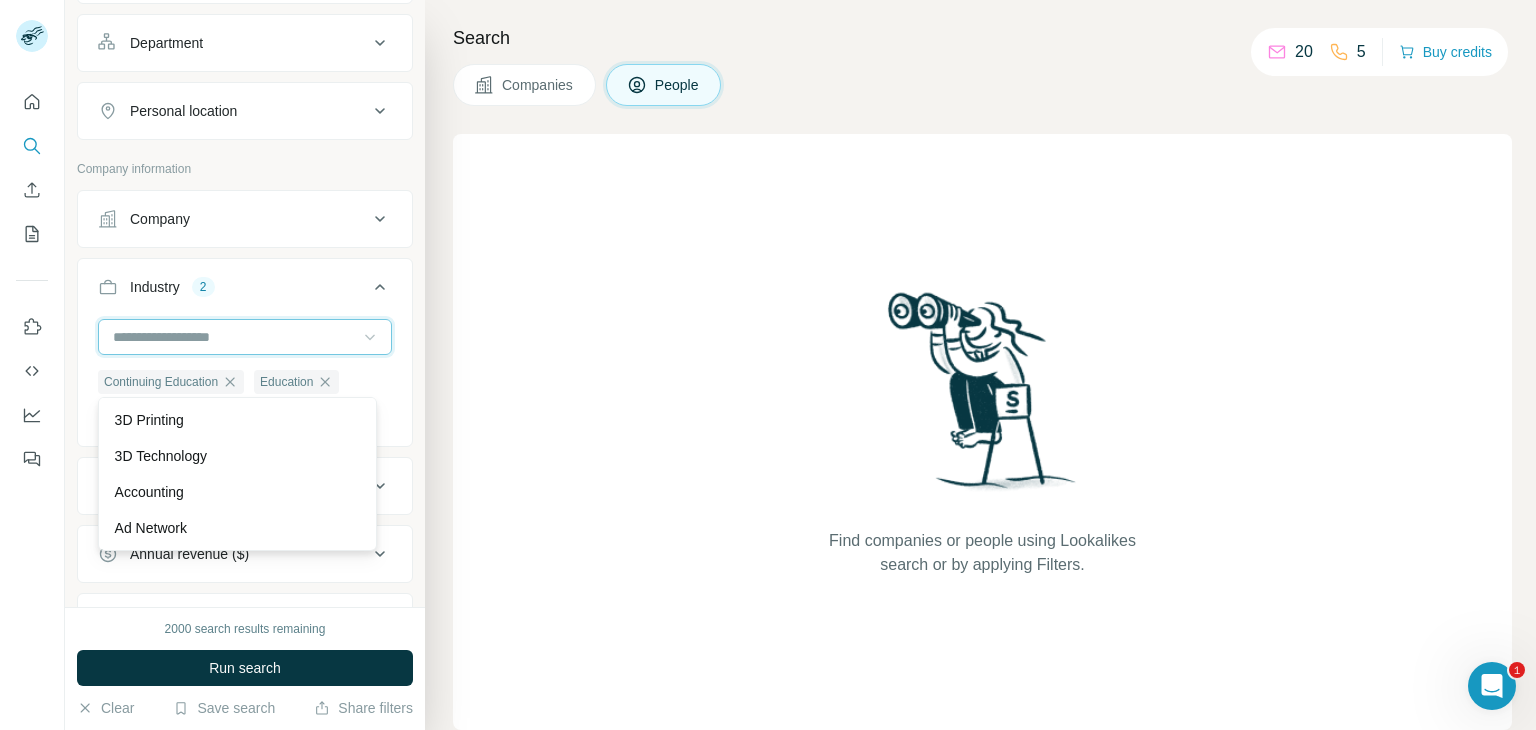 click at bounding box center (234, 337) 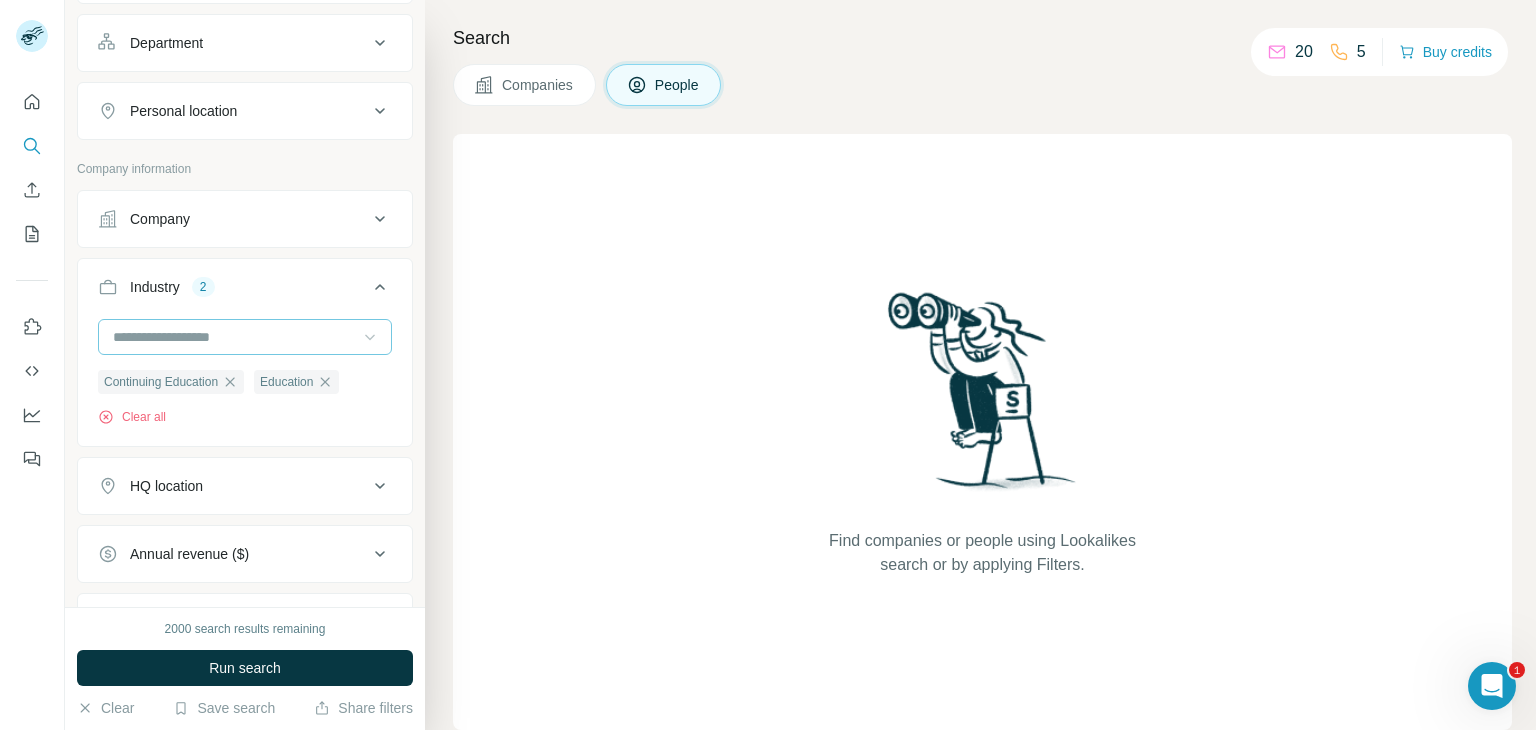 click at bounding box center [234, 337] 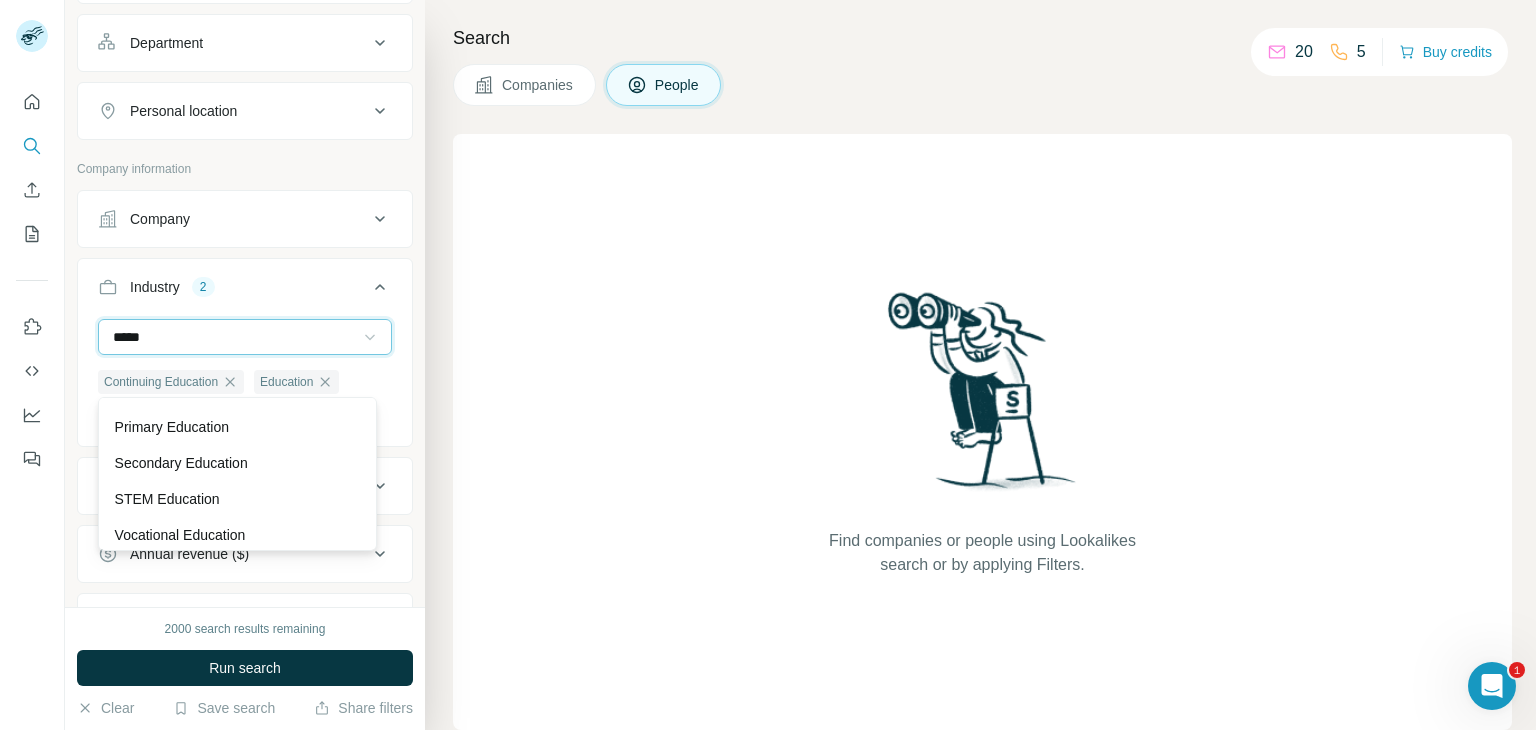 scroll, scrollTop: 144, scrollLeft: 0, axis: vertical 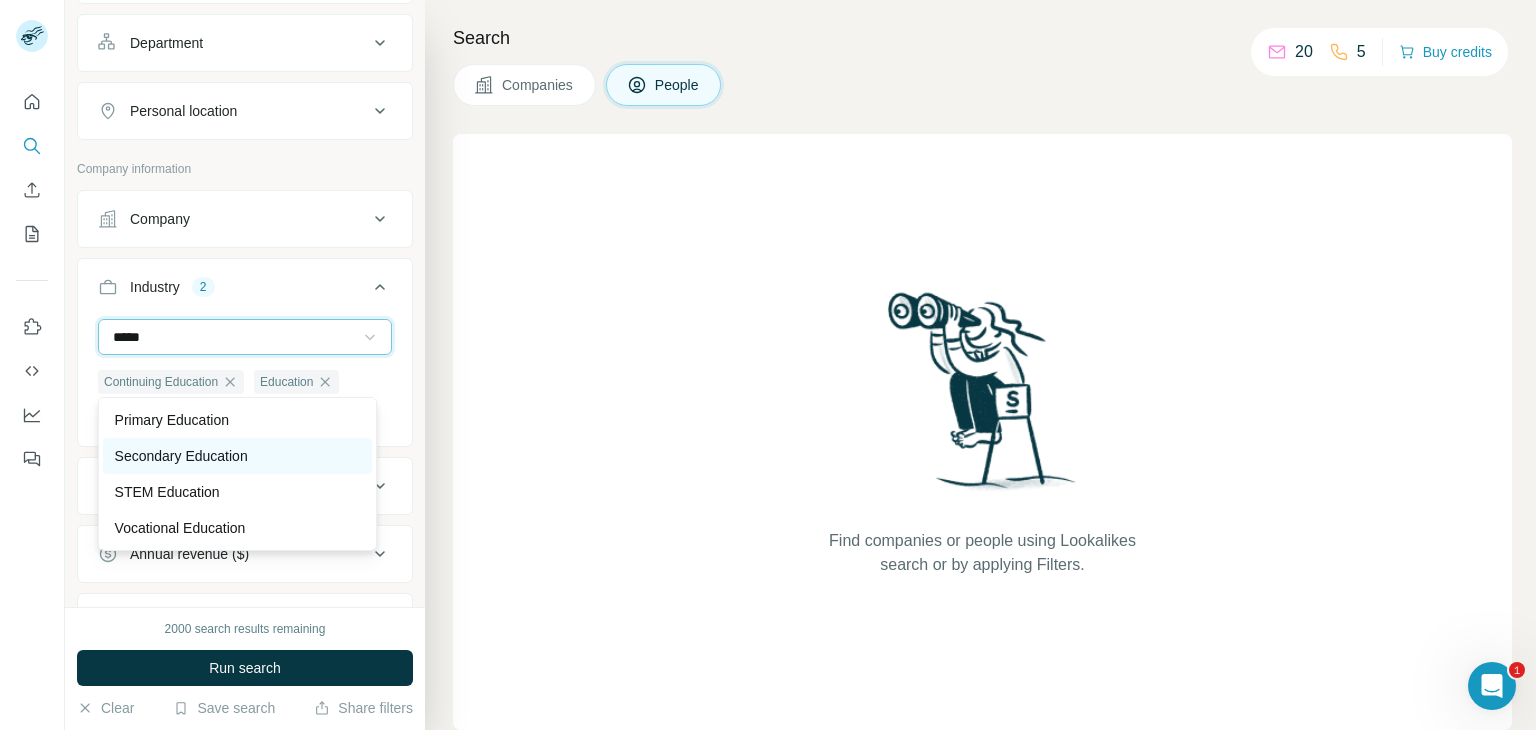 type on "*****" 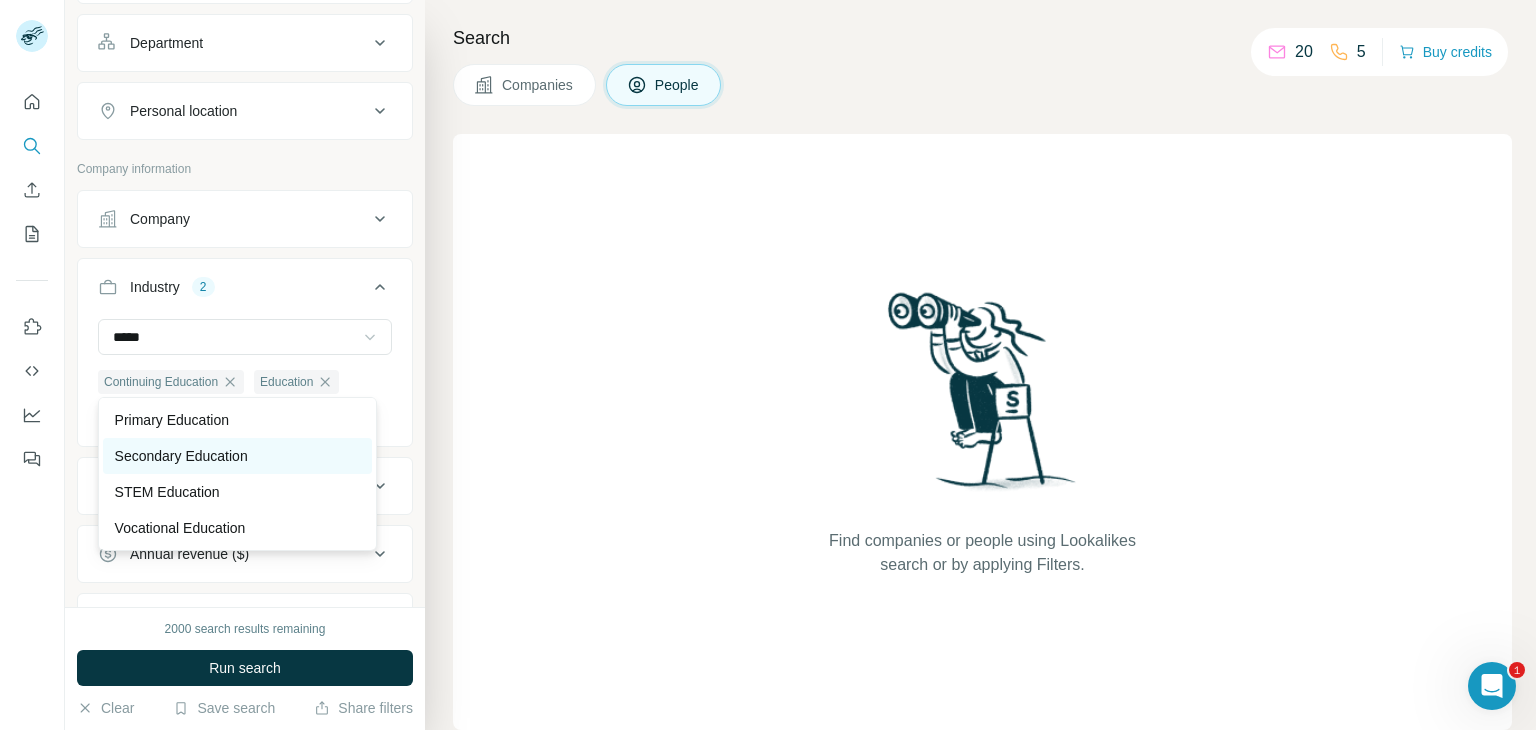 click on "Secondary Education" at bounding box center [181, 456] 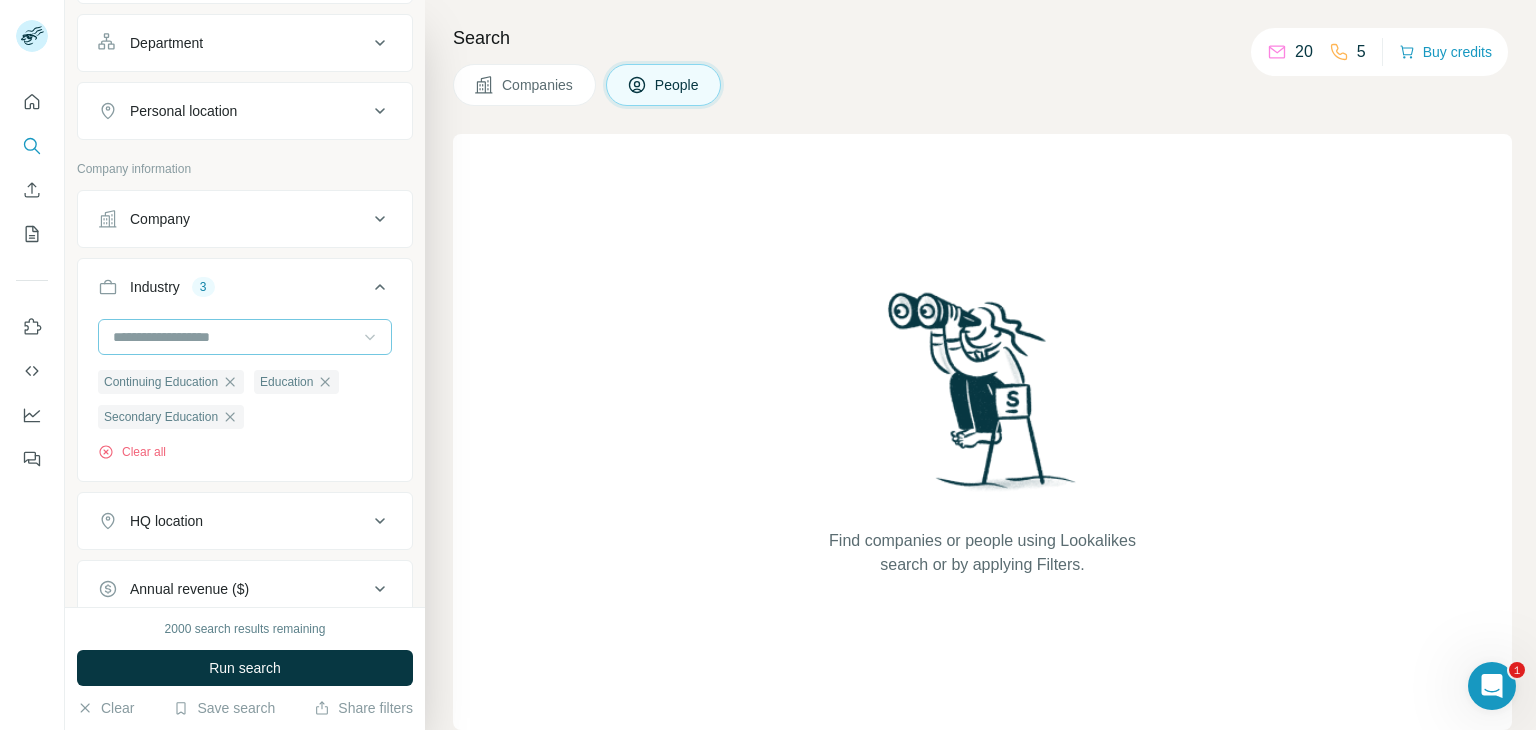 click at bounding box center (234, 337) 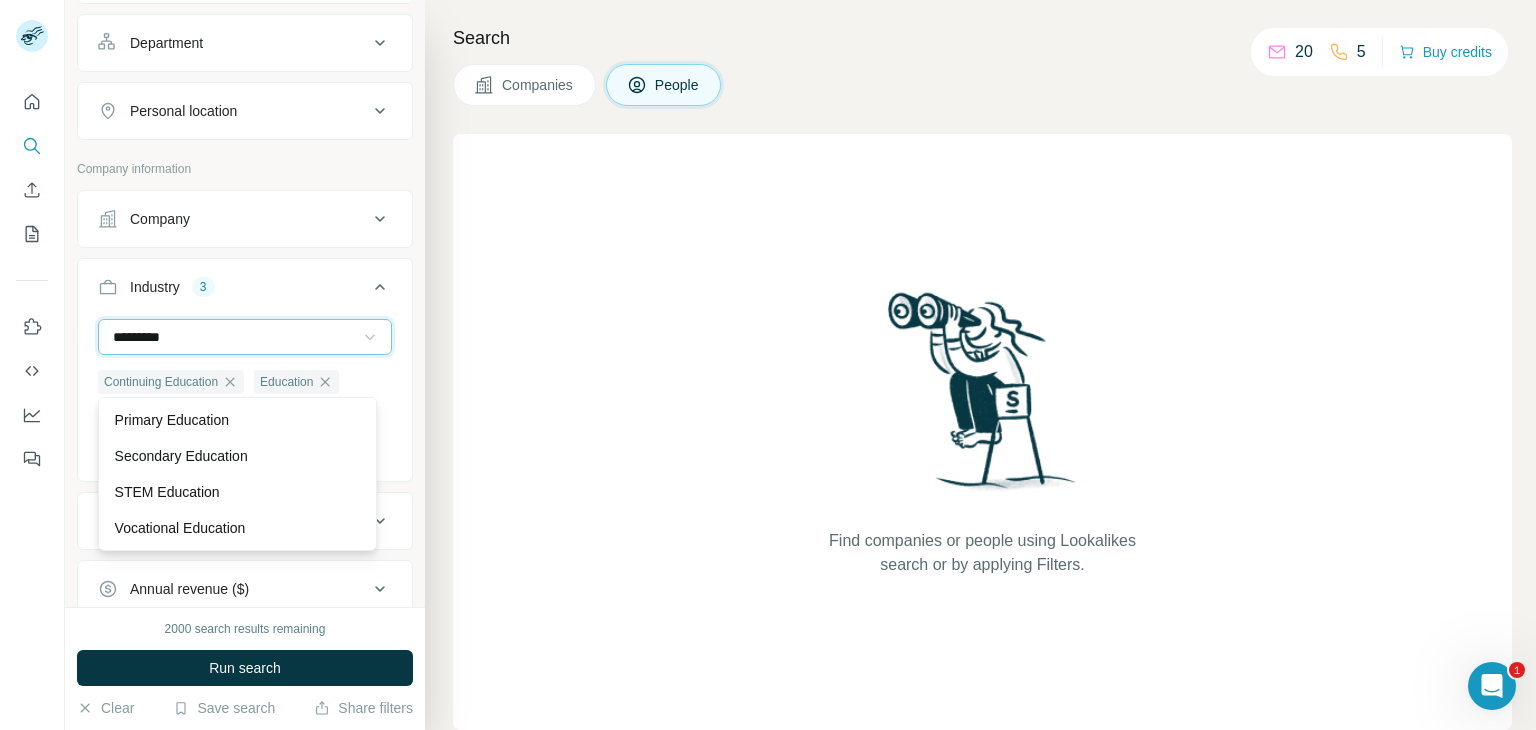 type on "*********" 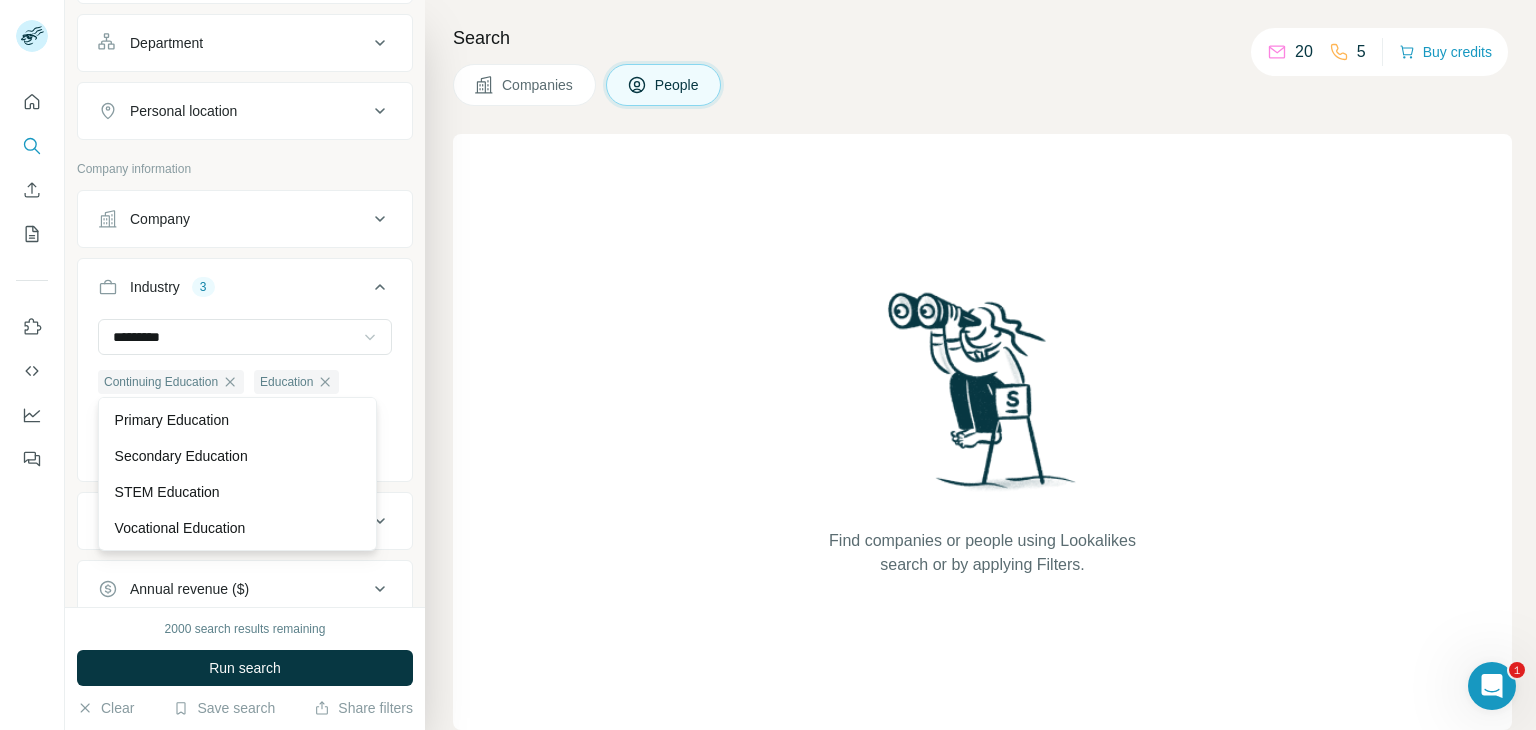 drag, startPoint x: 376, startPoint y: 513, endPoint x: 372, endPoint y: 491, distance: 22.36068 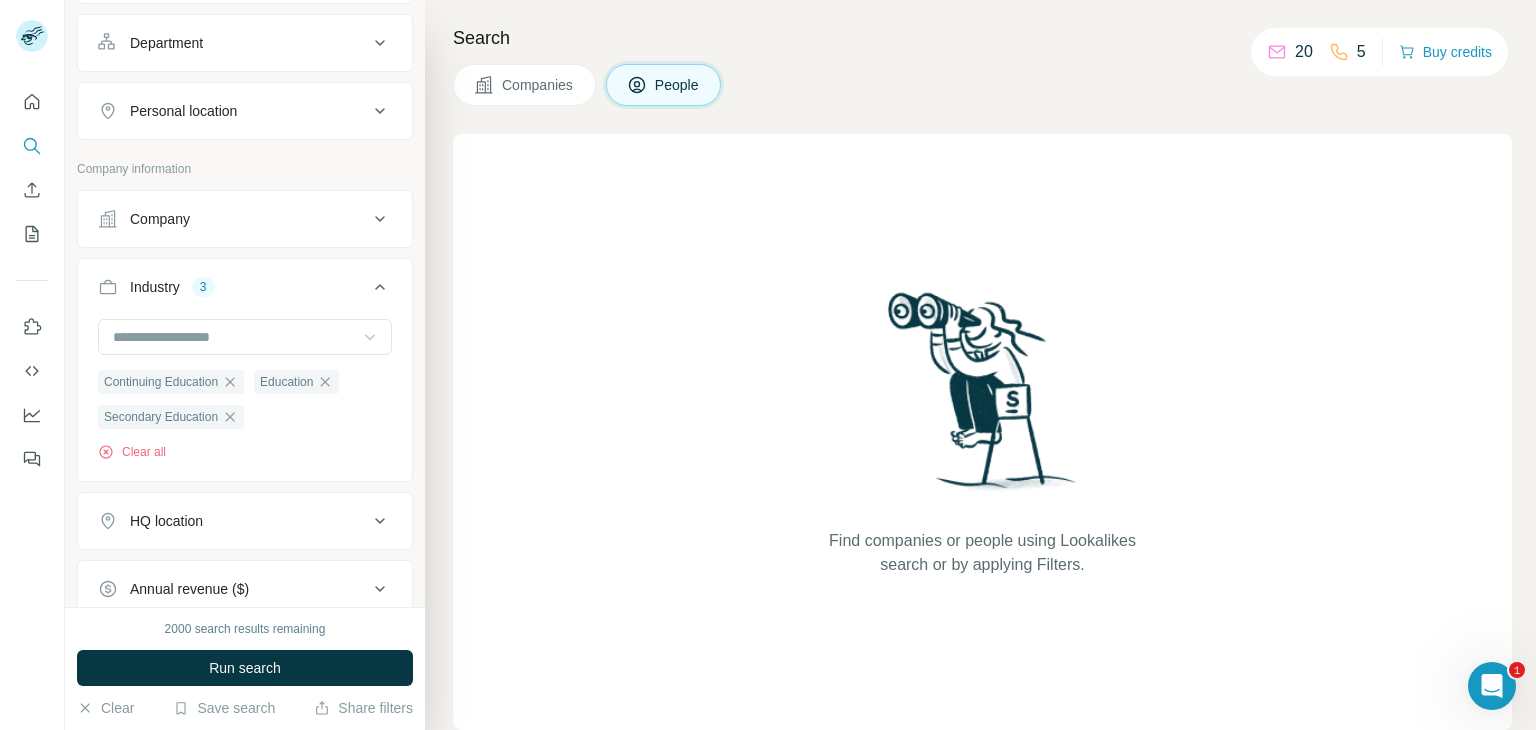 click on "Clear all" at bounding box center (245, 452) 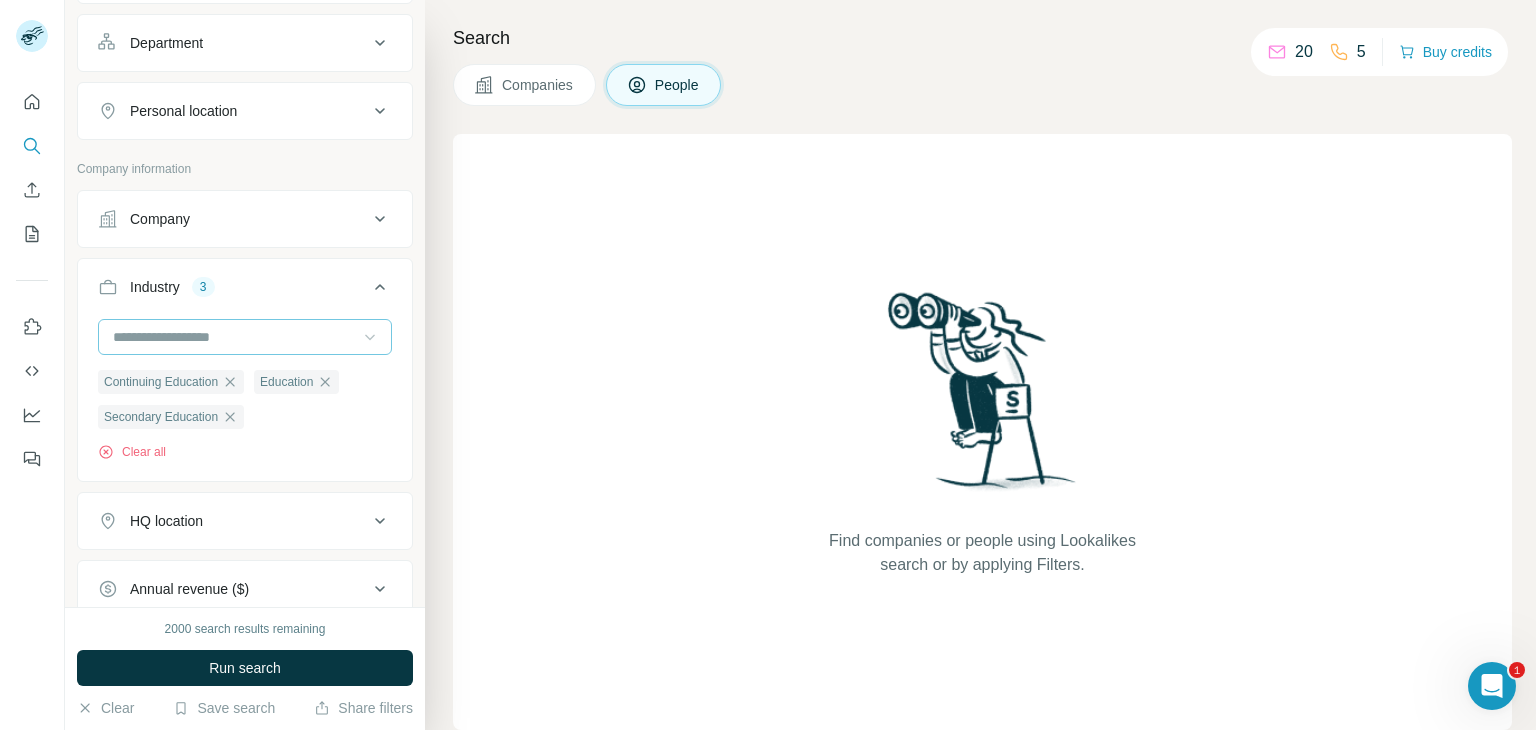 click at bounding box center (234, 337) 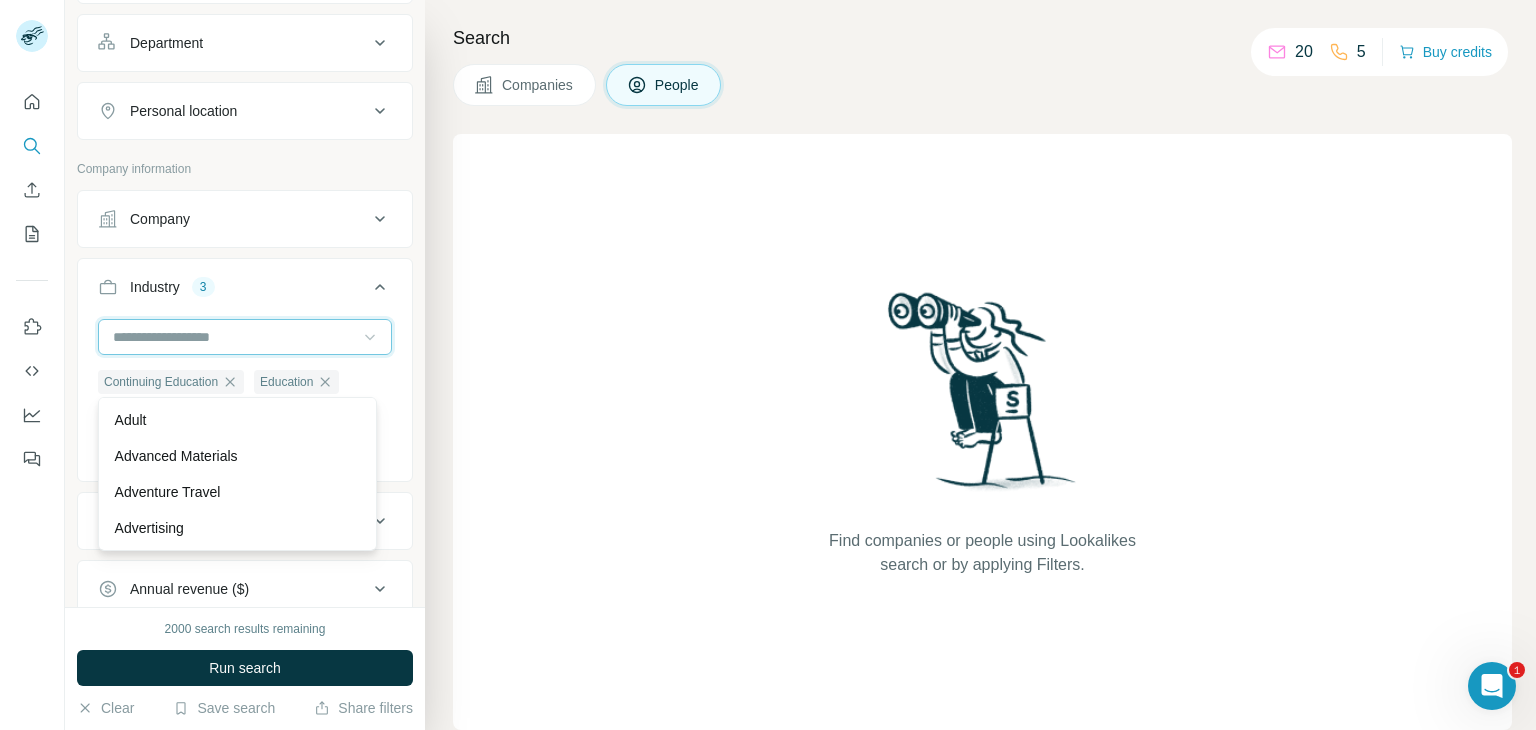 click at bounding box center [234, 337] 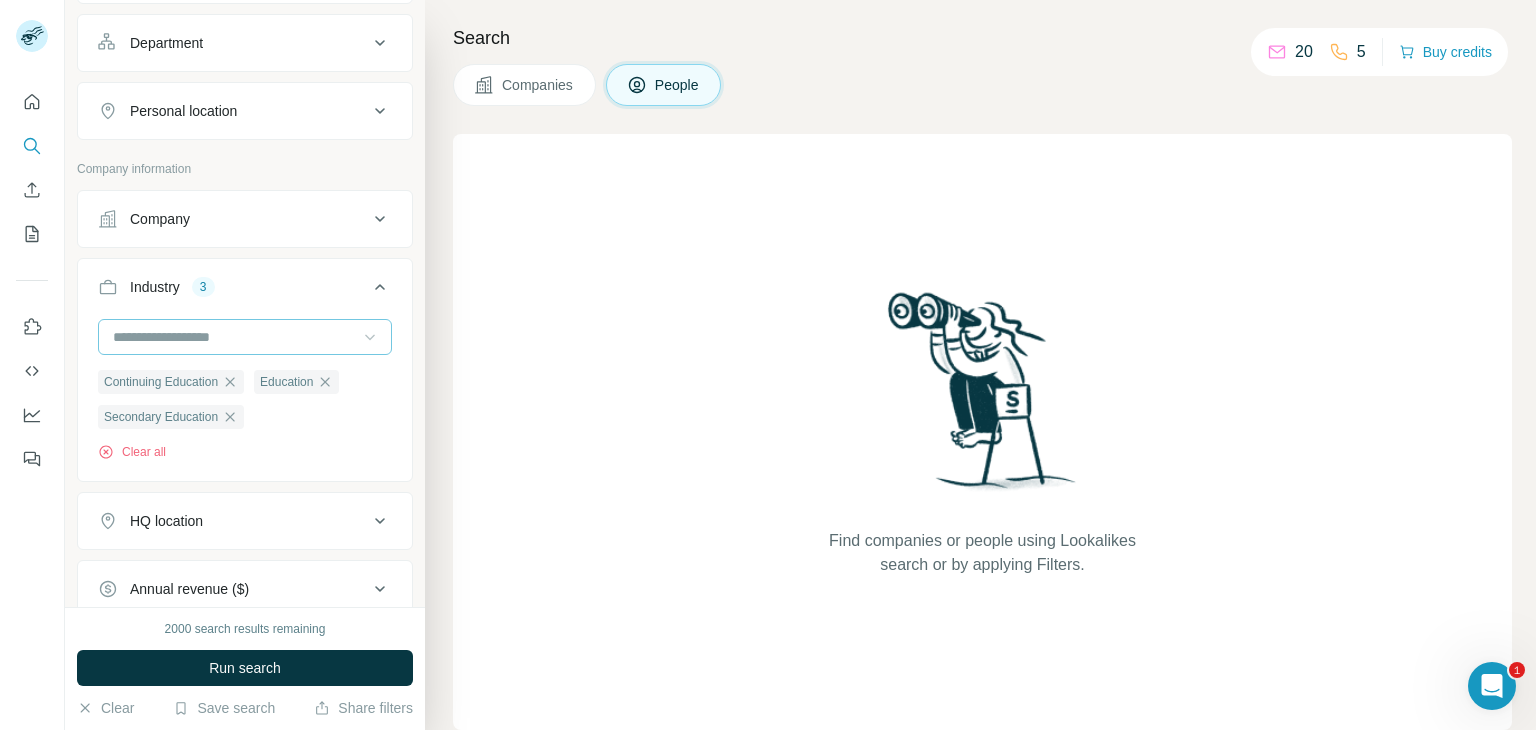 click at bounding box center (234, 337) 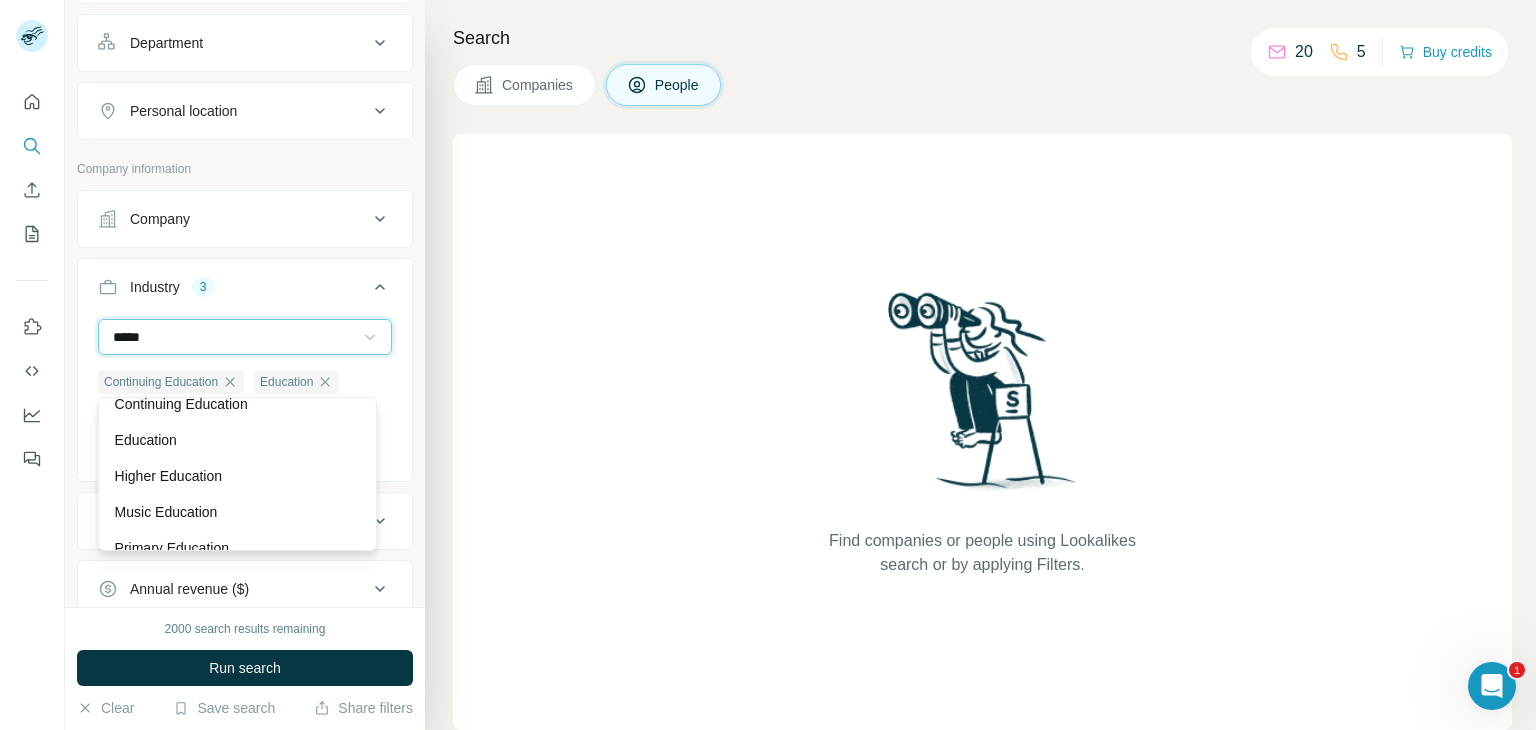 scroll, scrollTop: 0, scrollLeft: 0, axis: both 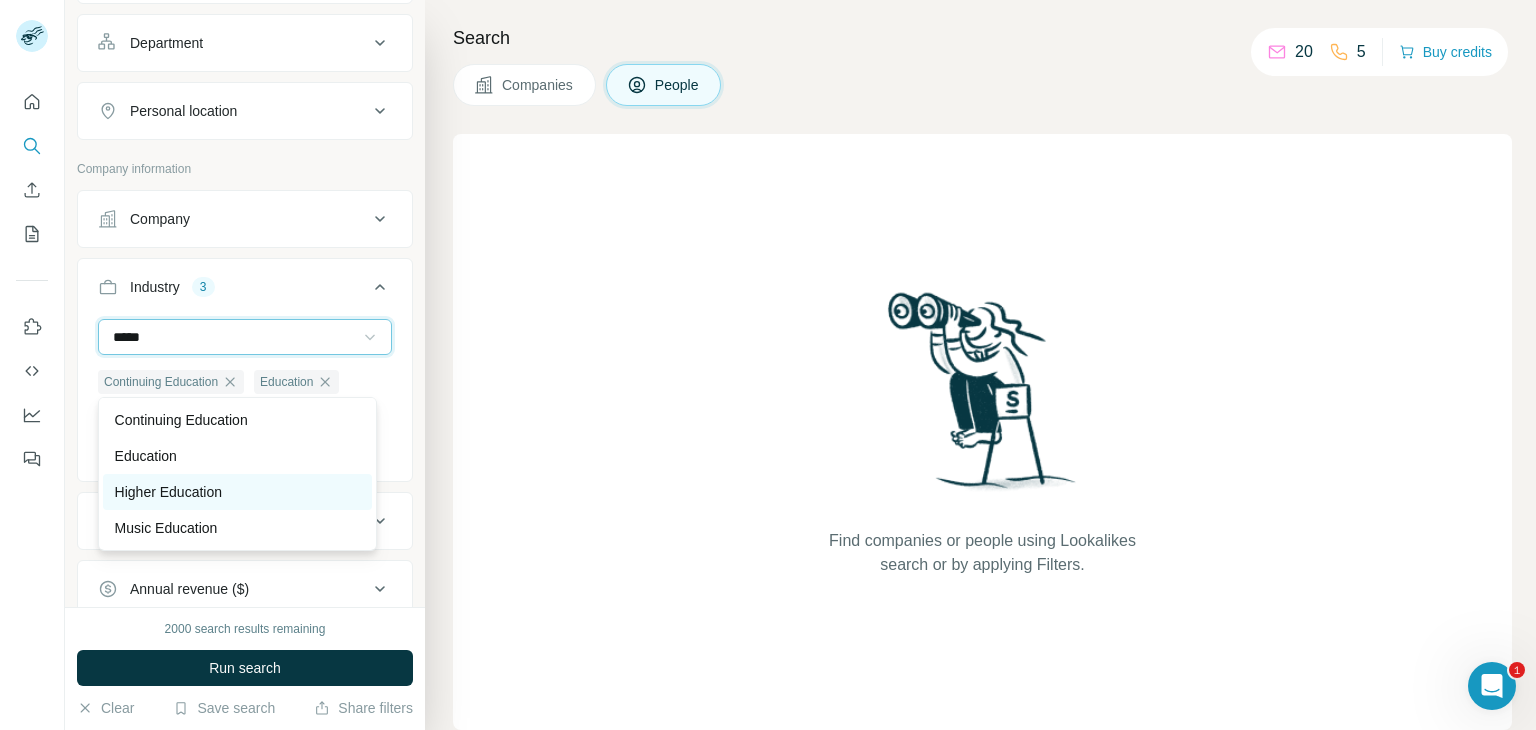 type on "*****" 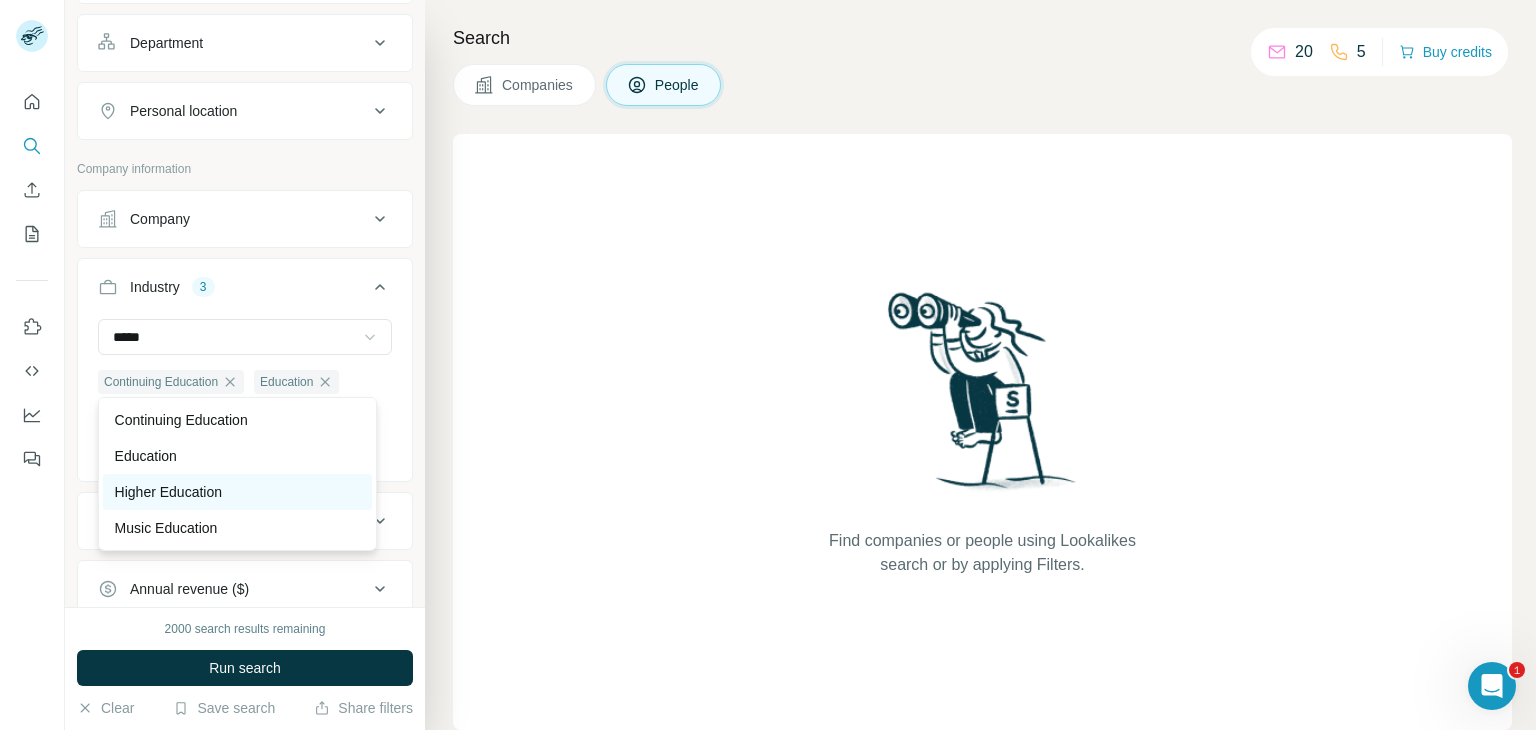 click on "Higher Education" at bounding box center (168, 492) 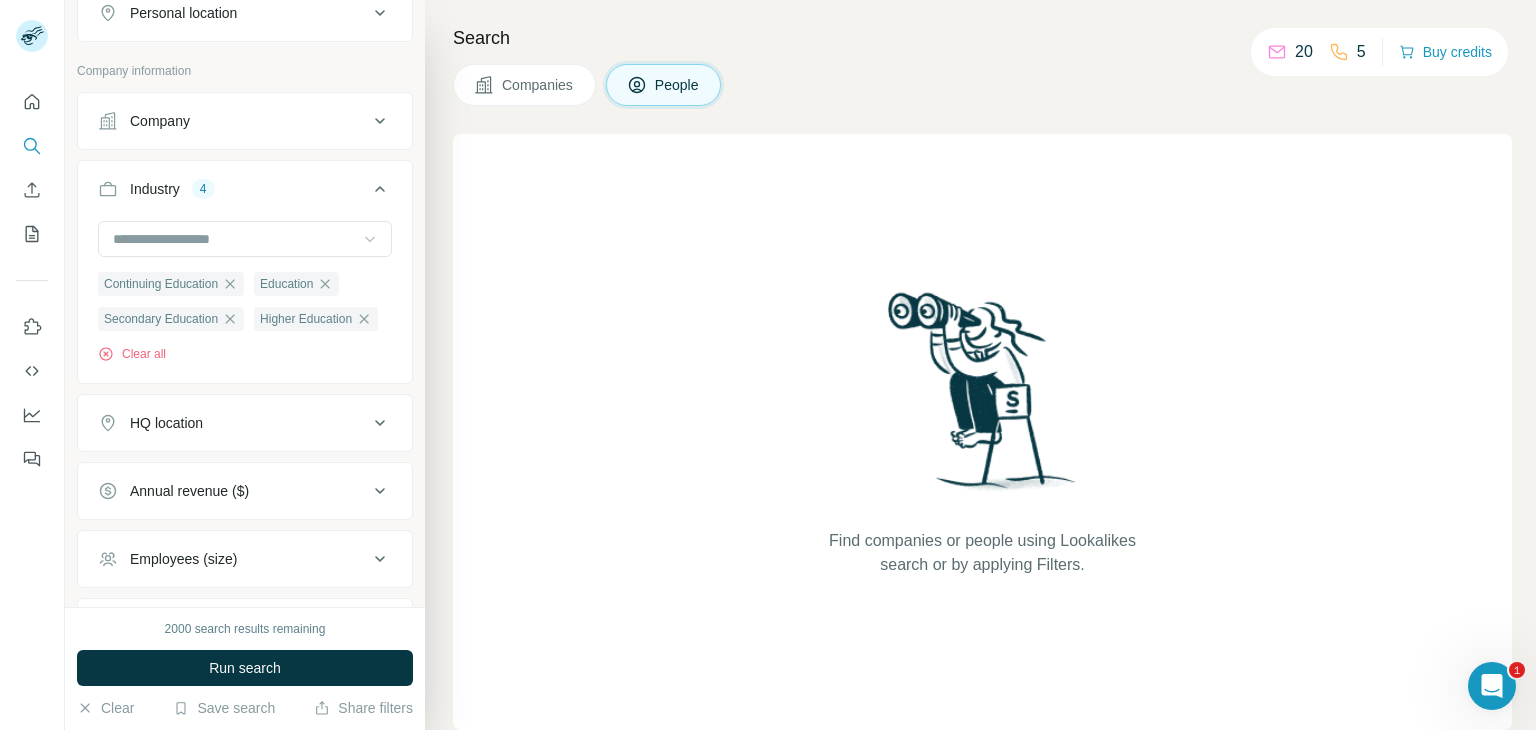 scroll, scrollTop: 896, scrollLeft: 0, axis: vertical 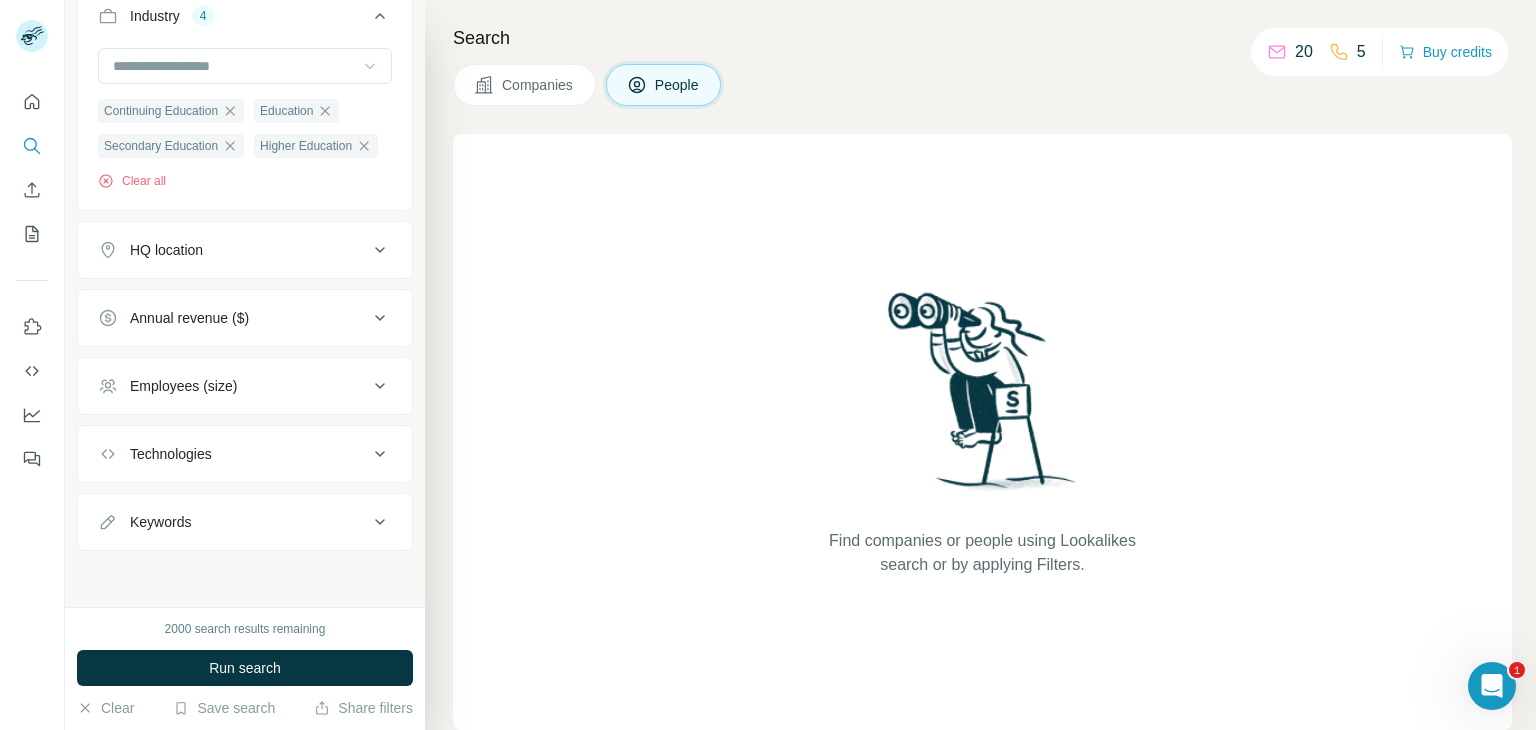 click 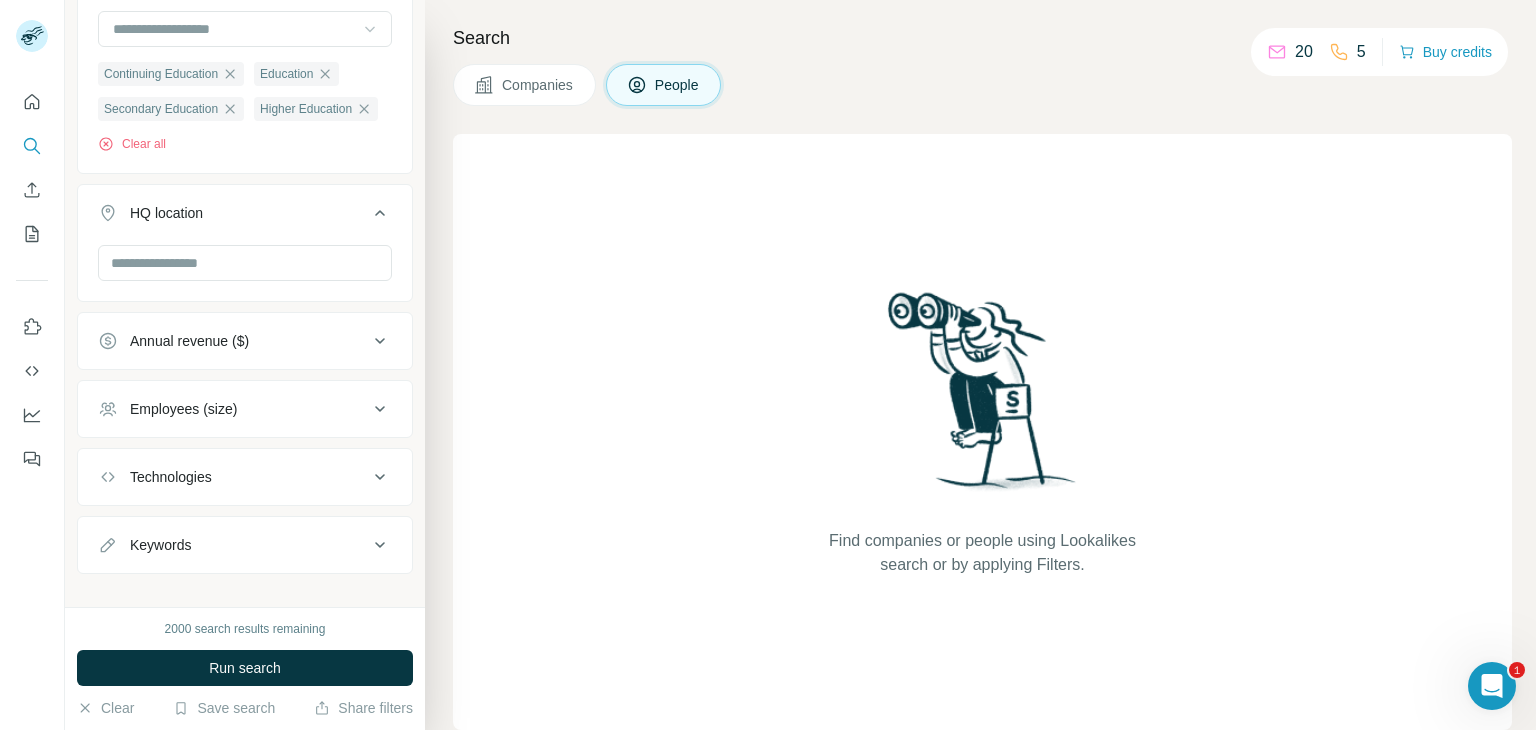 click 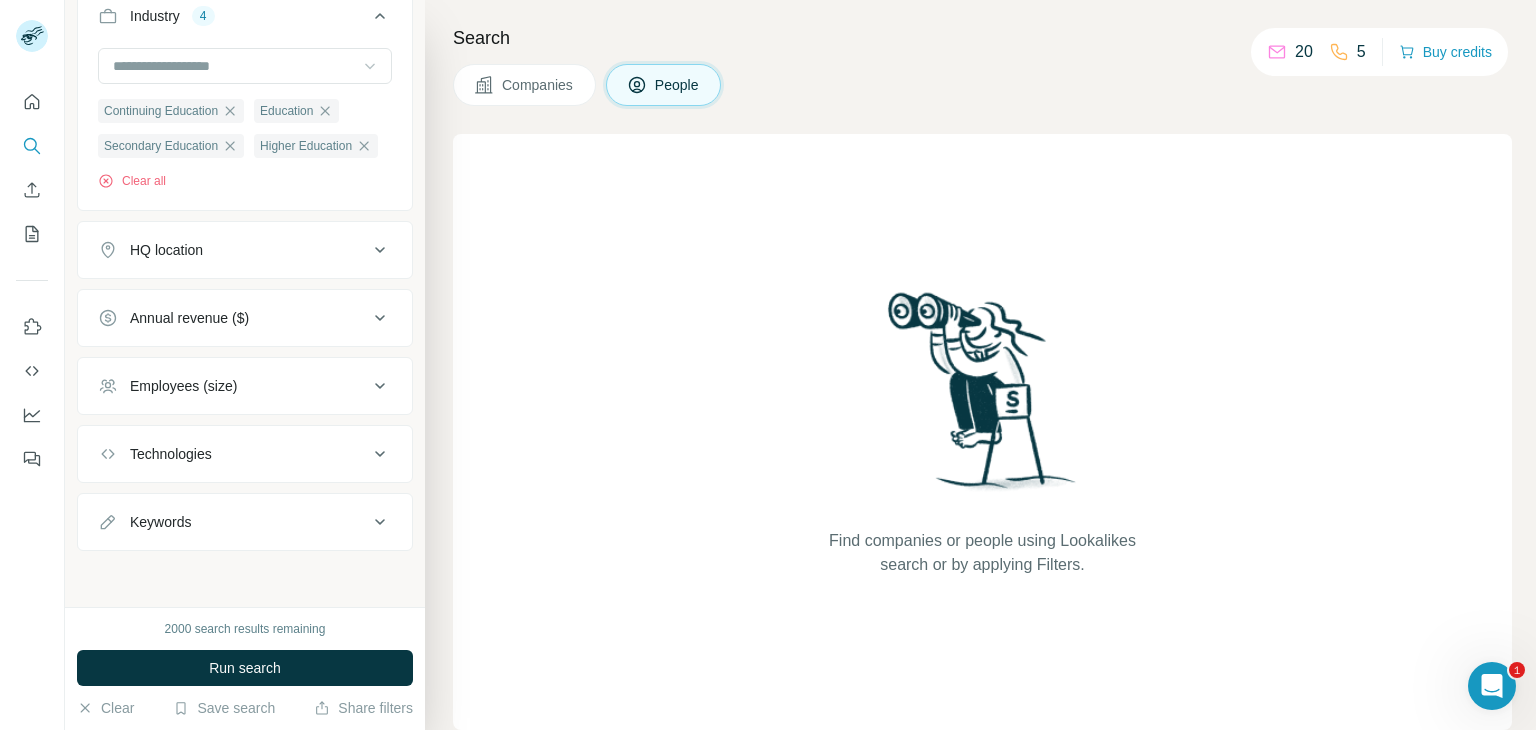 click on "HQ location" at bounding box center [233, 250] 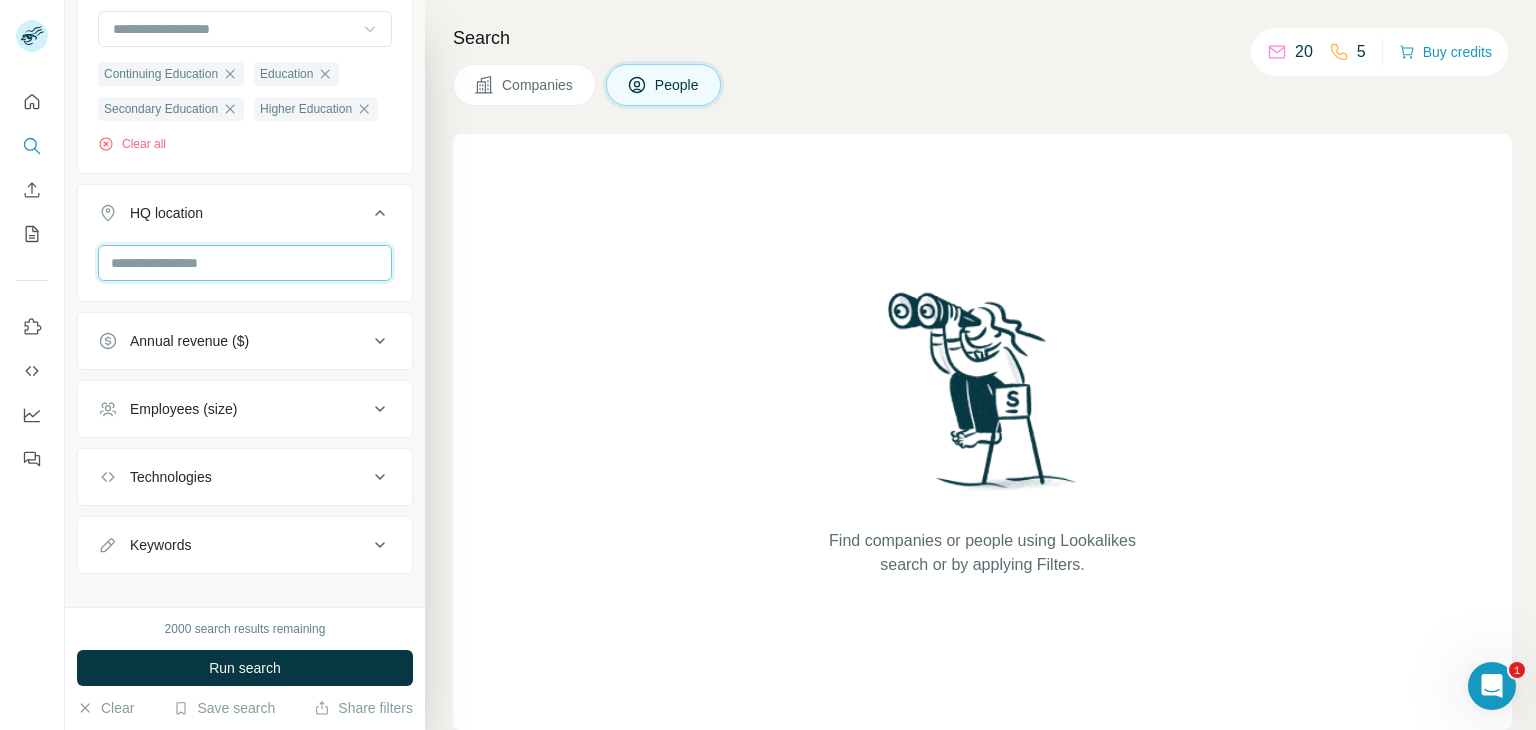 click at bounding box center (245, 263) 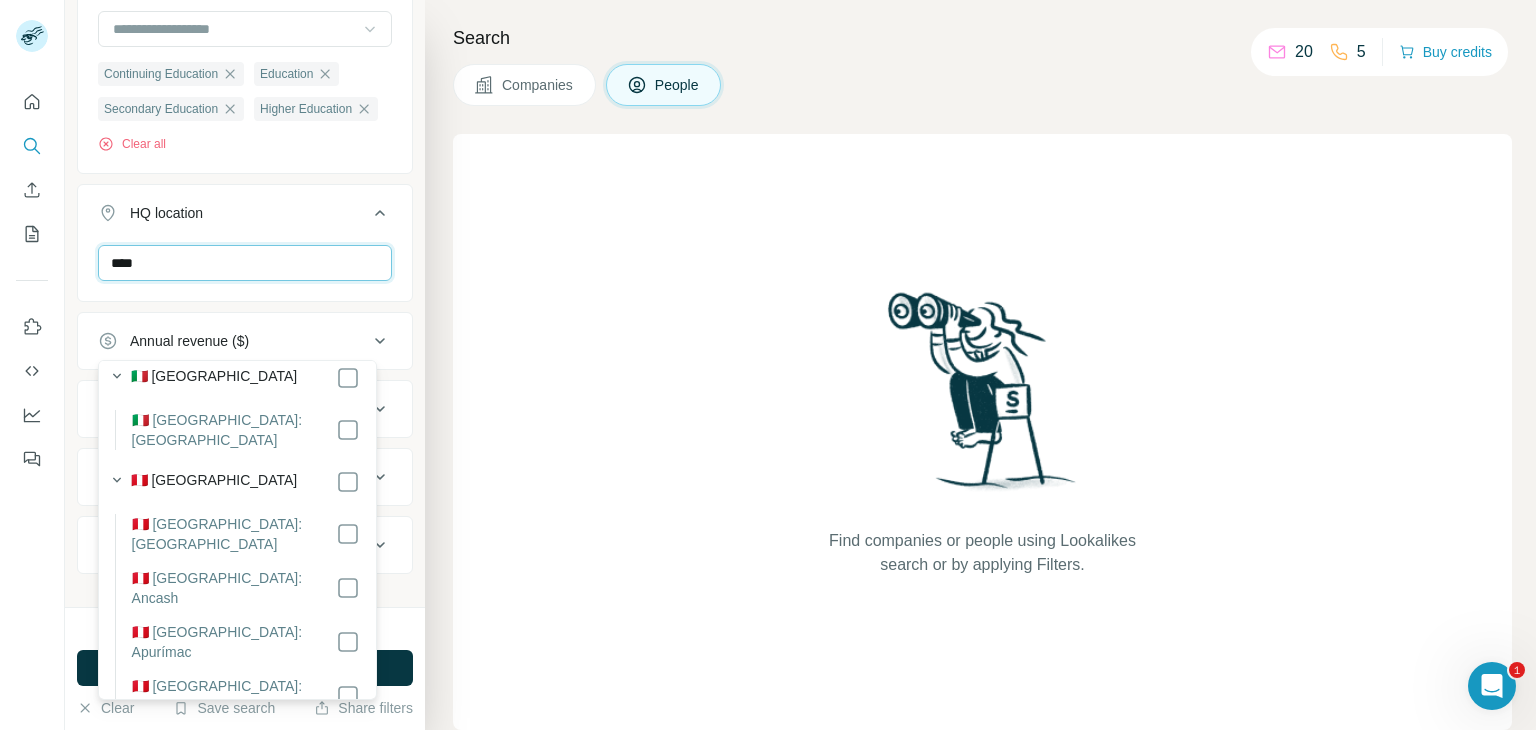 scroll, scrollTop: 0, scrollLeft: 0, axis: both 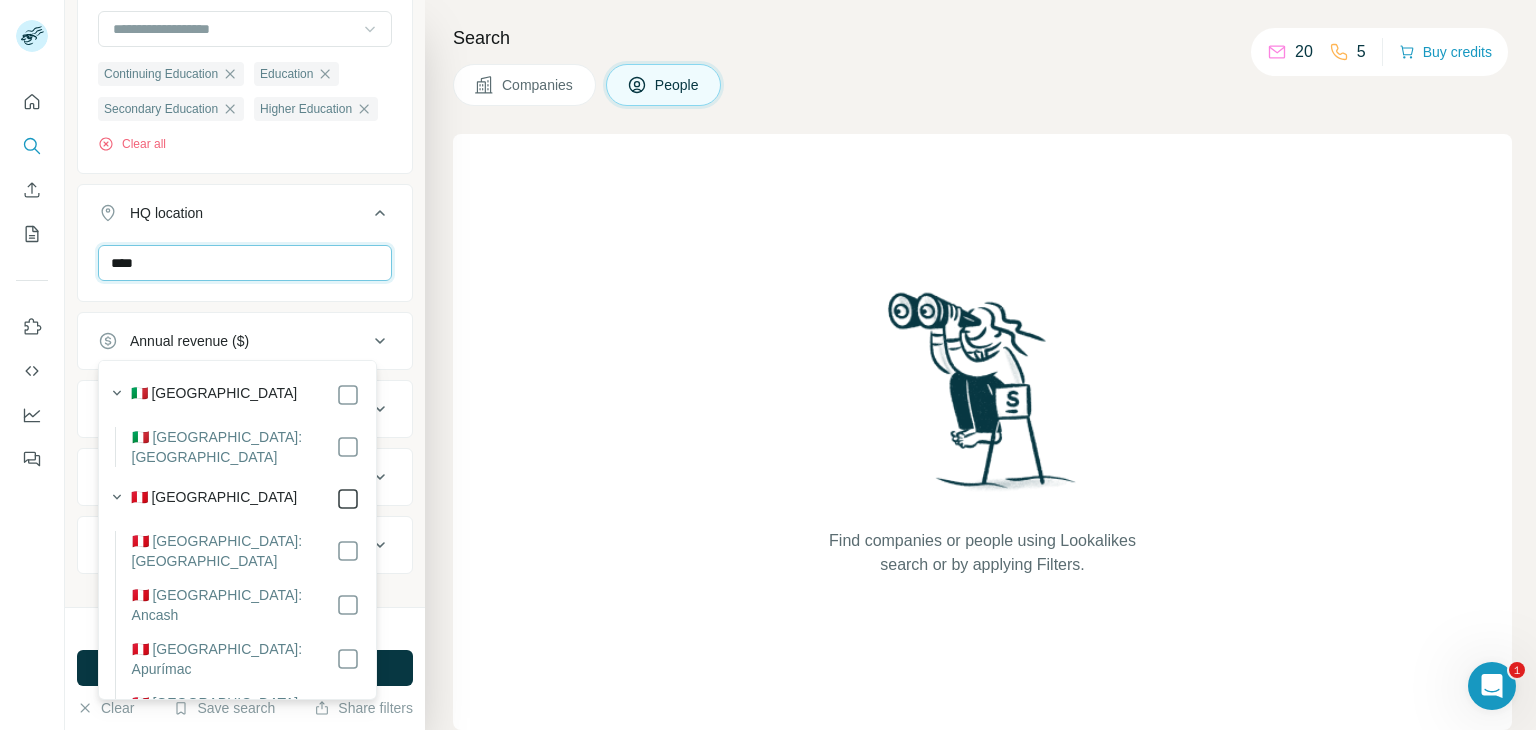 type on "****" 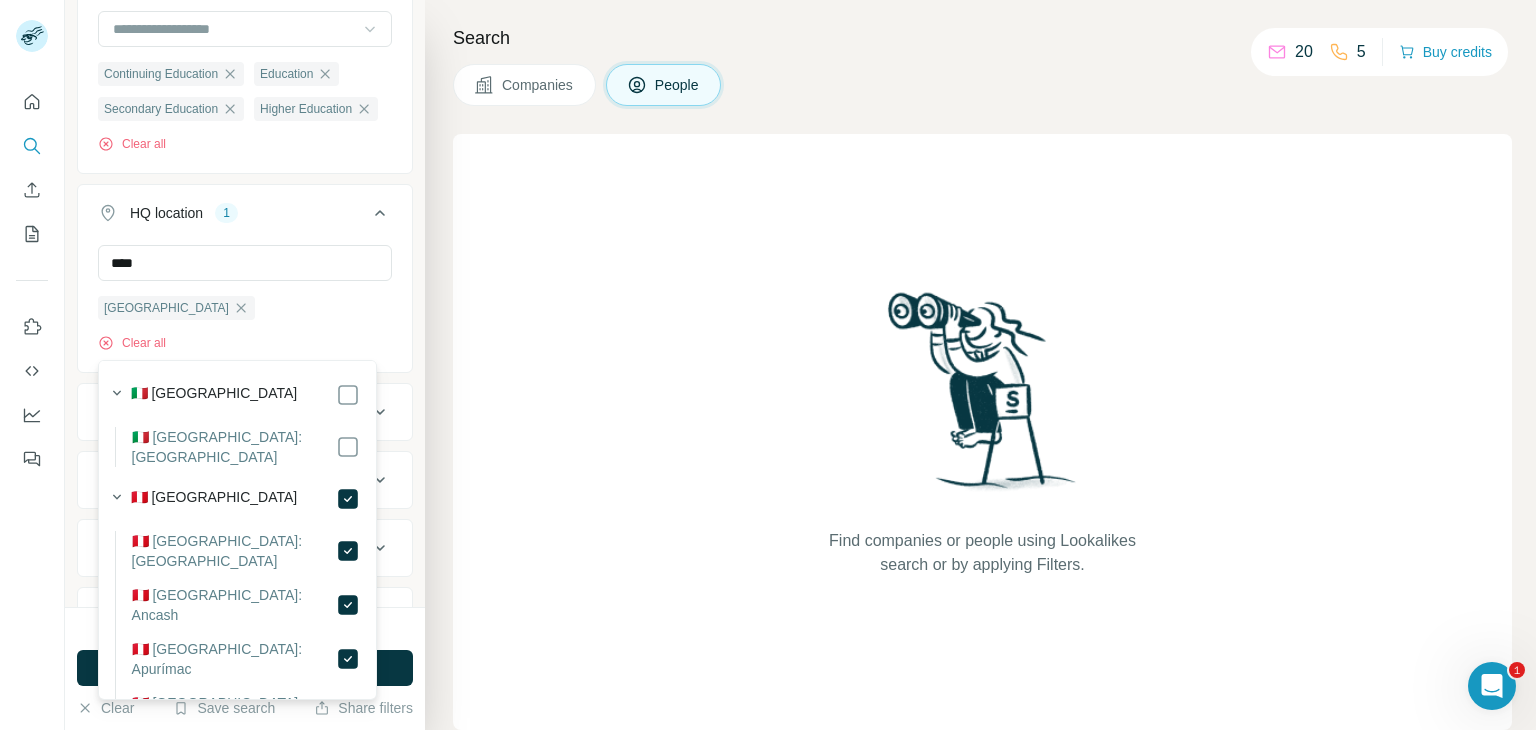 click on "New search Hide Company lookalikes Personal information Job title 9 Jefe de tesorería   Jefe de Cobranzas   Gerente de Finanzas   Gerente de Administración y finanzas   Gerente de Tesorería   cfo   Director Administrativo   Directoer de cobranzas   Gerente de TI   Clear all Show less Seniority Department Personal location Company information Company Industry 4 Continuing Education   Education   Secondary Education   Higher Education   Clear all HQ location 1 **** [GEOGRAPHIC_DATA]   Clear all Annual revenue ($) Employees (size) Technologies Keywords" at bounding box center (245, 303) 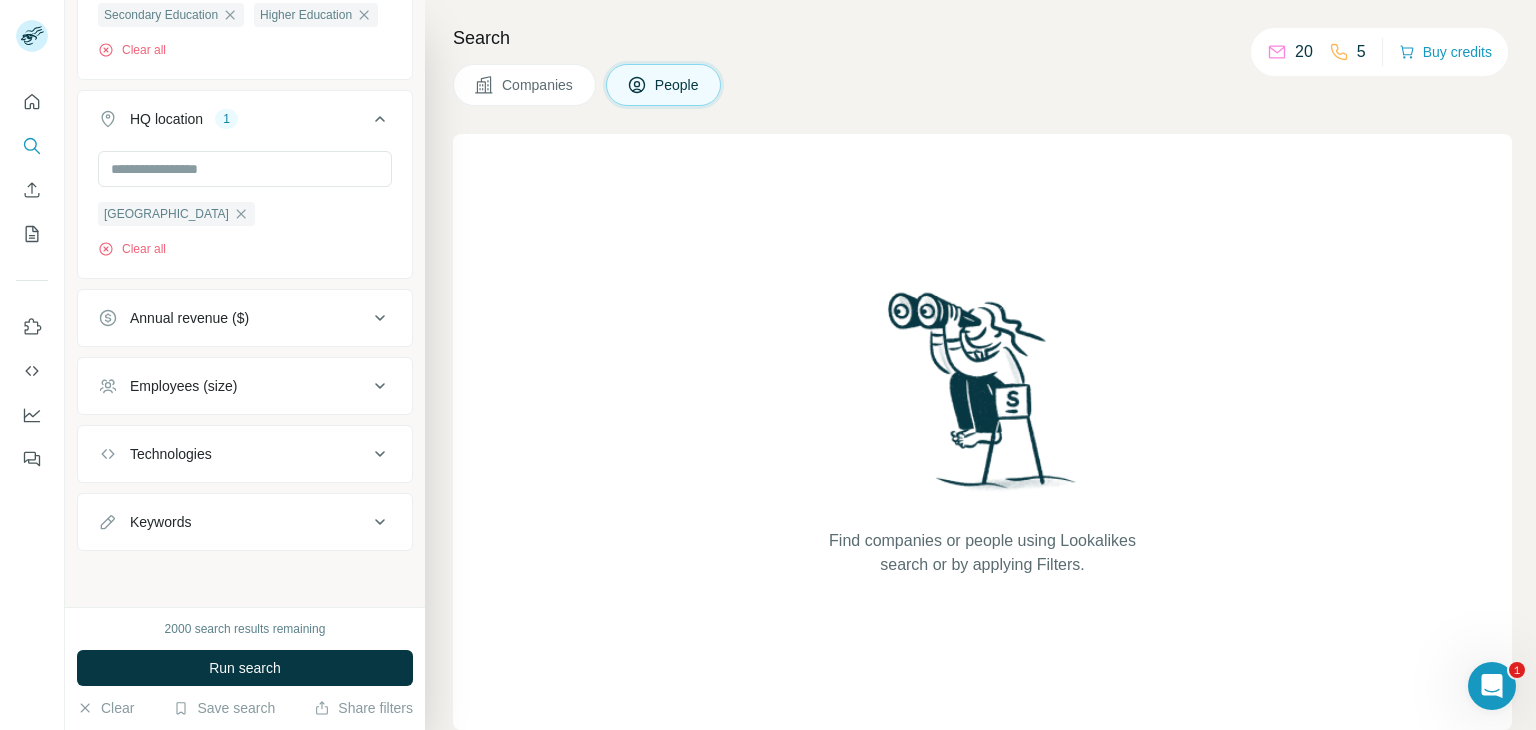 scroll, scrollTop: 1064, scrollLeft: 0, axis: vertical 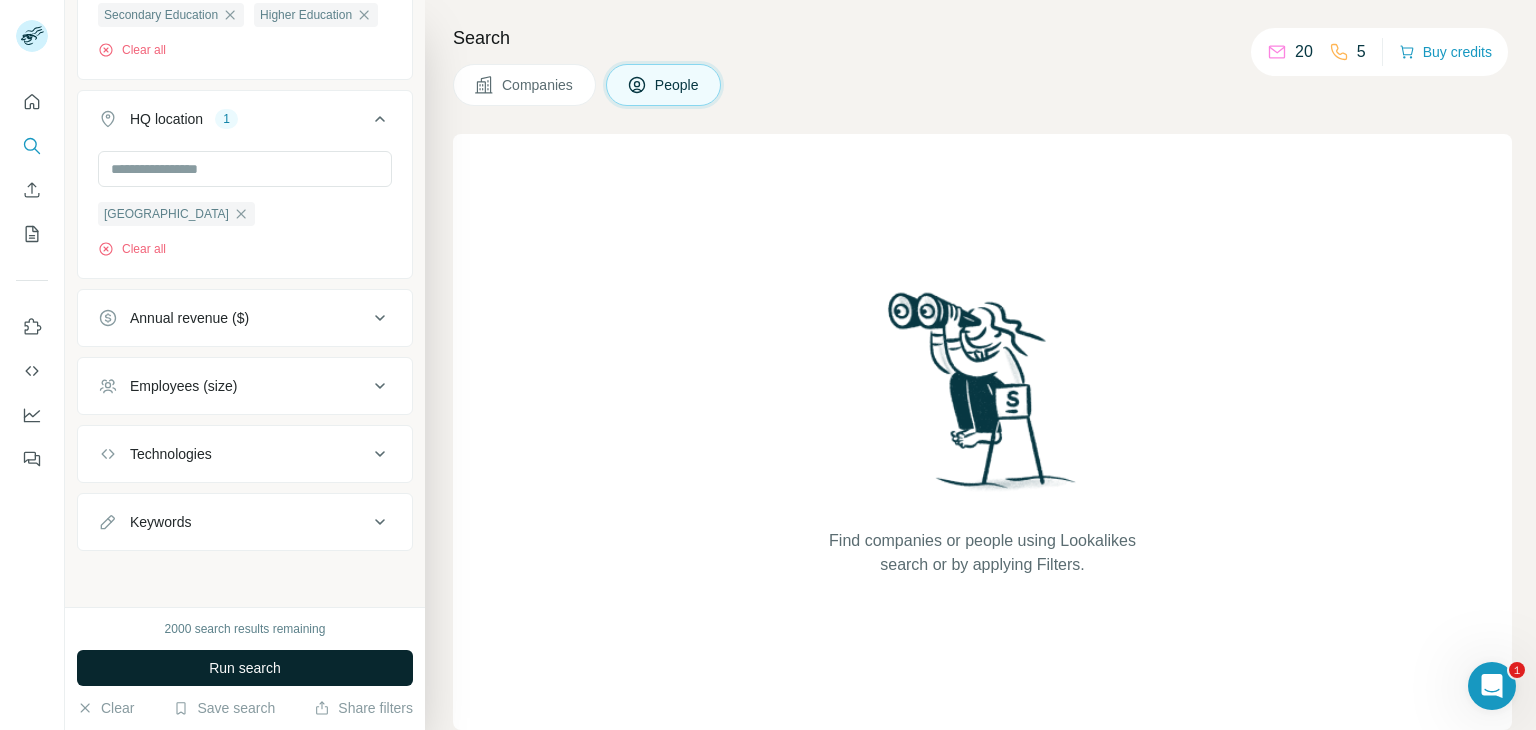 click on "Run search" at bounding box center (245, 668) 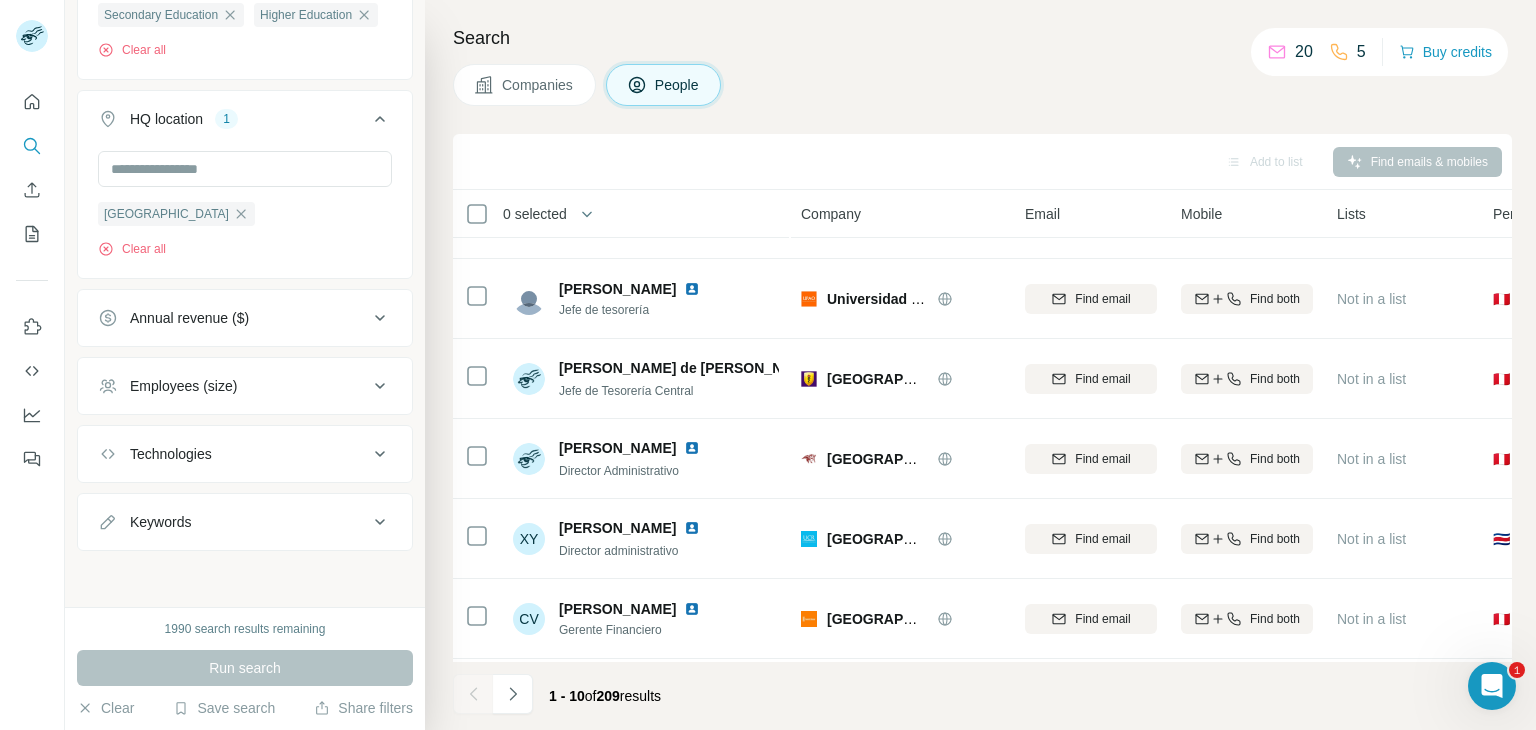 scroll, scrollTop: 319, scrollLeft: 0, axis: vertical 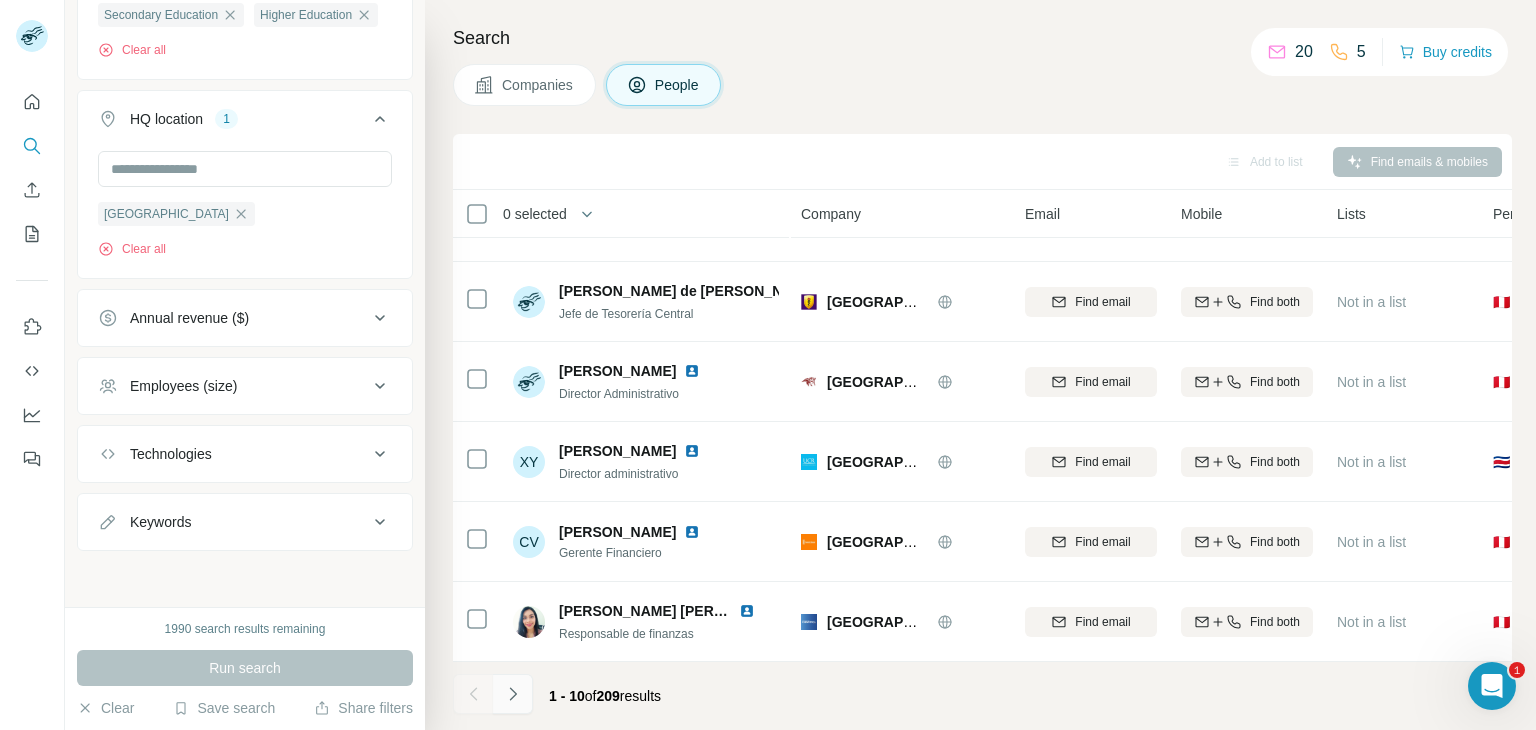 click 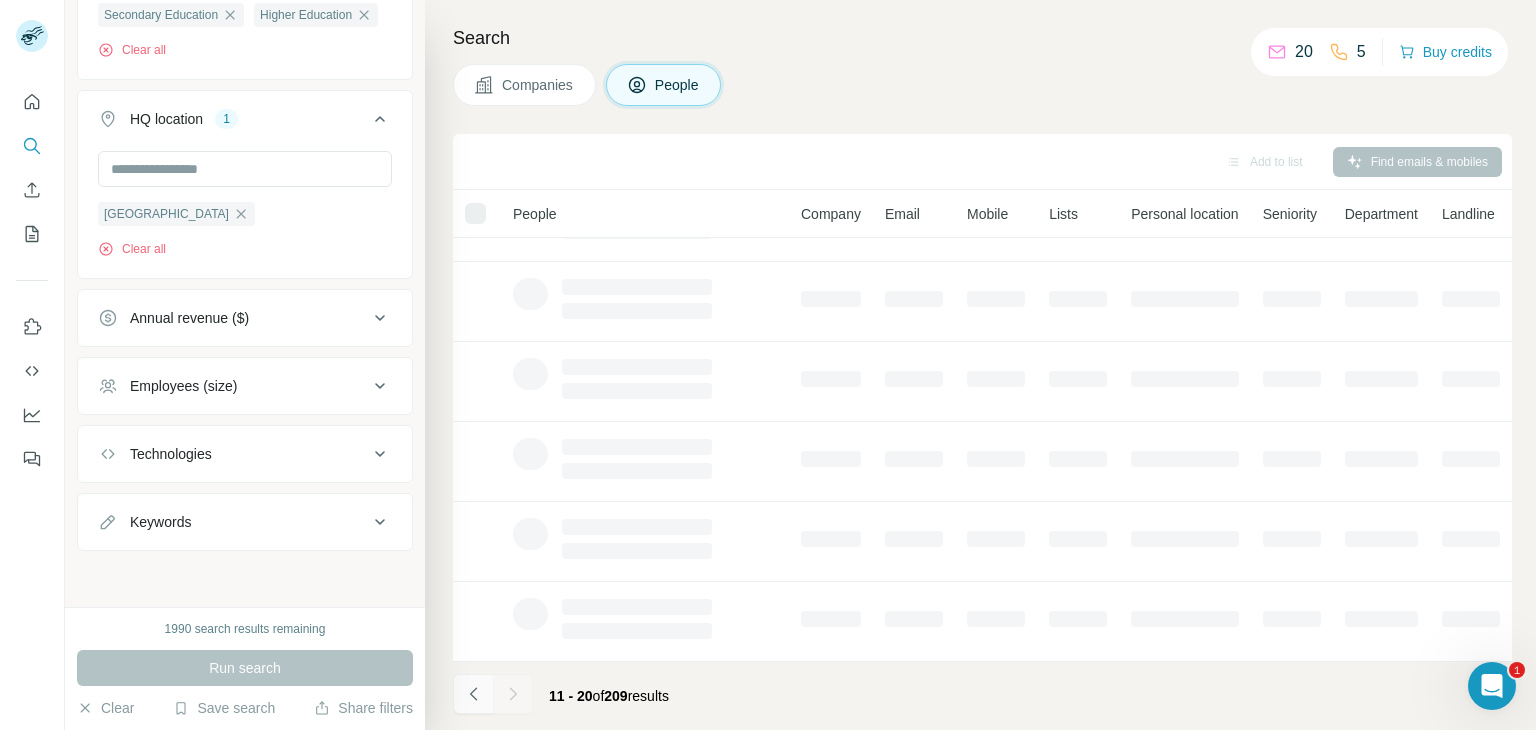click 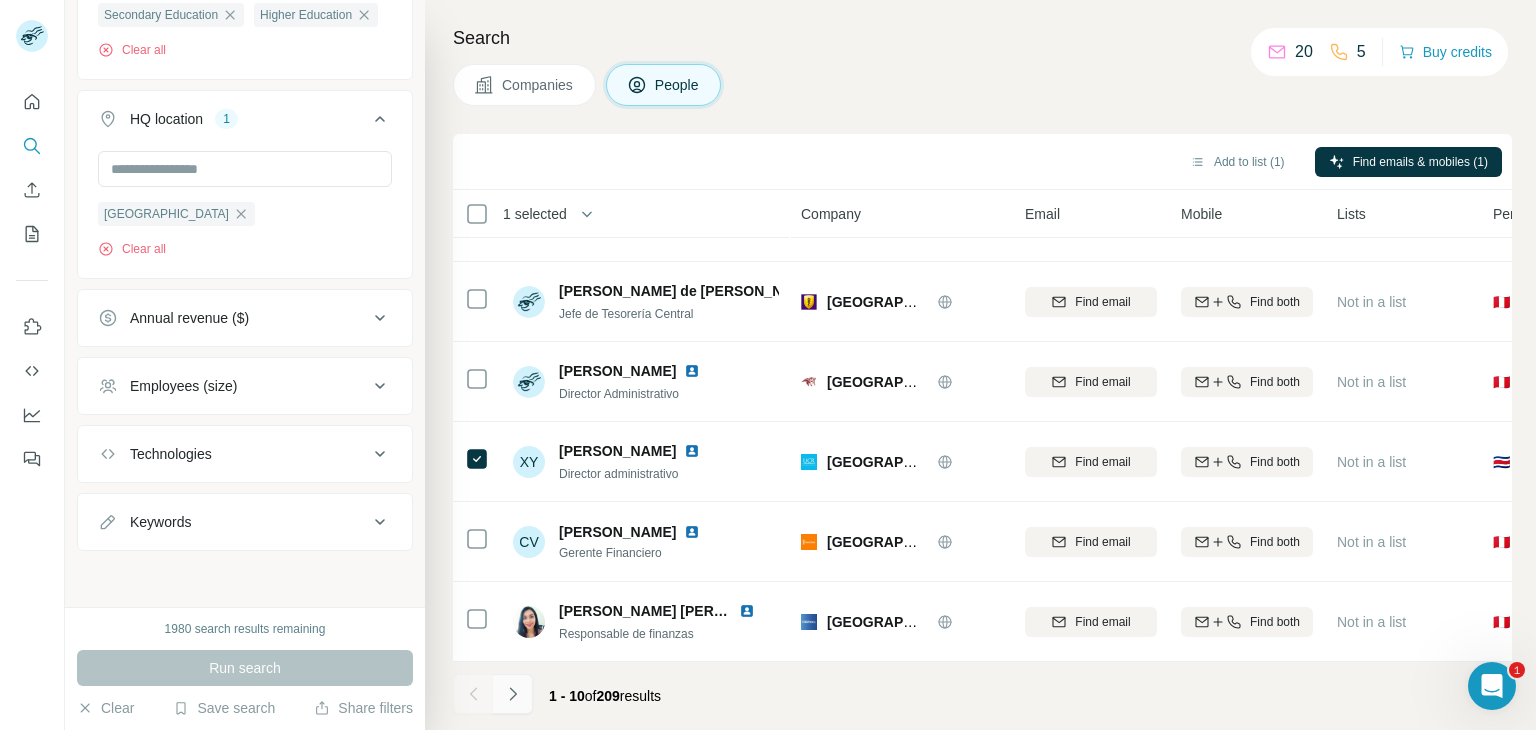 click at bounding box center (513, 694) 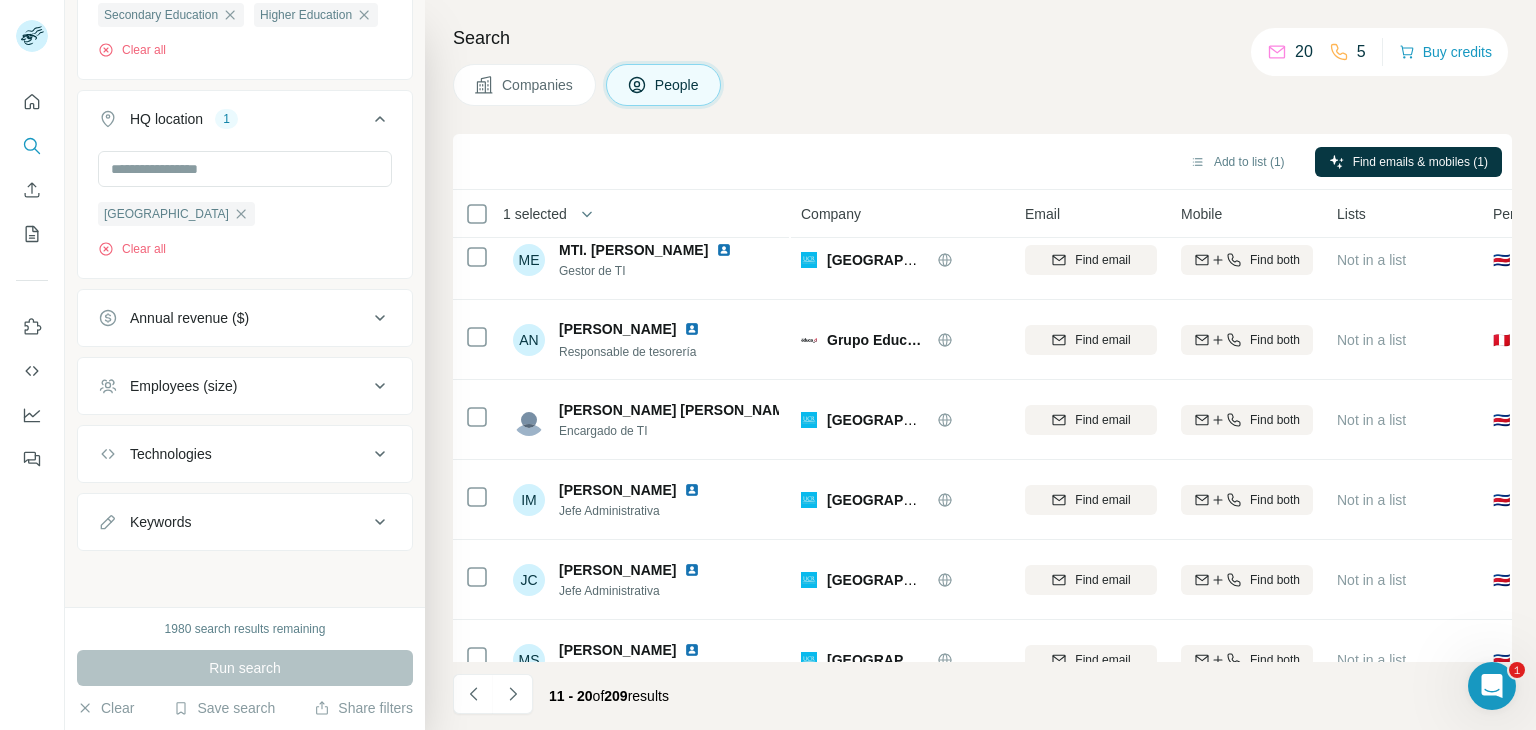 scroll, scrollTop: 0, scrollLeft: 0, axis: both 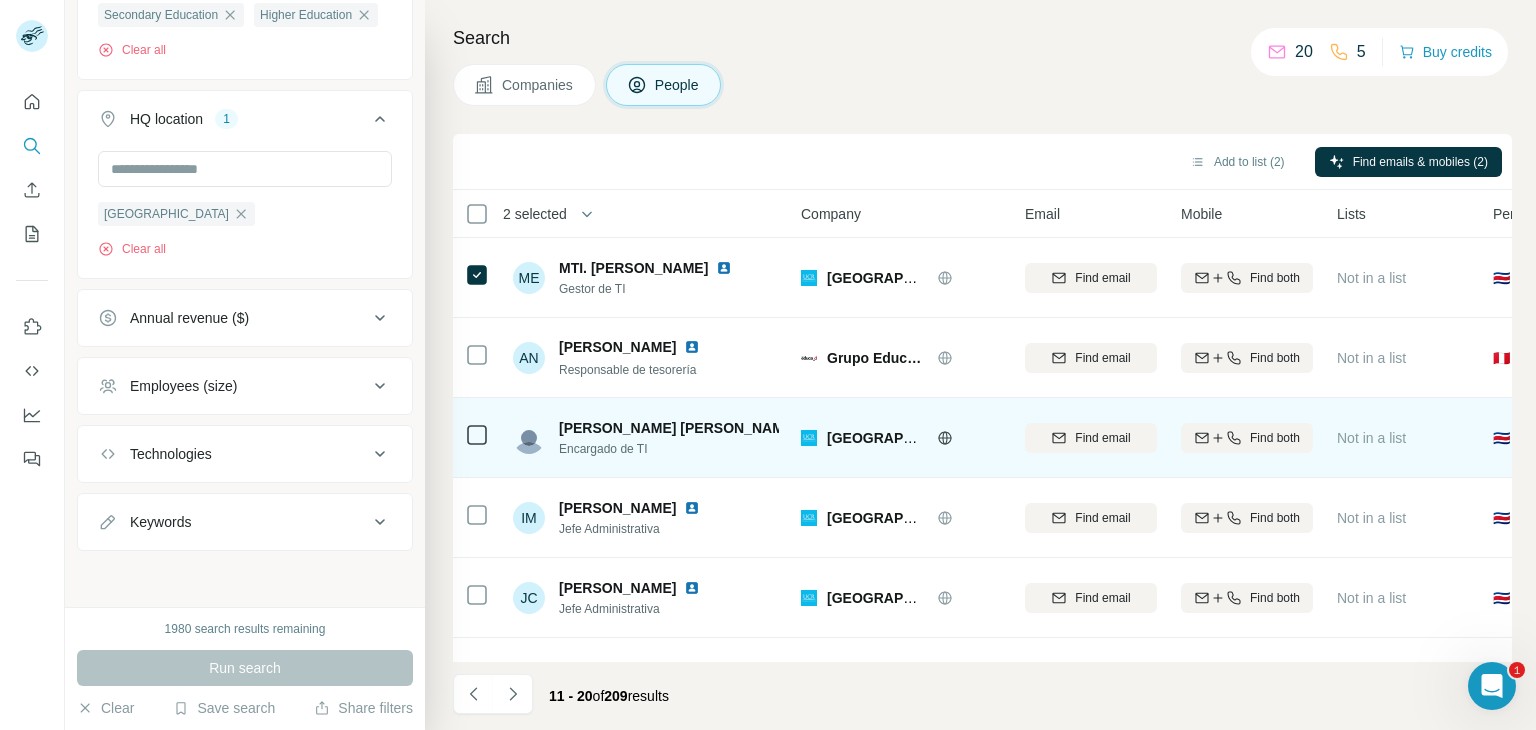 click at bounding box center (477, 438) 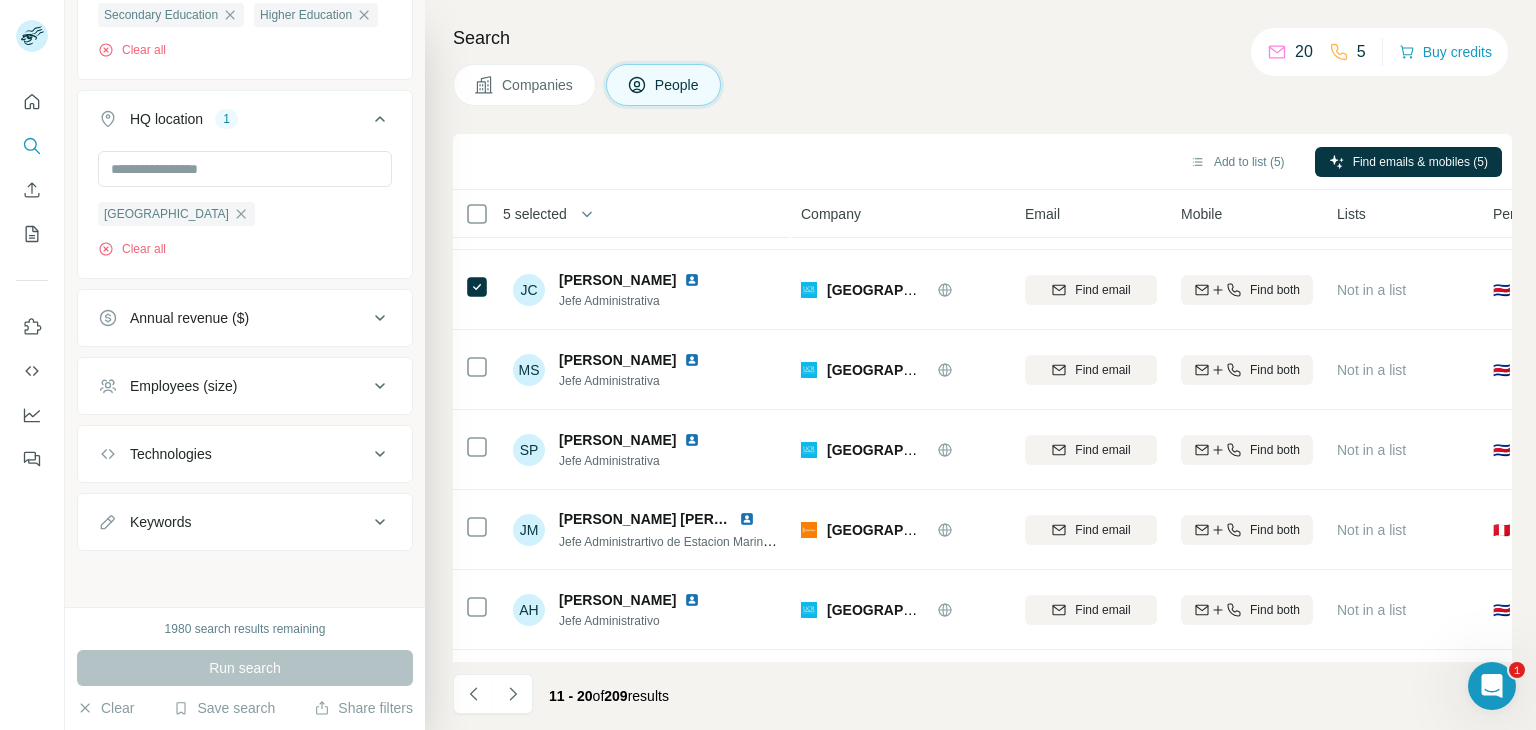 scroll, scrollTop: 309, scrollLeft: 0, axis: vertical 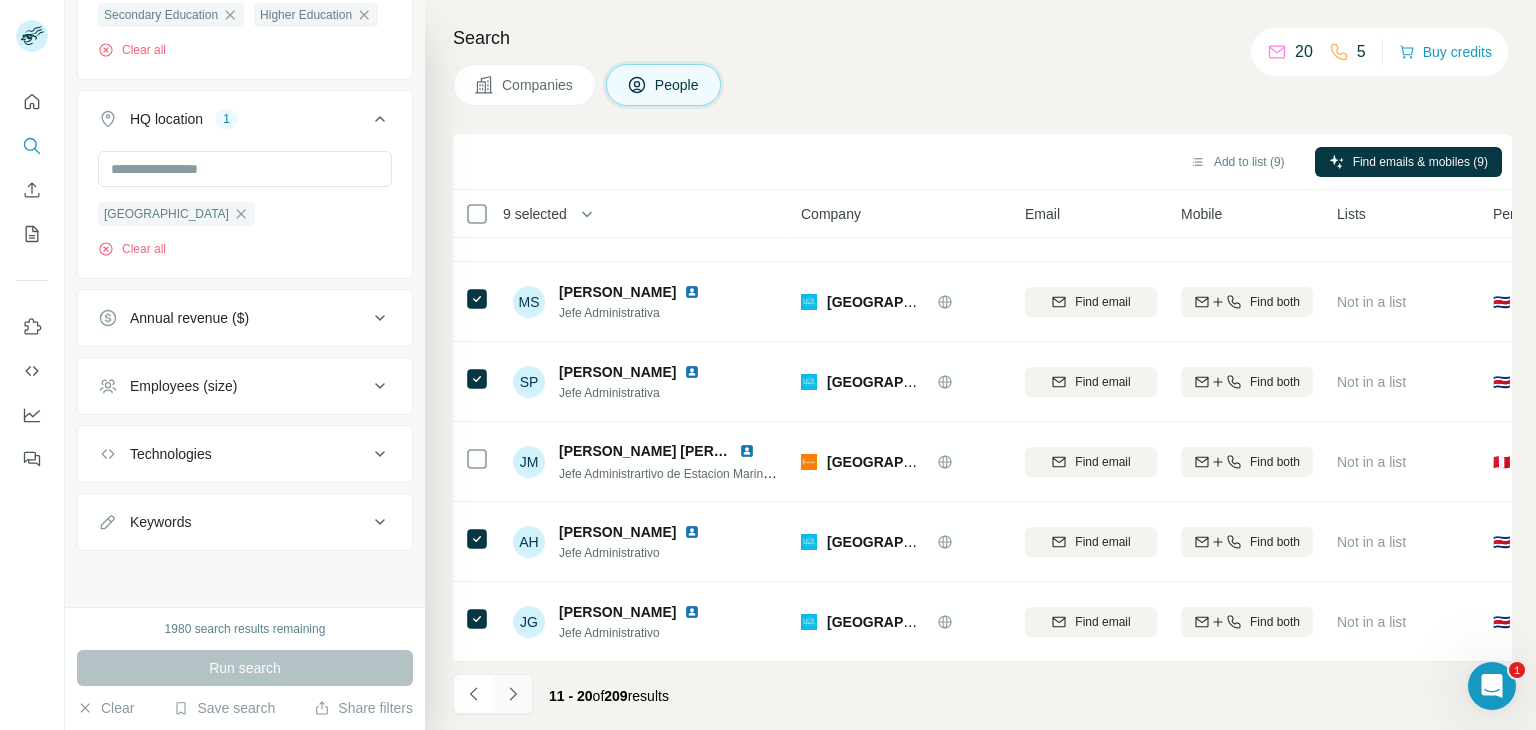 click at bounding box center [513, 694] 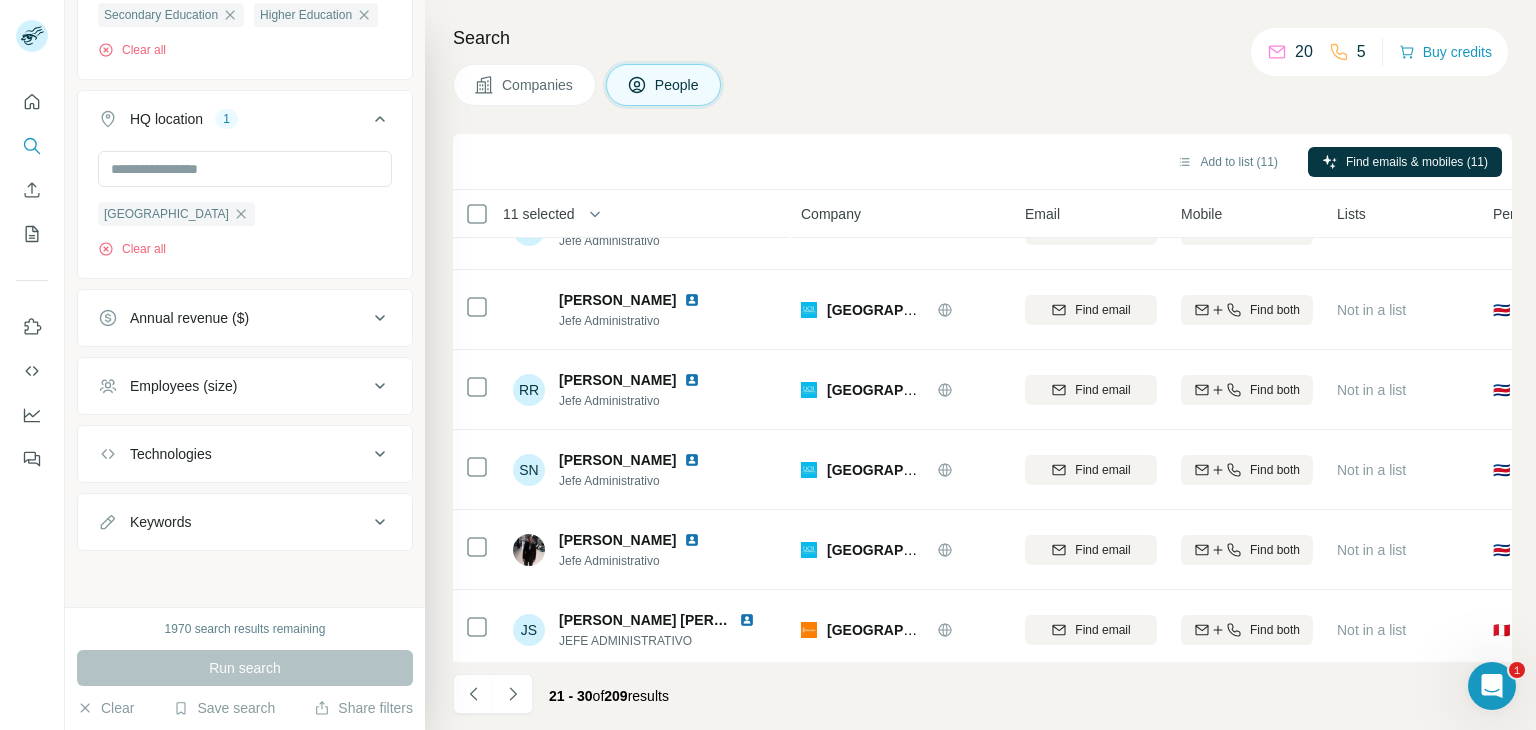 scroll, scrollTop: 0, scrollLeft: 0, axis: both 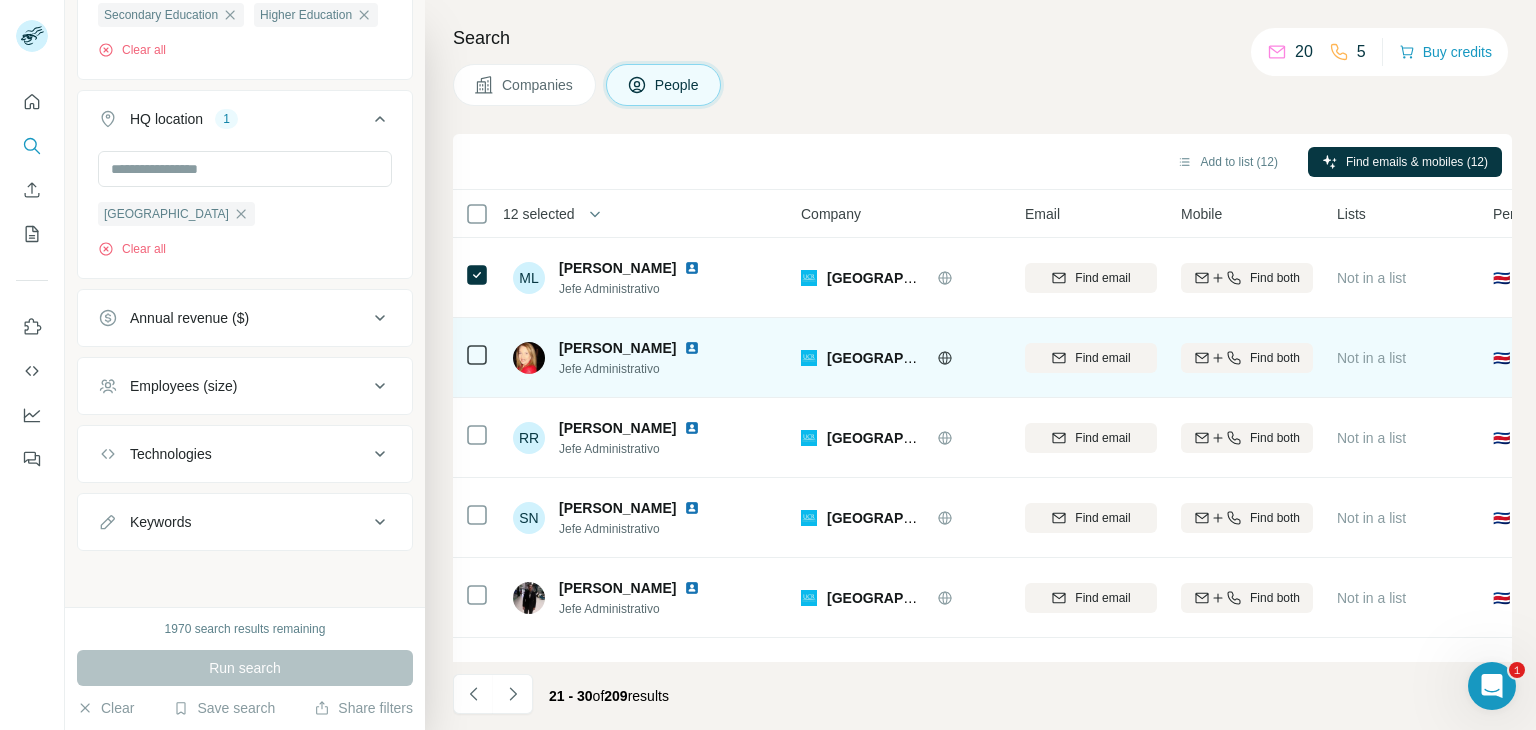 click 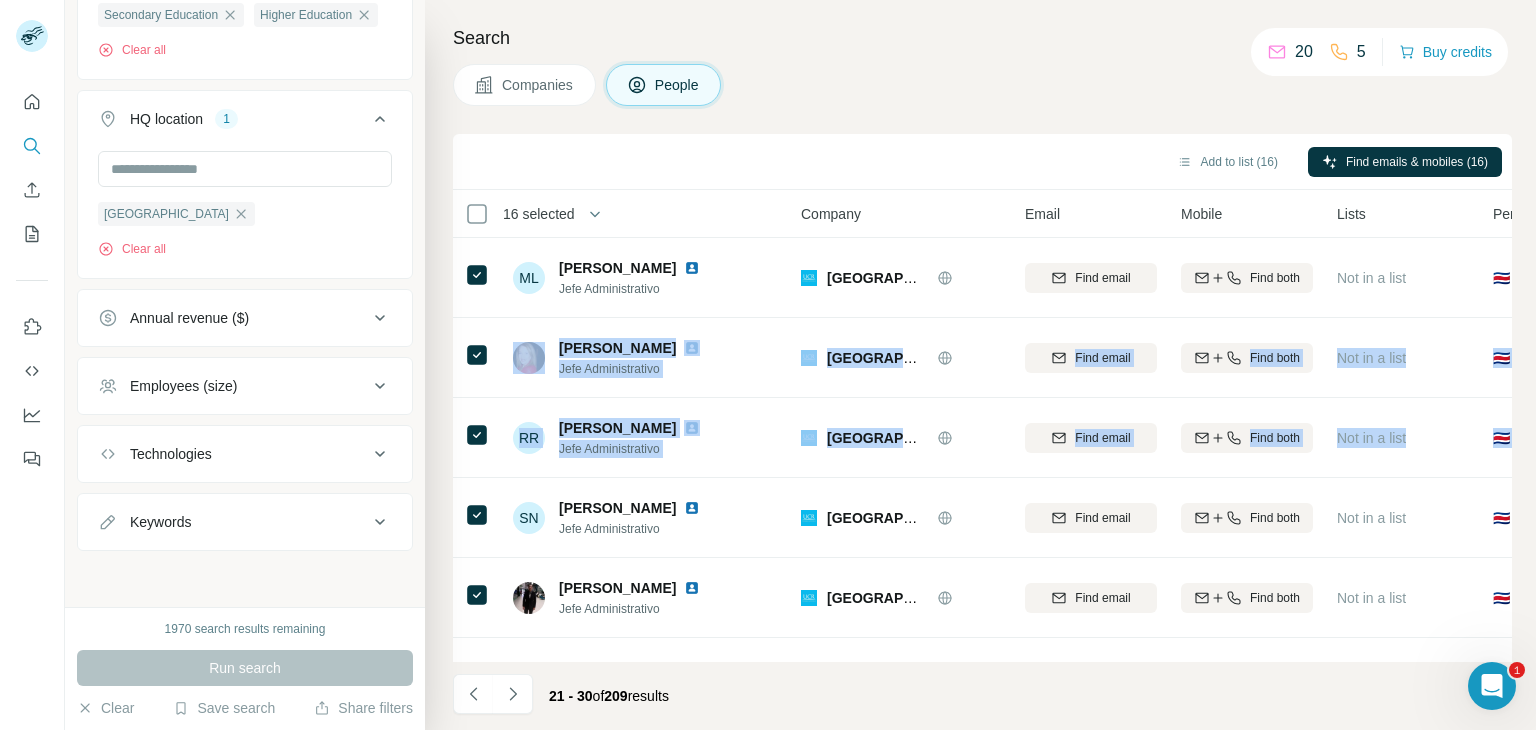 drag, startPoint x: 1516, startPoint y: 295, endPoint x: 1535, endPoint y: 408, distance: 114.58621 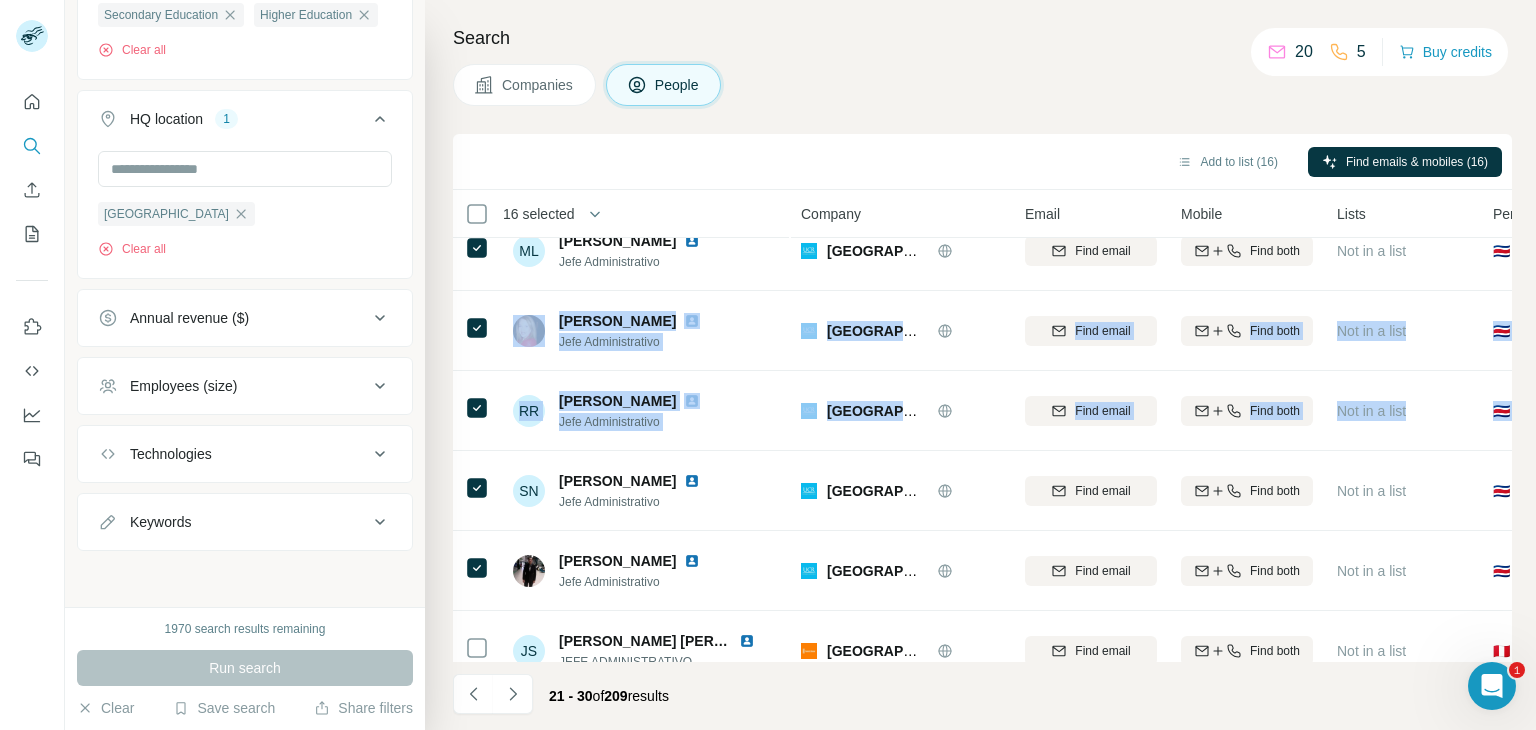 scroll, scrollTop: 0, scrollLeft: 0, axis: both 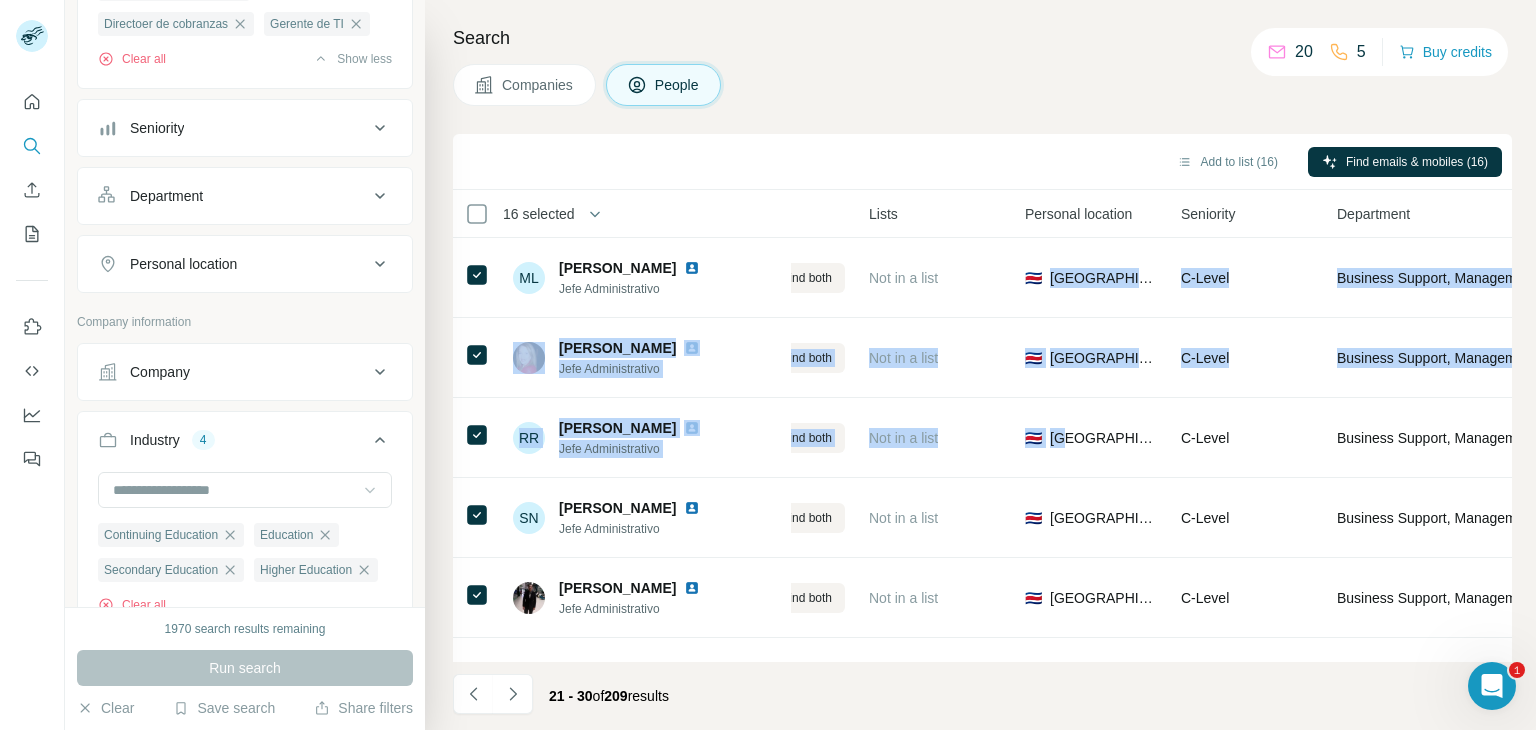 click 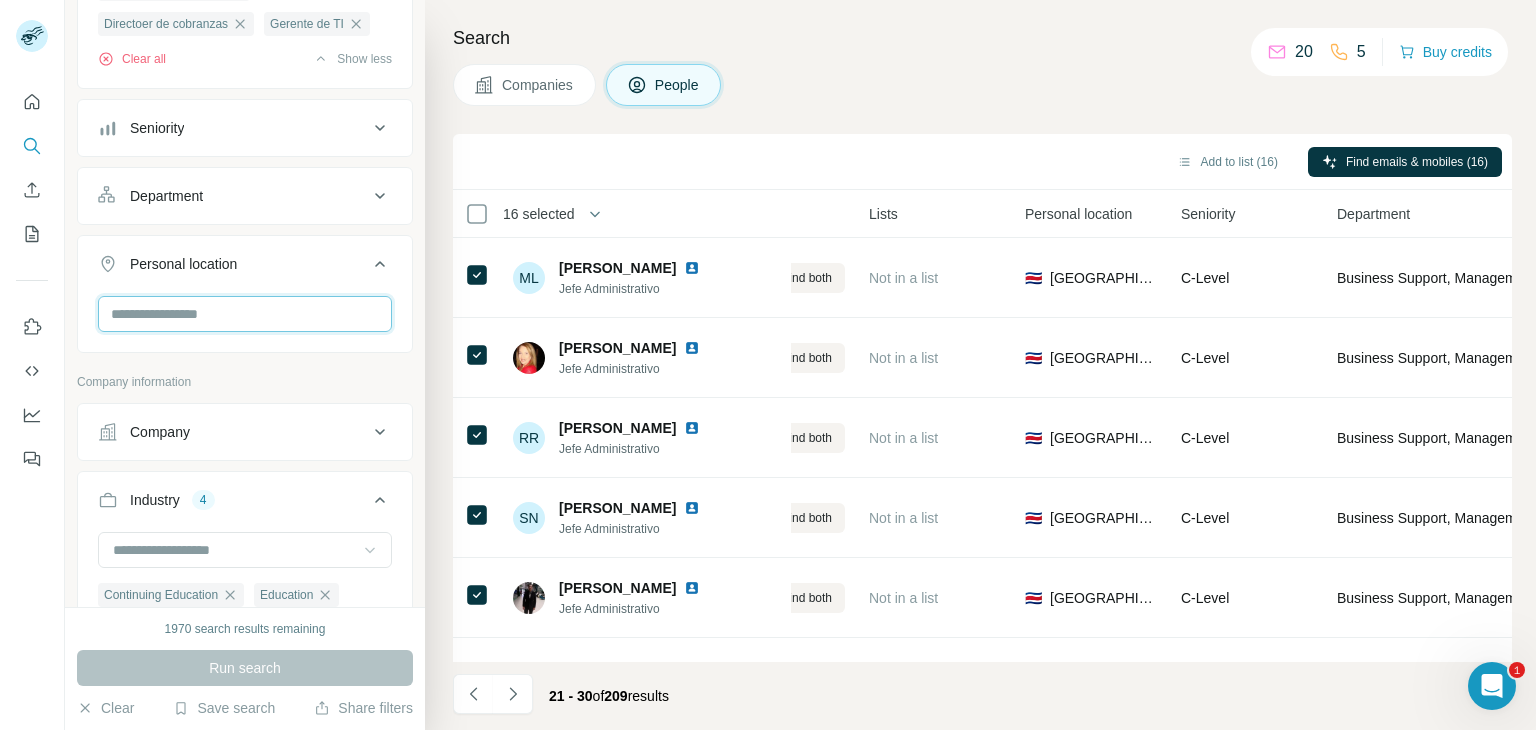 click at bounding box center (245, 314) 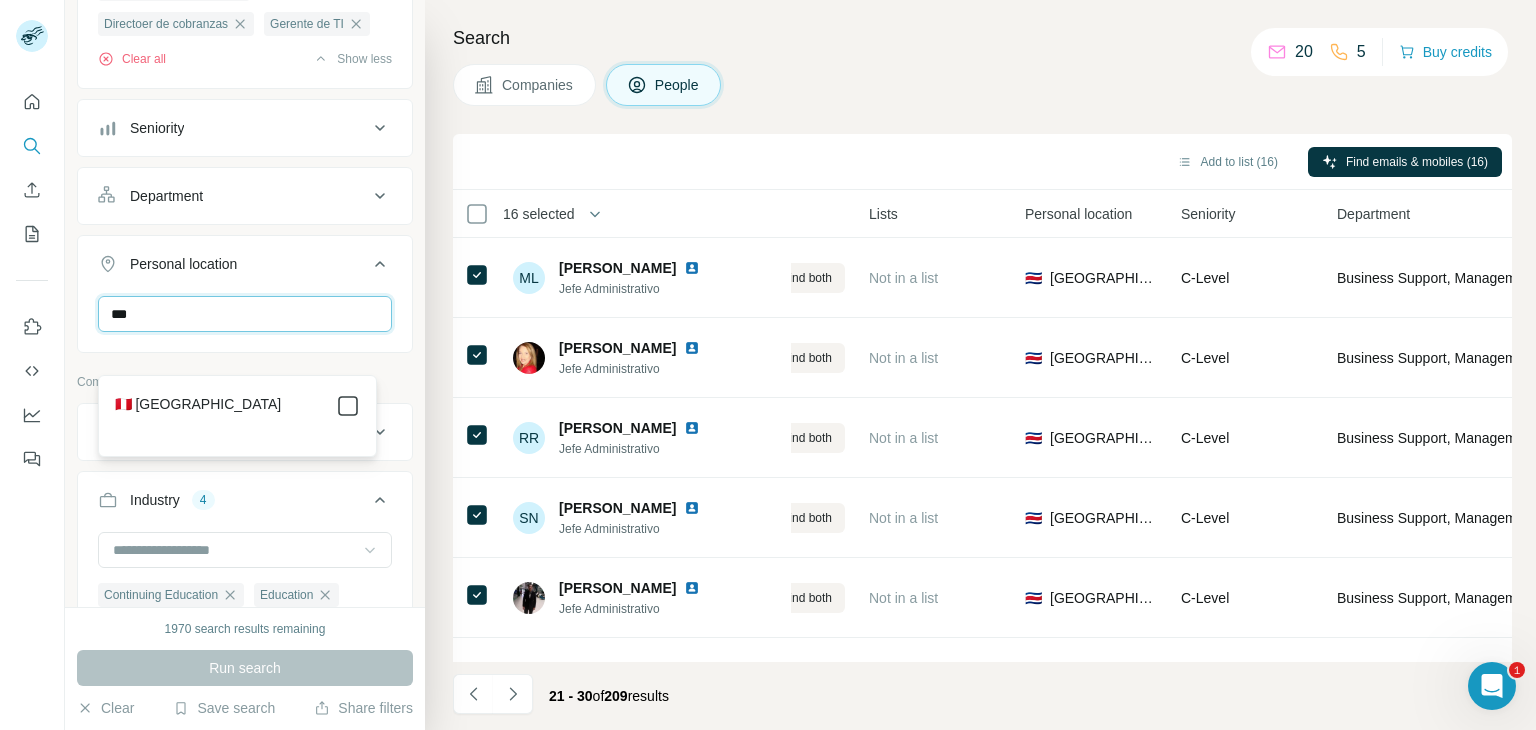 type on "***" 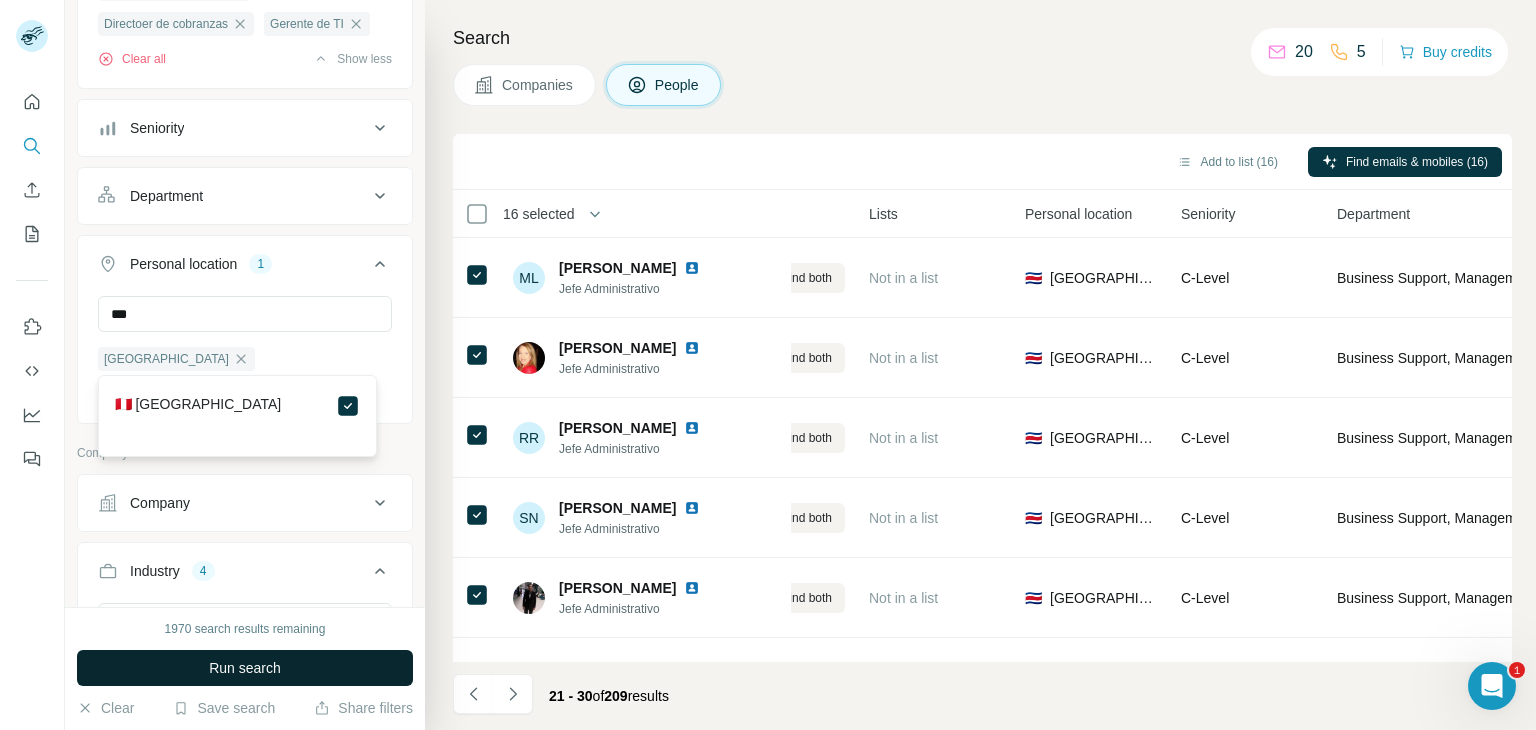 click on "Run search" at bounding box center (245, 668) 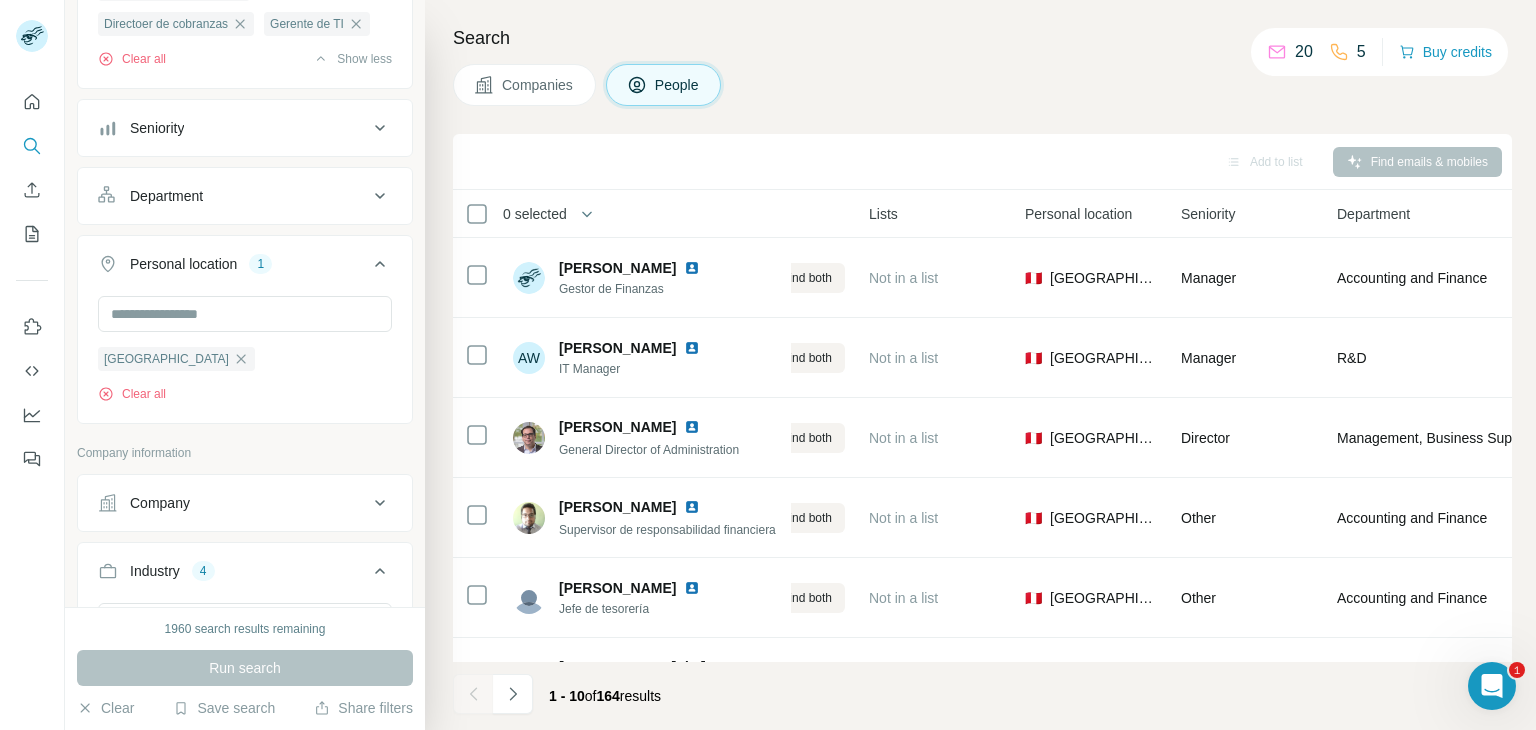 scroll, scrollTop: 0, scrollLeft: 0, axis: both 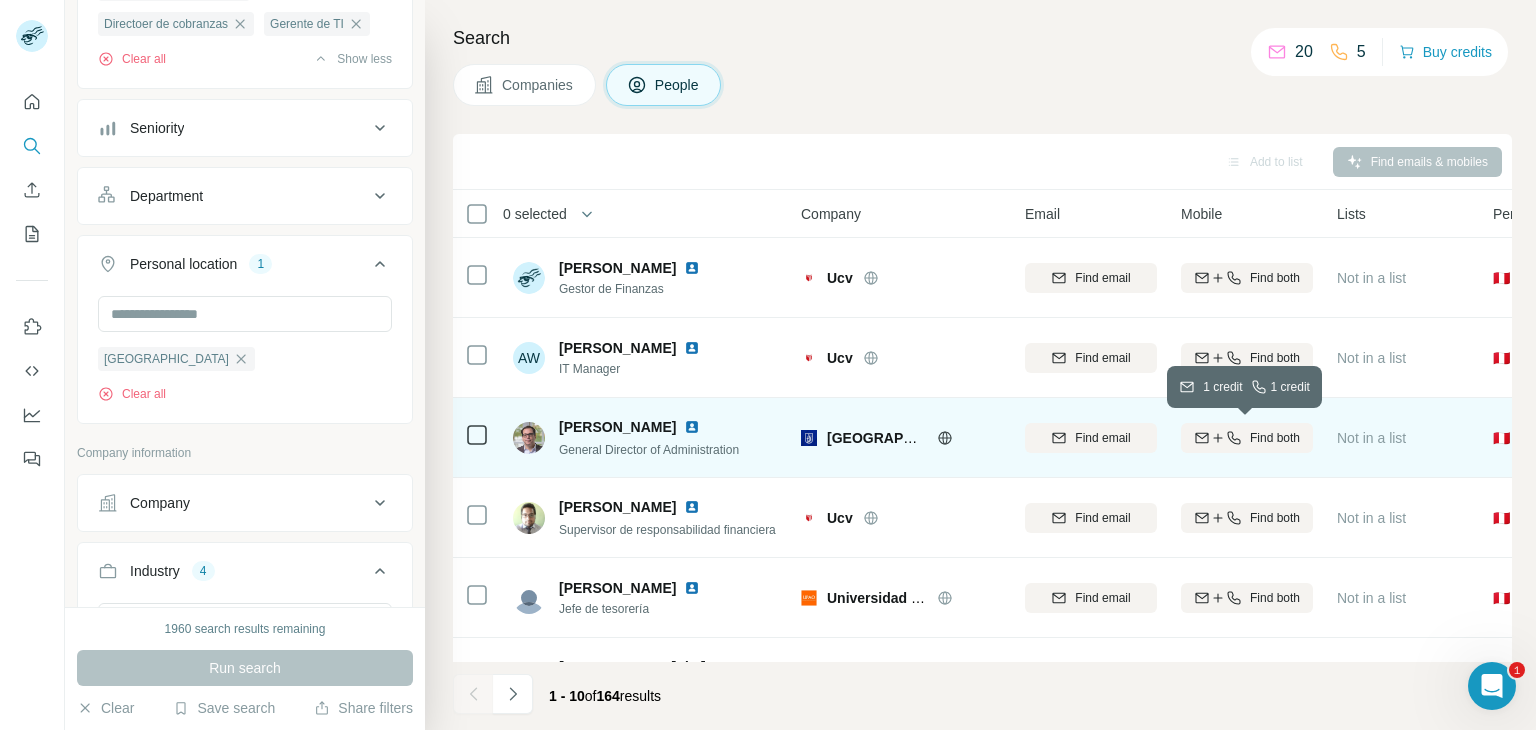 click on "Find both" at bounding box center (1275, 438) 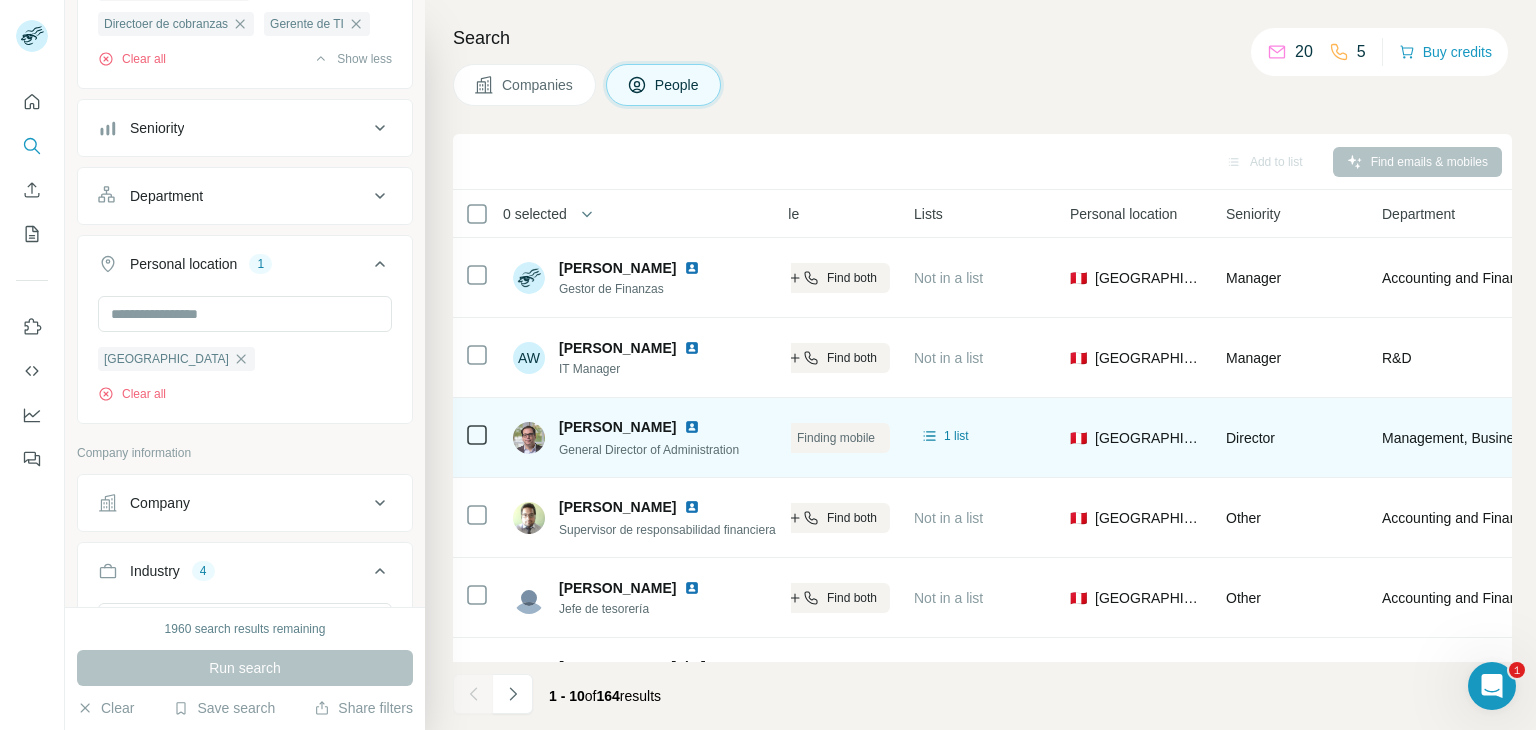 scroll, scrollTop: 0, scrollLeft: 0, axis: both 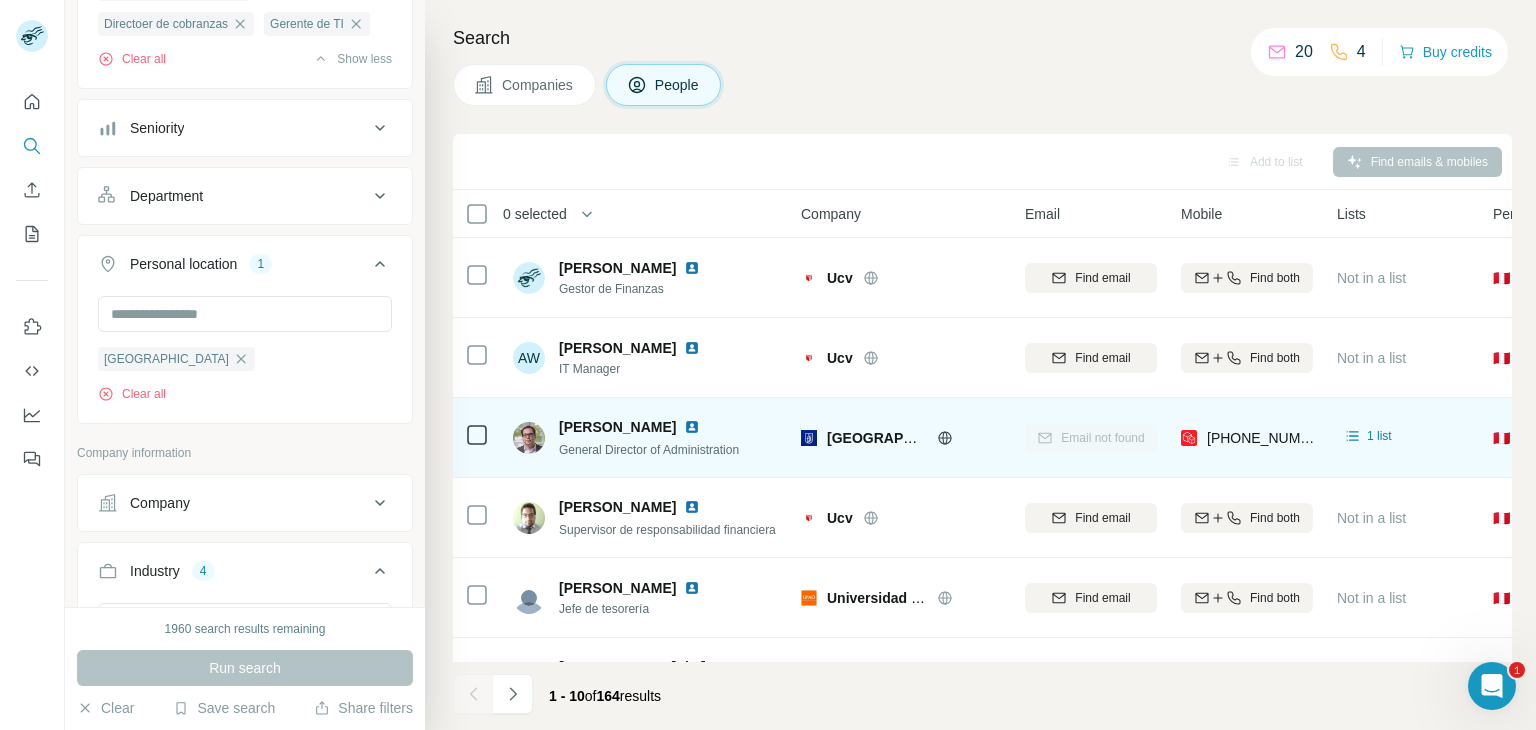 click on "Search Companies People Add to list Find emails & mobiles 0 selected People Company Email Mobile Lists Personal location Seniority Department Landline [PERSON_NAME] Gestor de Finanzas Ucv Find email Find both Not in a list 🇵🇪 [GEOGRAPHIC_DATA] Manager Accounting and Finance Find email first AW [PERSON_NAME] IT Manager Ucv Find email Find both Not in a list 🇵🇪 [GEOGRAPHIC_DATA] Manager R&D Find email first [PERSON_NAME] General Director of Administration [GEOGRAPHIC_DATA] Email not found [PHONE_NUMBER] 1 list 🇵🇪 [GEOGRAPHIC_DATA] Director Management, Business Support Not found [PERSON_NAME] Supervisor de responsabilidad financiera Ucv Find email Find both Not in a list 🇵🇪 [GEOGRAPHIC_DATA] Other Accounting and Finance Find email first [PERSON_NAME] Jefe de tesorería Universidad Privada [PERSON_NAME] Find email Find both Not in a list 🇵🇪 [GEOGRAPHIC_DATA] Other Accounting and Finance Find email first [PERSON_NAME] de [PERSON_NAME] Jefe de Tesorería [GEOGRAPHIC_DATA] [PERSON_NAME] Find email Find both Not in a list" at bounding box center [980, 365] 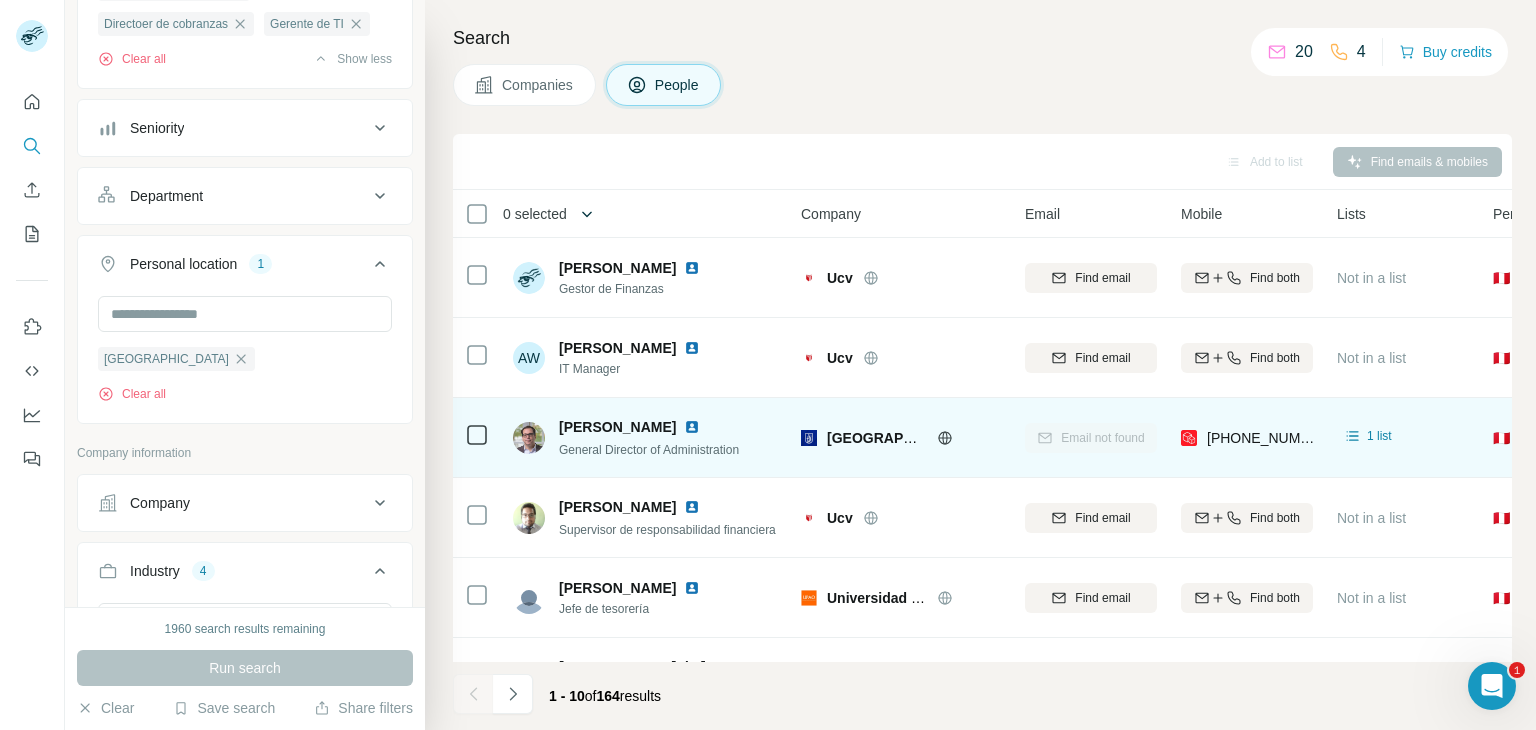 click at bounding box center [587, 214] 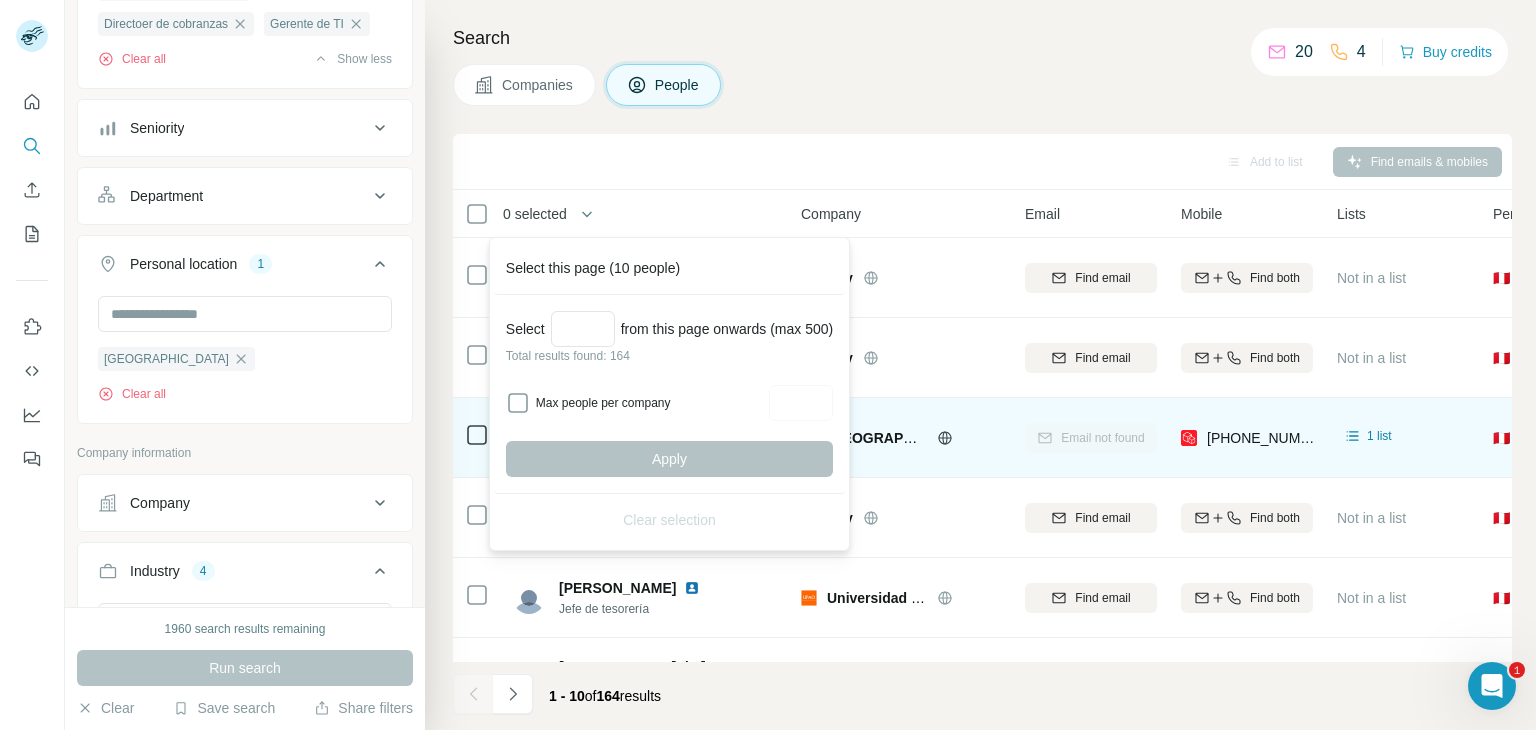 click on "Add to list Find emails & mobiles" at bounding box center [982, 162] 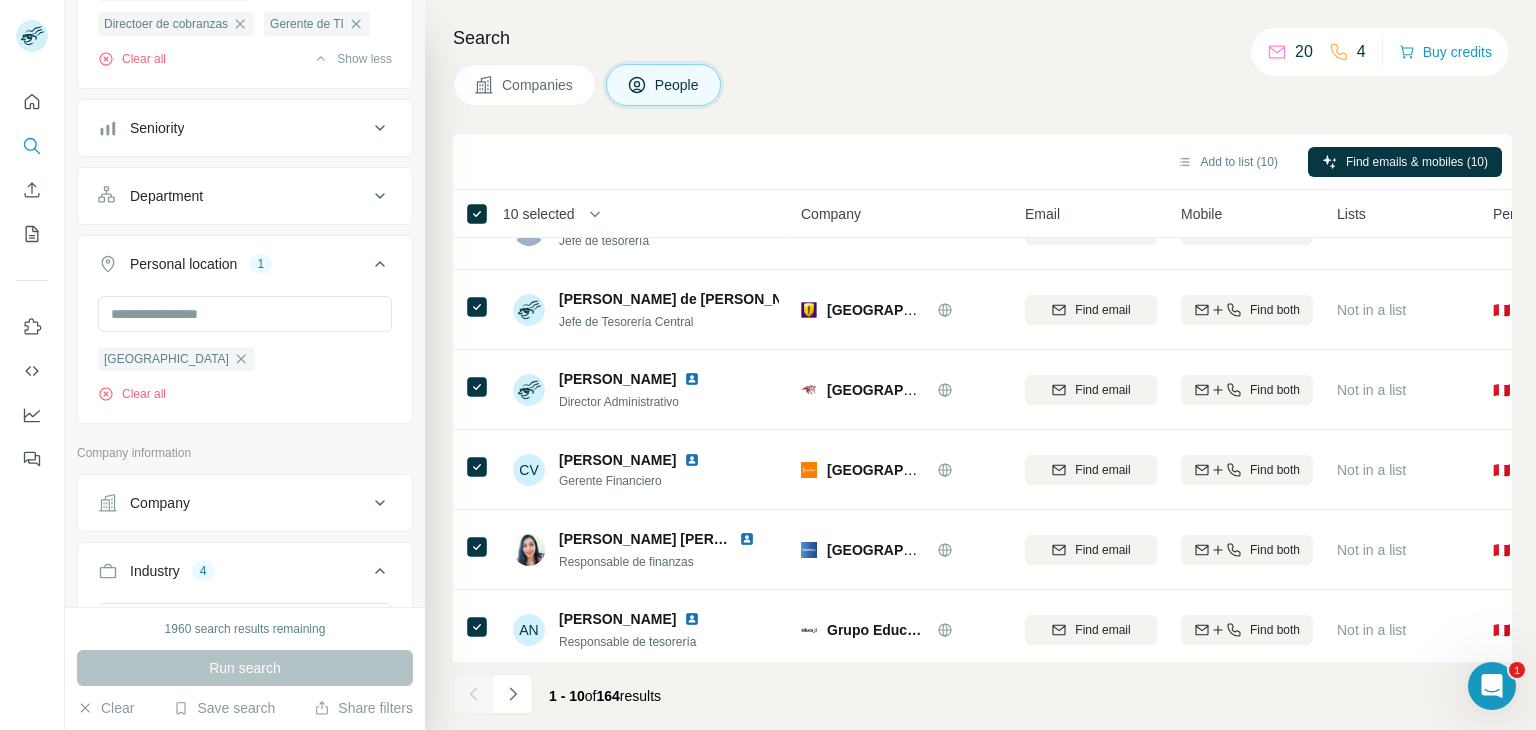 scroll, scrollTop: 386, scrollLeft: 0, axis: vertical 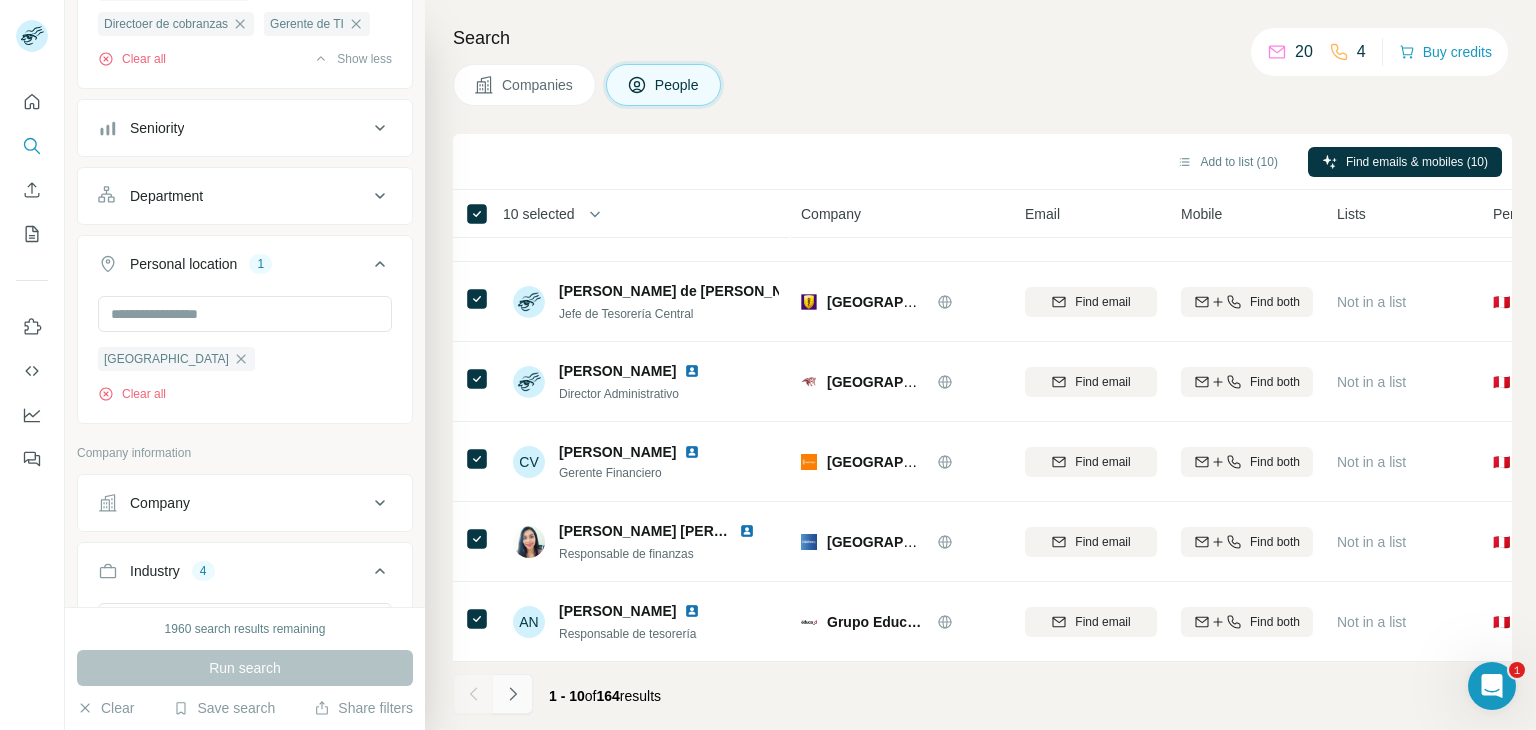 click 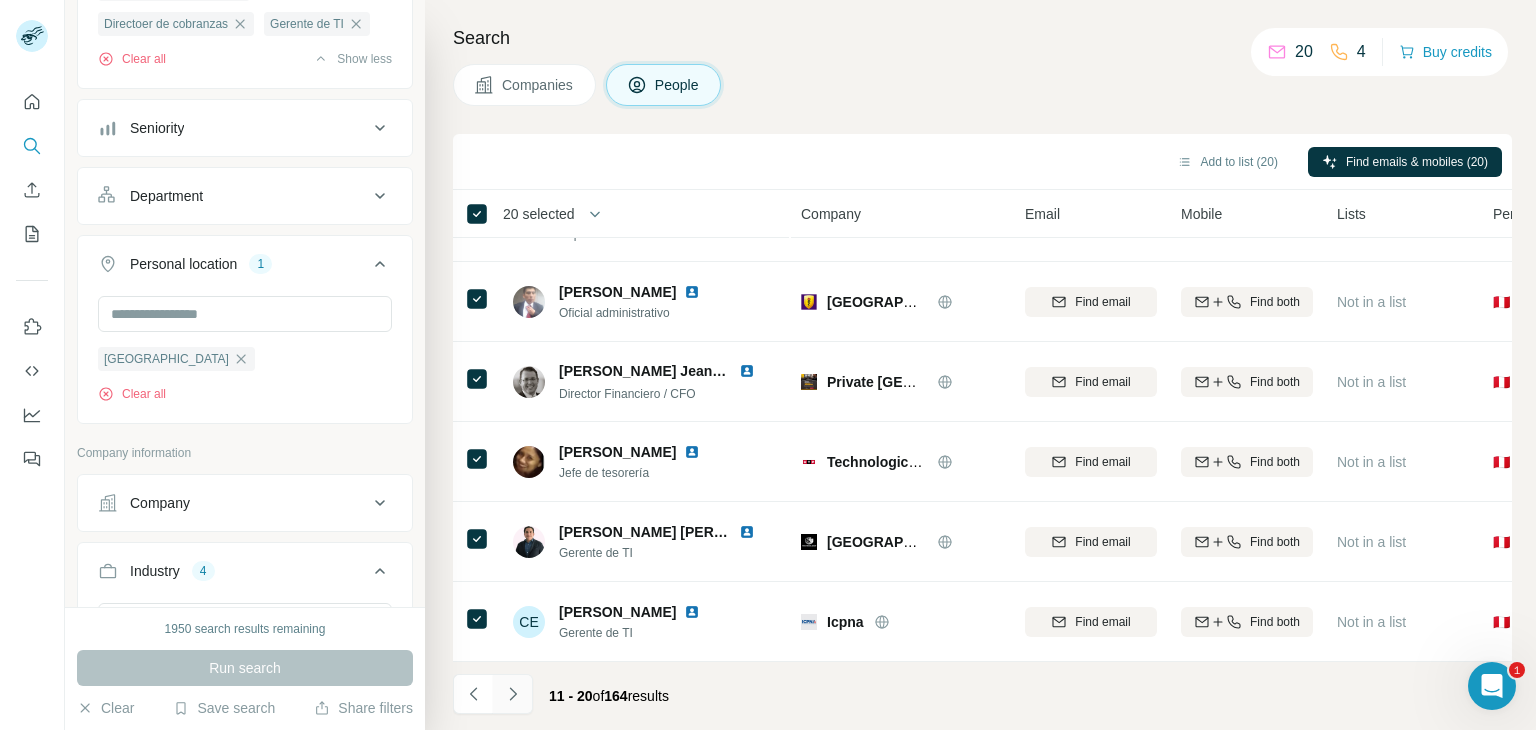 click at bounding box center [513, 694] 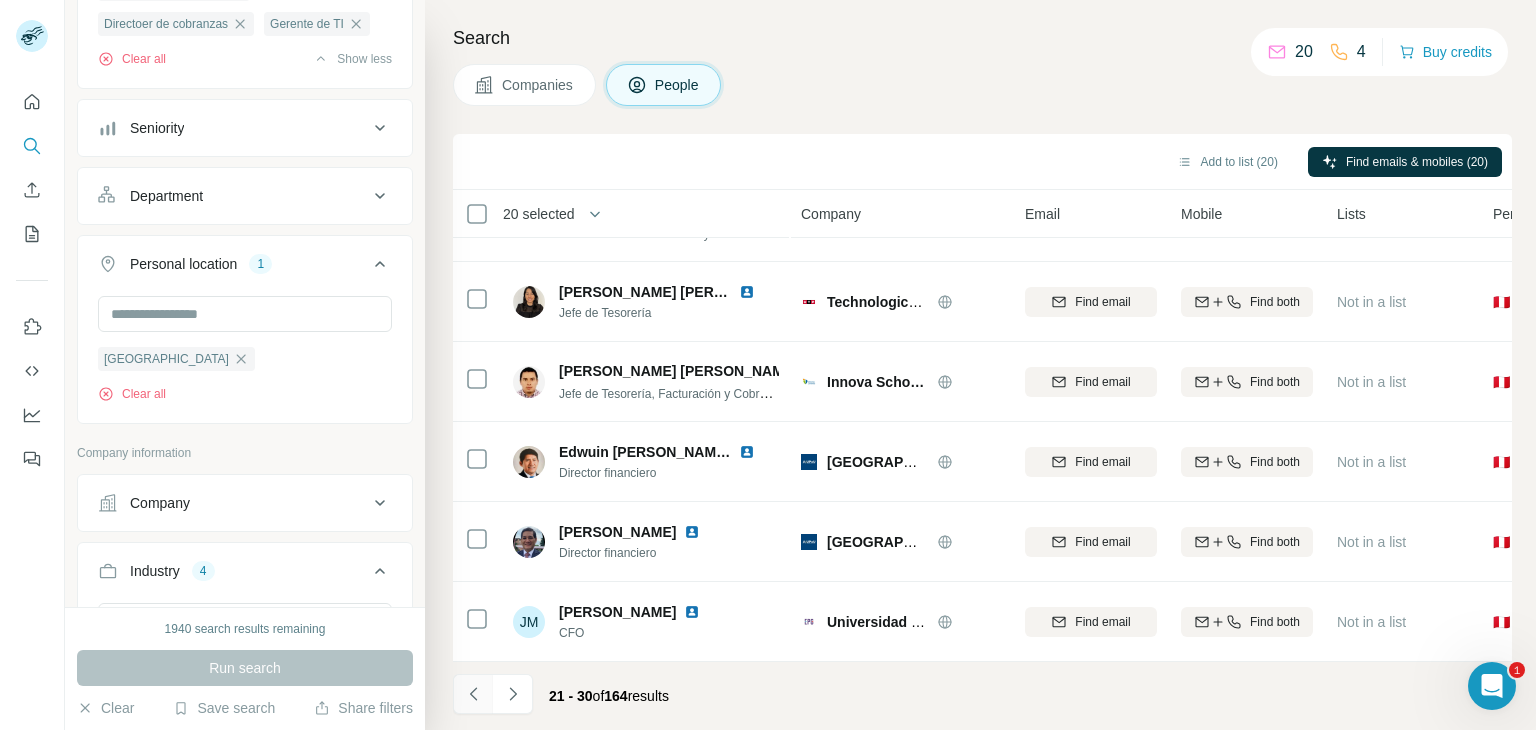 click 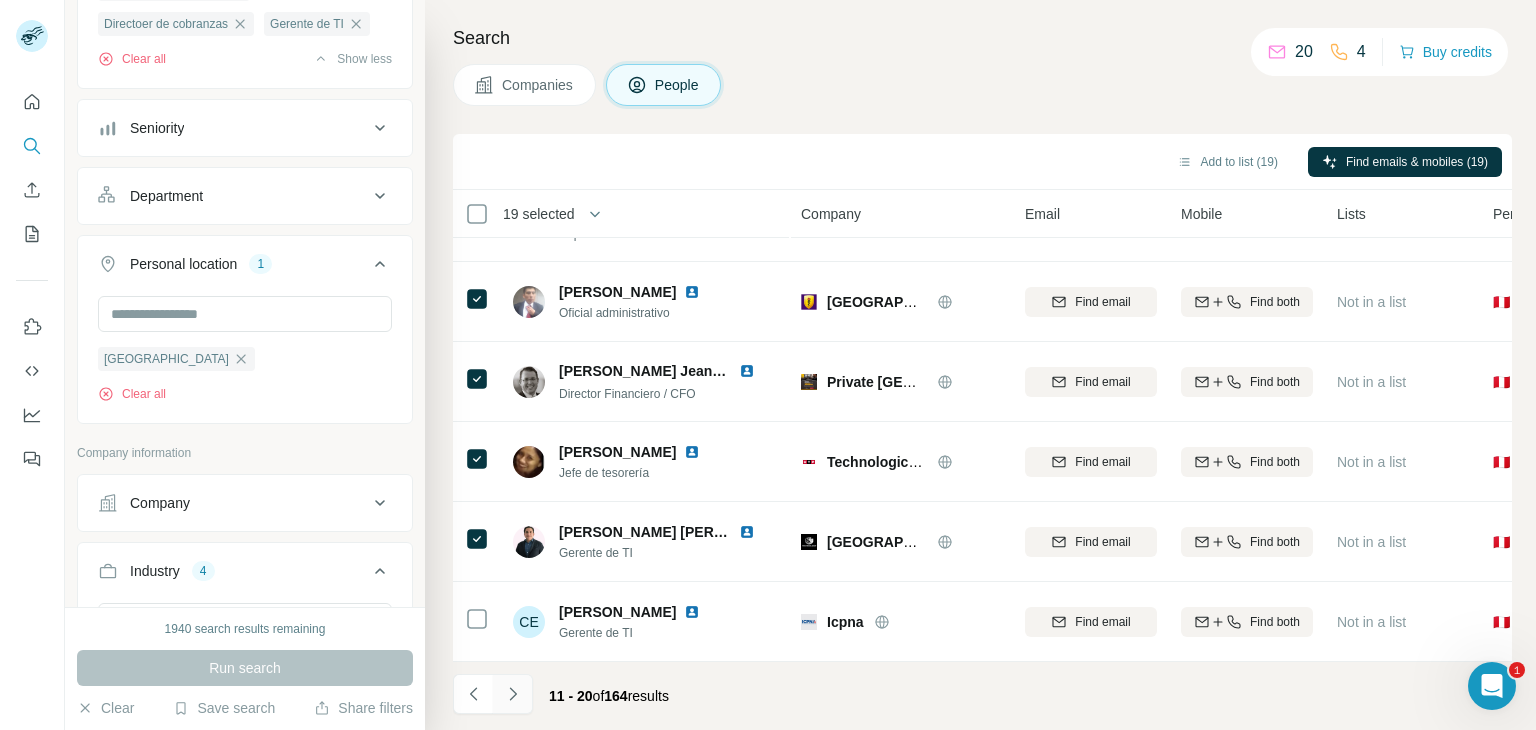 click 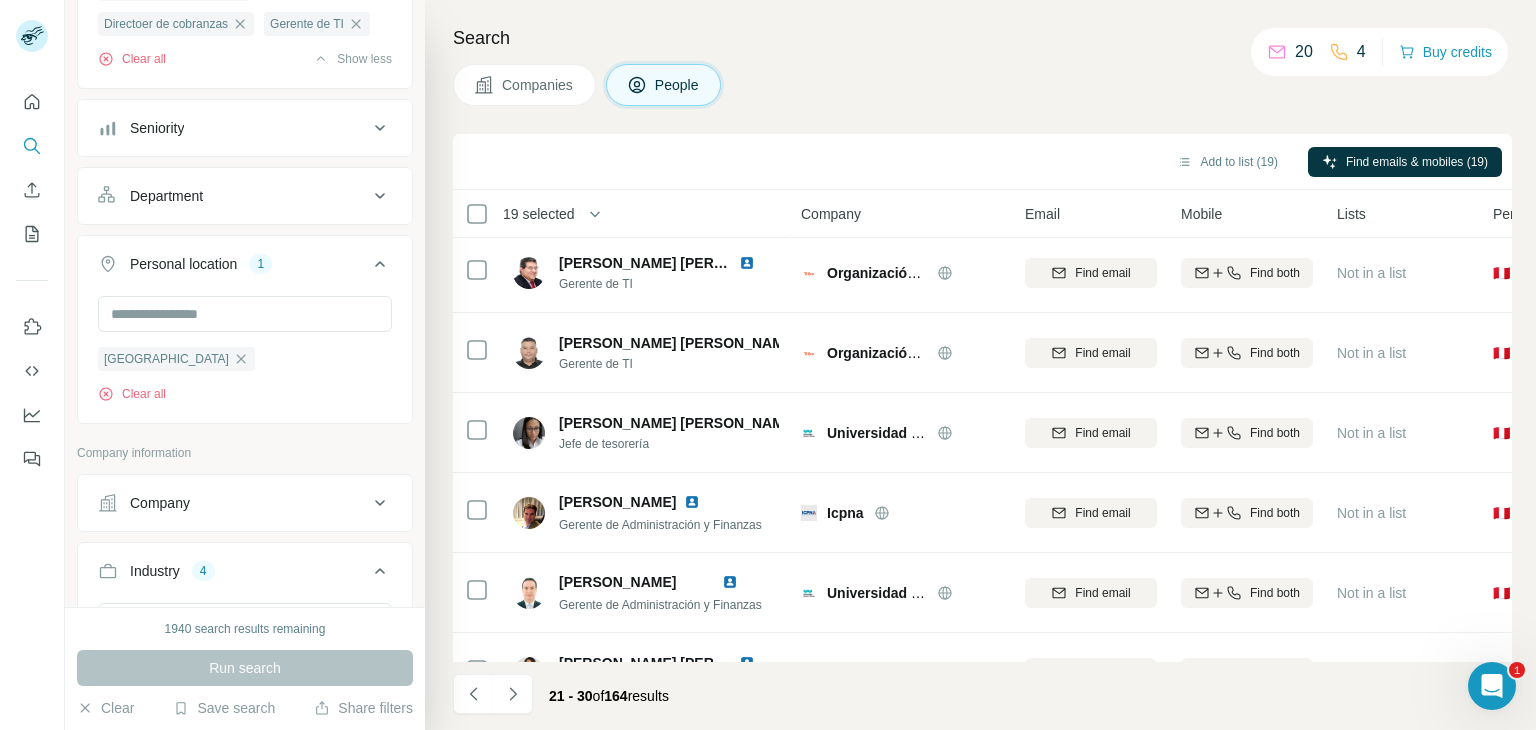 scroll, scrollTop: 0, scrollLeft: 0, axis: both 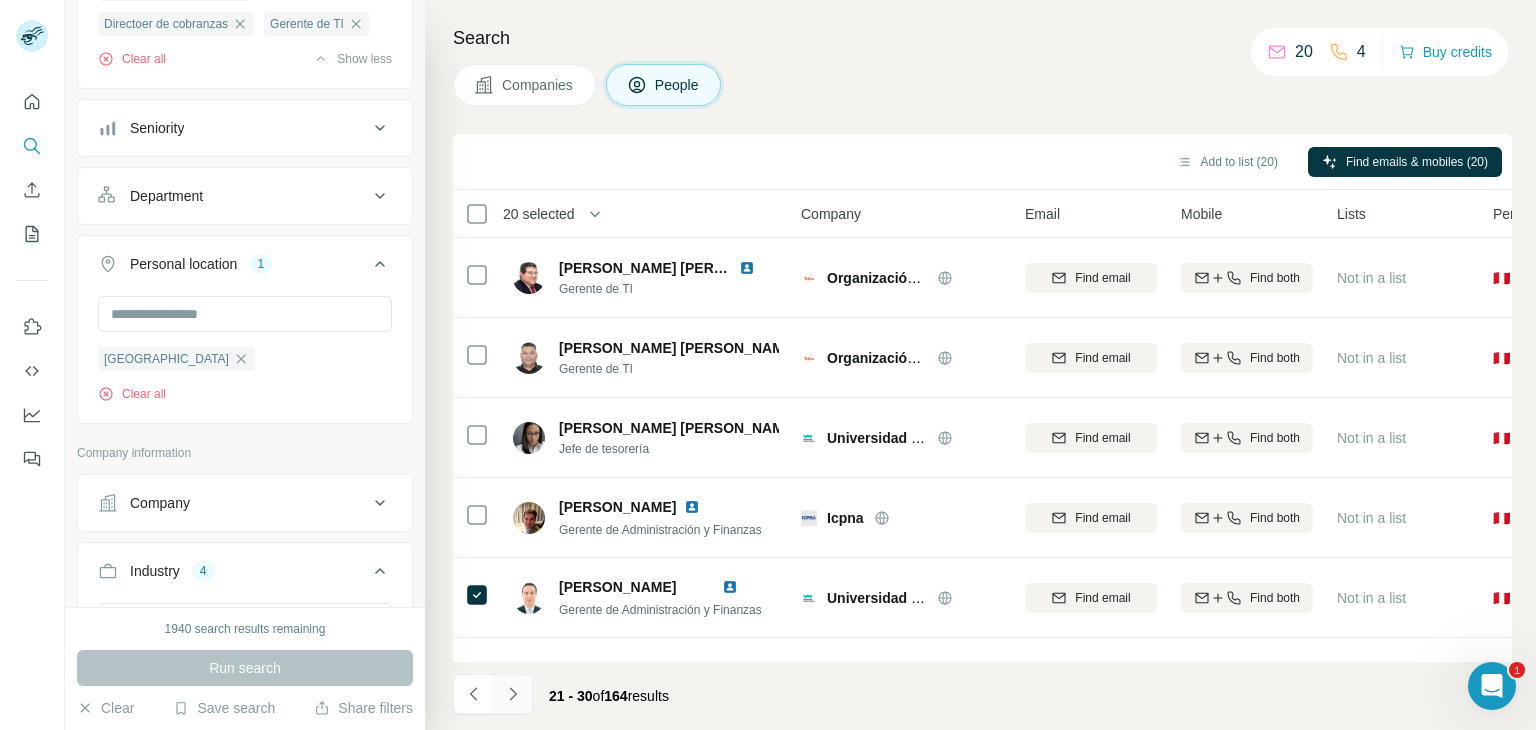 click 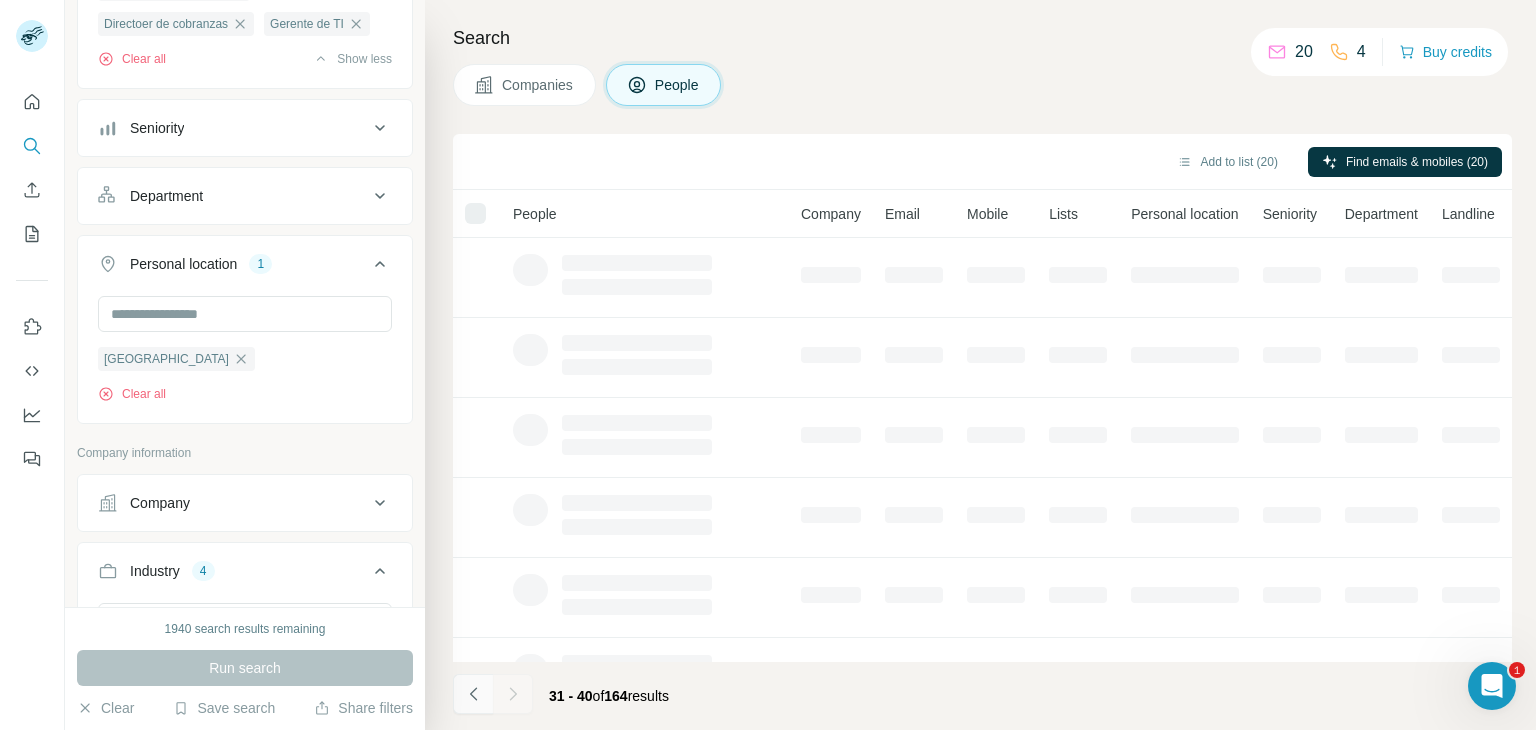 click 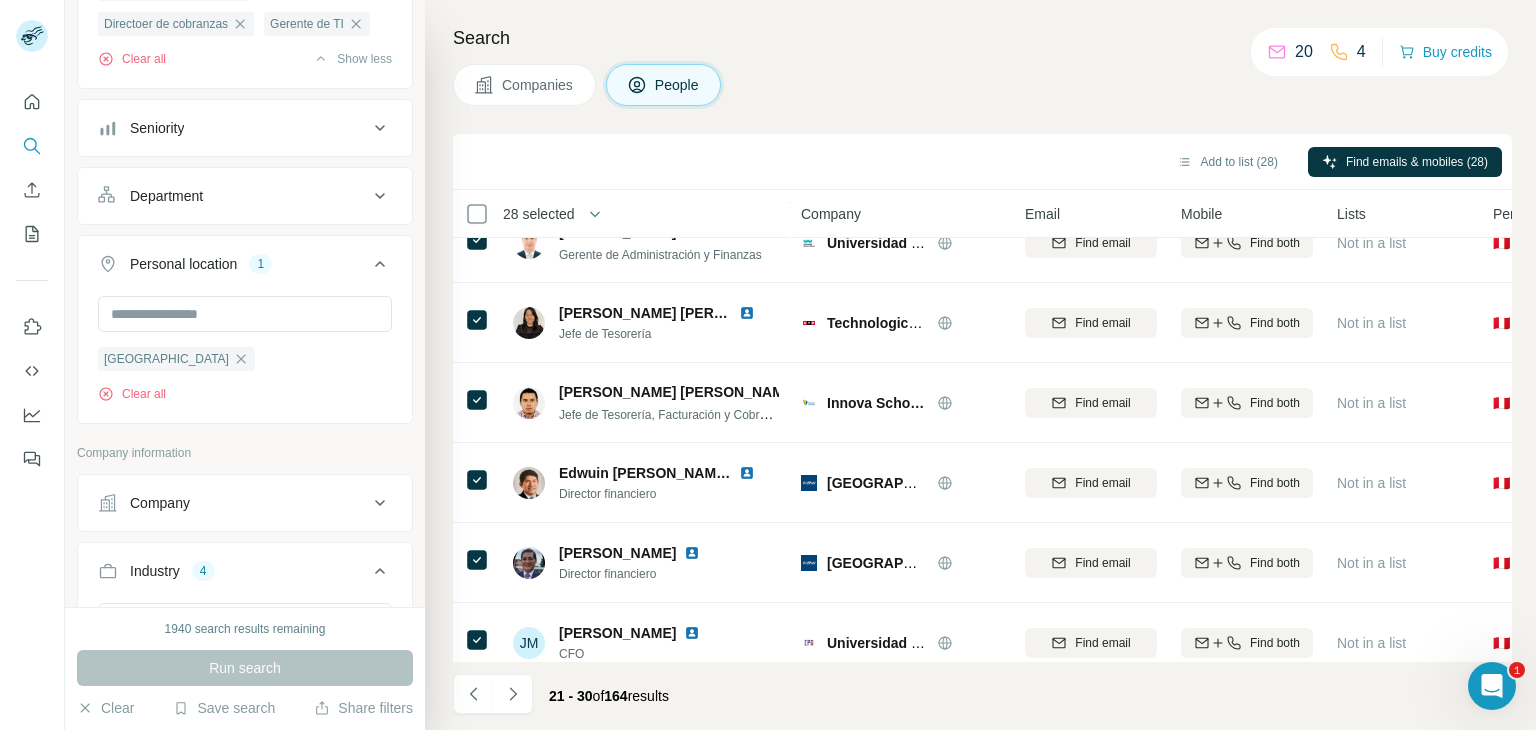 scroll, scrollTop: 386, scrollLeft: 0, axis: vertical 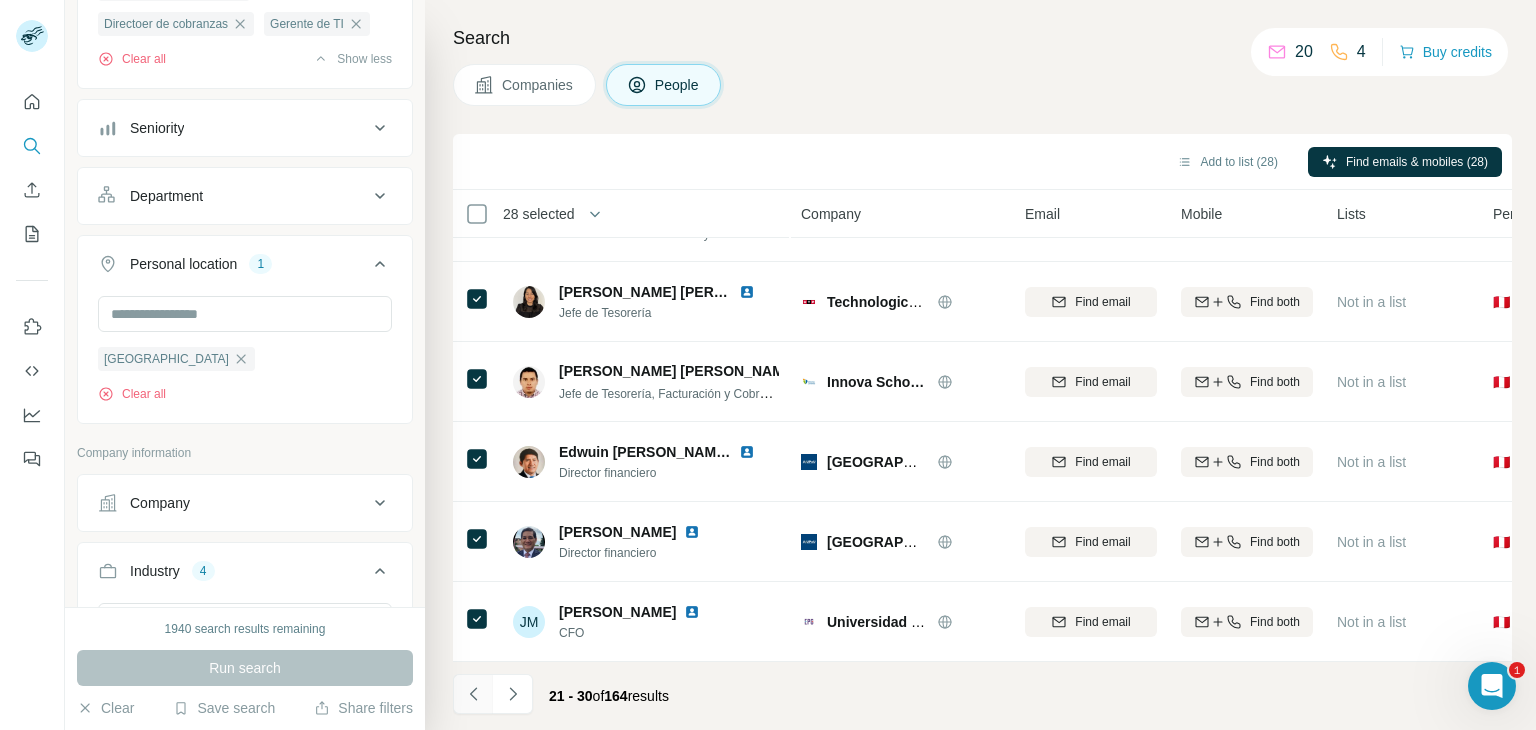 click 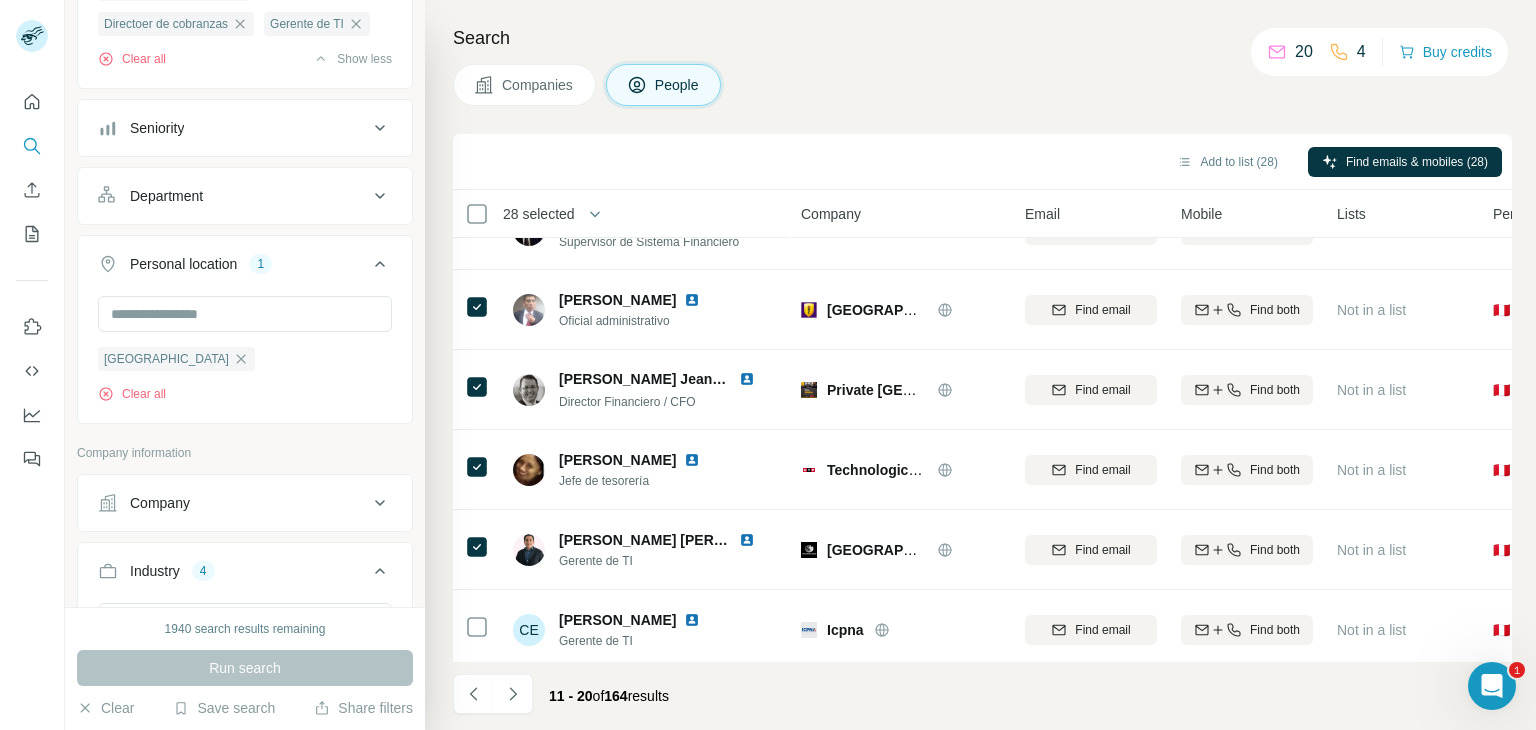 scroll, scrollTop: 386, scrollLeft: 0, axis: vertical 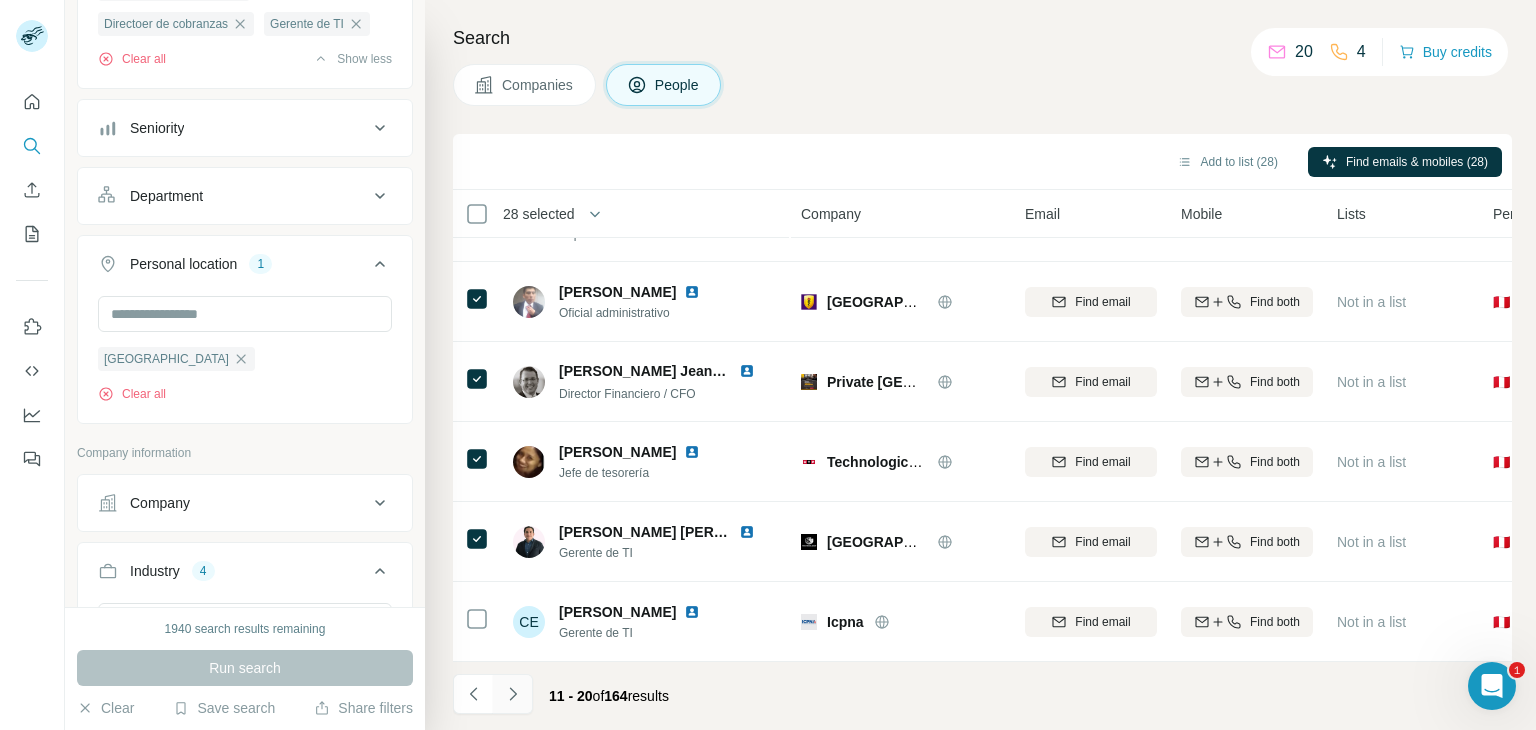 click 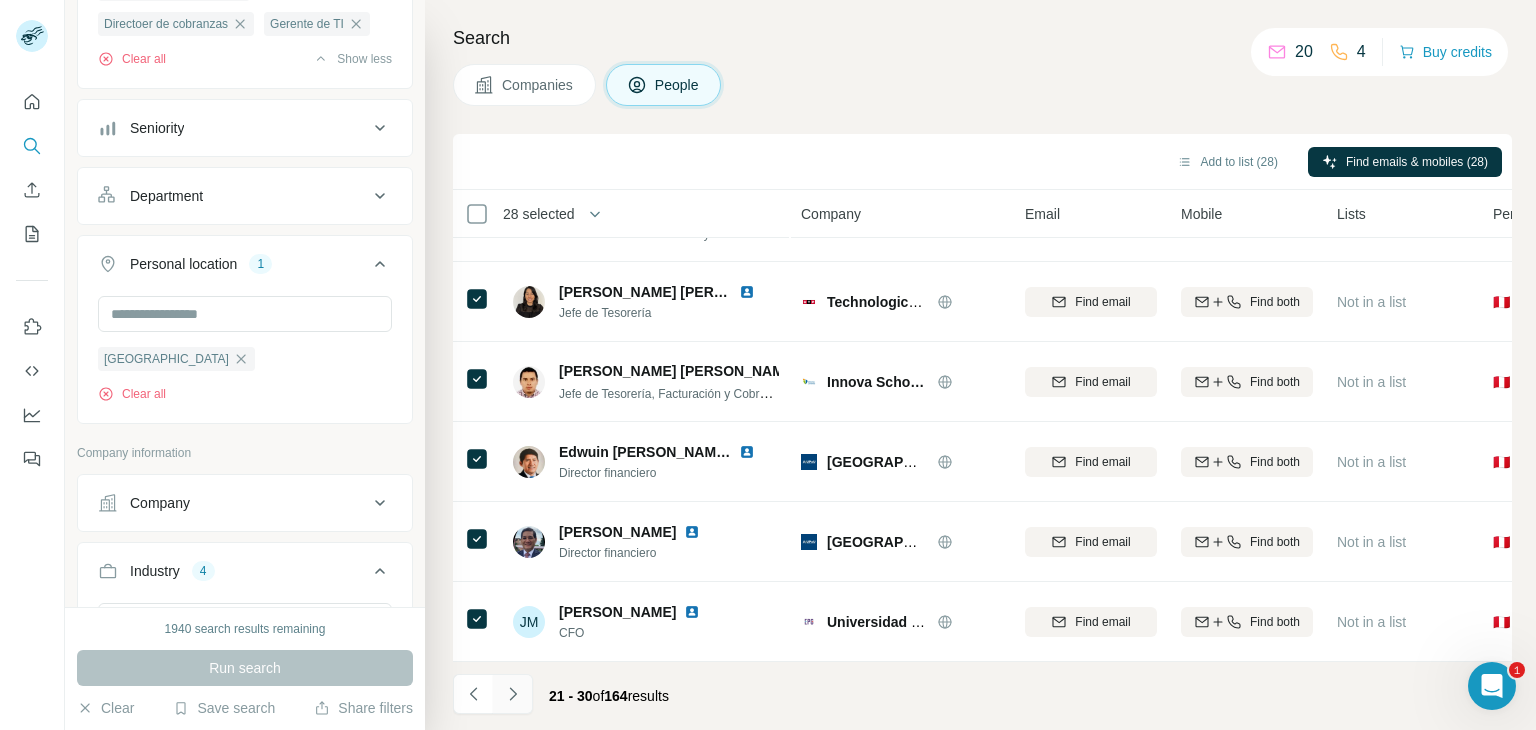 click 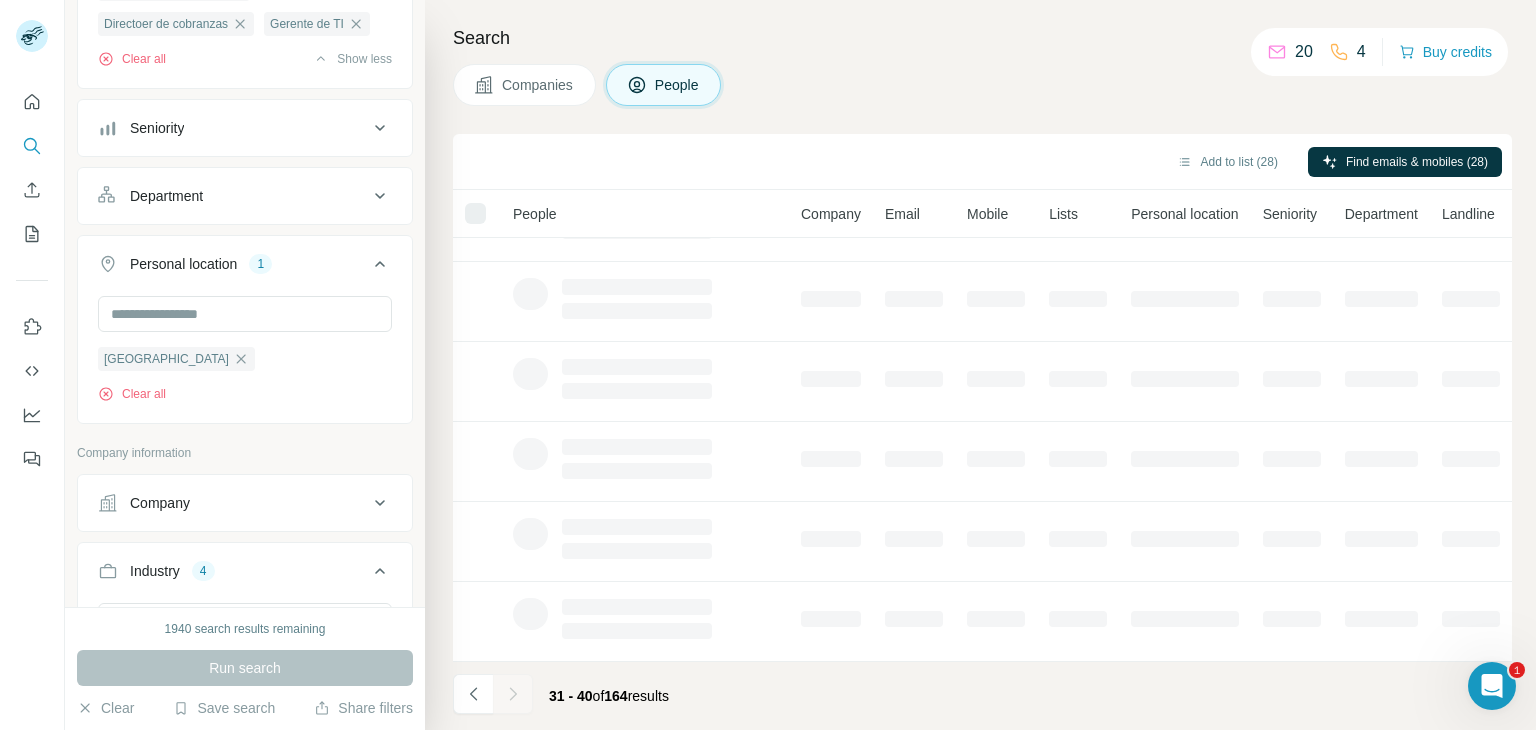 scroll, scrollTop: 0, scrollLeft: 0, axis: both 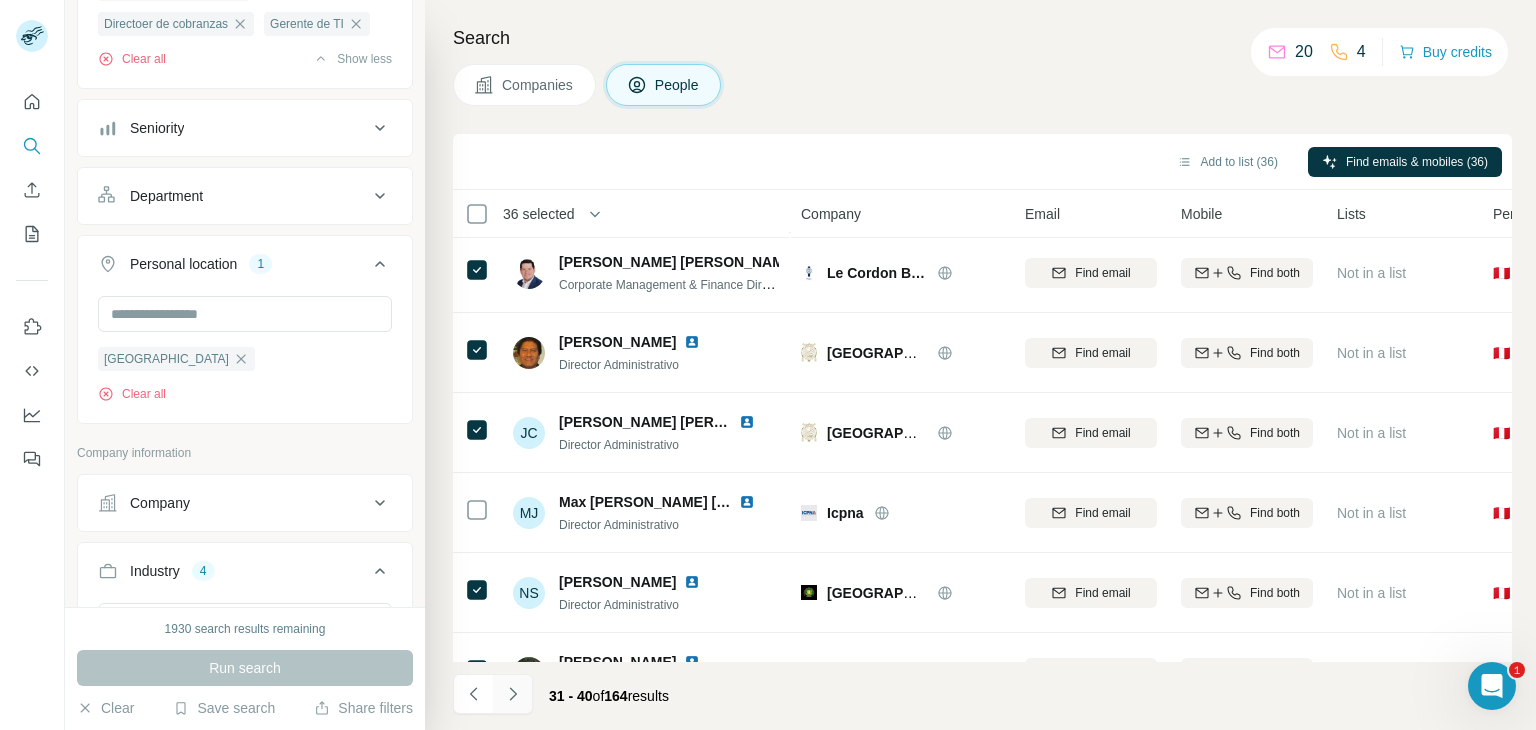 click 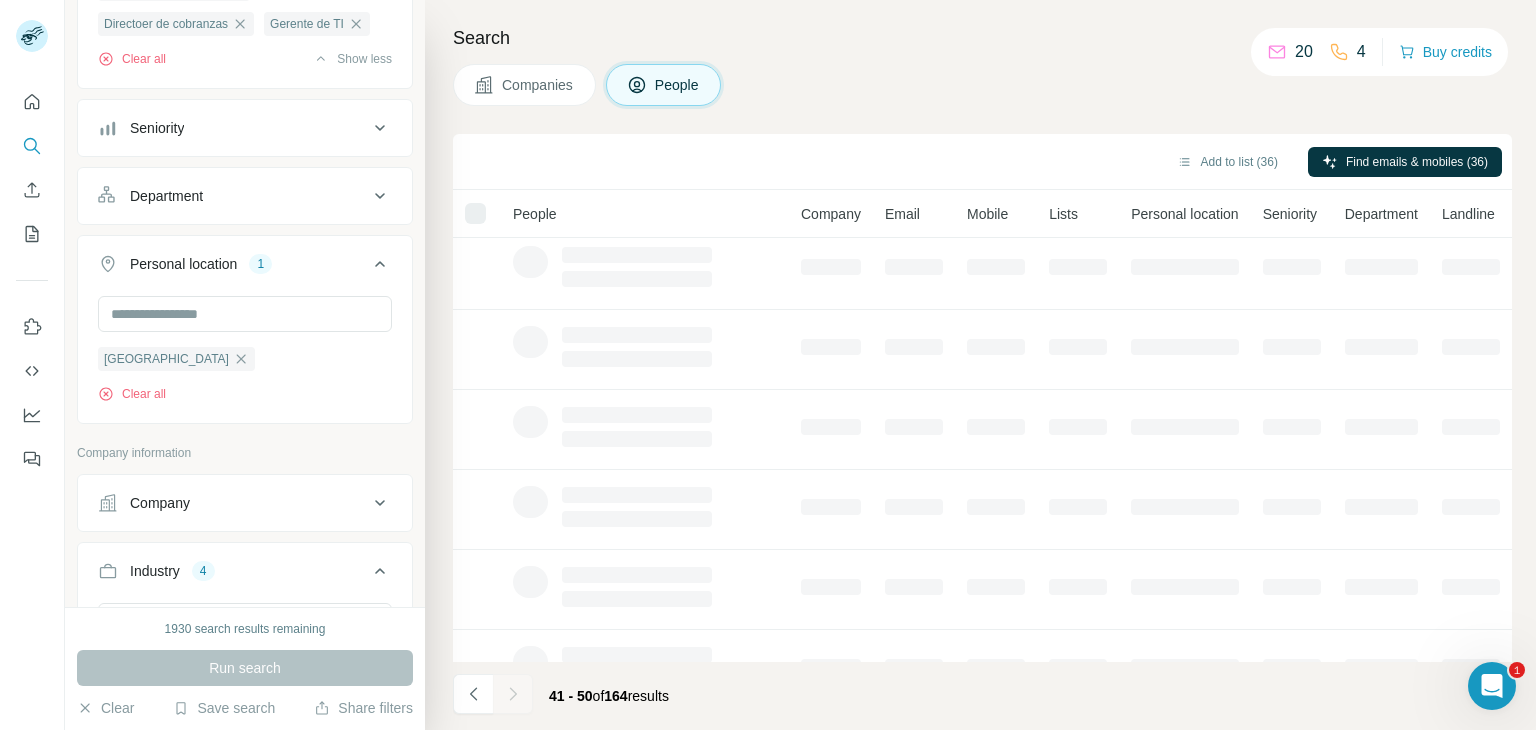 scroll, scrollTop: 0, scrollLeft: 0, axis: both 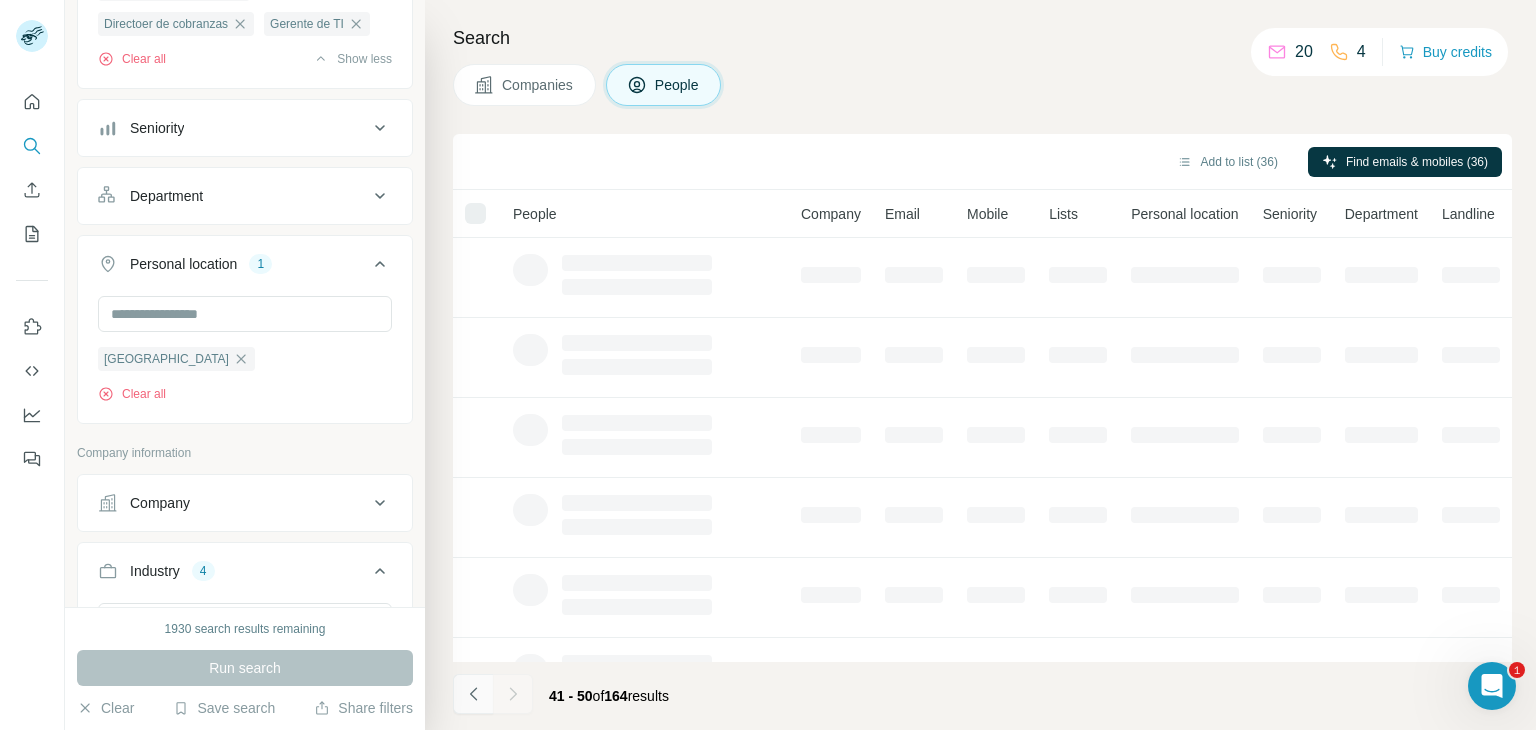 click 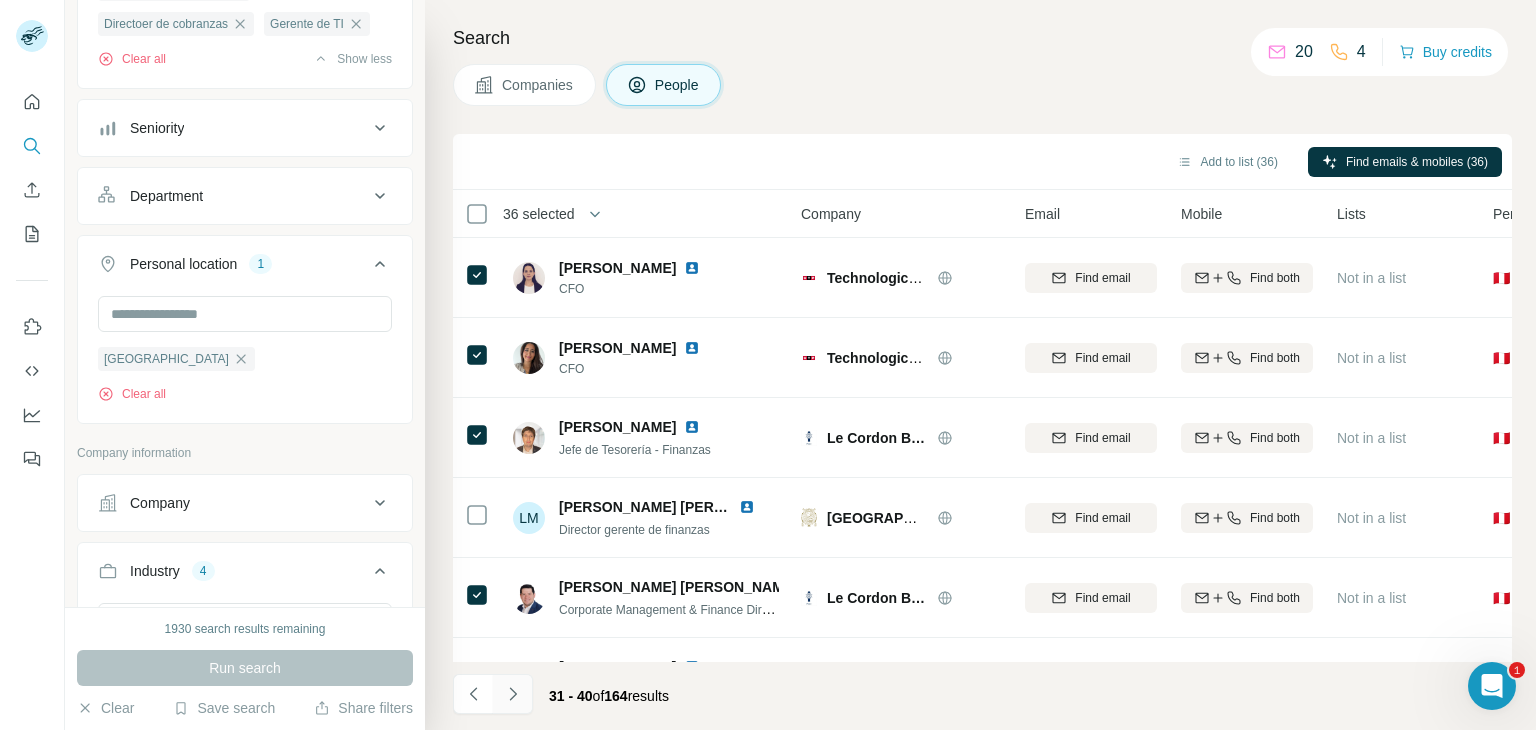 click 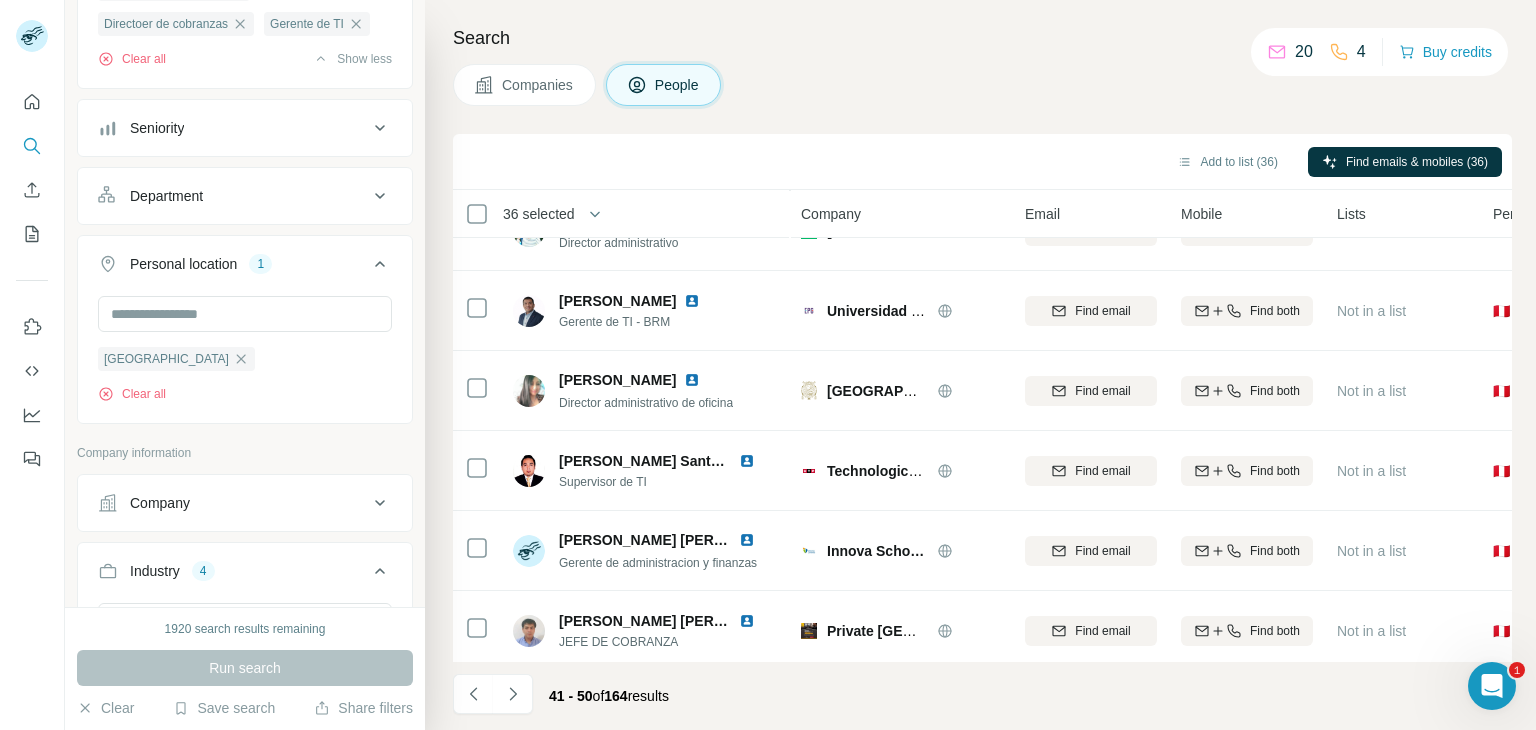 scroll, scrollTop: 386, scrollLeft: 0, axis: vertical 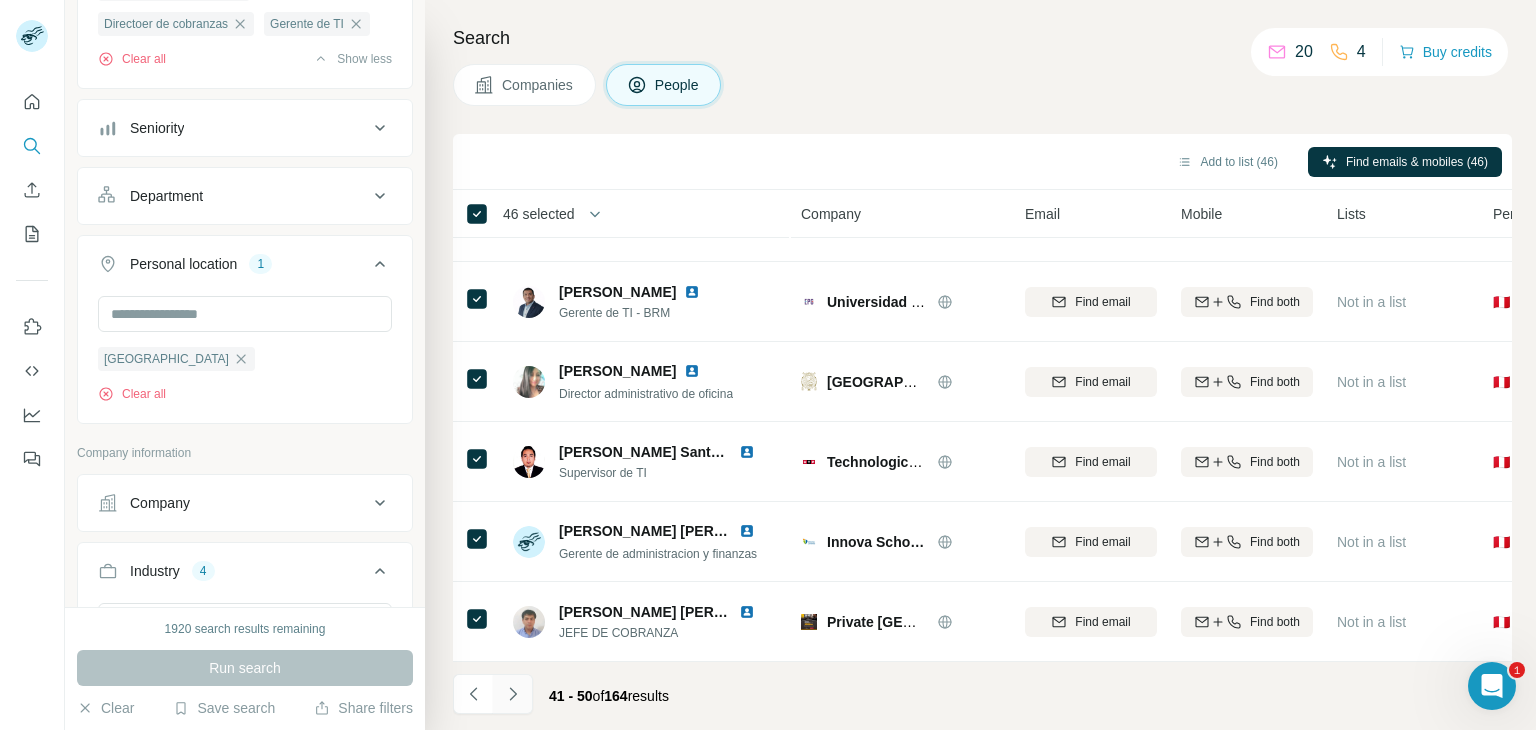 click 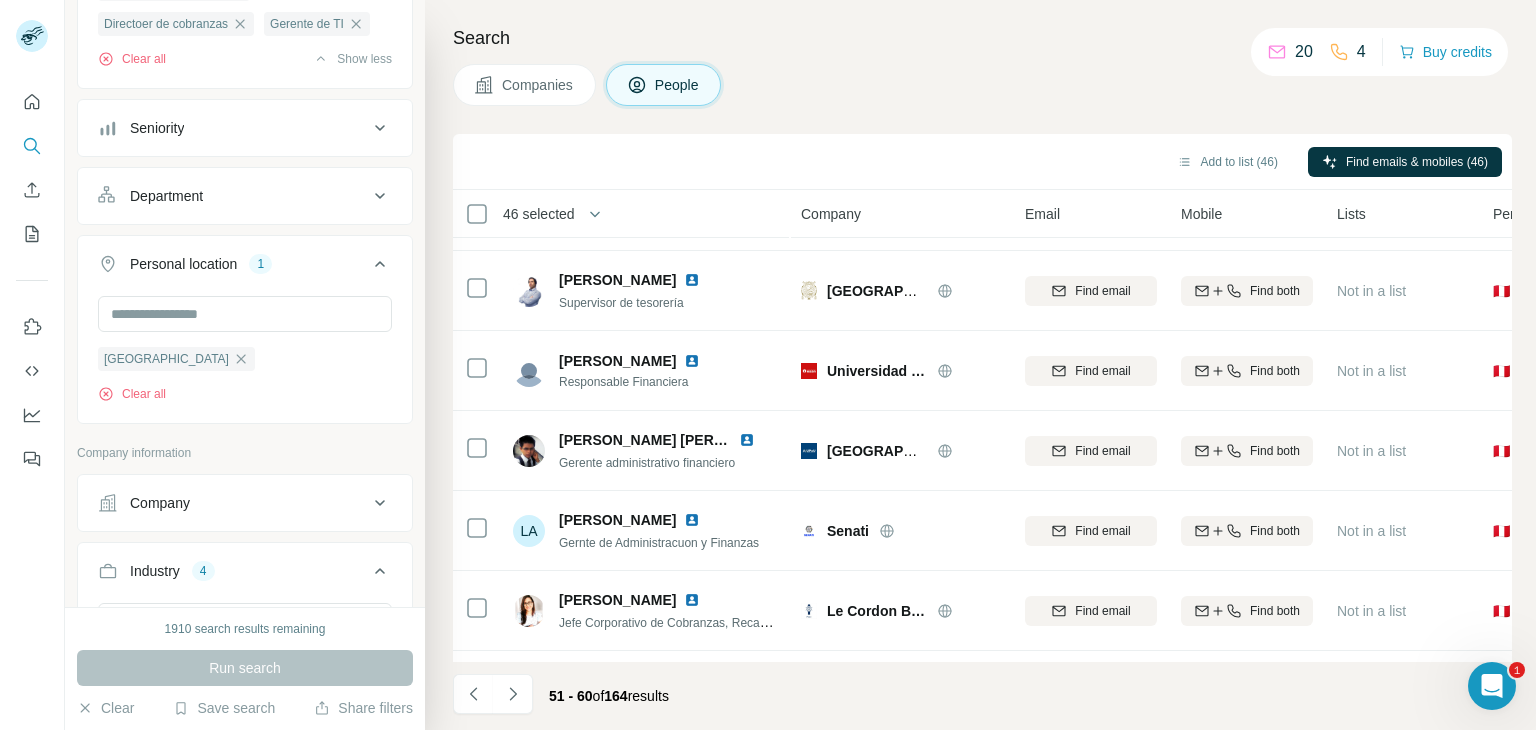 scroll, scrollTop: 144, scrollLeft: 0, axis: vertical 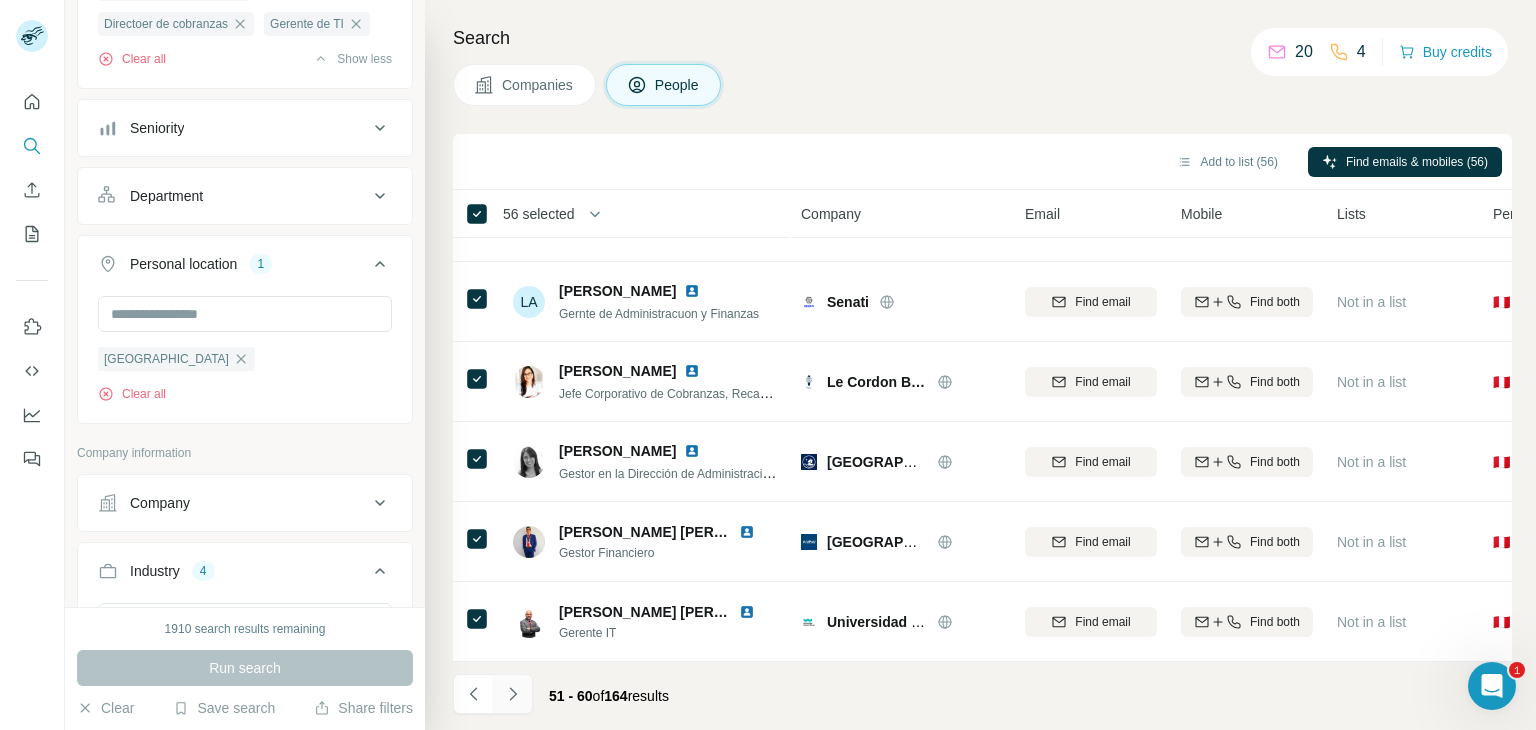 click 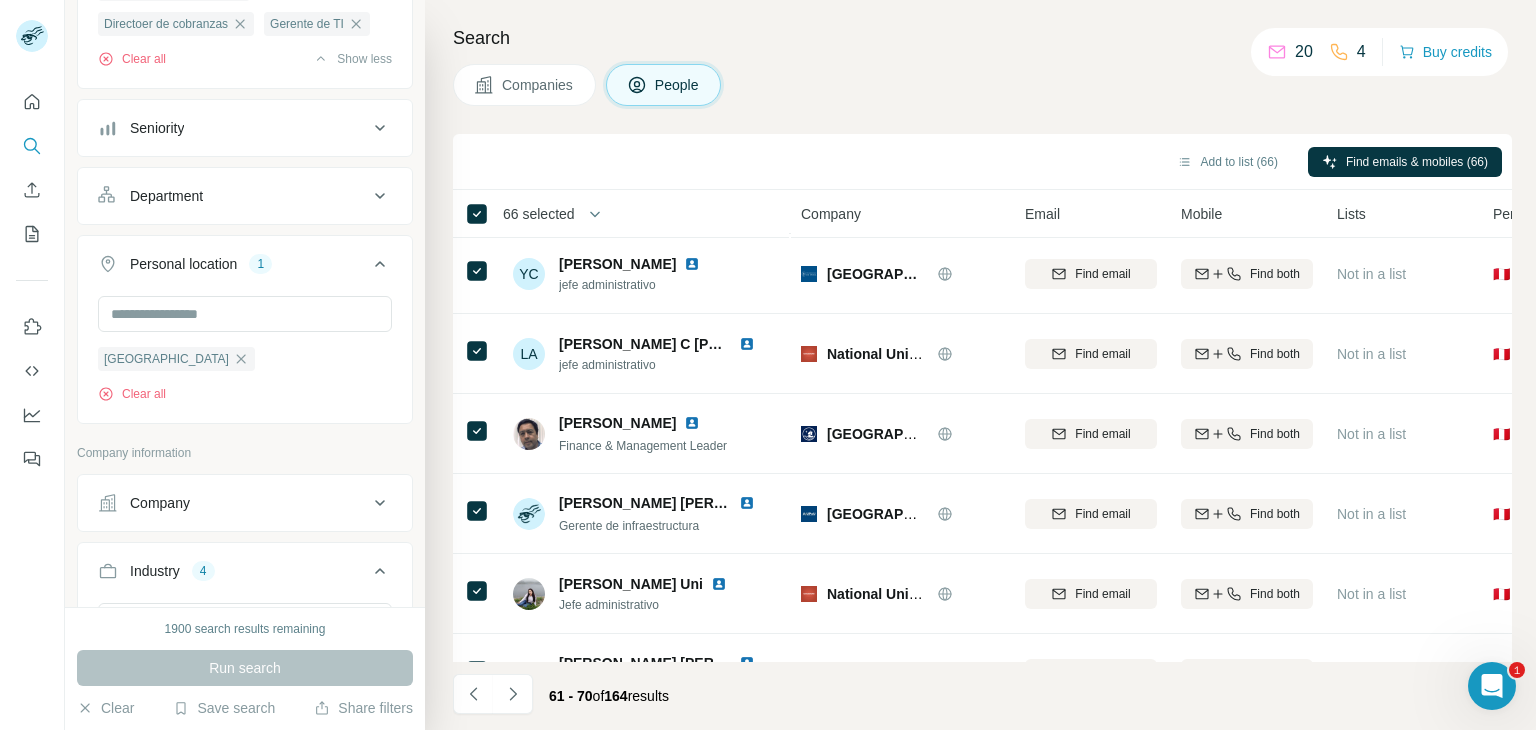 scroll, scrollTop: 386, scrollLeft: 0, axis: vertical 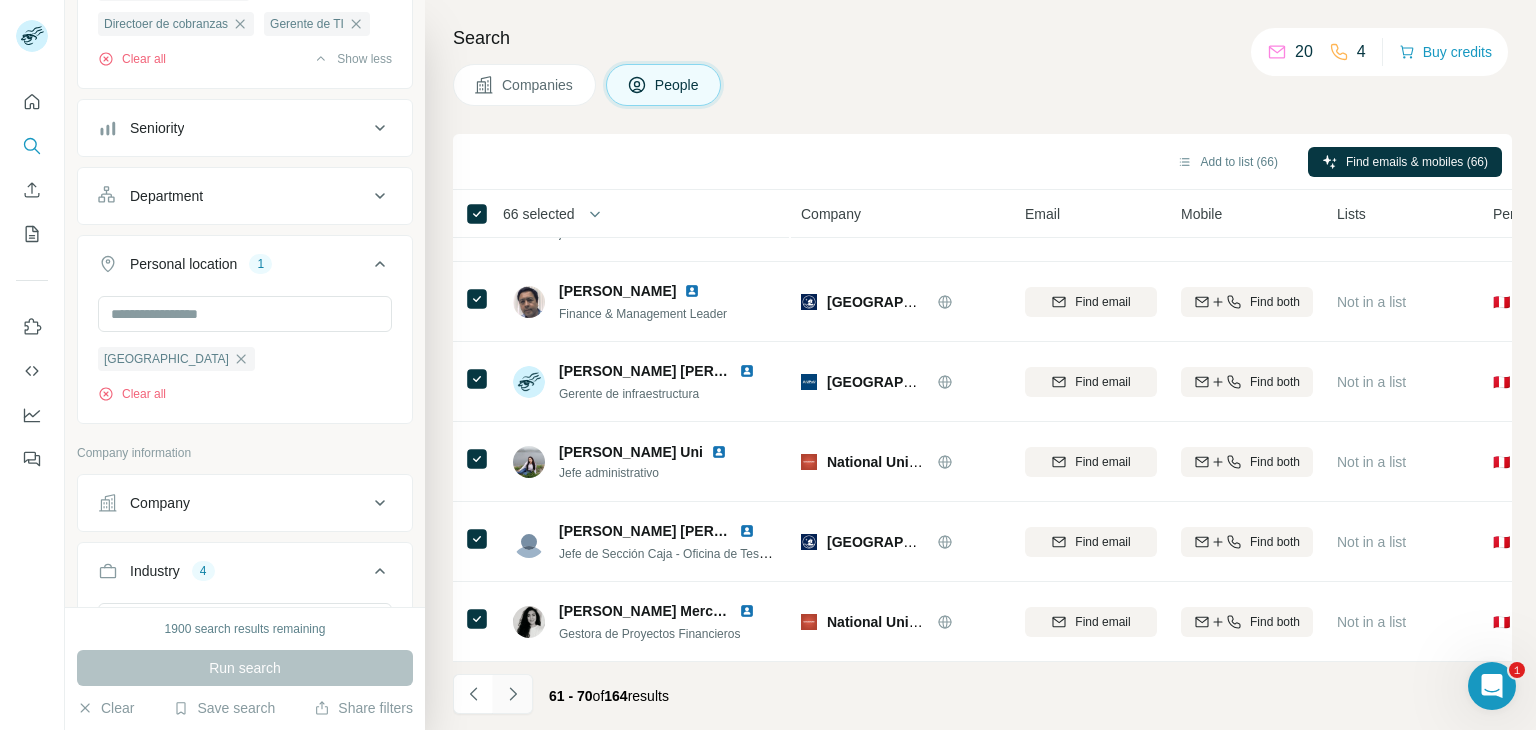 click 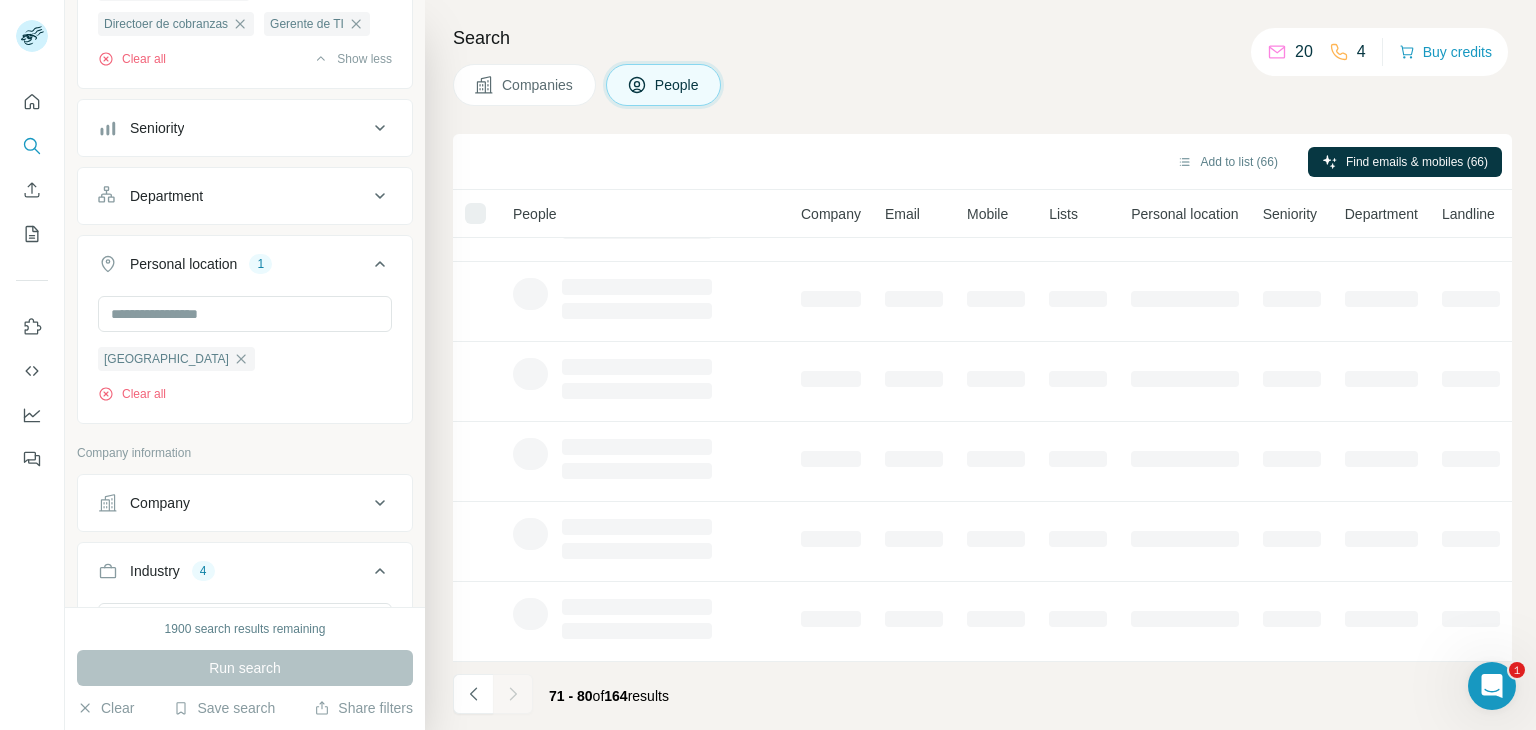 scroll, scrollTop: 0, scrollLeft: 0, axis: both 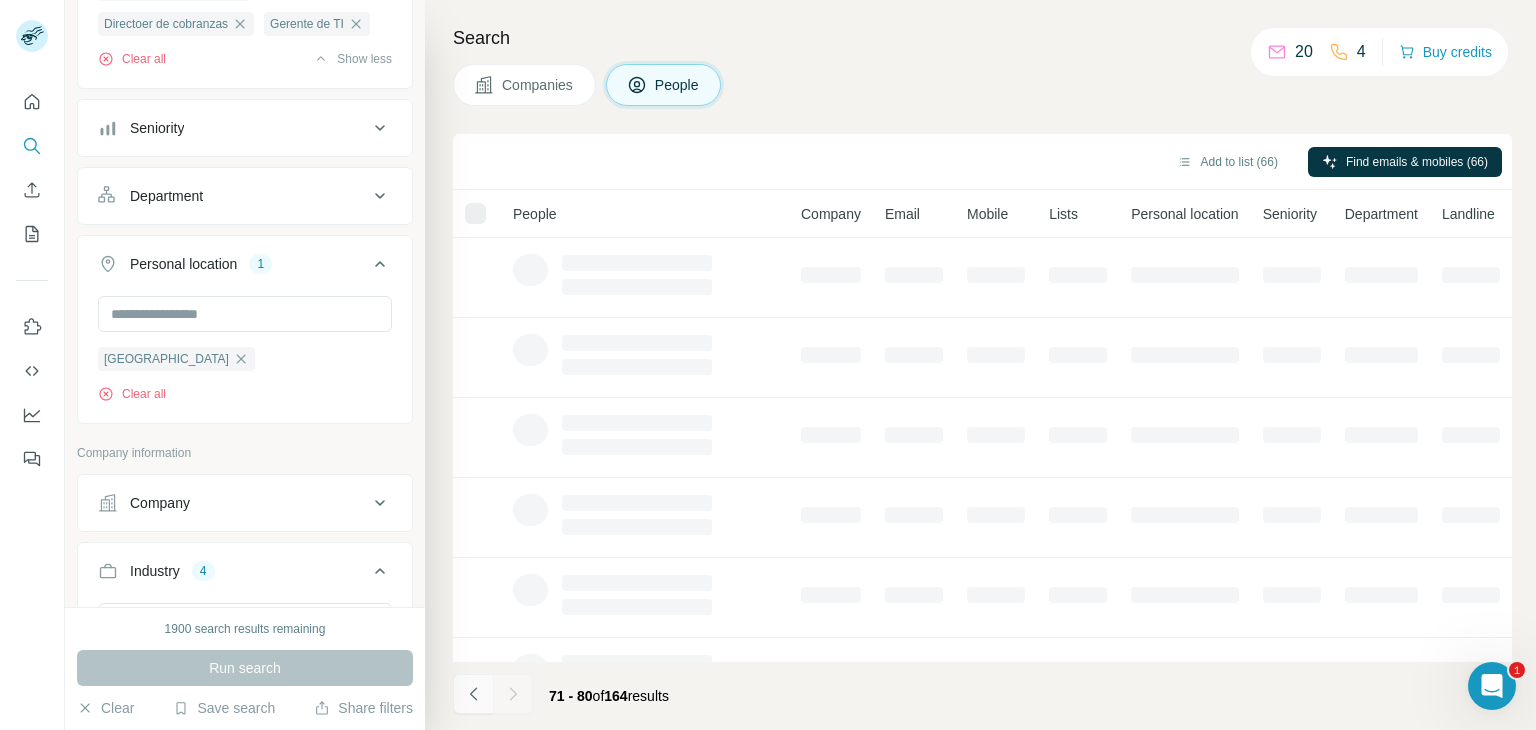 click at bounding box center [473, 694] 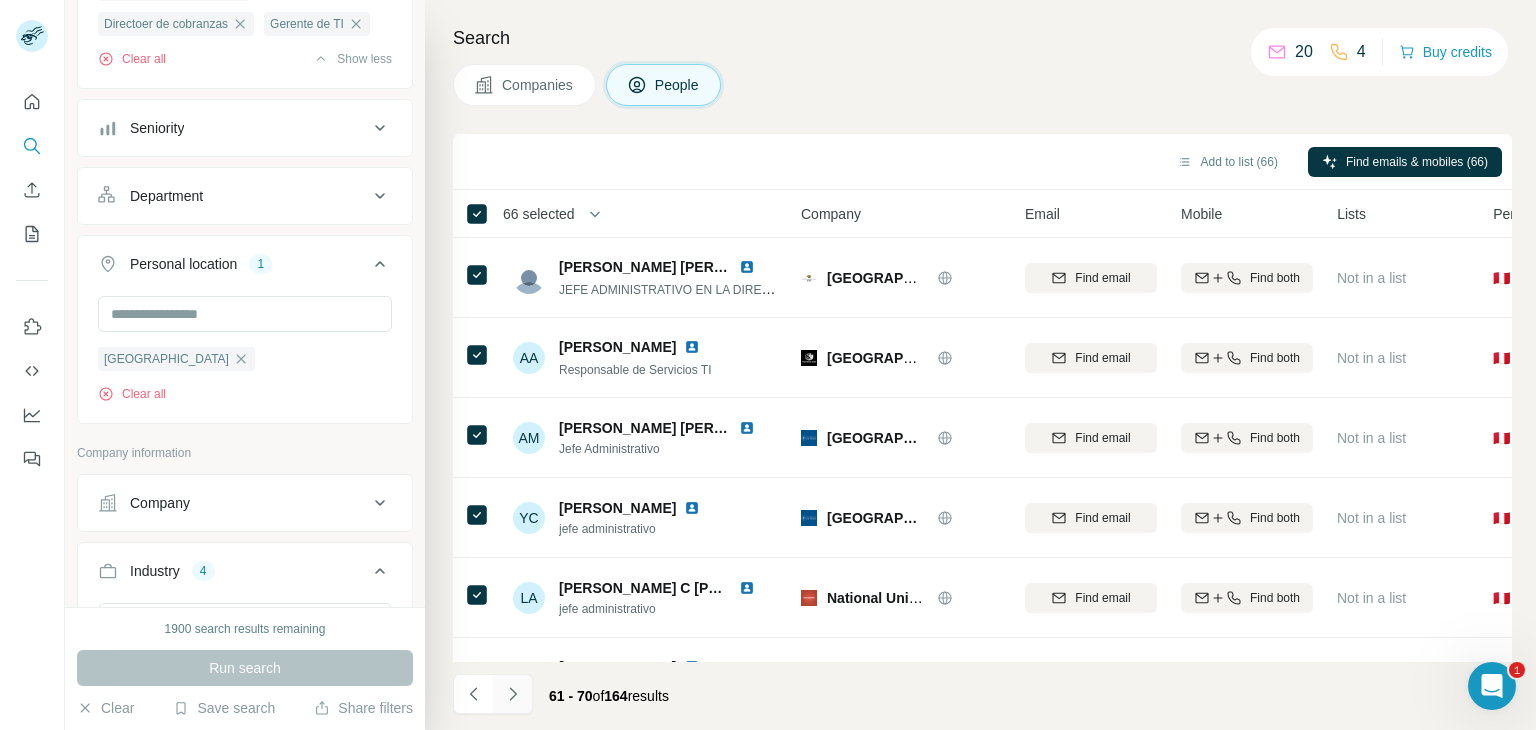 click at bounding box center [513, 694] 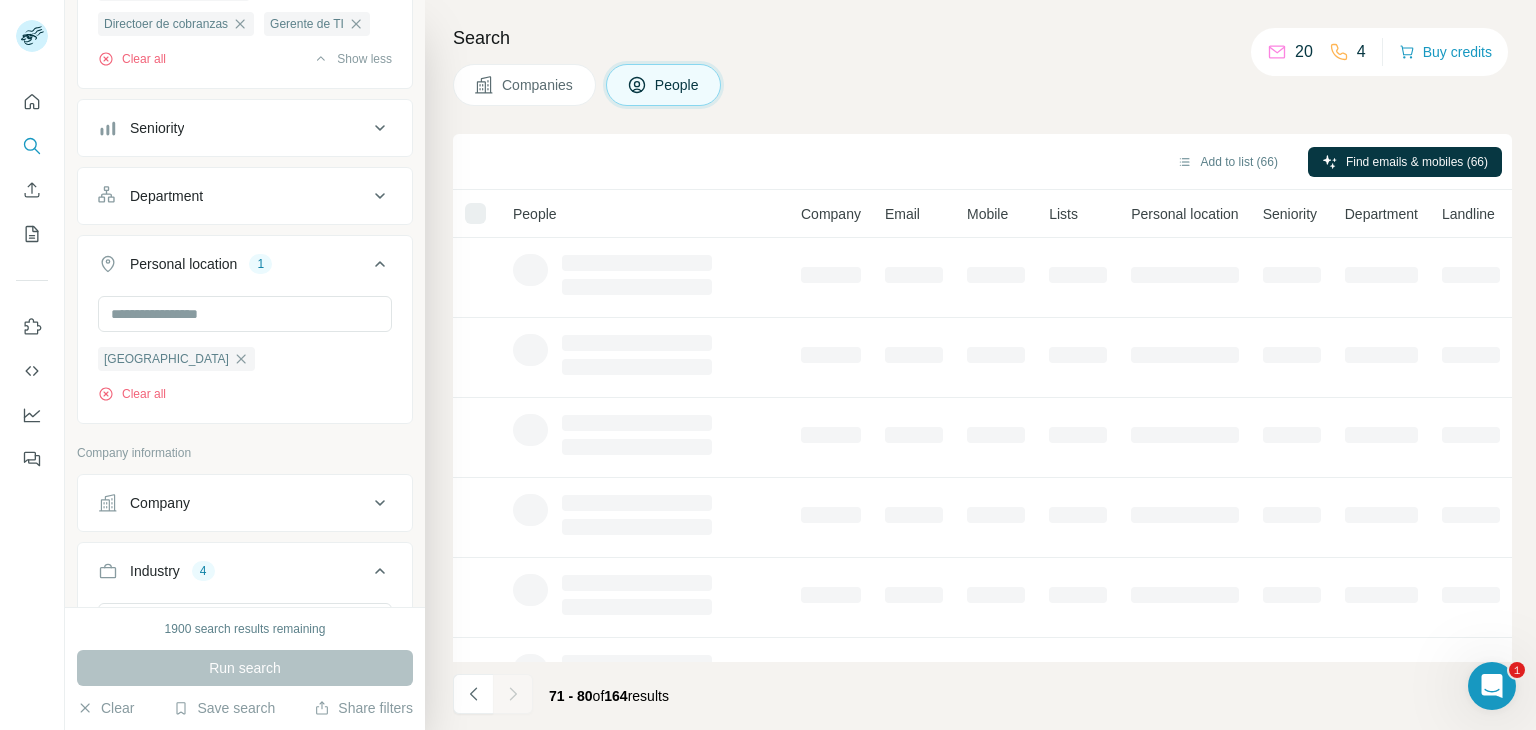 click at bounding box center (475, 213) 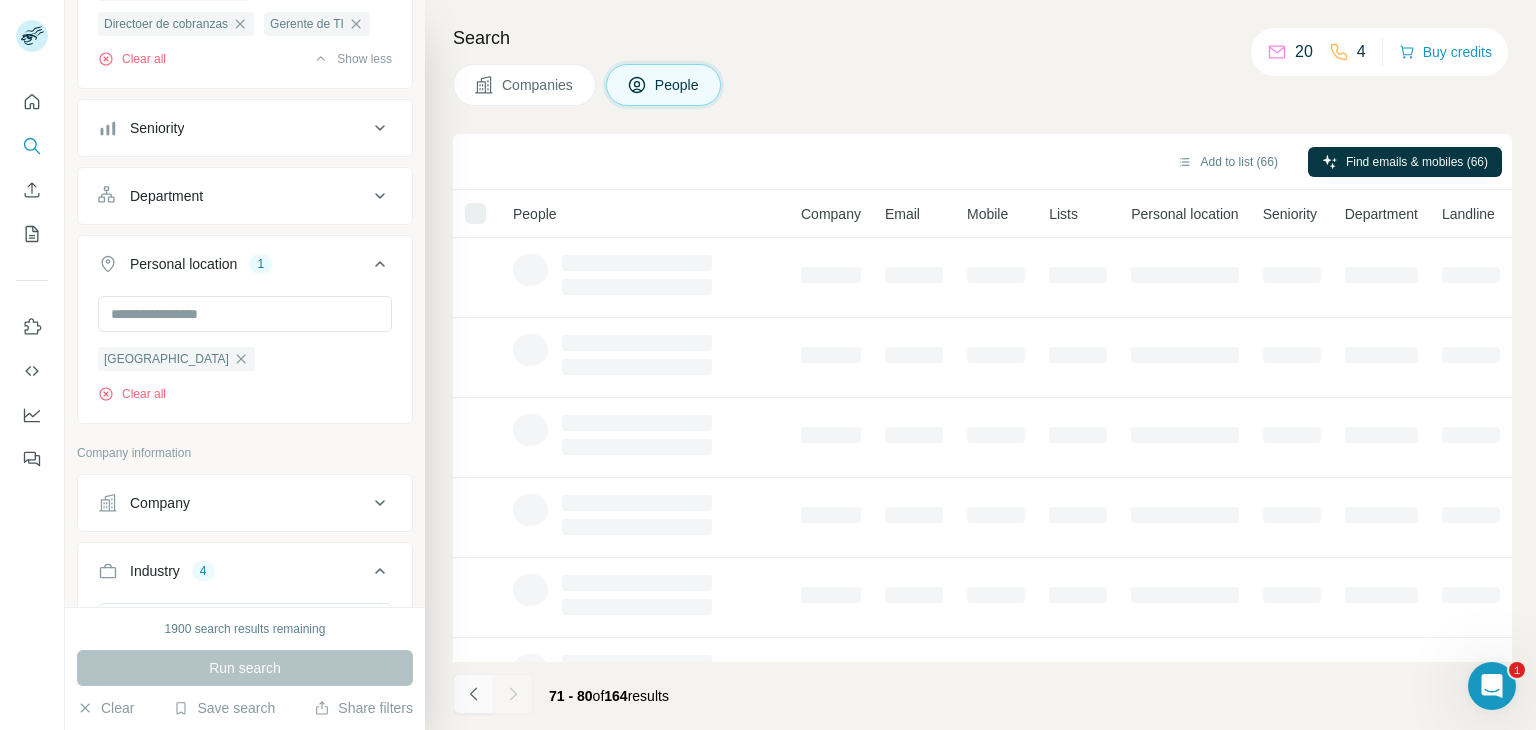 click 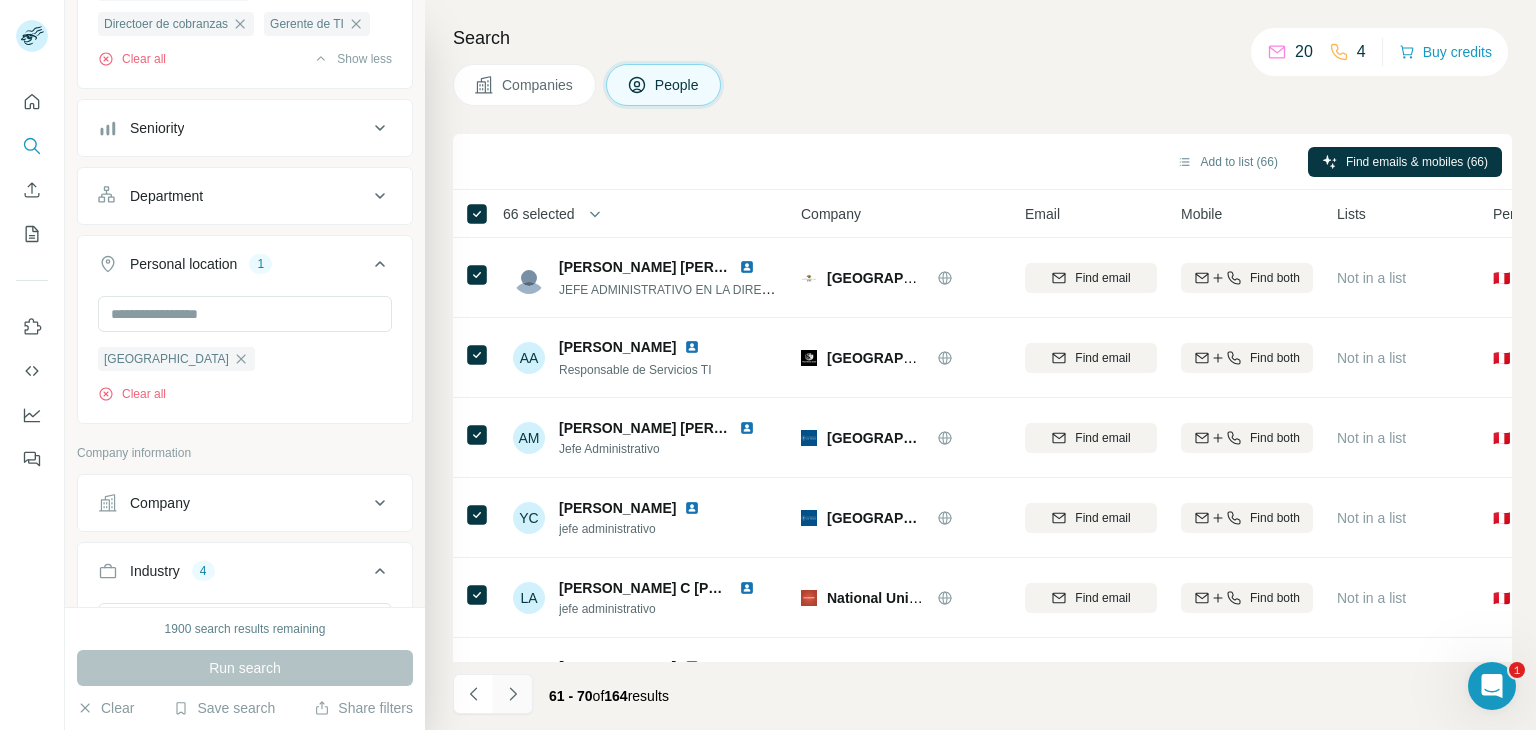 click at bounding box center (513, 694) 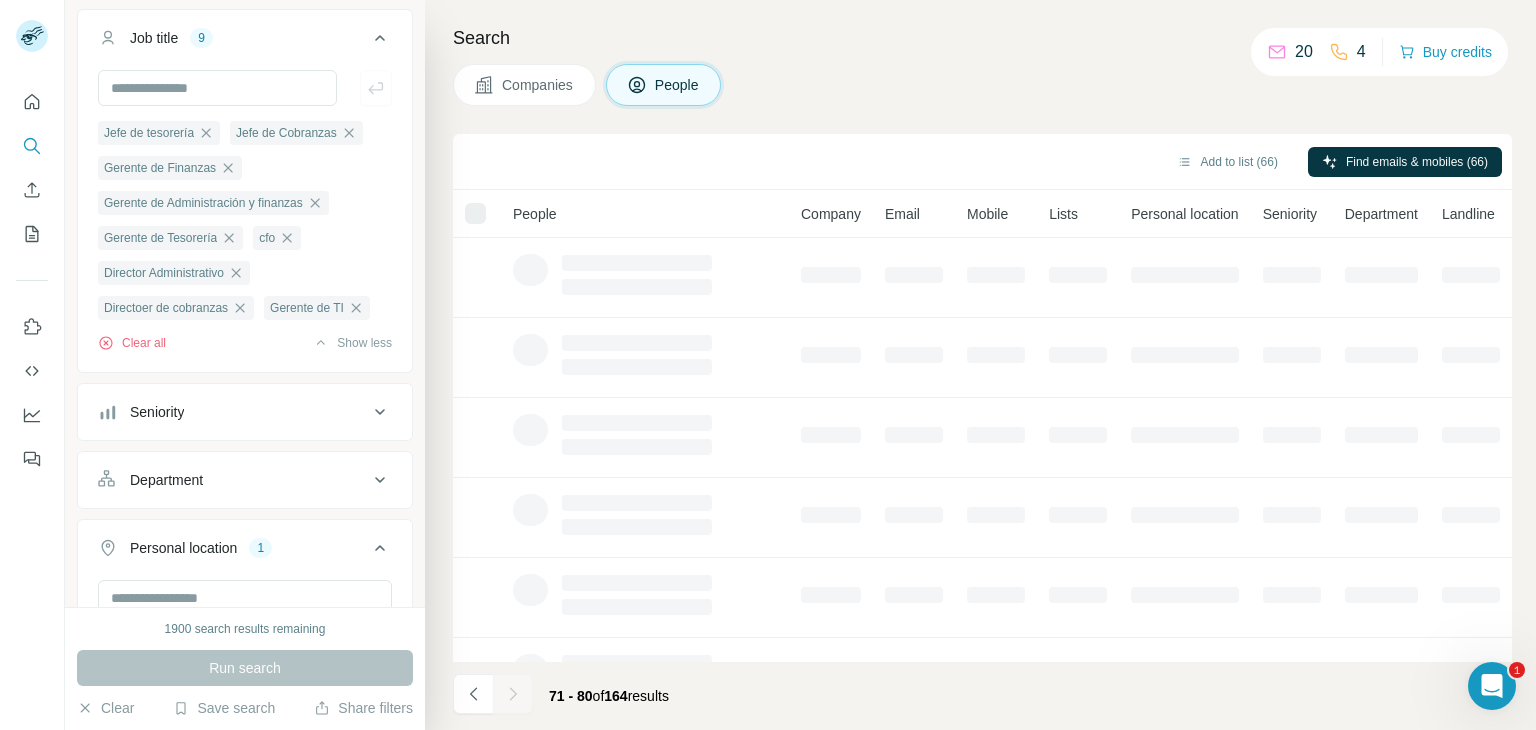 scroll, scrollTop: 0, scrollLeft: 0, axis: both 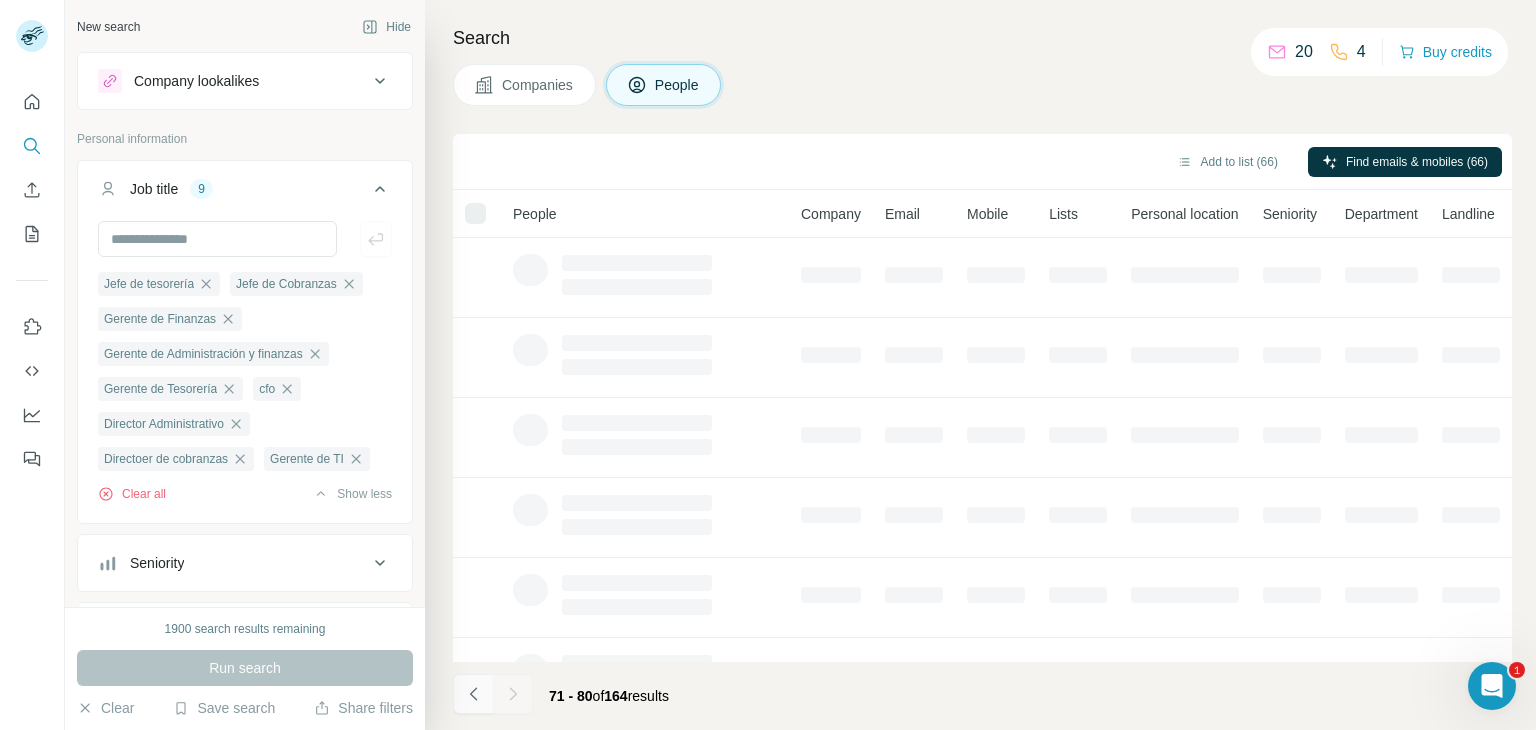 click 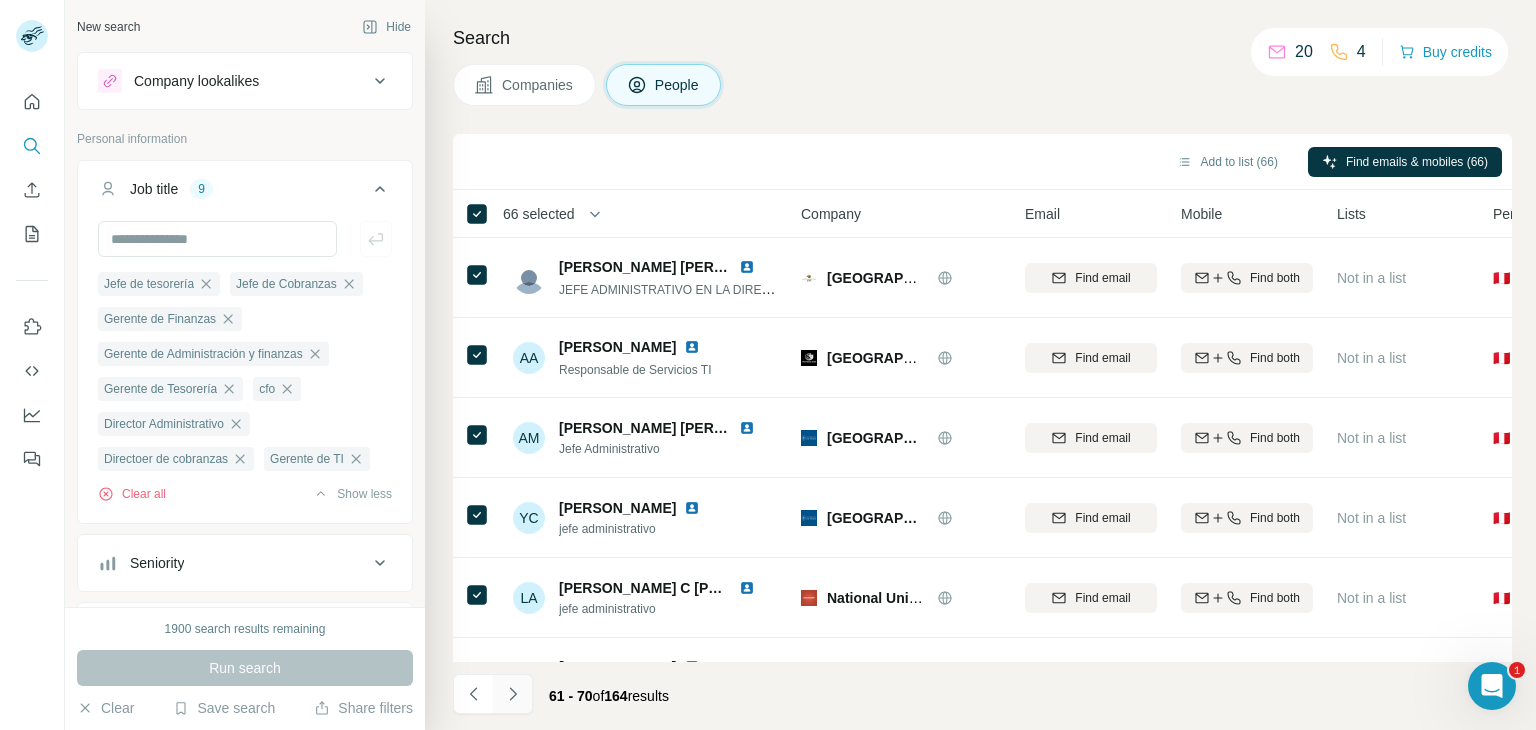 click 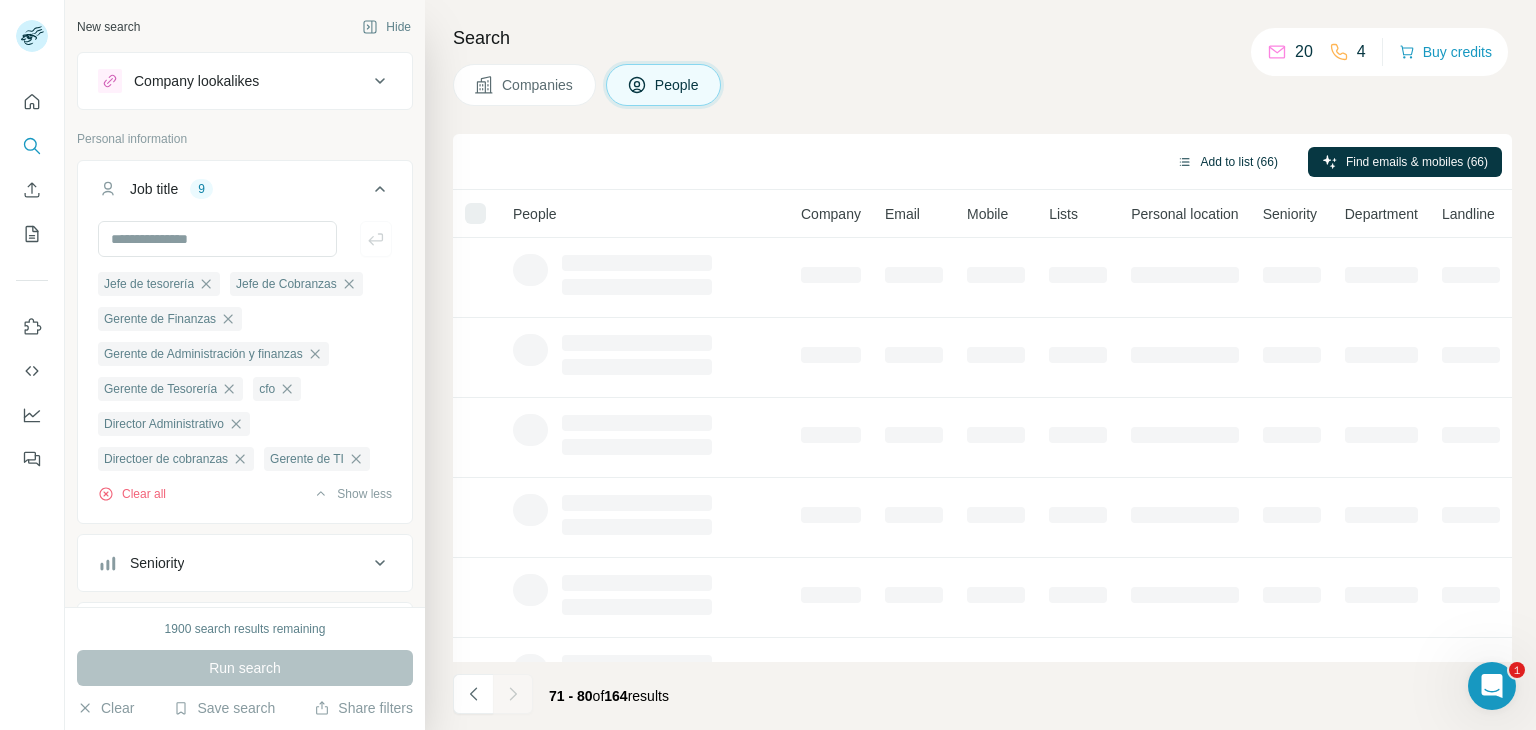 click on "Add to list (66)" at bounding box center (1227, 162) 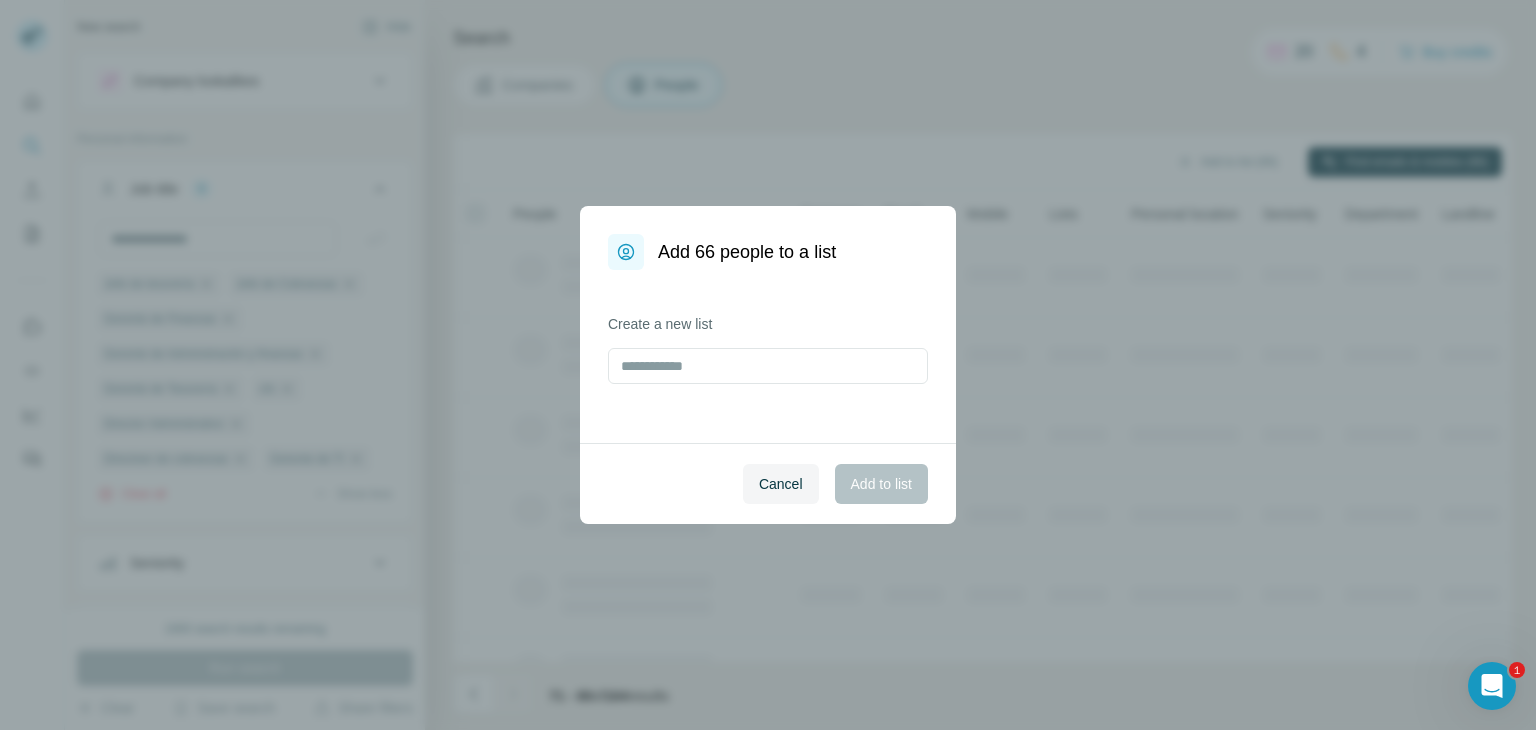 click on "Create a new list" at bounding box center [768, 356] 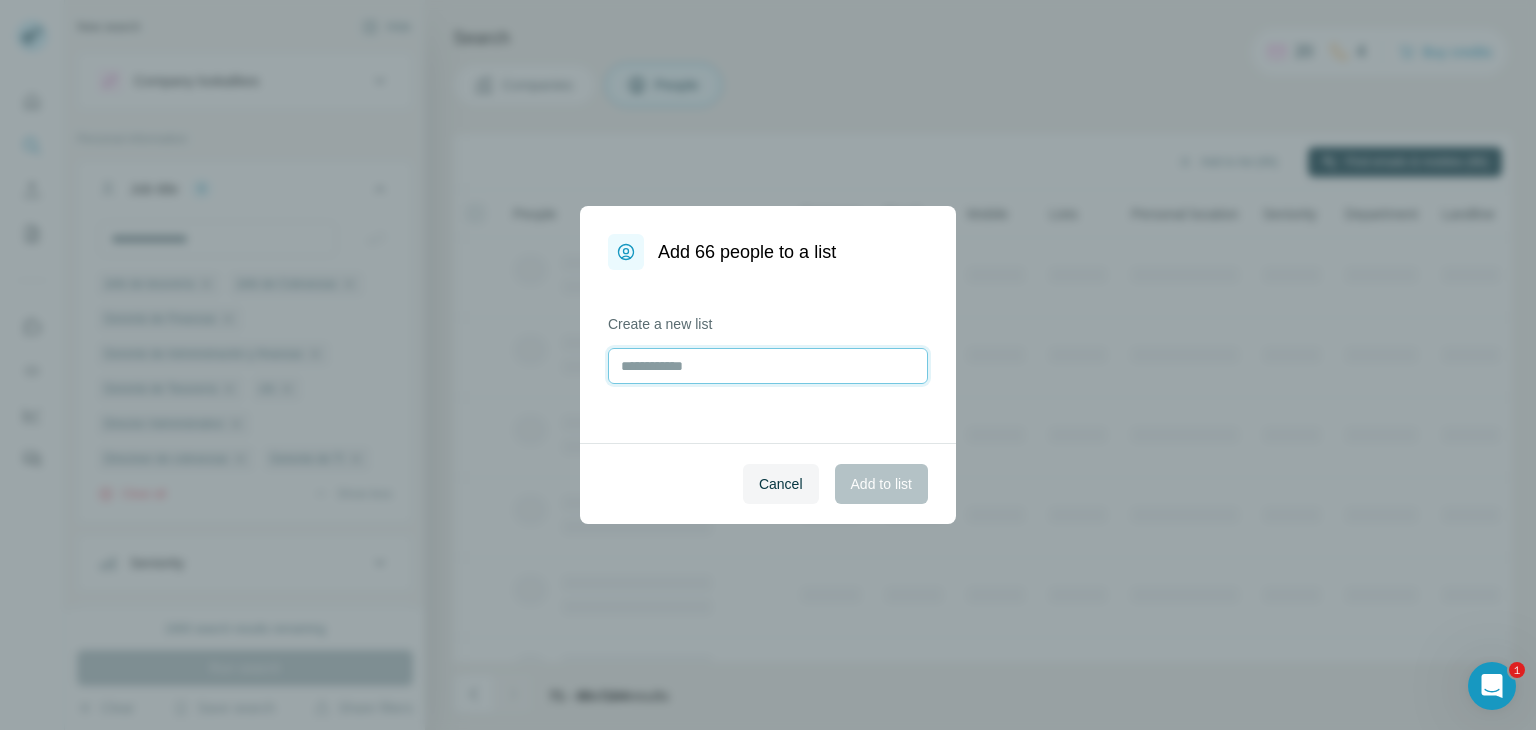 click at bounding box center (768, 366) 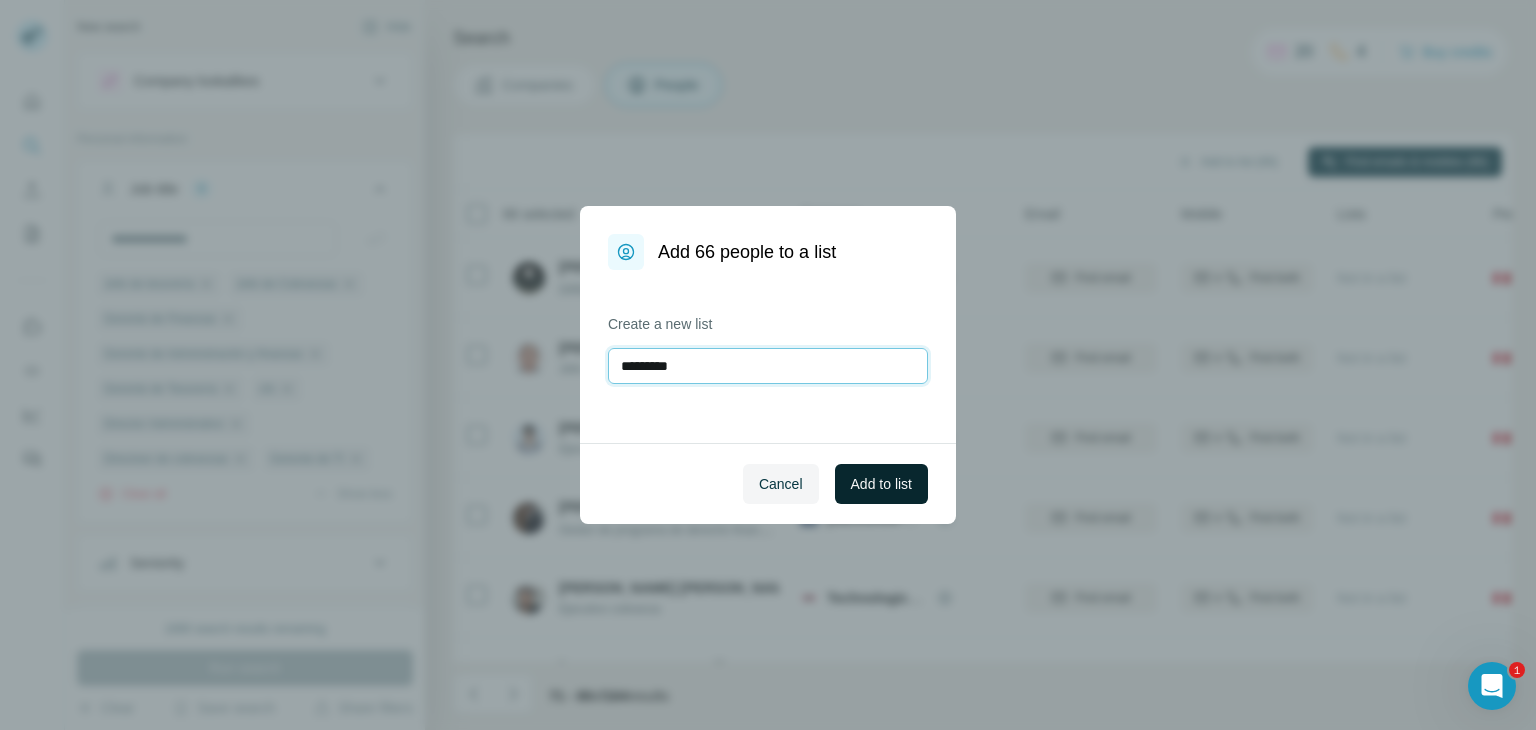 type on "*********" 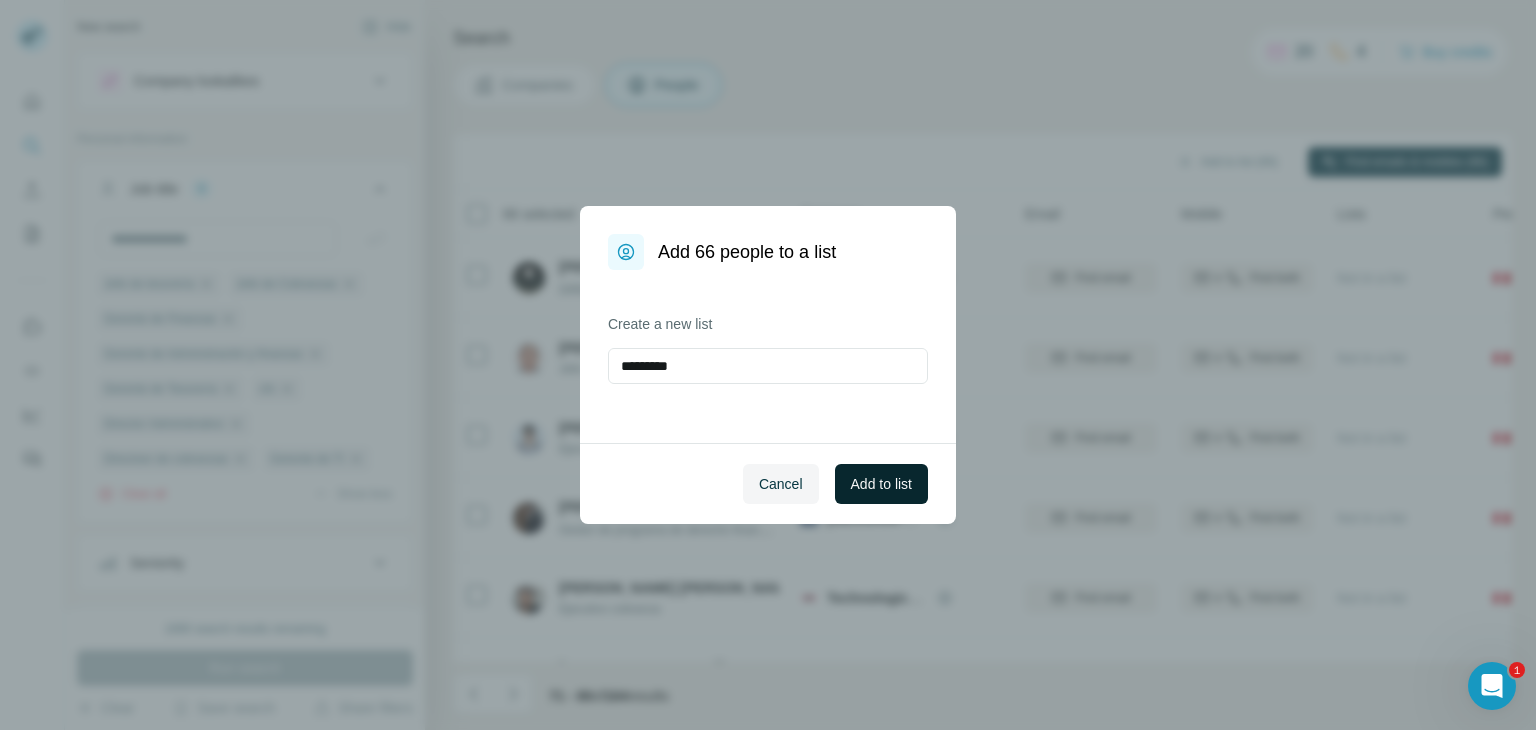 click on "Add to list" at bounding box center (881, 484) 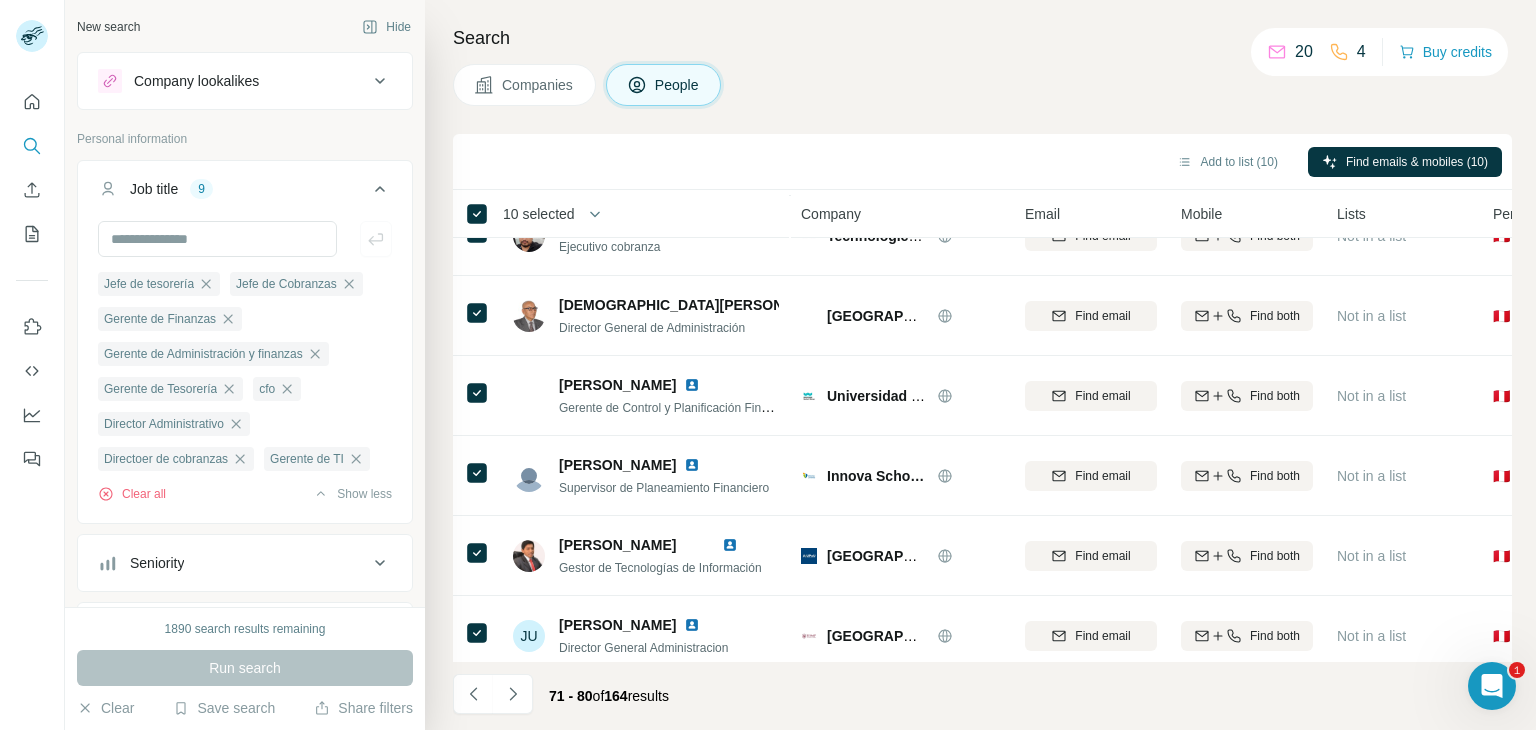 scroll, scrollTop: 386, scrollLeft: 0, axis: vertical 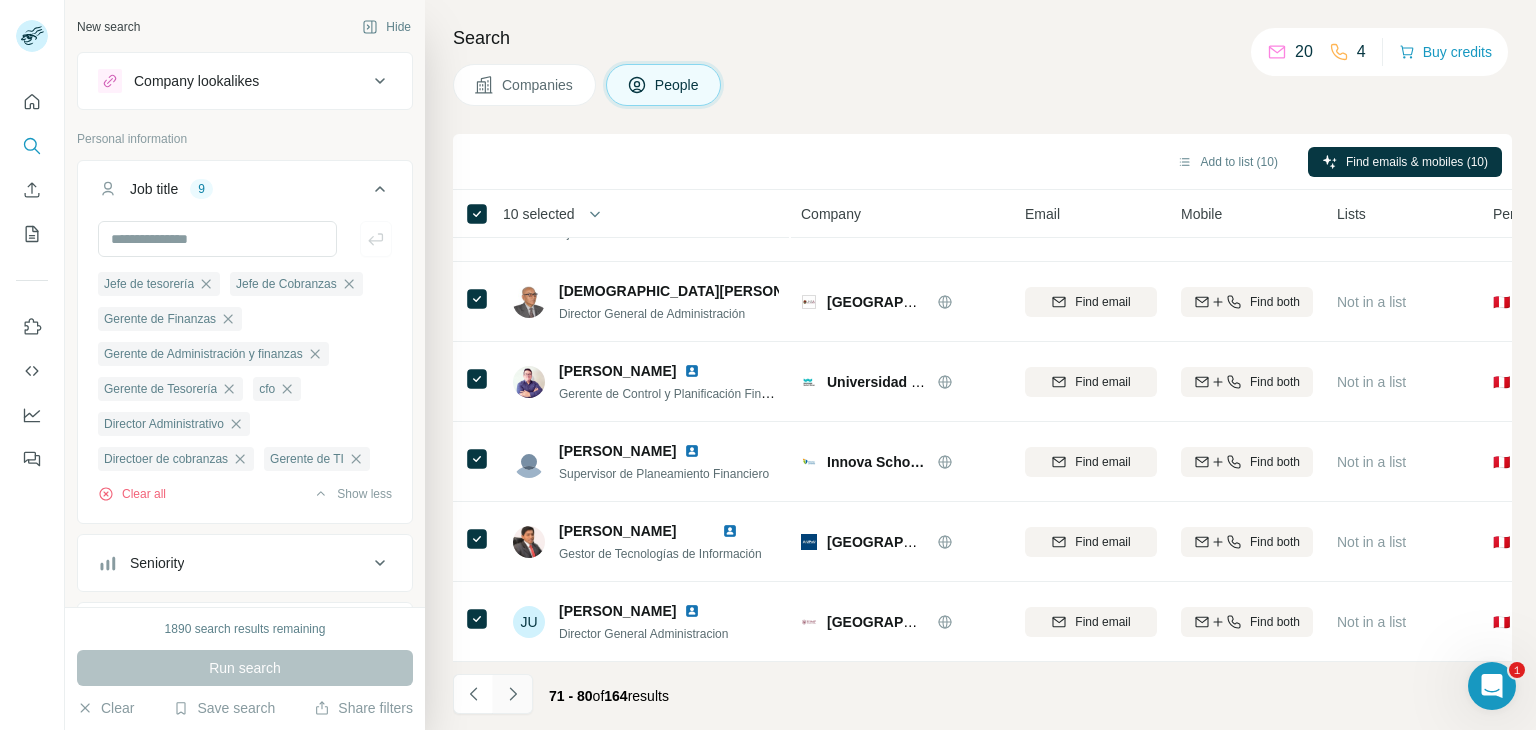 click 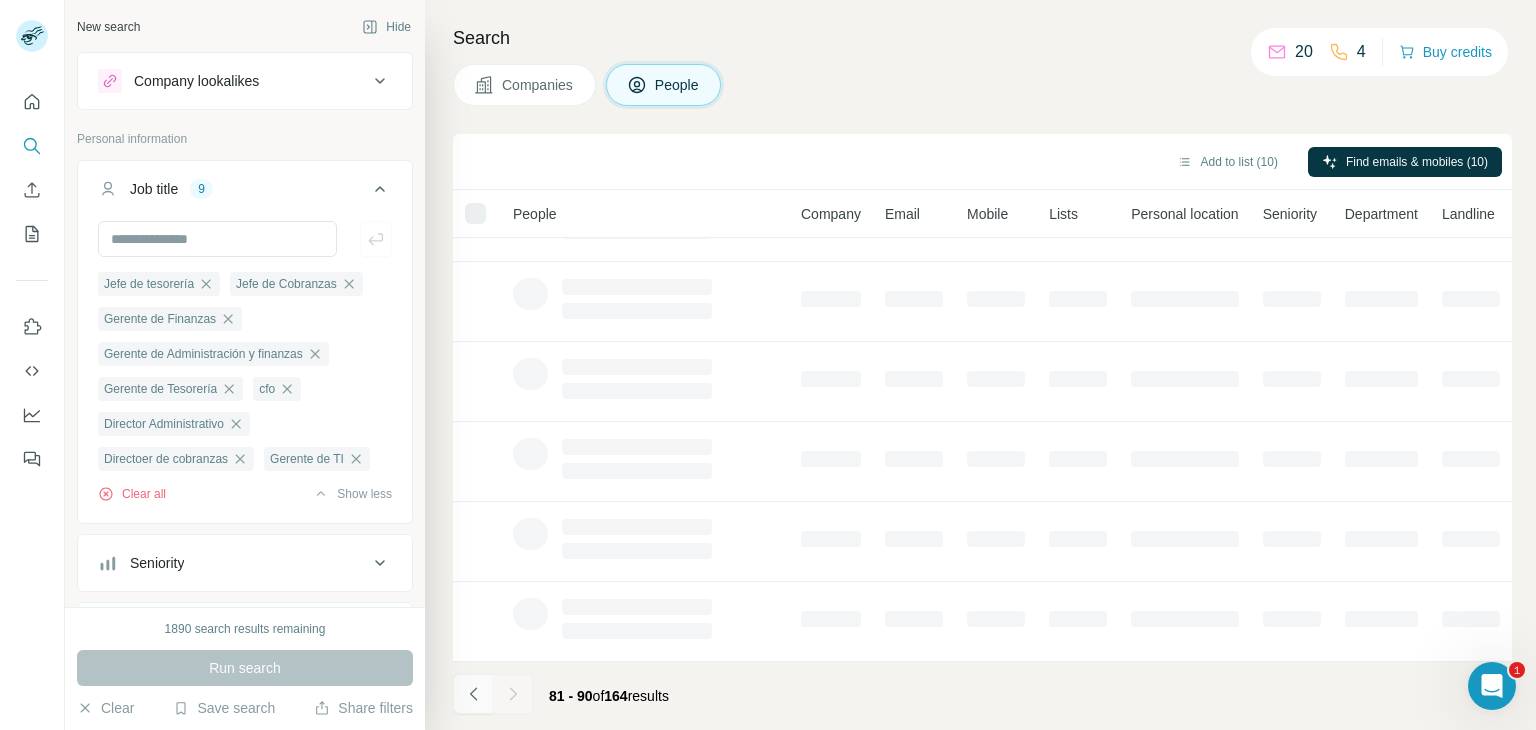 click 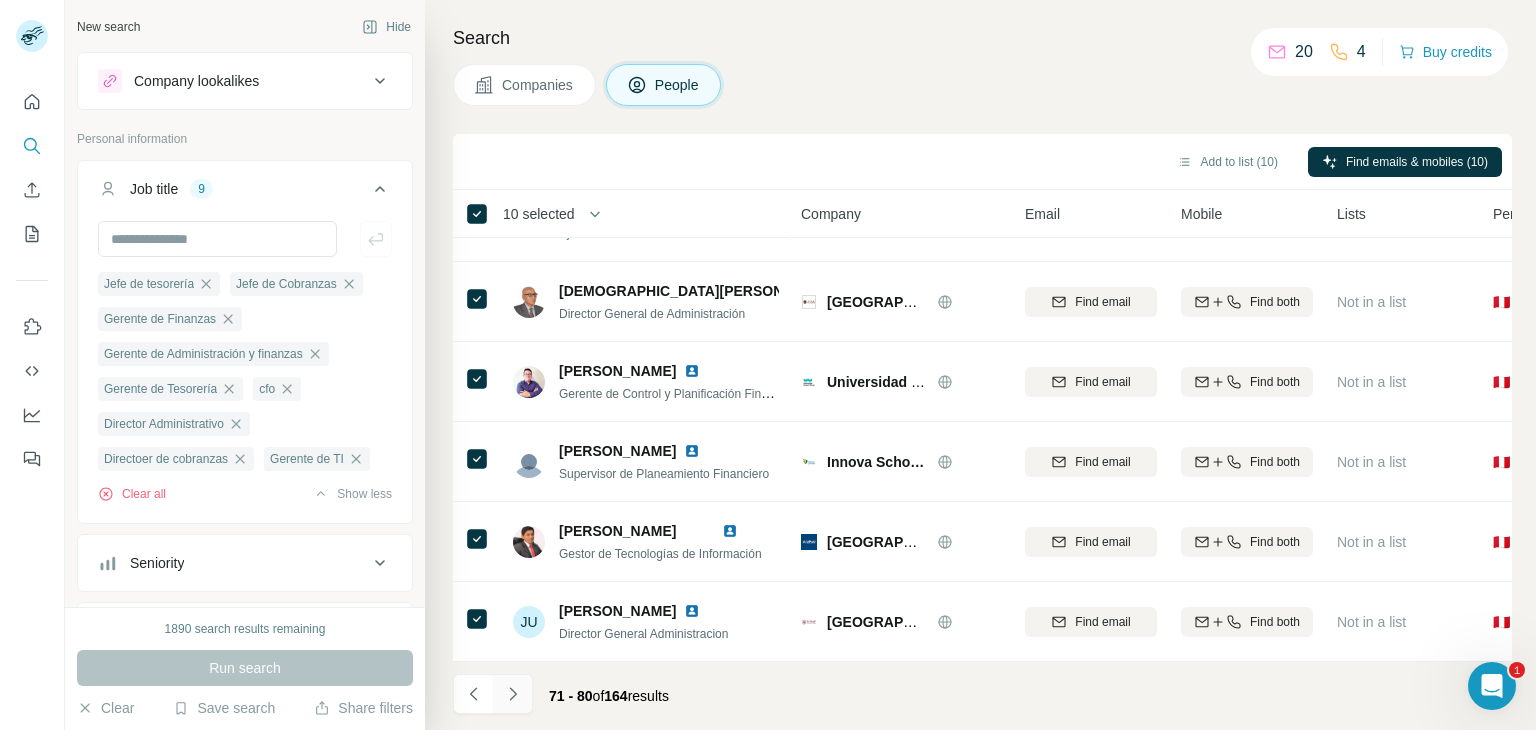 click 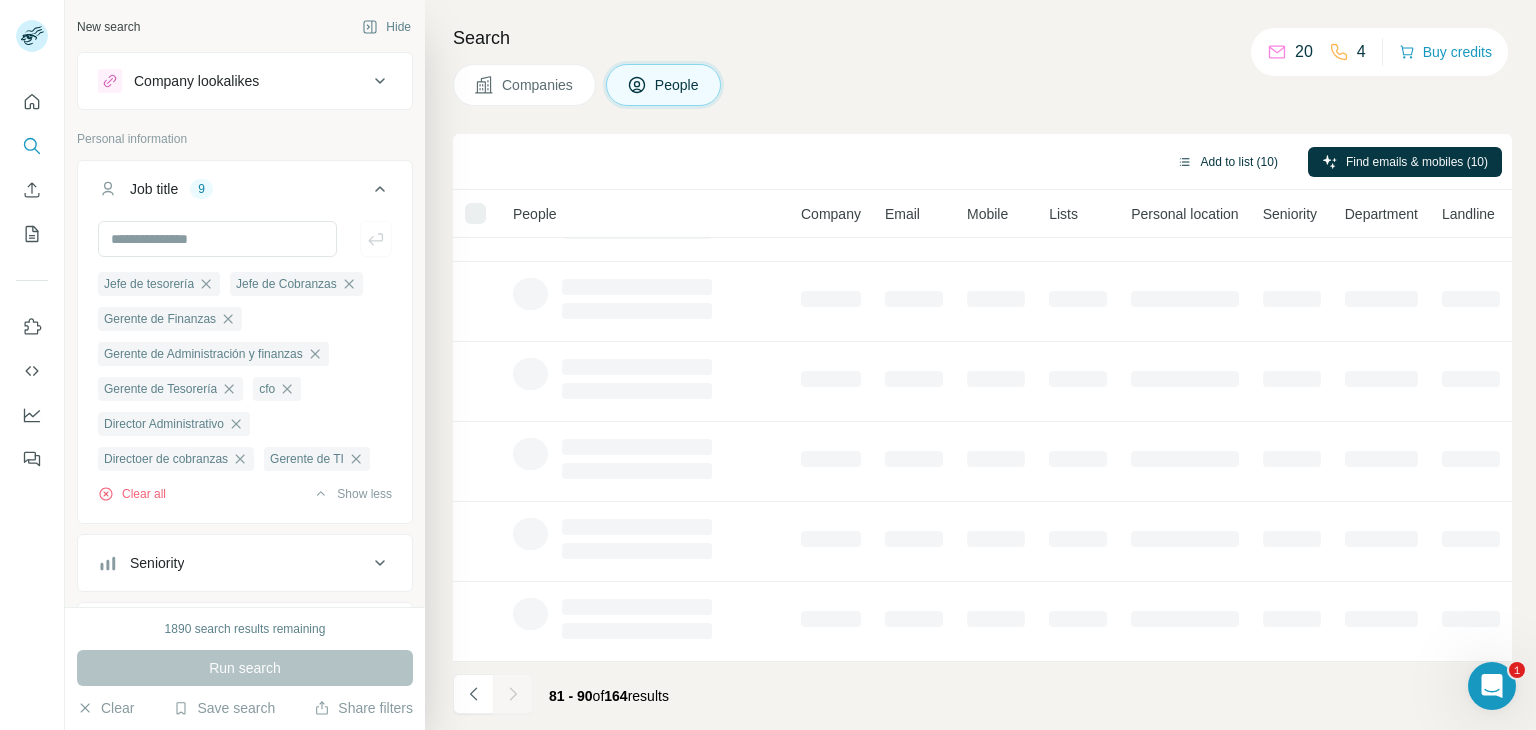 click on "Add to list (10)" at bounding box center [1227, 162] 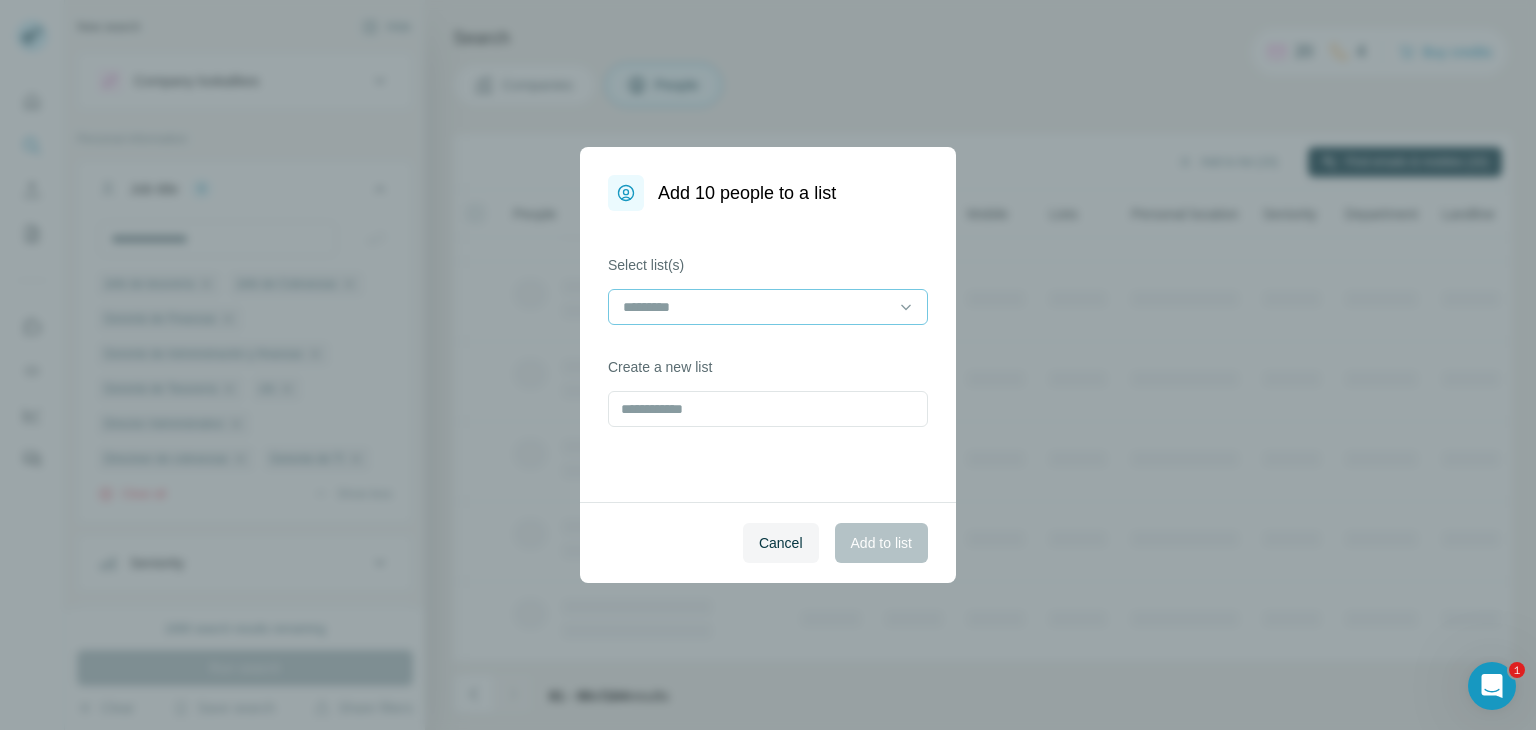 click at bounding box center (756, 307) 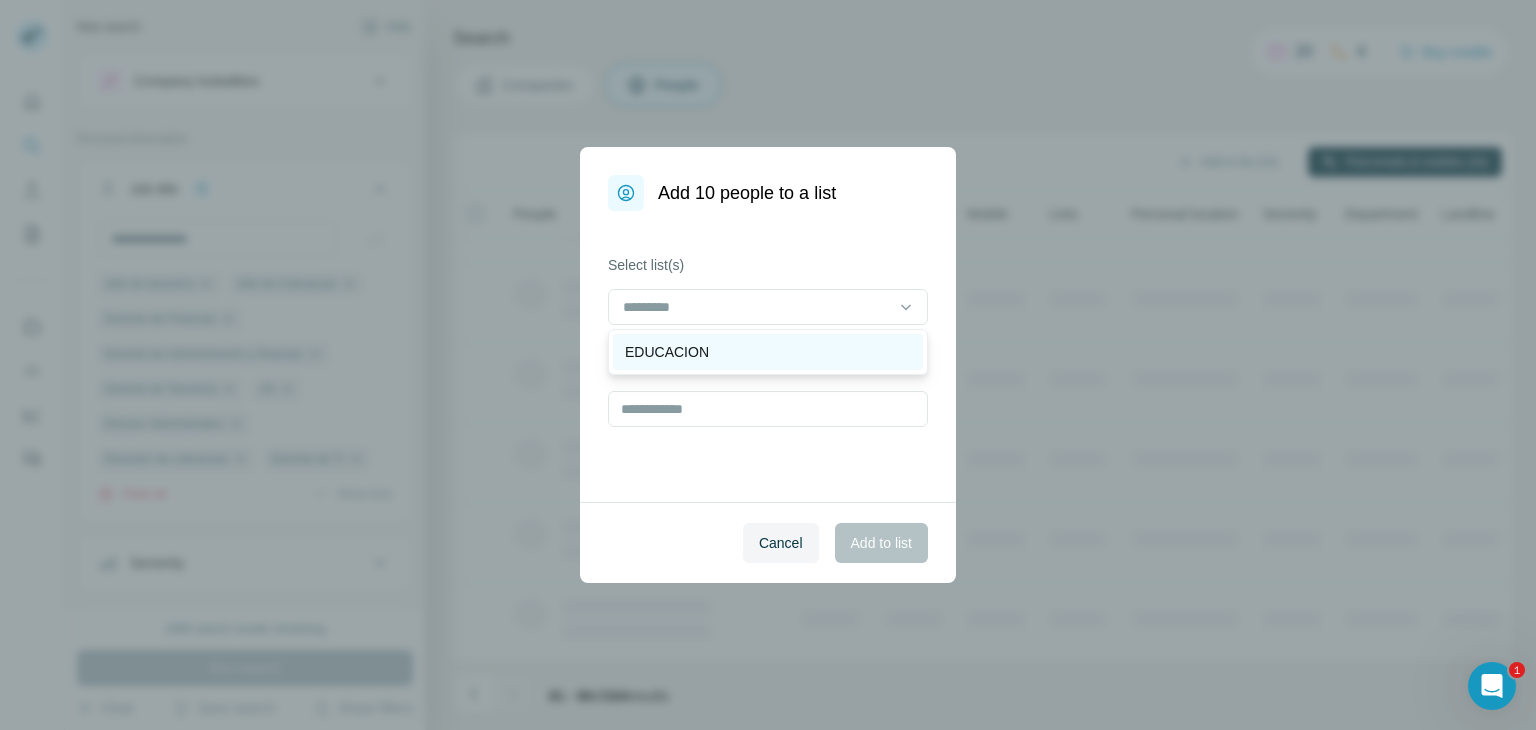 click on "EDUCACION" at bounding box center [667, 352] 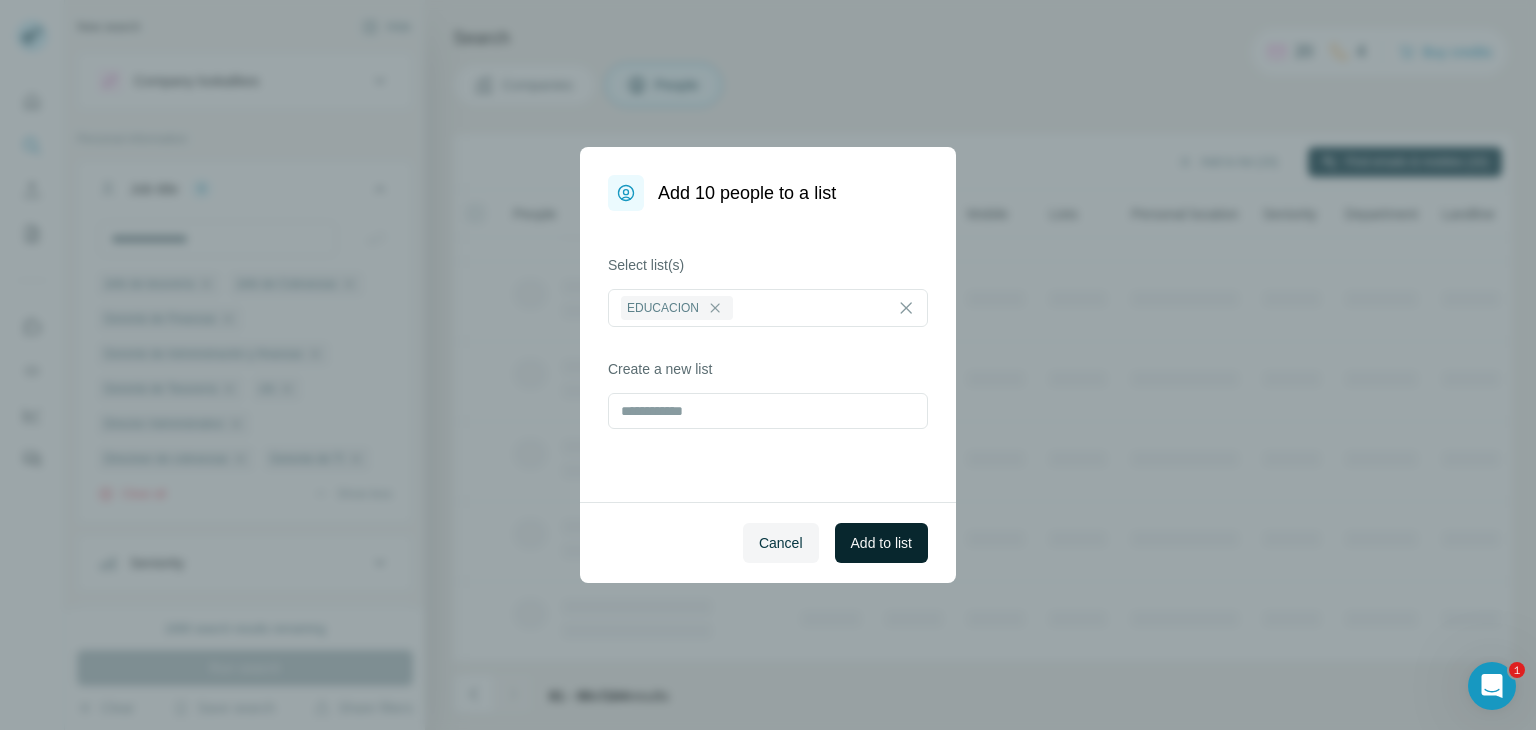 click on "Add to list" at bounding box center [881, 543] 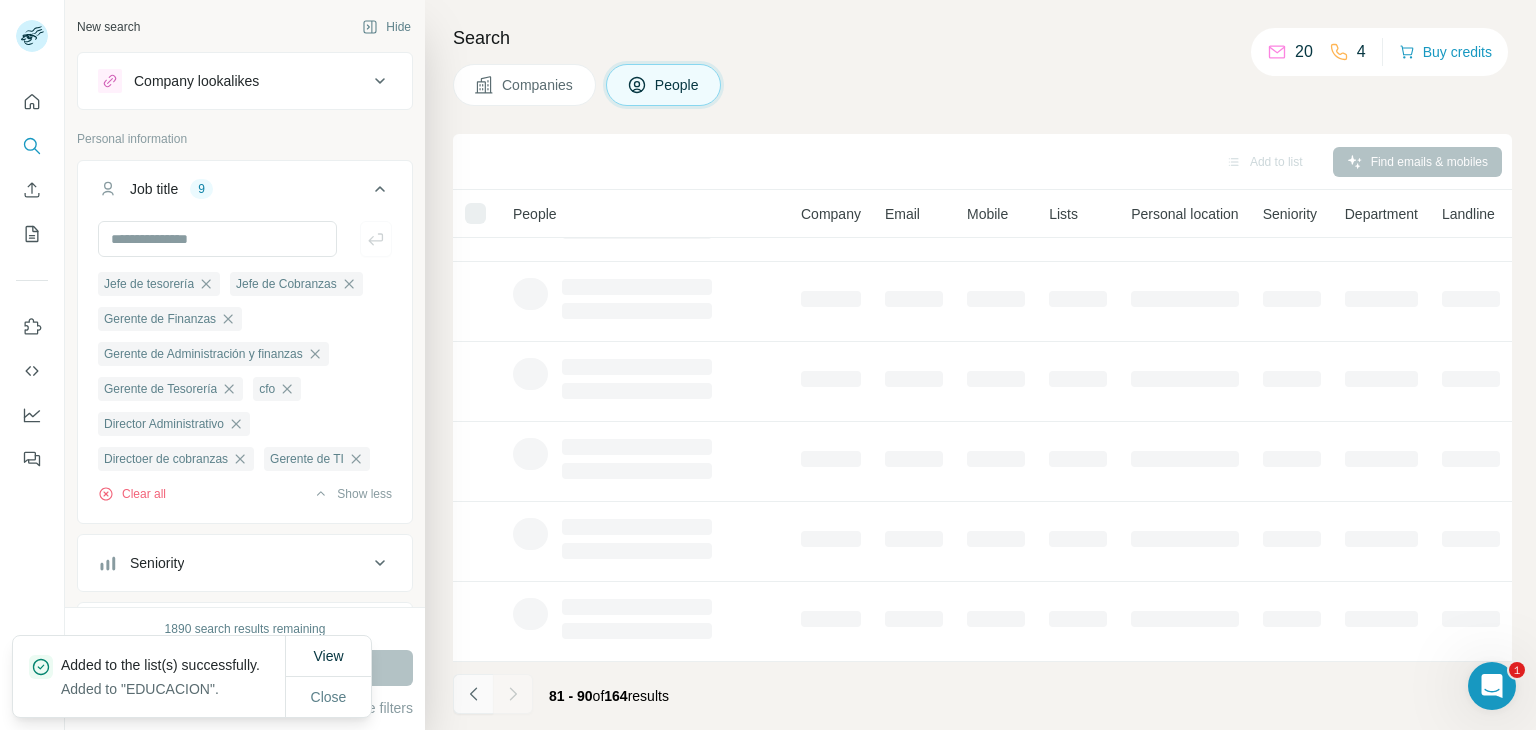 click 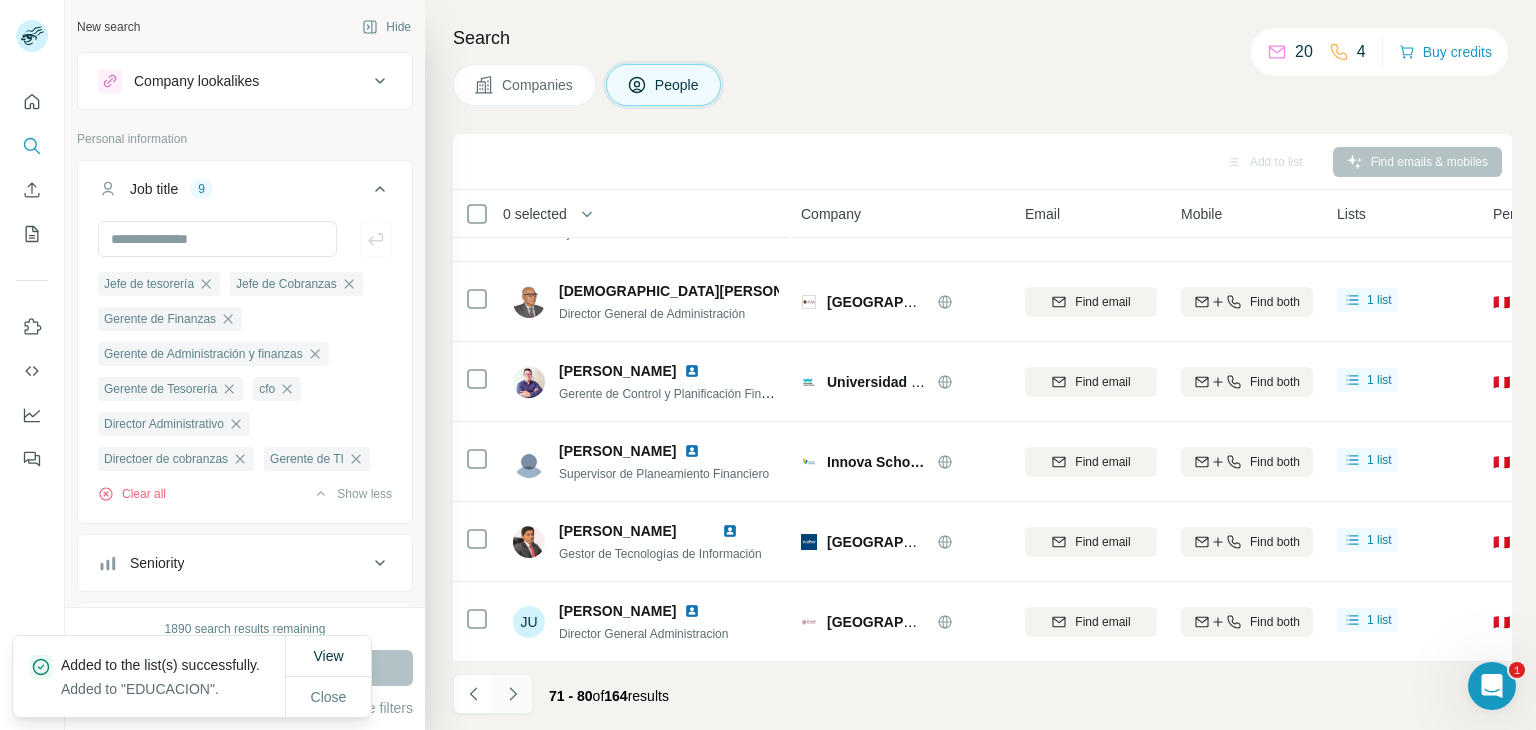 click 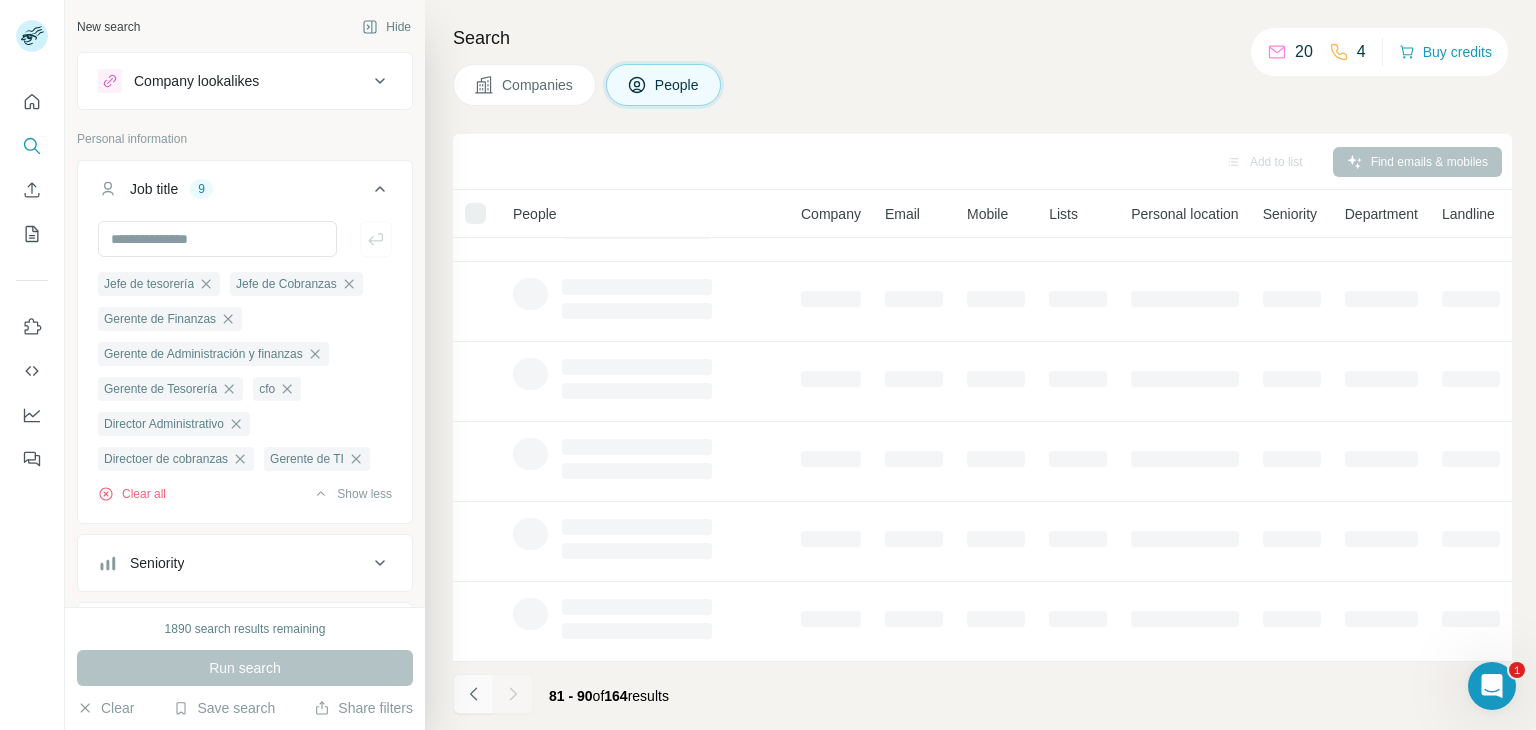 click 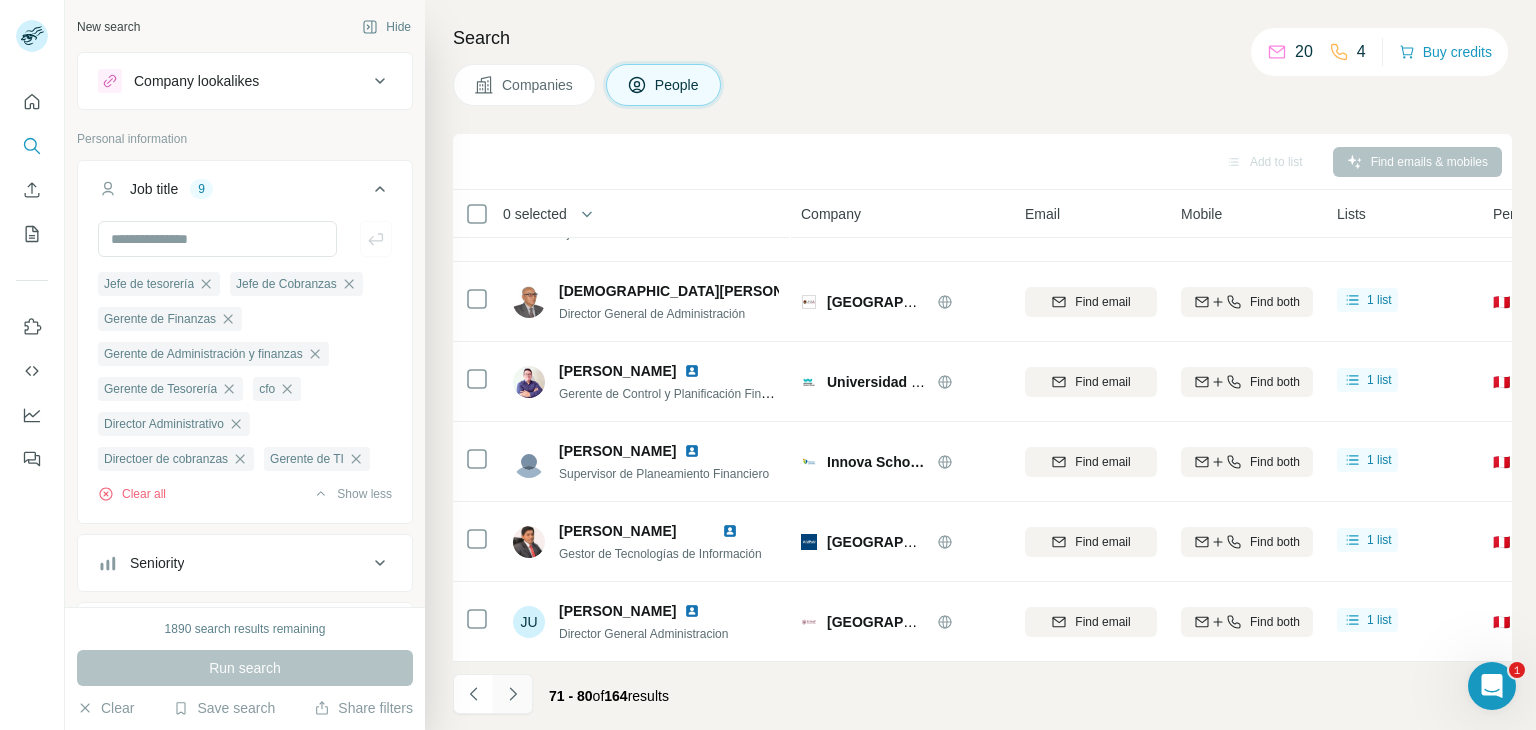 click 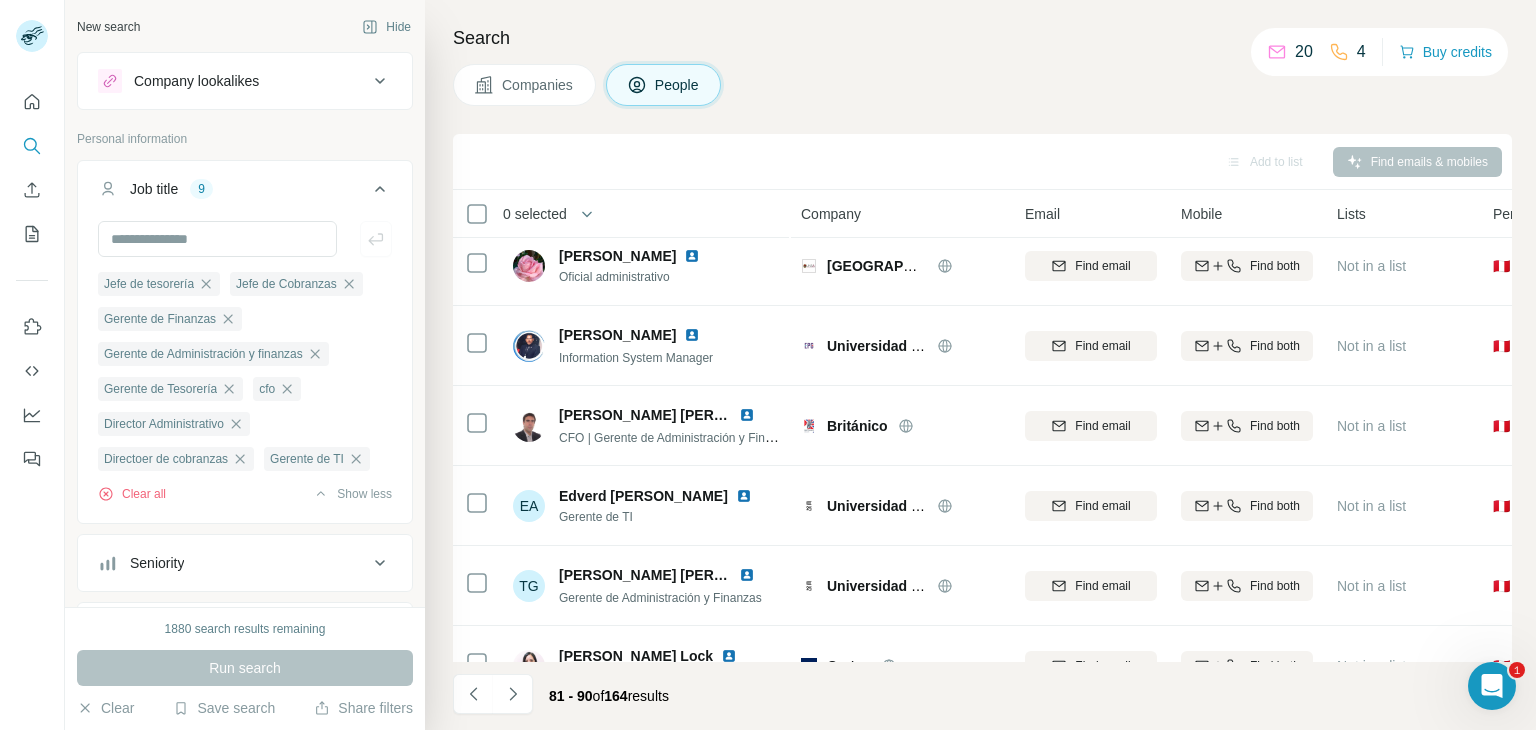 scroll, scrollTop: 0, scrollLeft: 0, axis: both 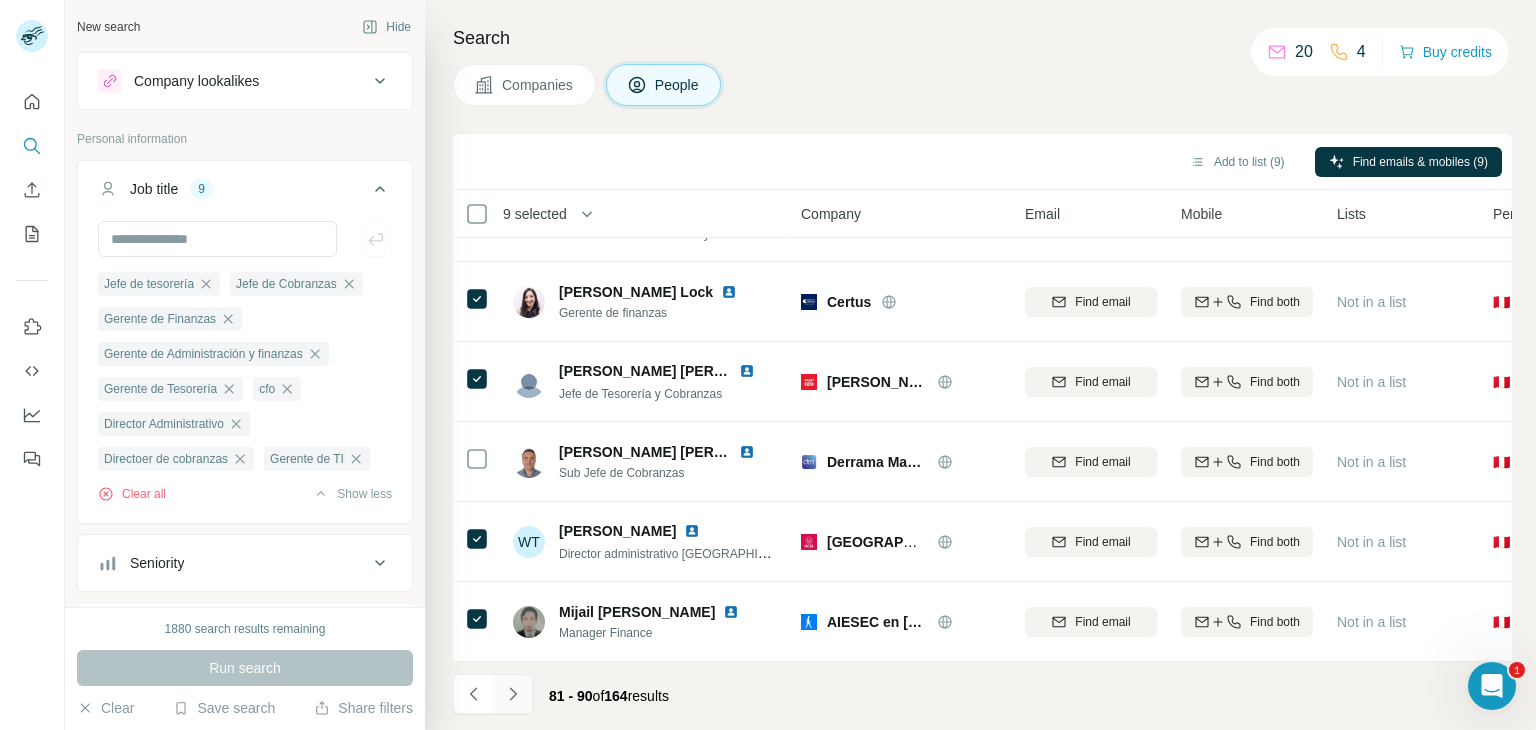 click 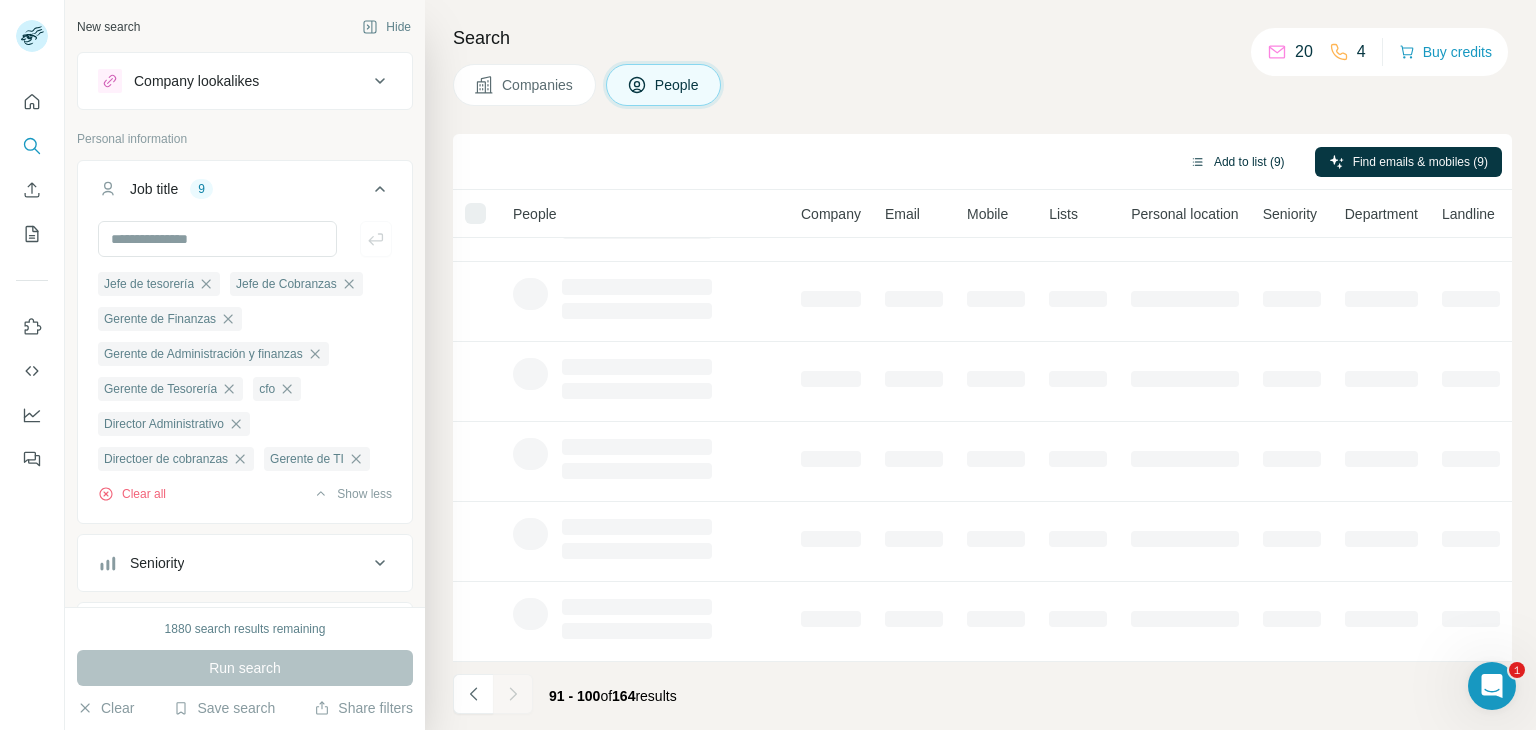 click on "Add to list (9)" at bounding box center (1237, 162) 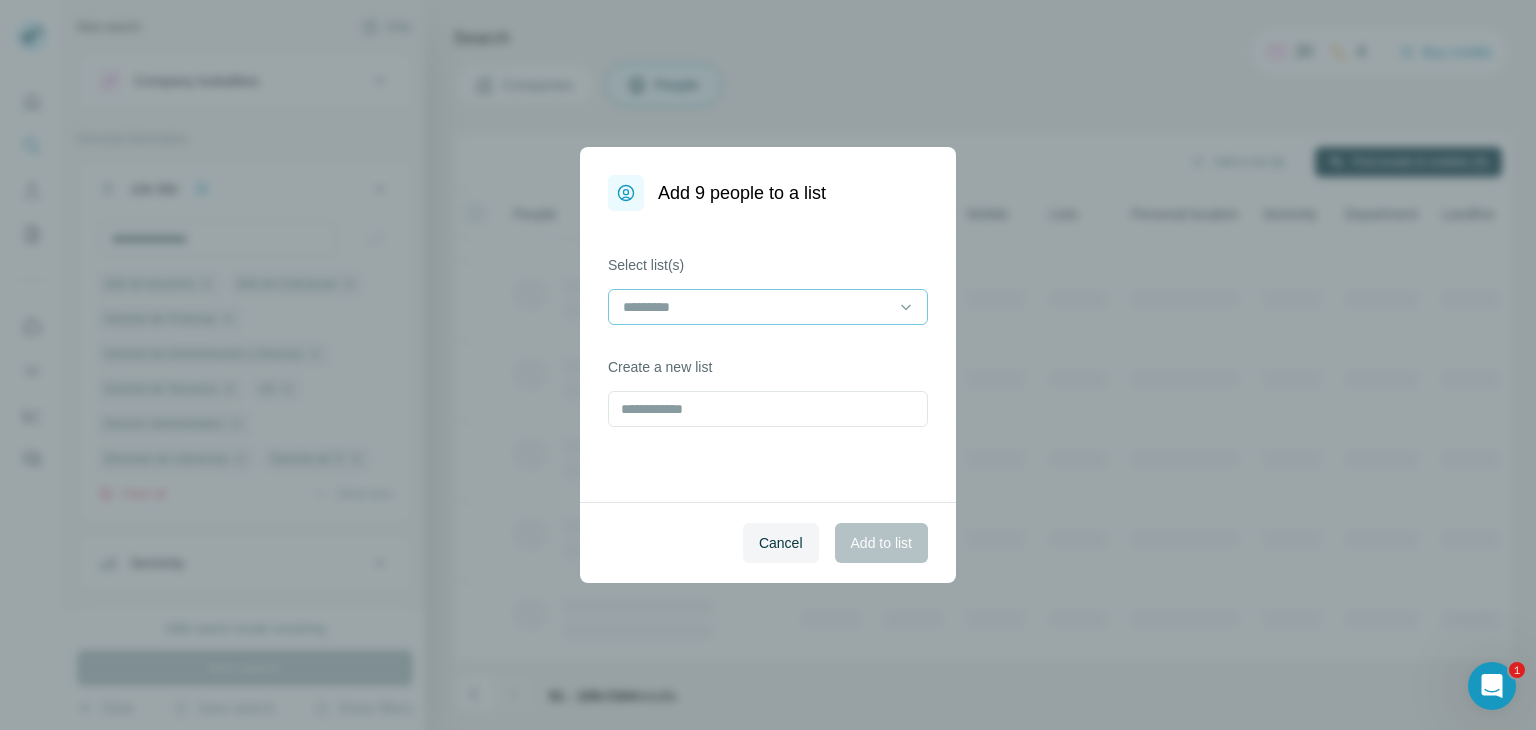 click at bounding box center (756, 307) 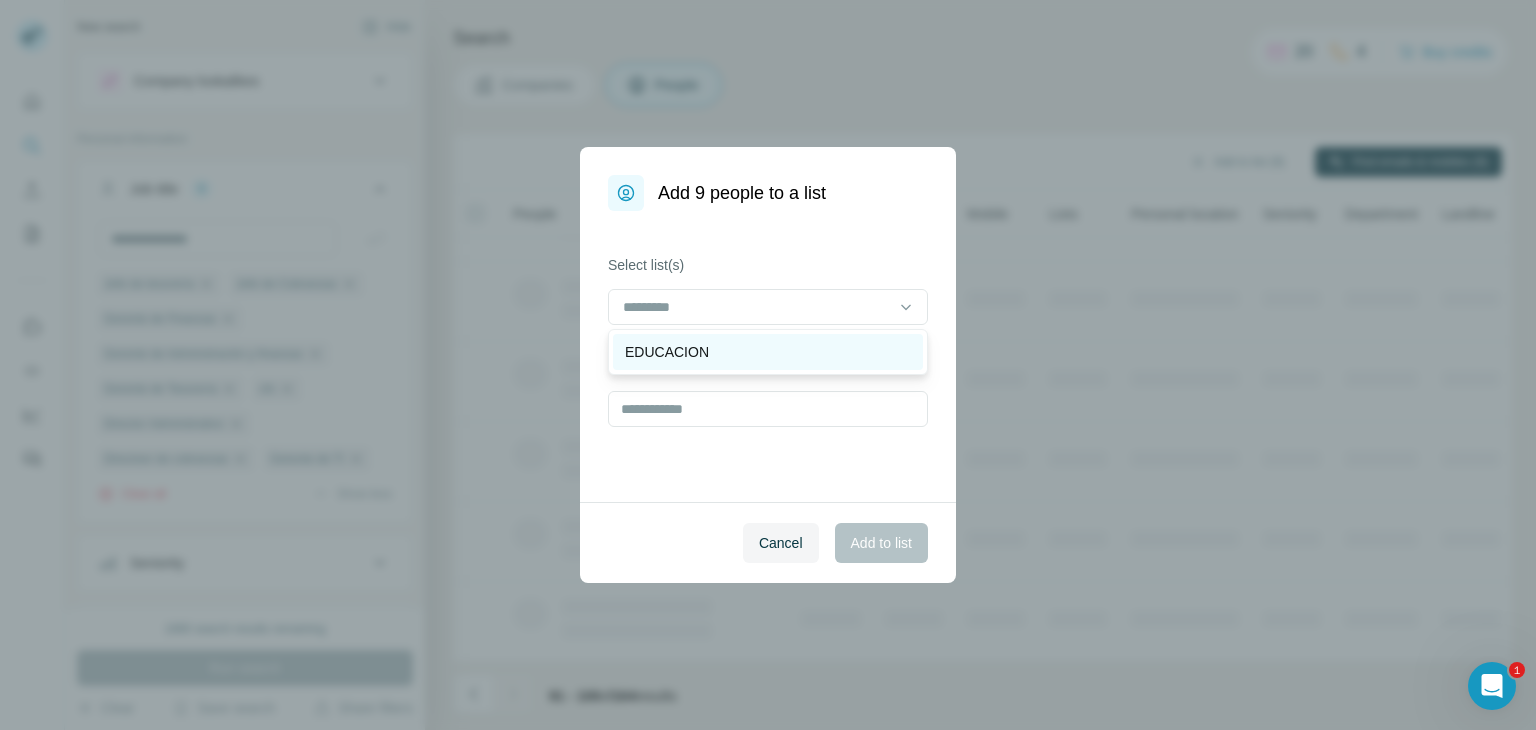 click on "EDUCACION" at bounding box center [667, 352] 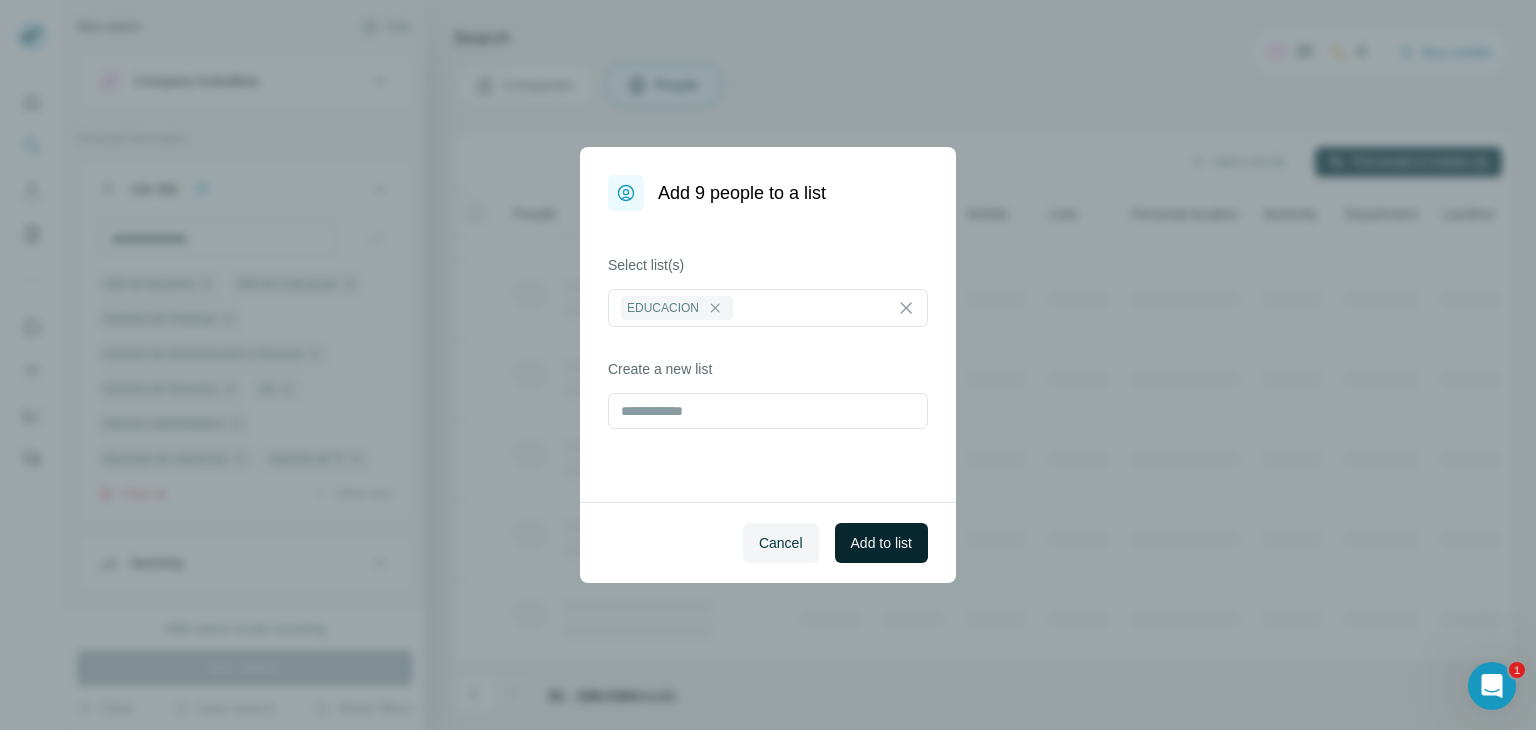 click on "Add to list" at bounding box center (881, 543) 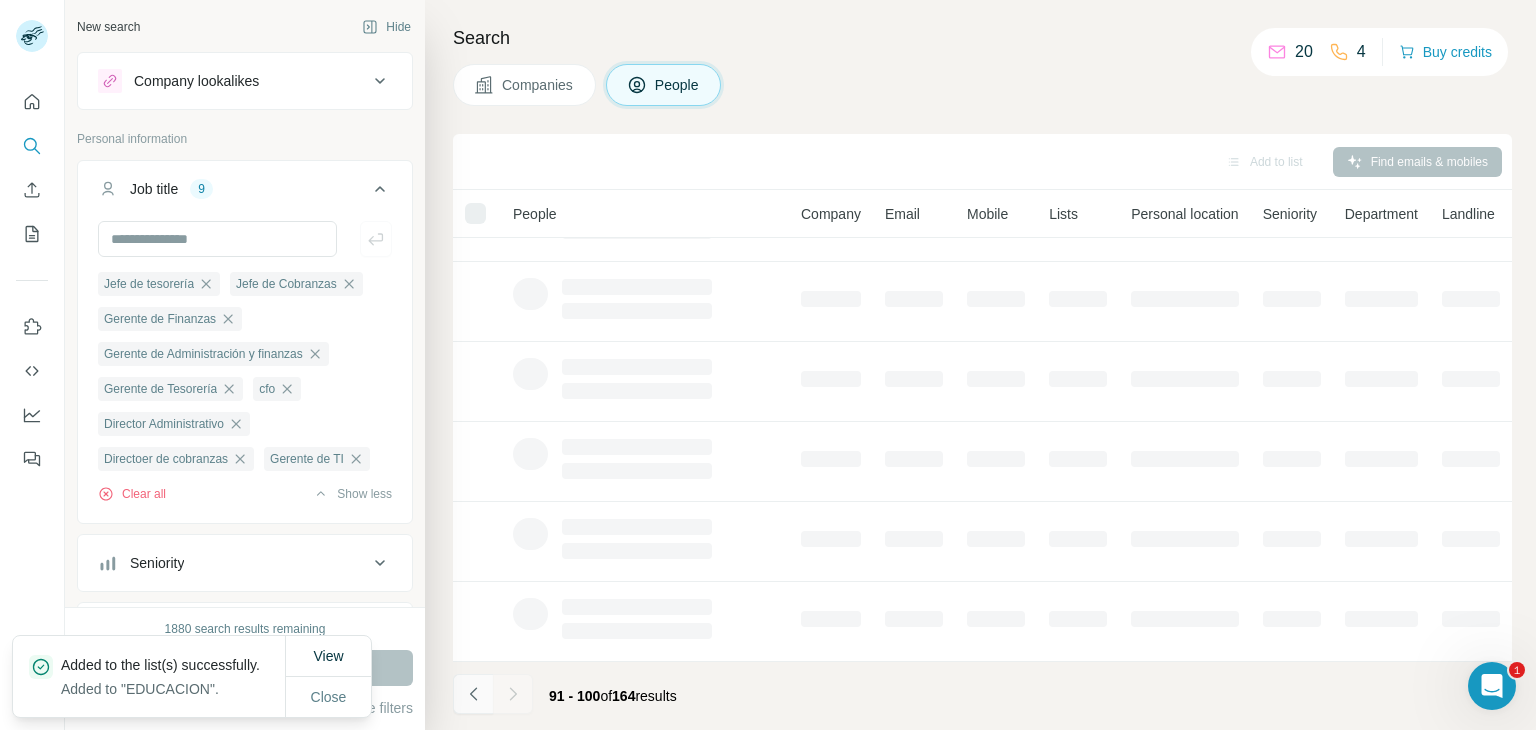 click 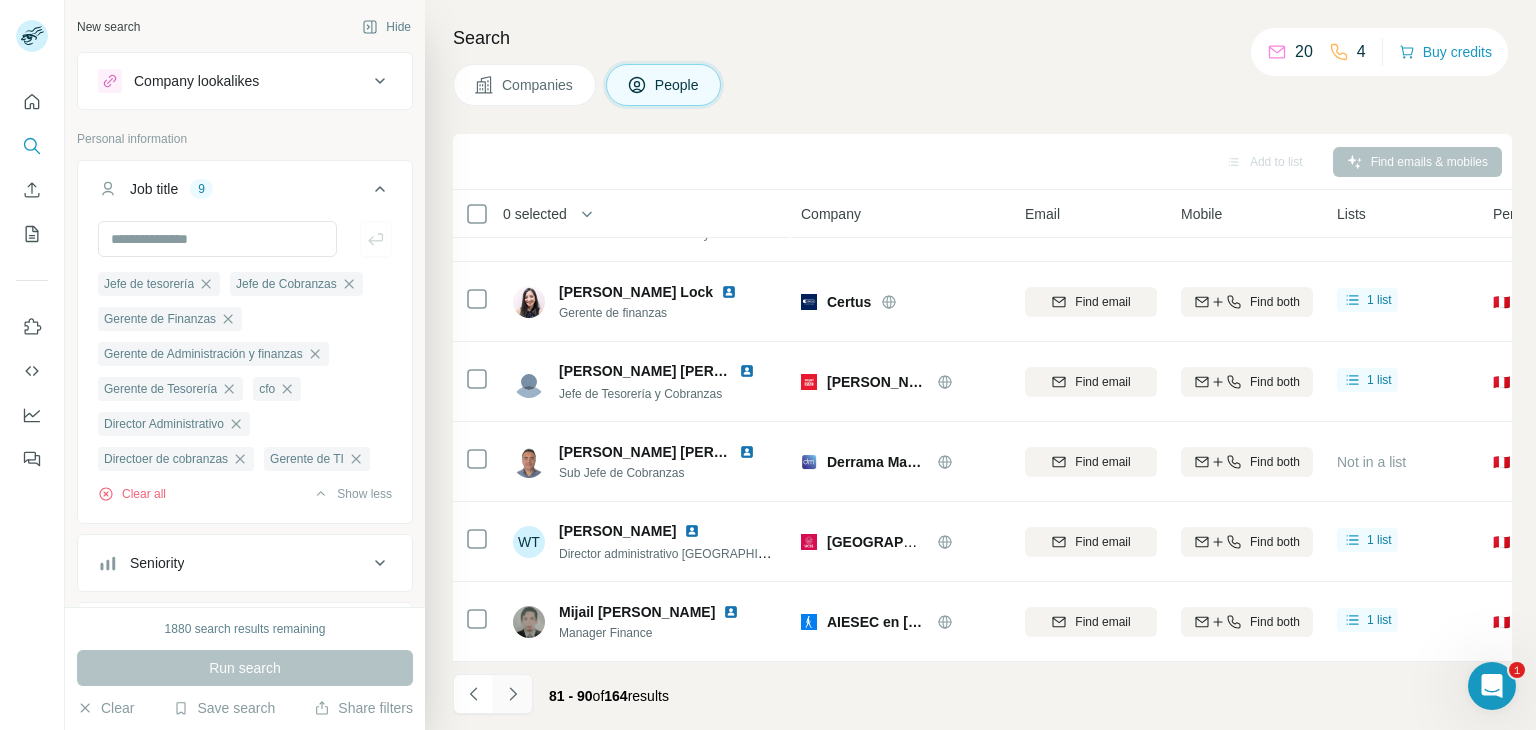 click at bounding box center [513, 694] 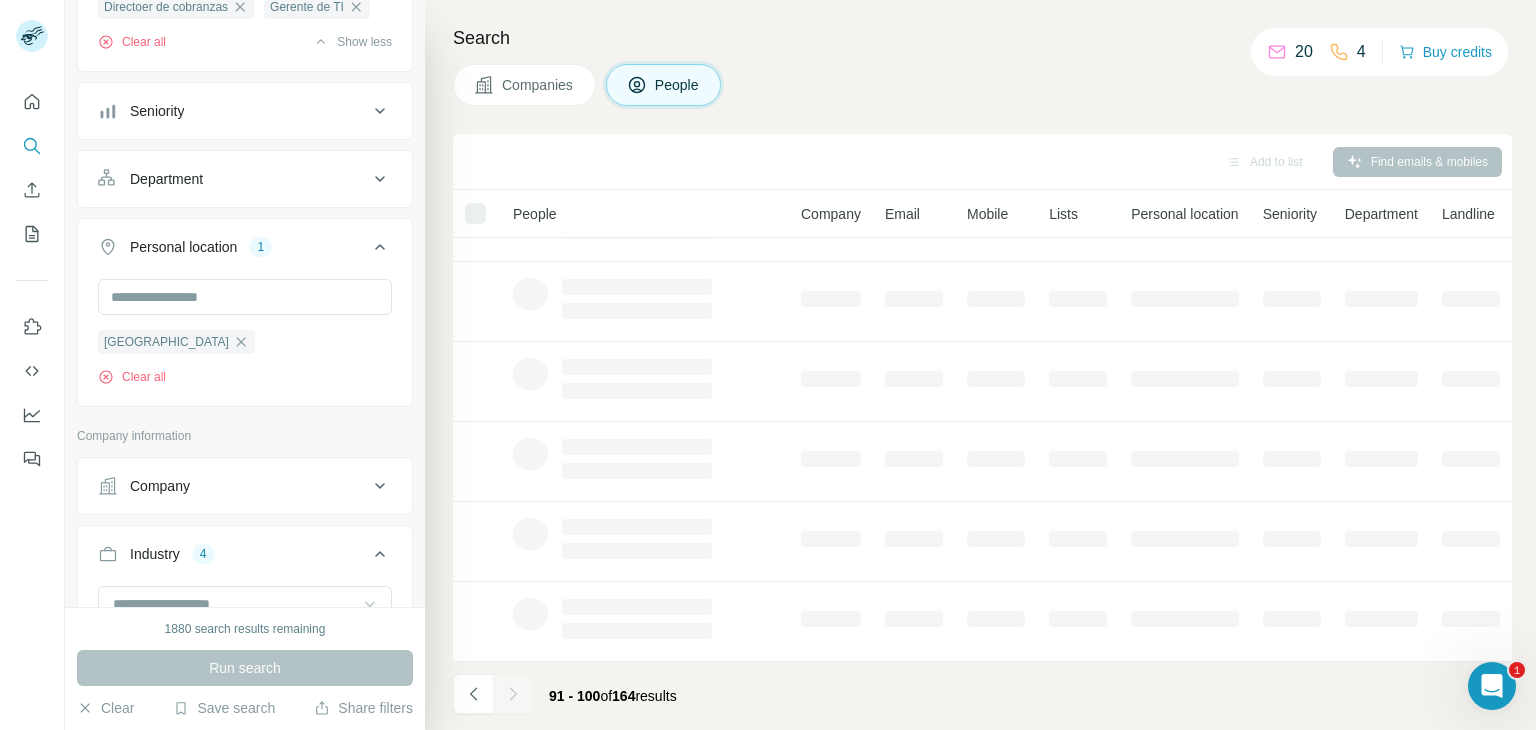scroll, scrollTop: 0, scrollLeft: 0, axis: both 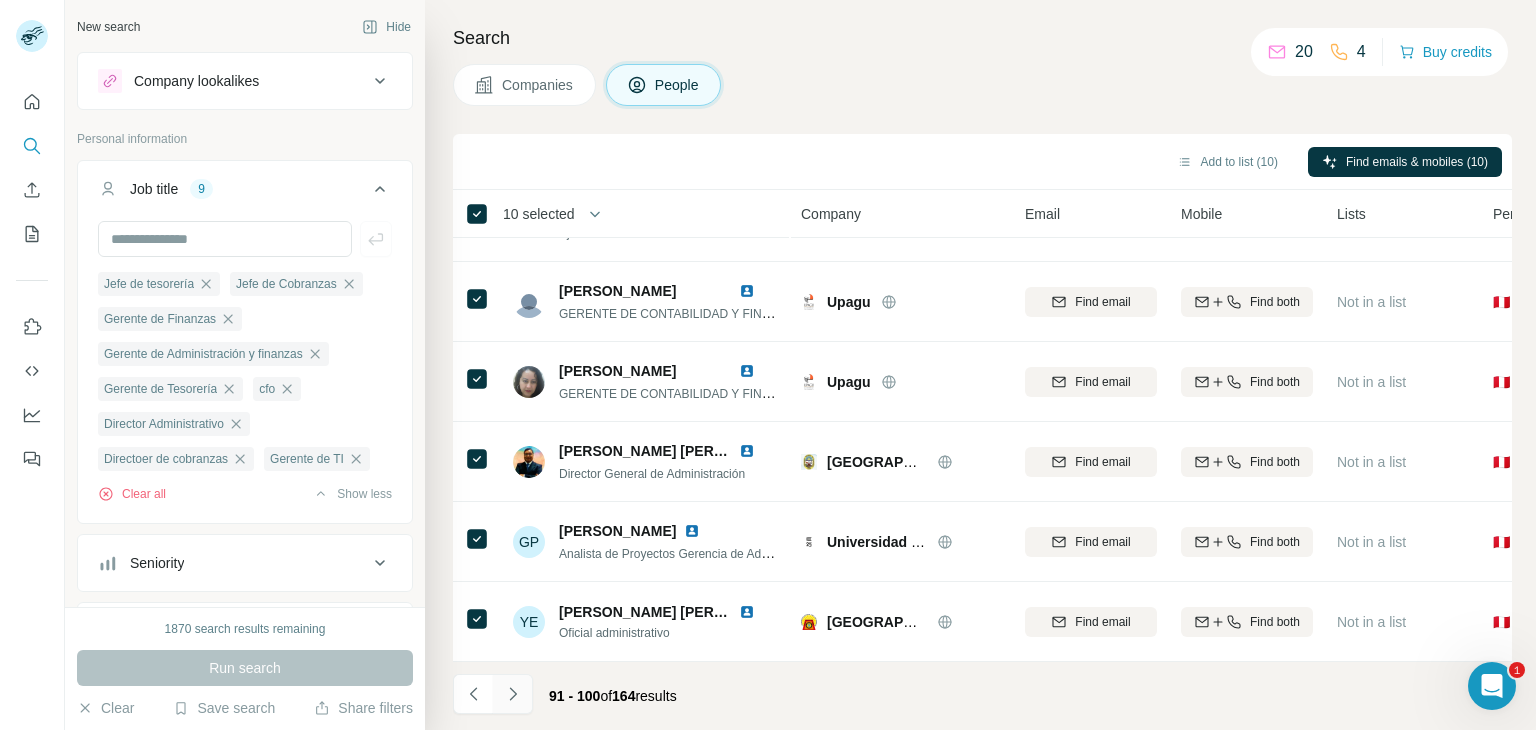 click 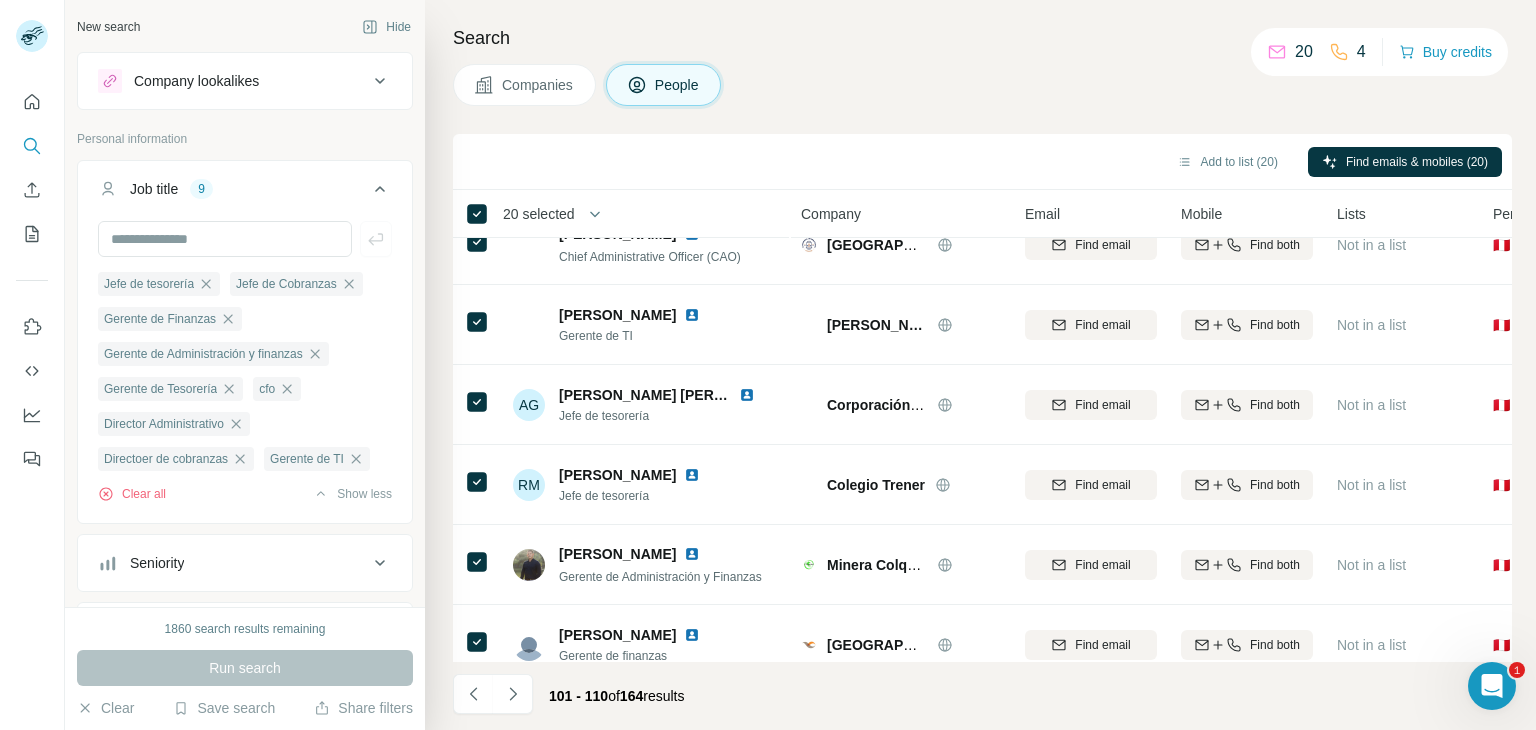 scroll, scrollTop: 0, scrollLeft: 0, axis: both 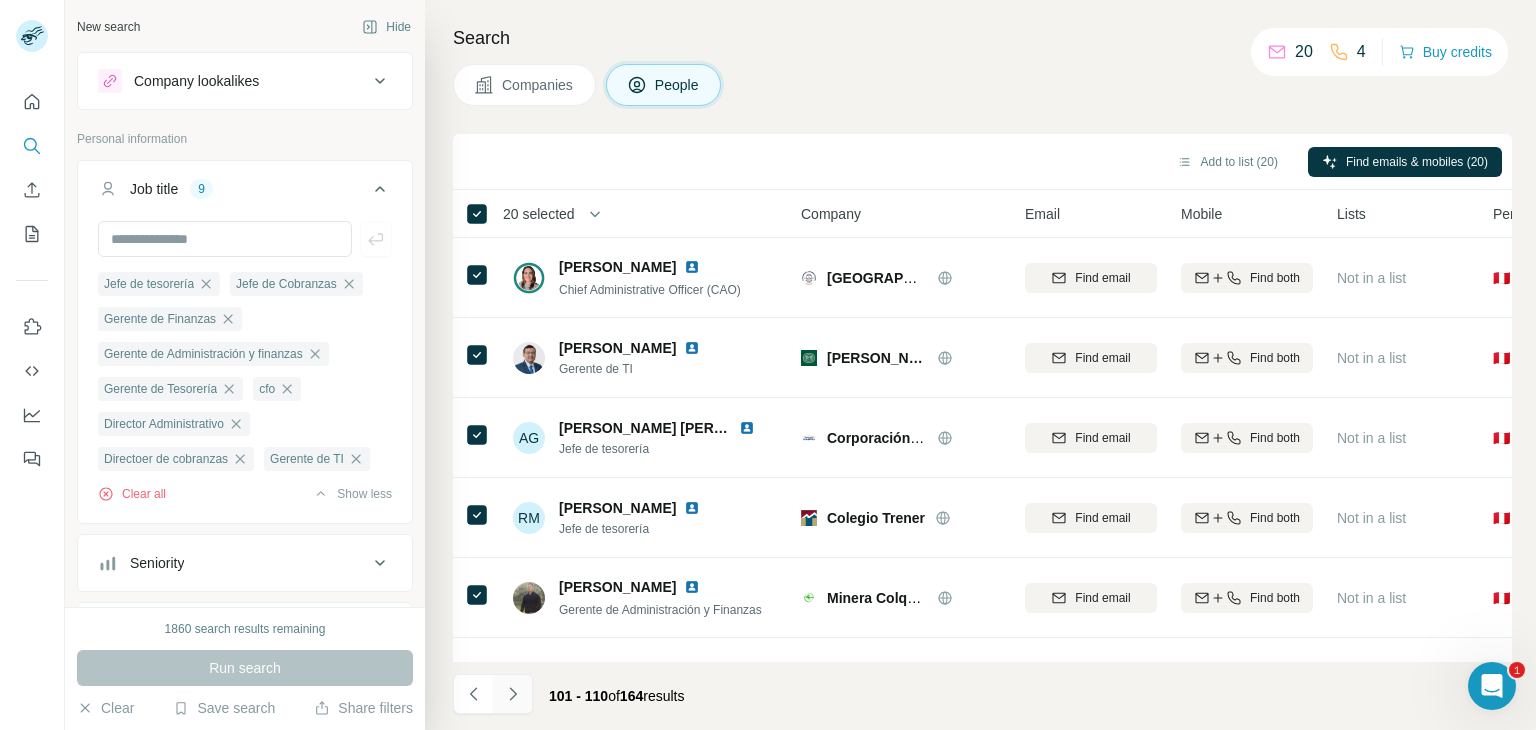 click 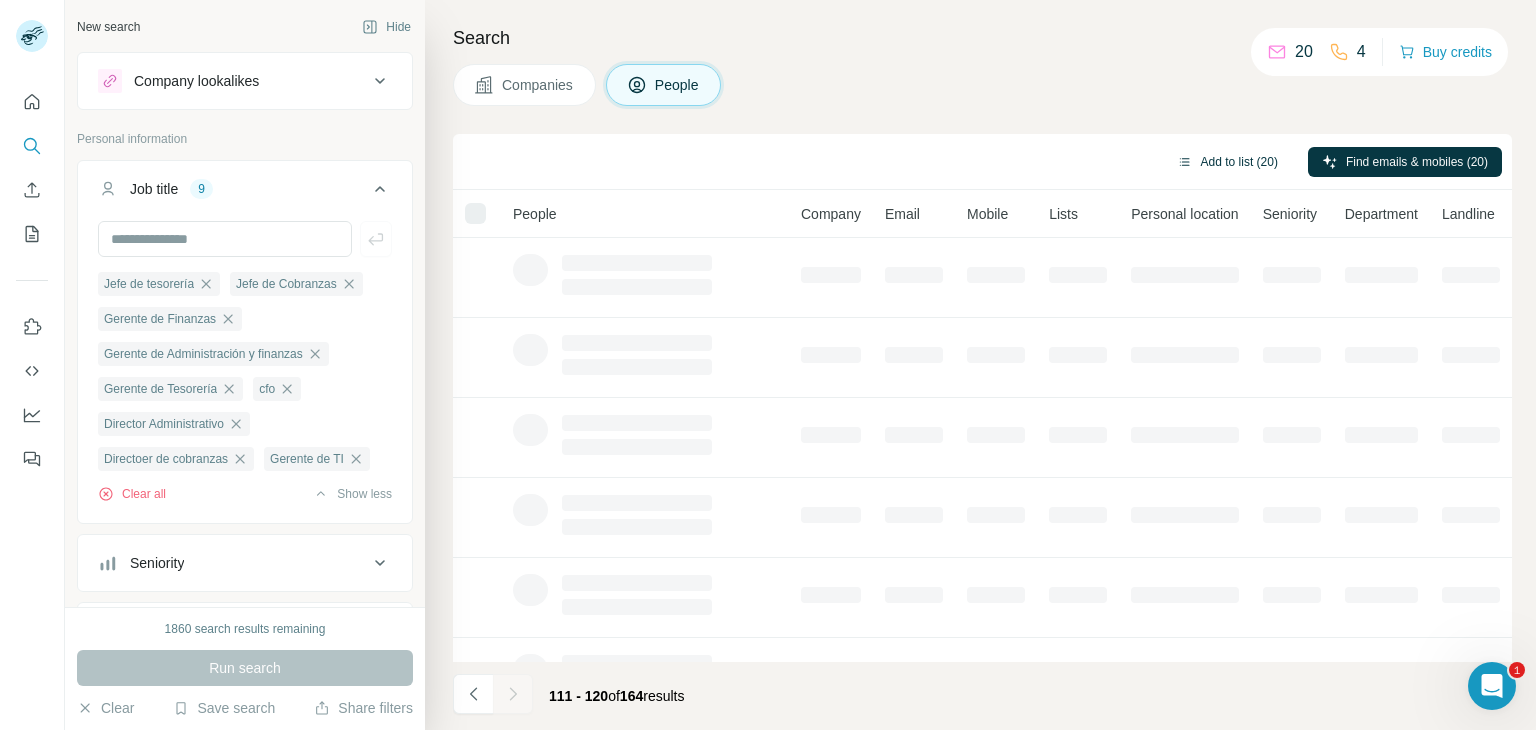 click on "Add to list (20)" at bounding box center [1227, 162] 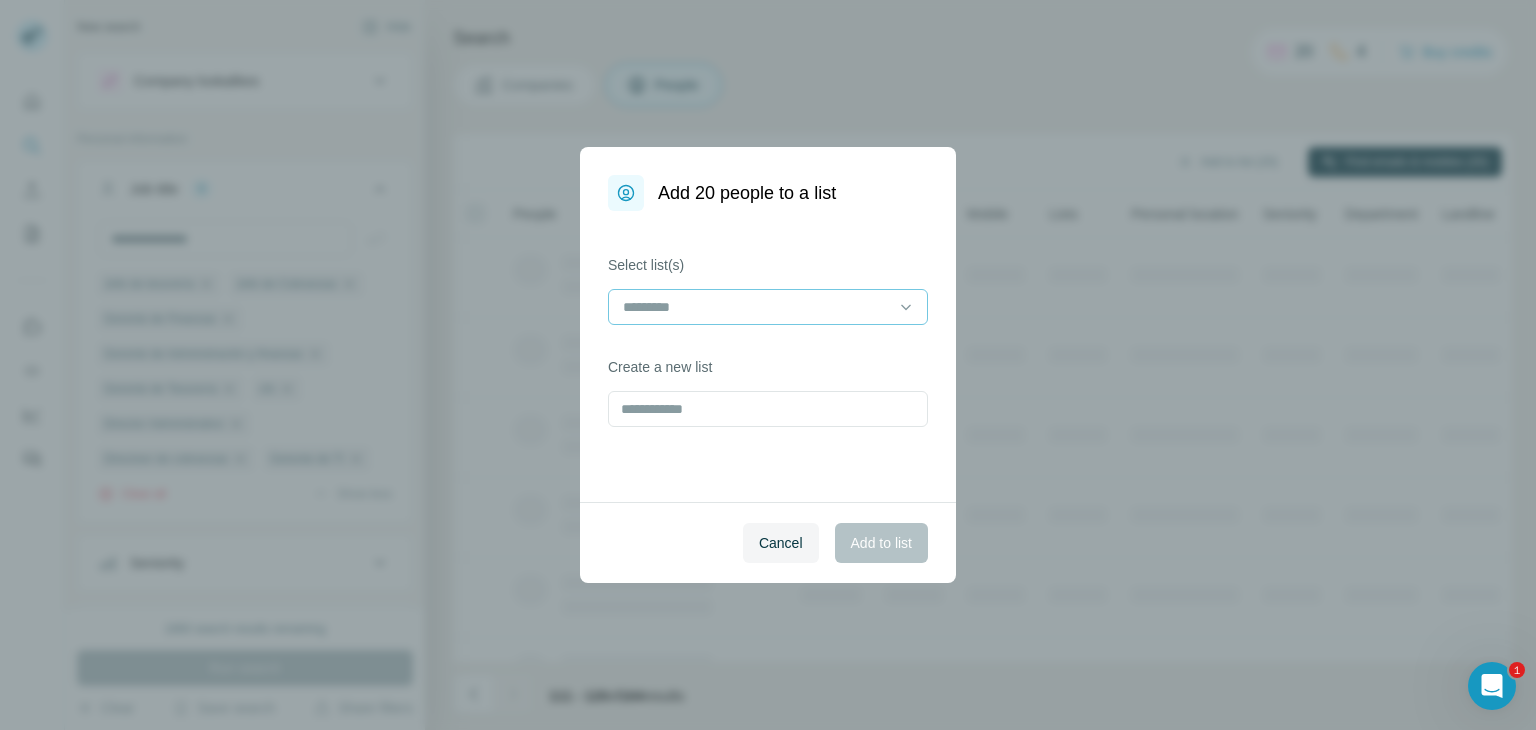 click at bounding box center [756, 307] 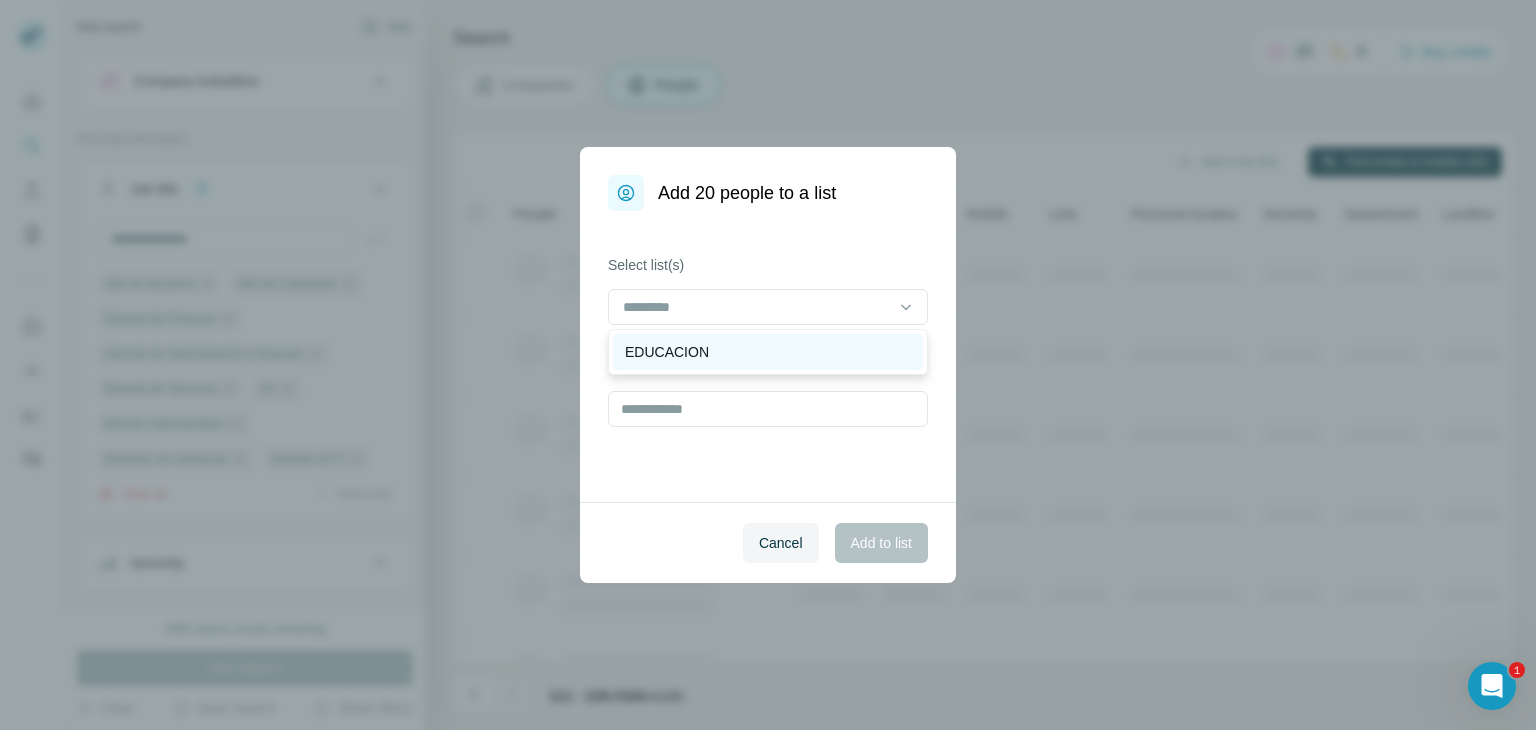 click on "EDUCACION" at bounding box center [768, 352] 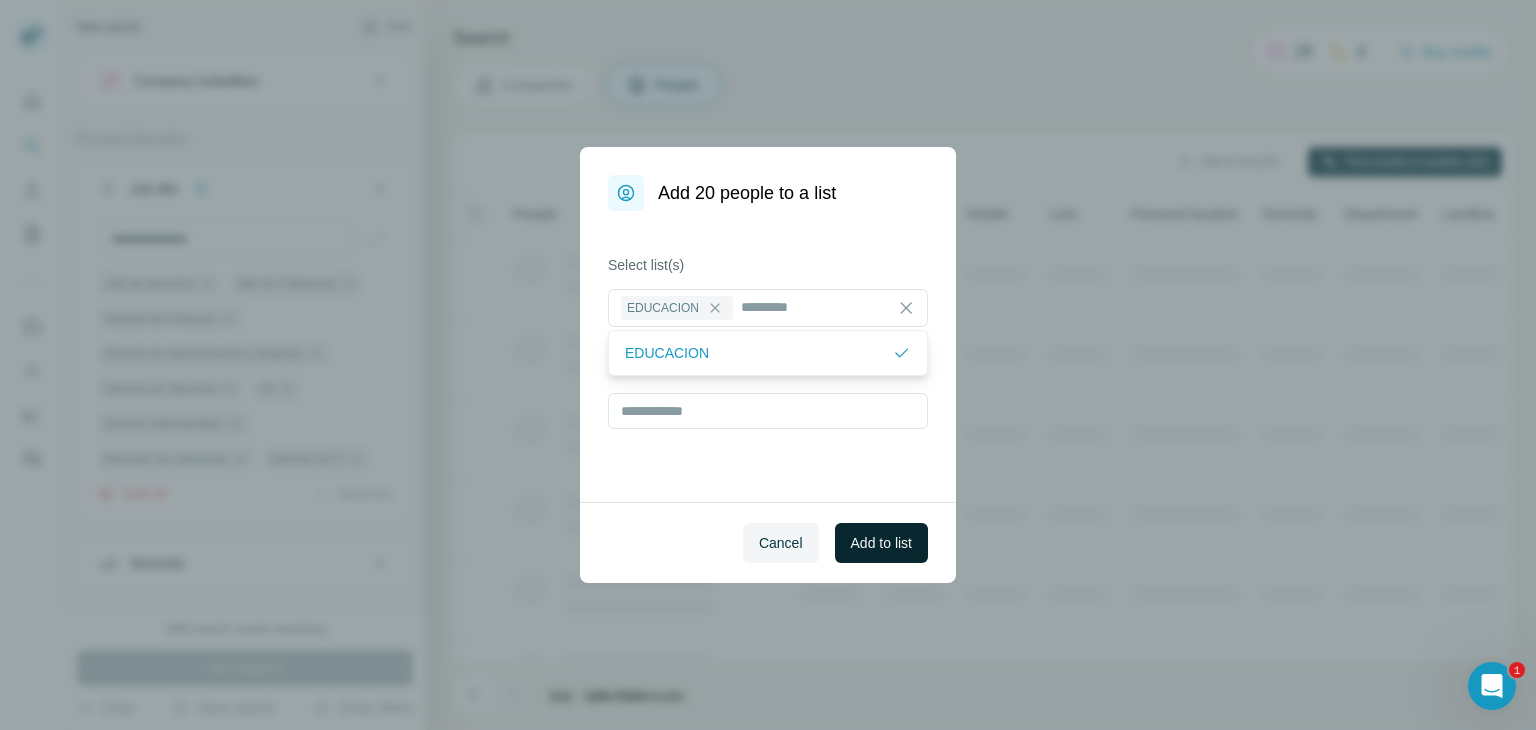 click on "Add to list" at bounding box center [881, 543] 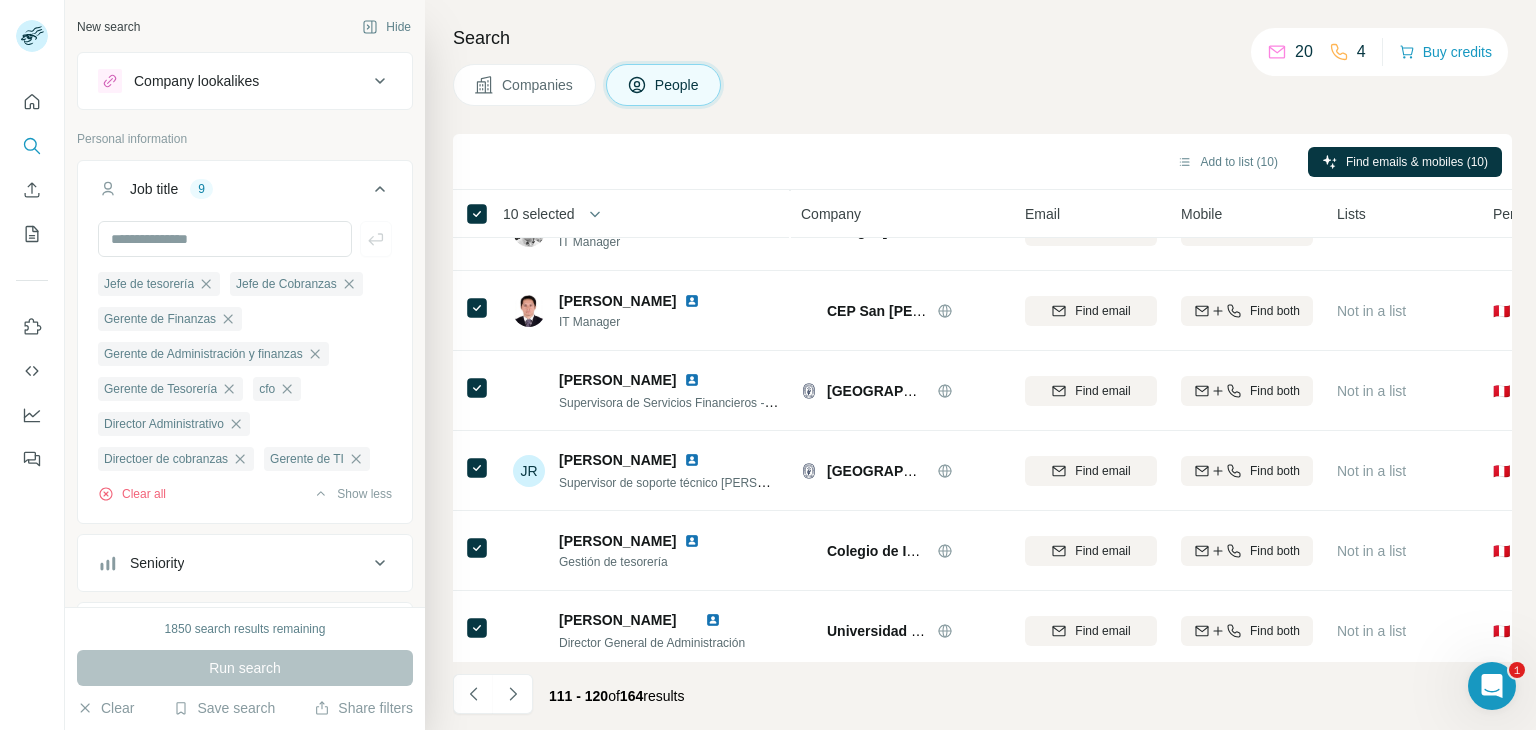 scroll, scrollTop: 386, scrollLeft: 0, axis: vertical 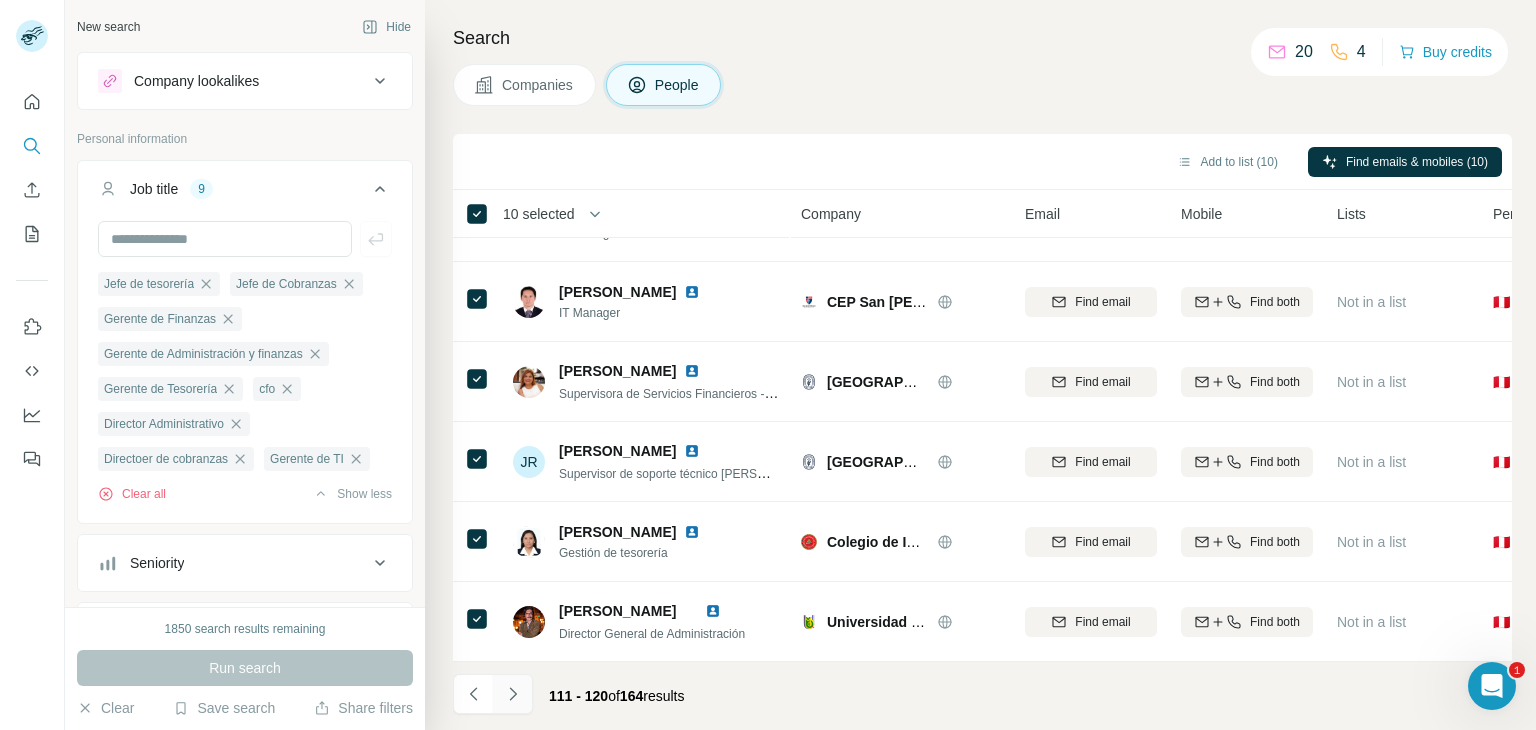 click 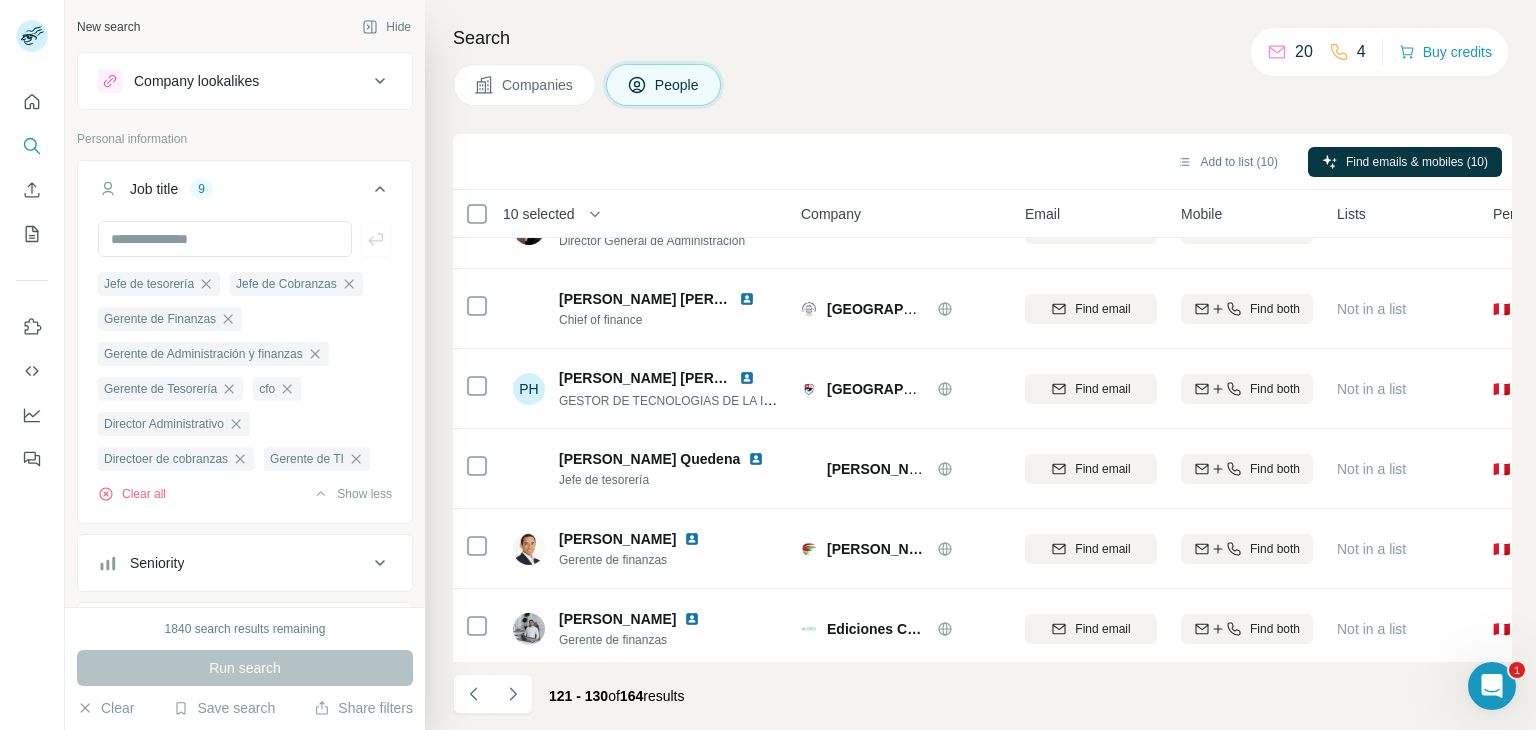 scroll, scrollTop: 0, scrollLeft: 0, axis: both 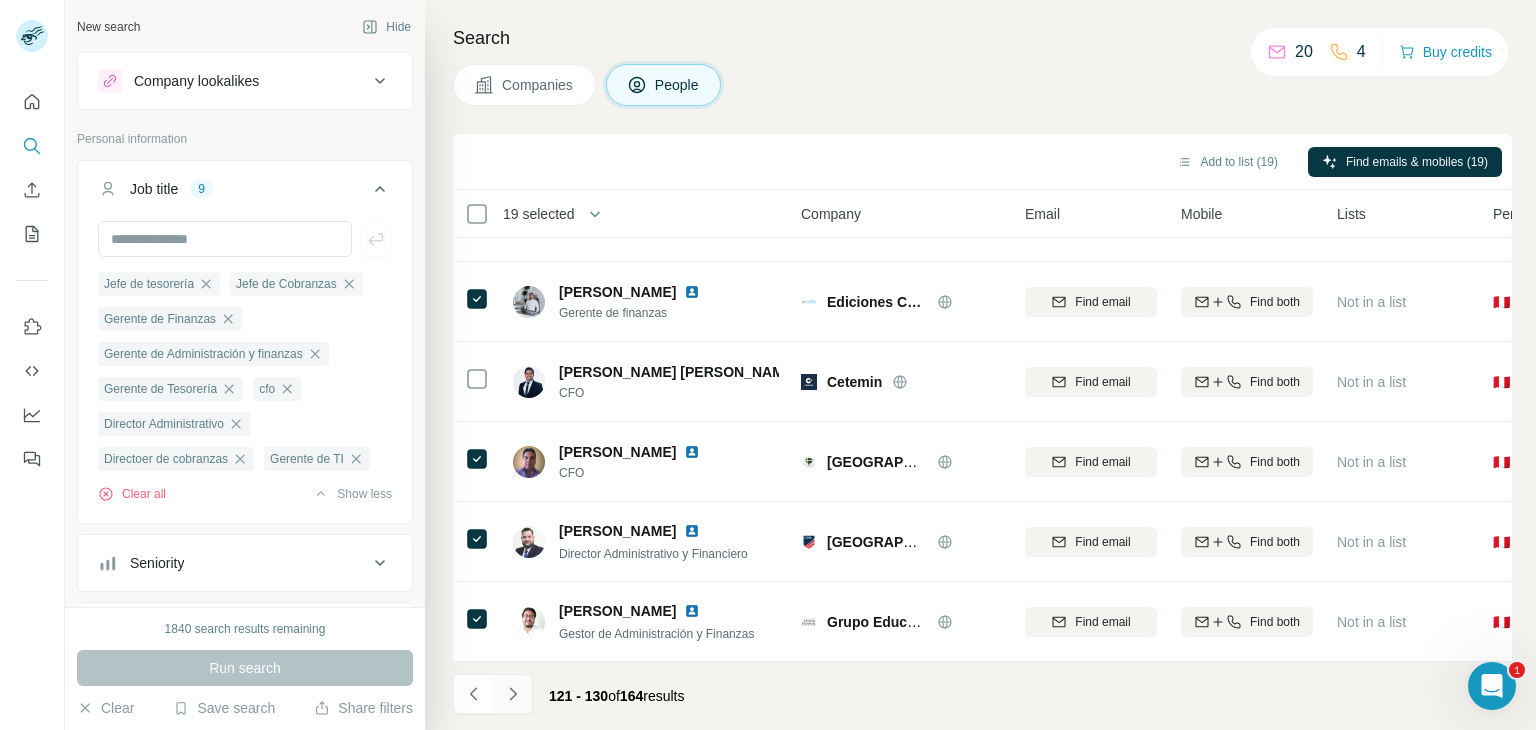click 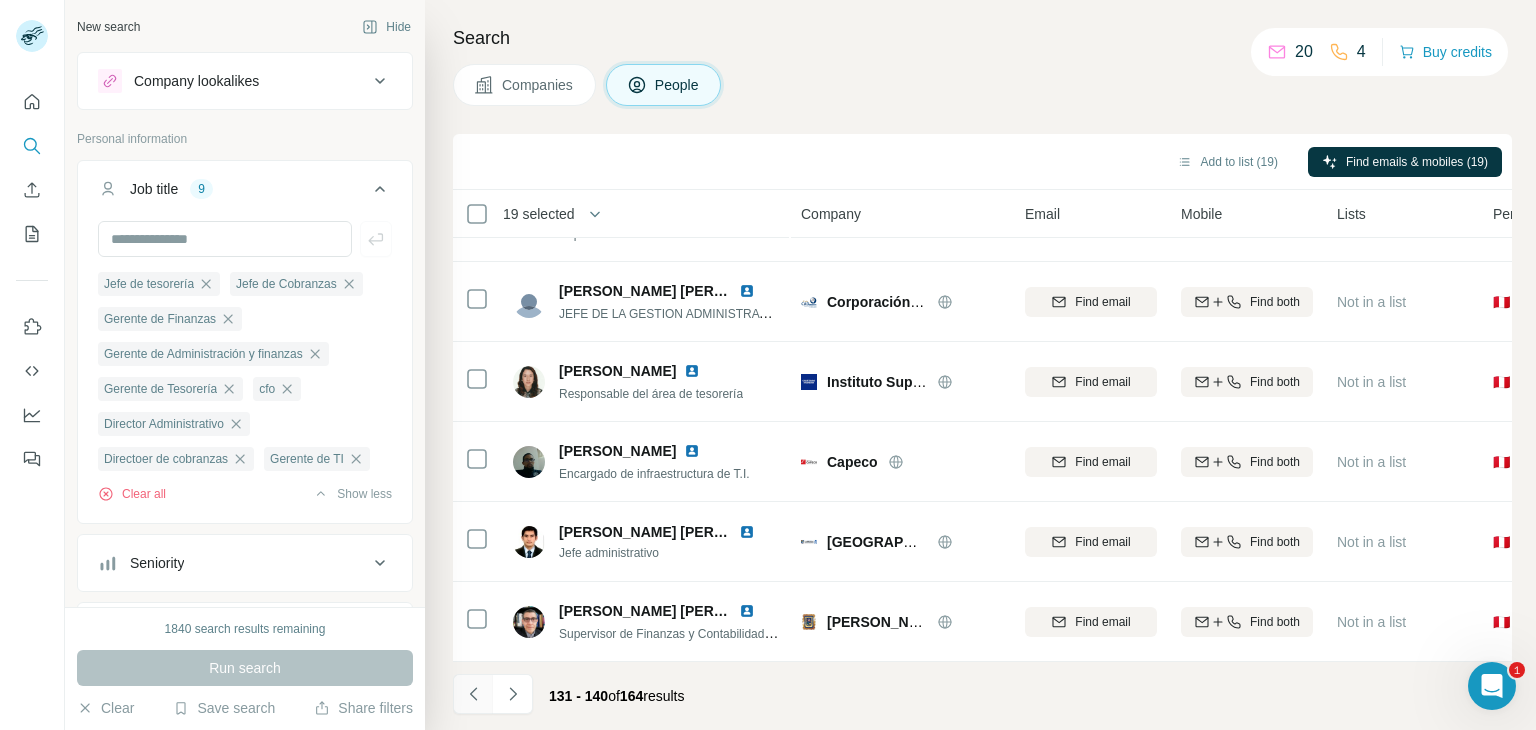 click 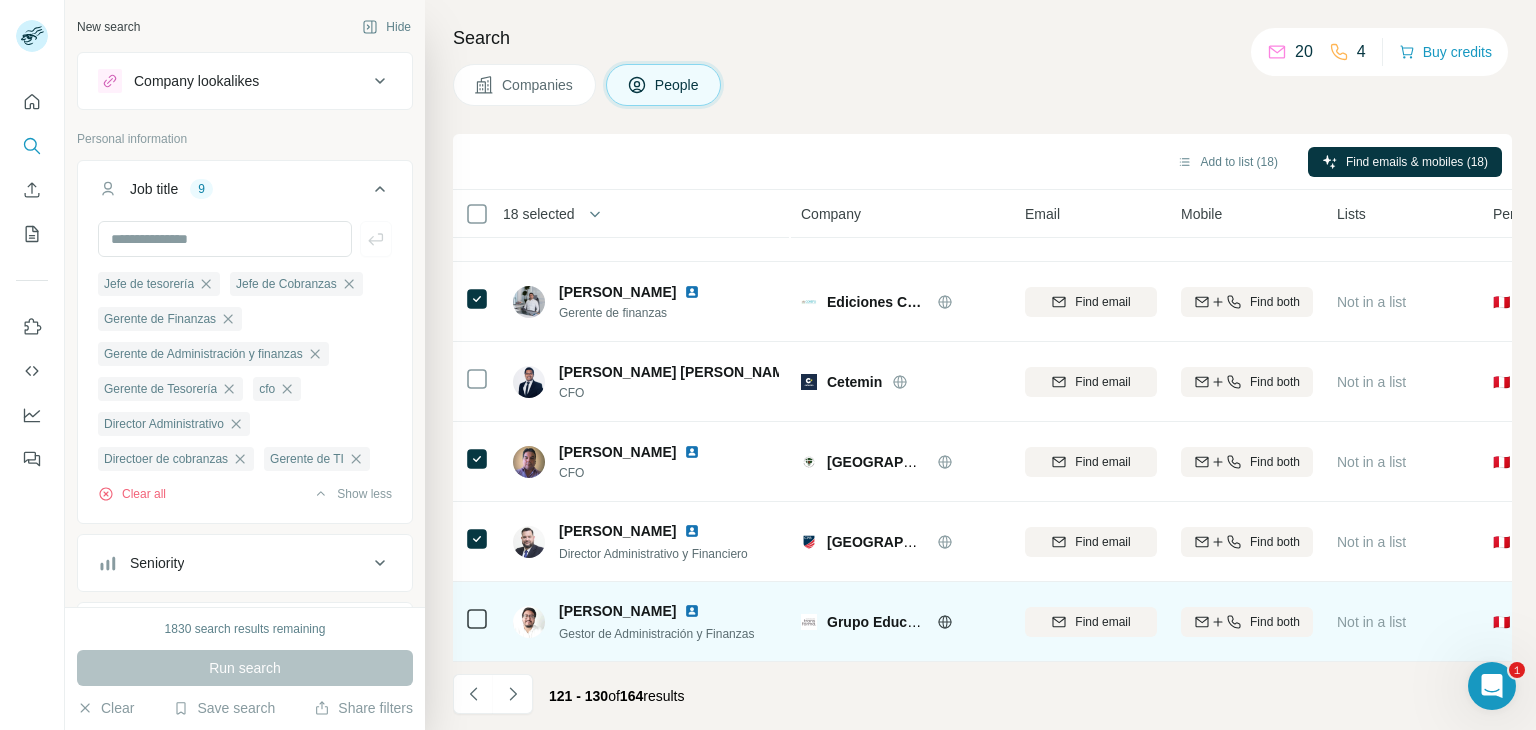 click 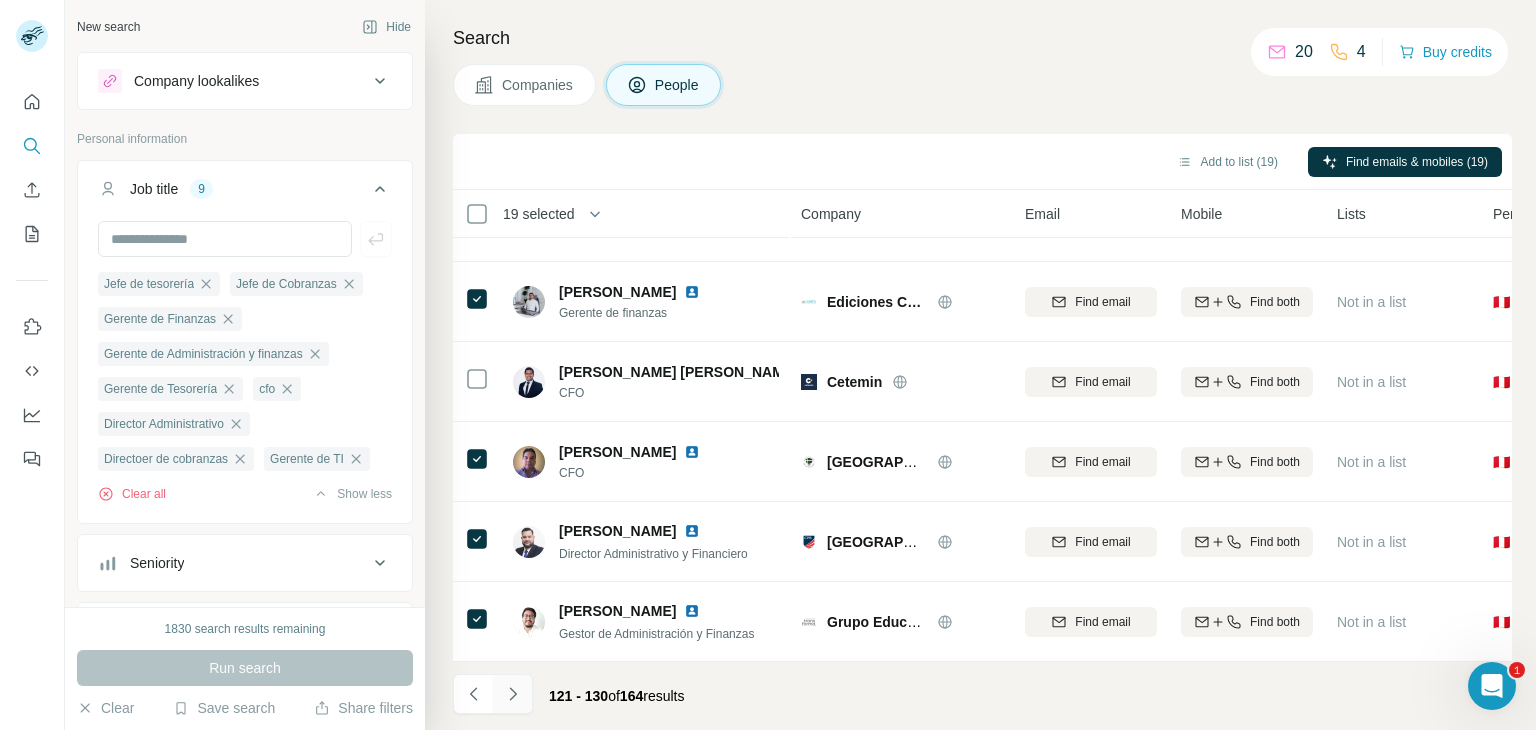 click 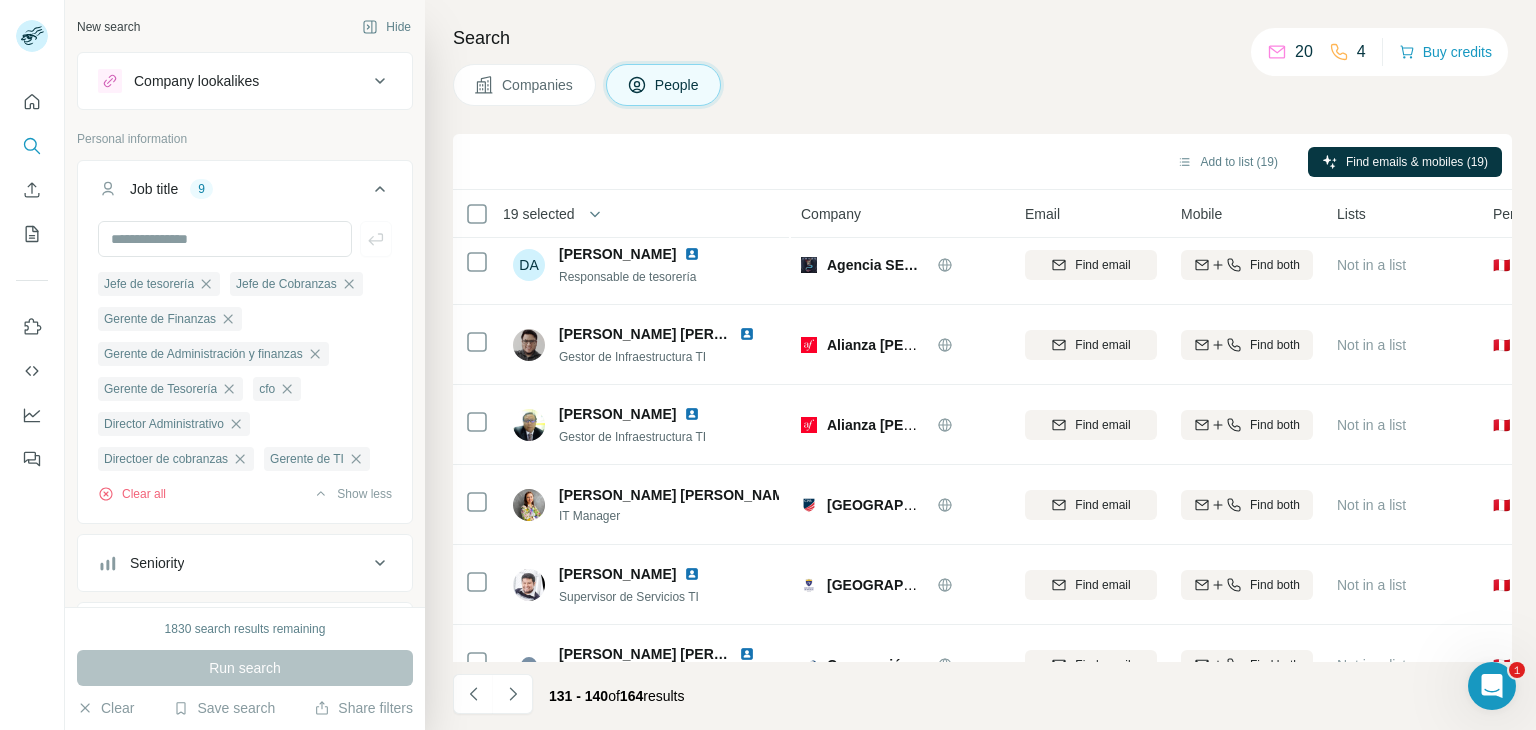 scroll, scrollTop: 0, scrollLeft: 0, axis: both 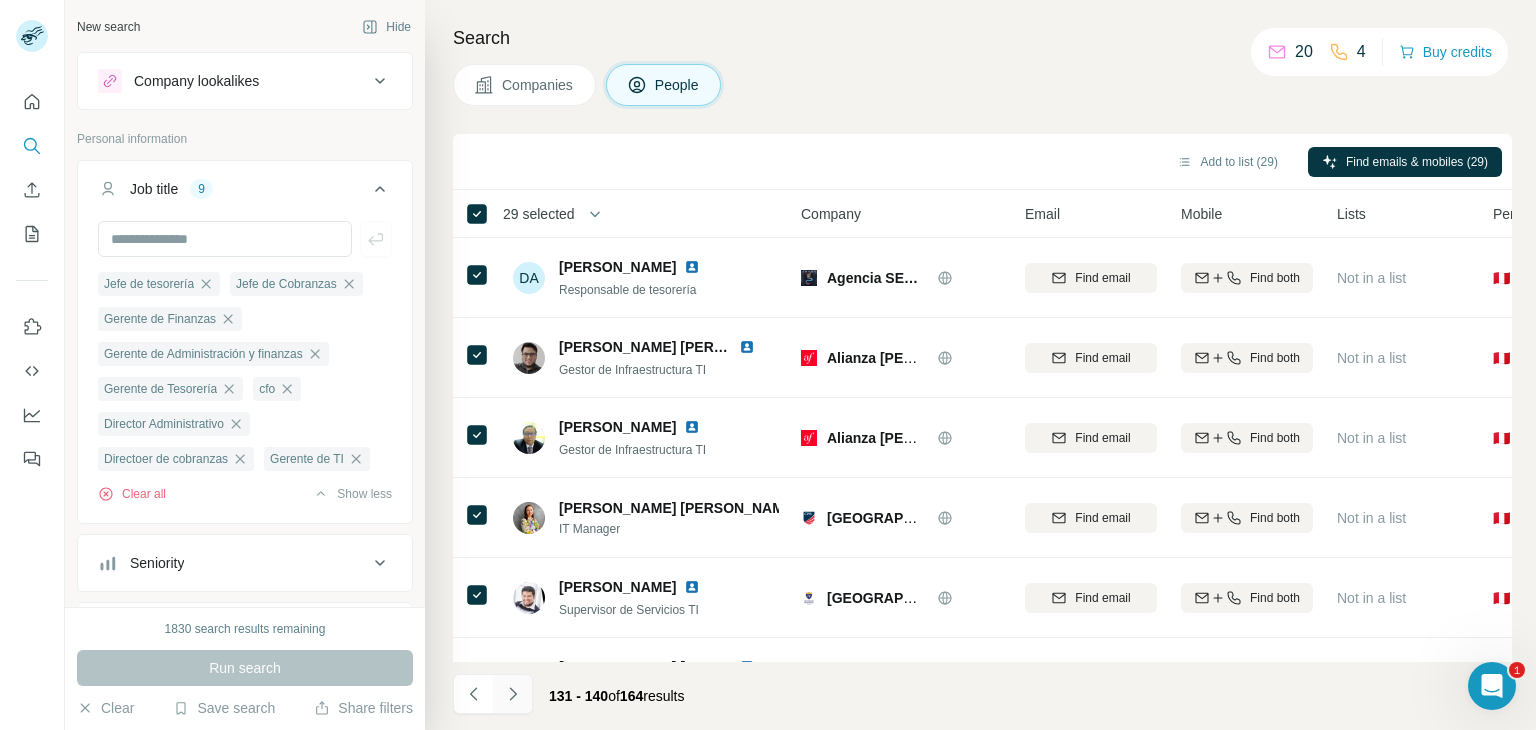 click 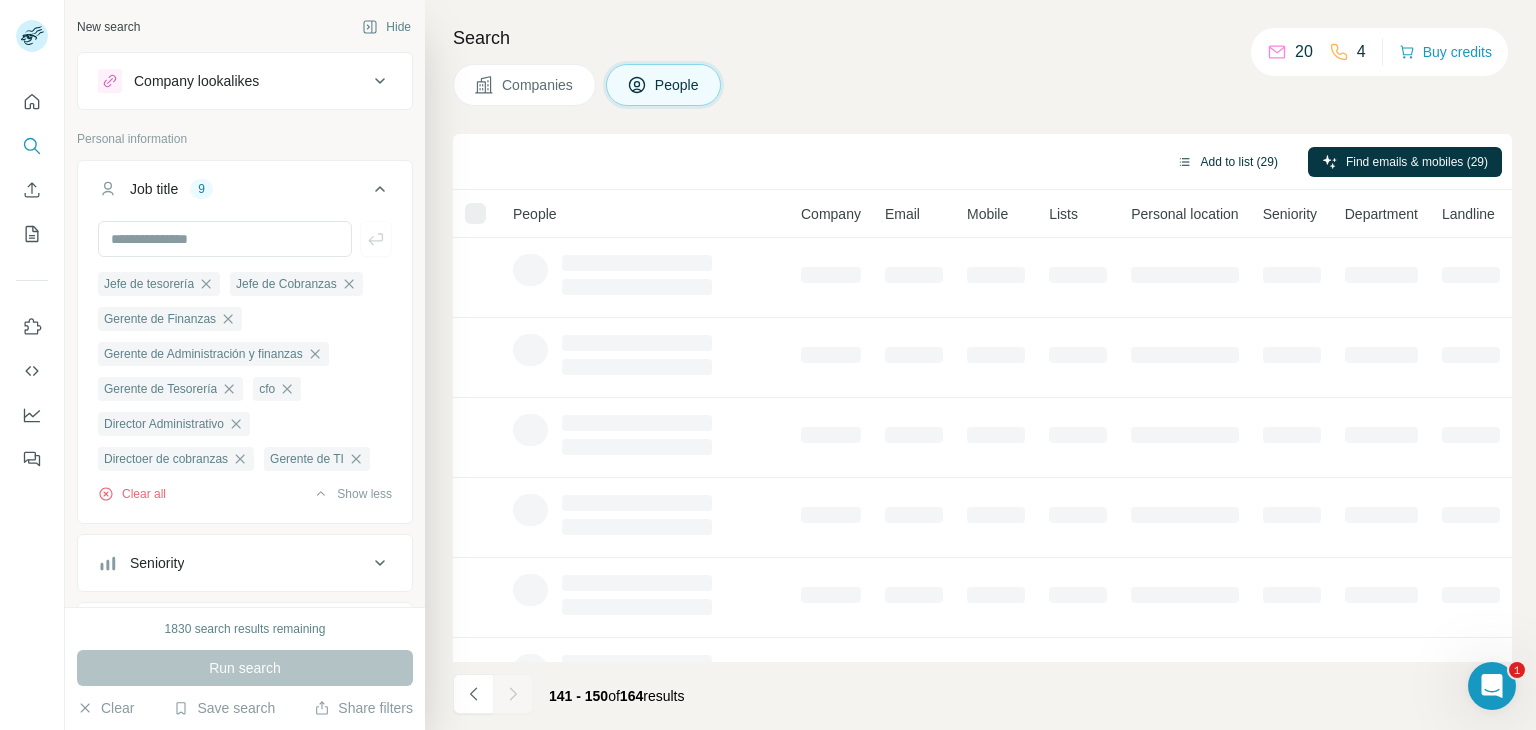 click on "Add to list (29)" at bounding box center [1227, 162] 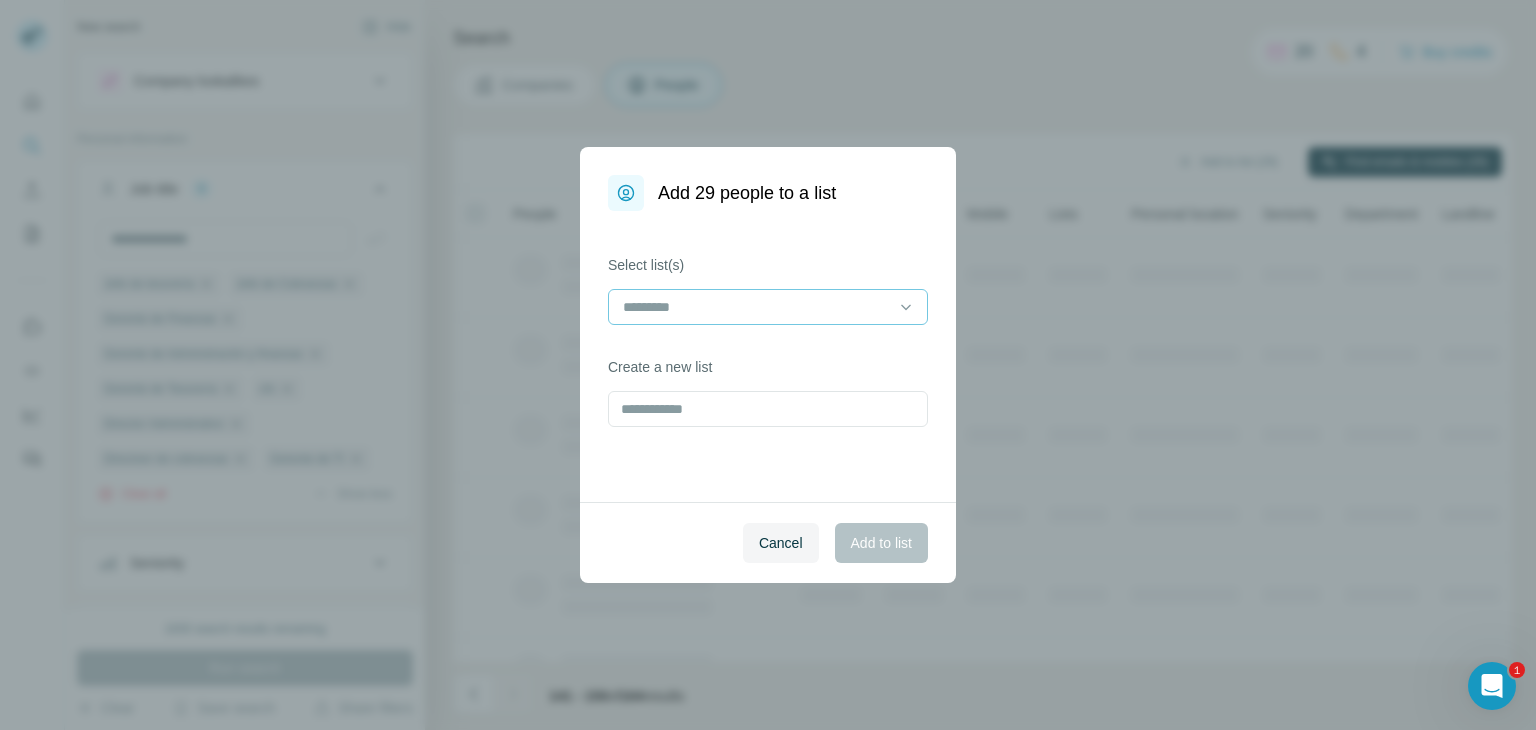 click at bounding box center (756, 307) 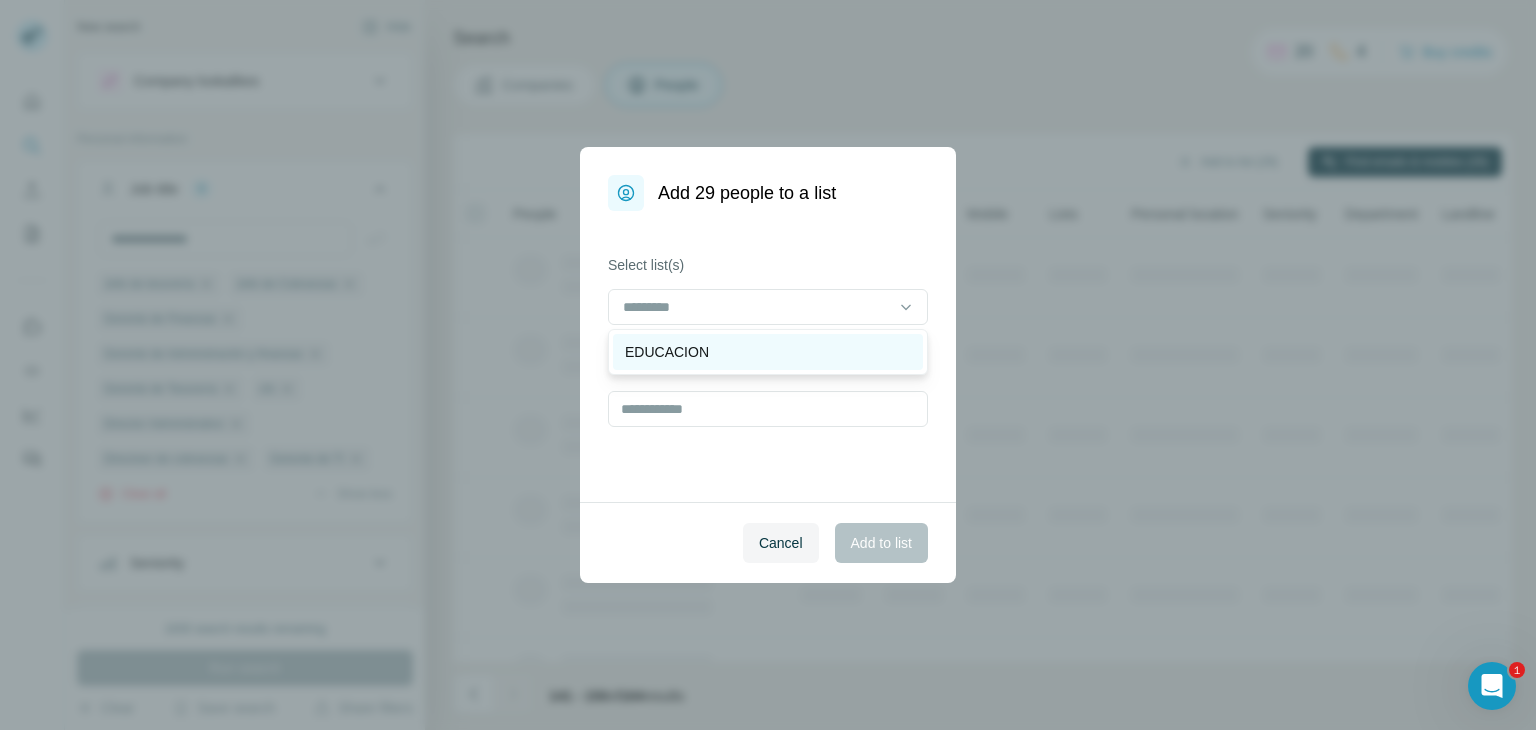 click on "EDUCACION" at bounding box center [768, 352] 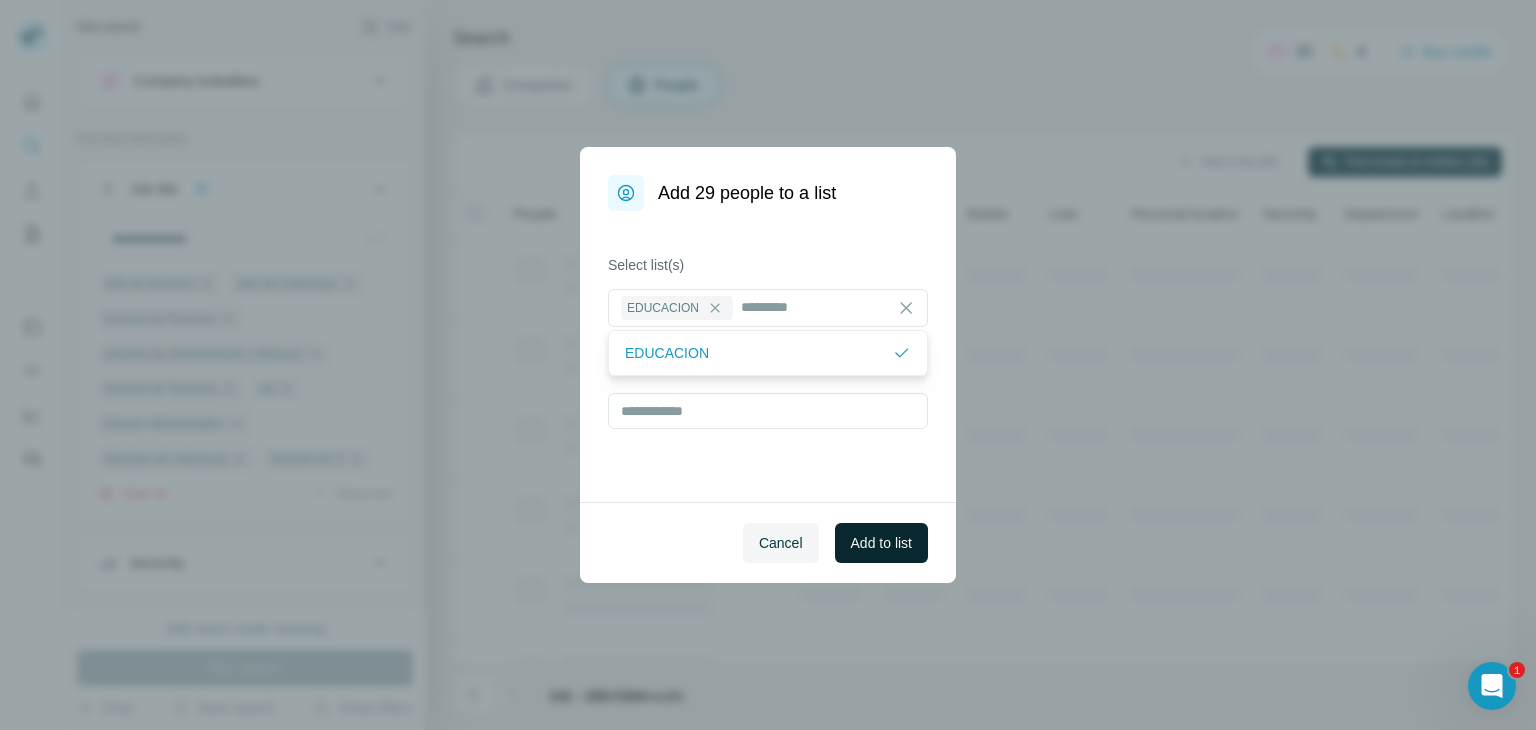 click on "Add to list" at bounding box center (881, 543) 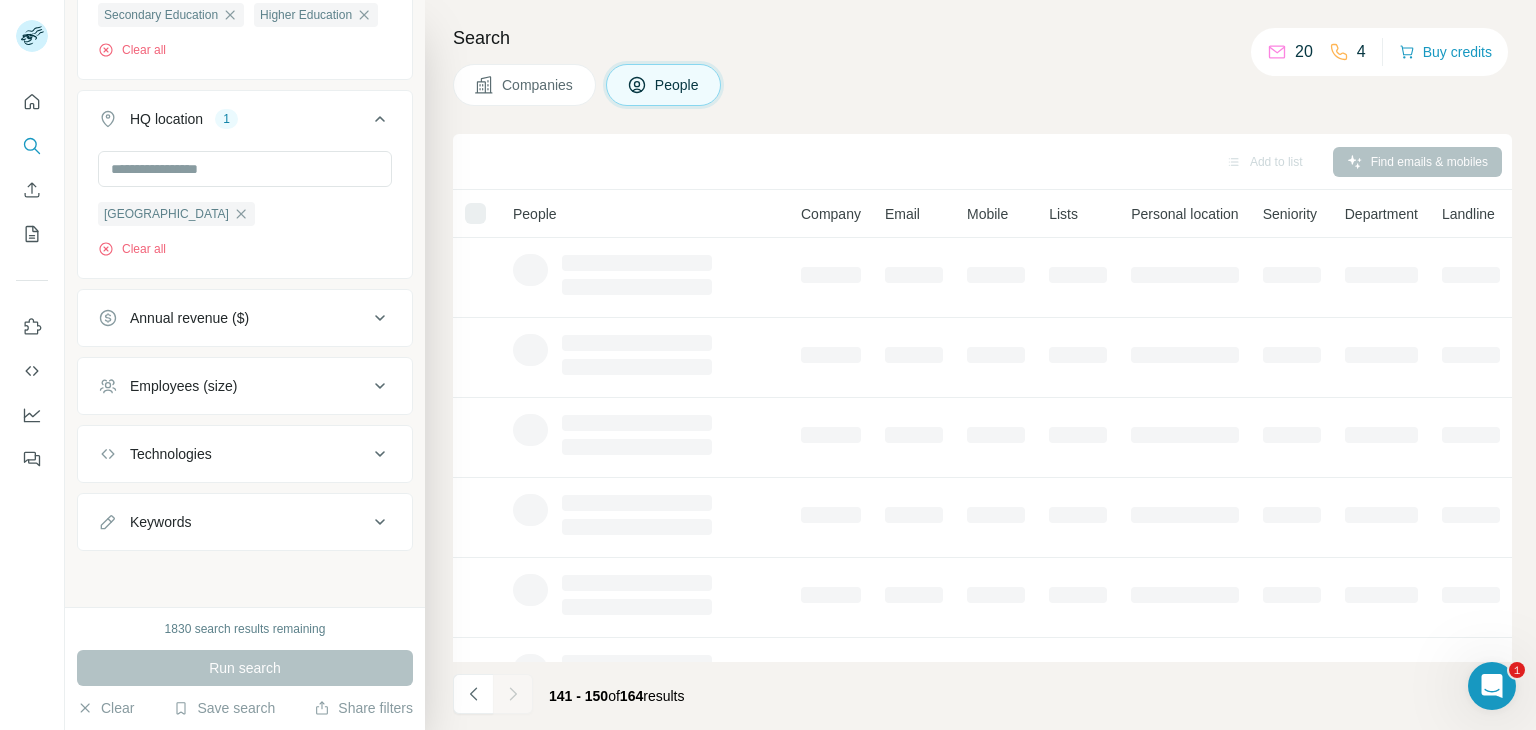 scroll, scrollTop: 0, scrollLeft: 0, axis: both 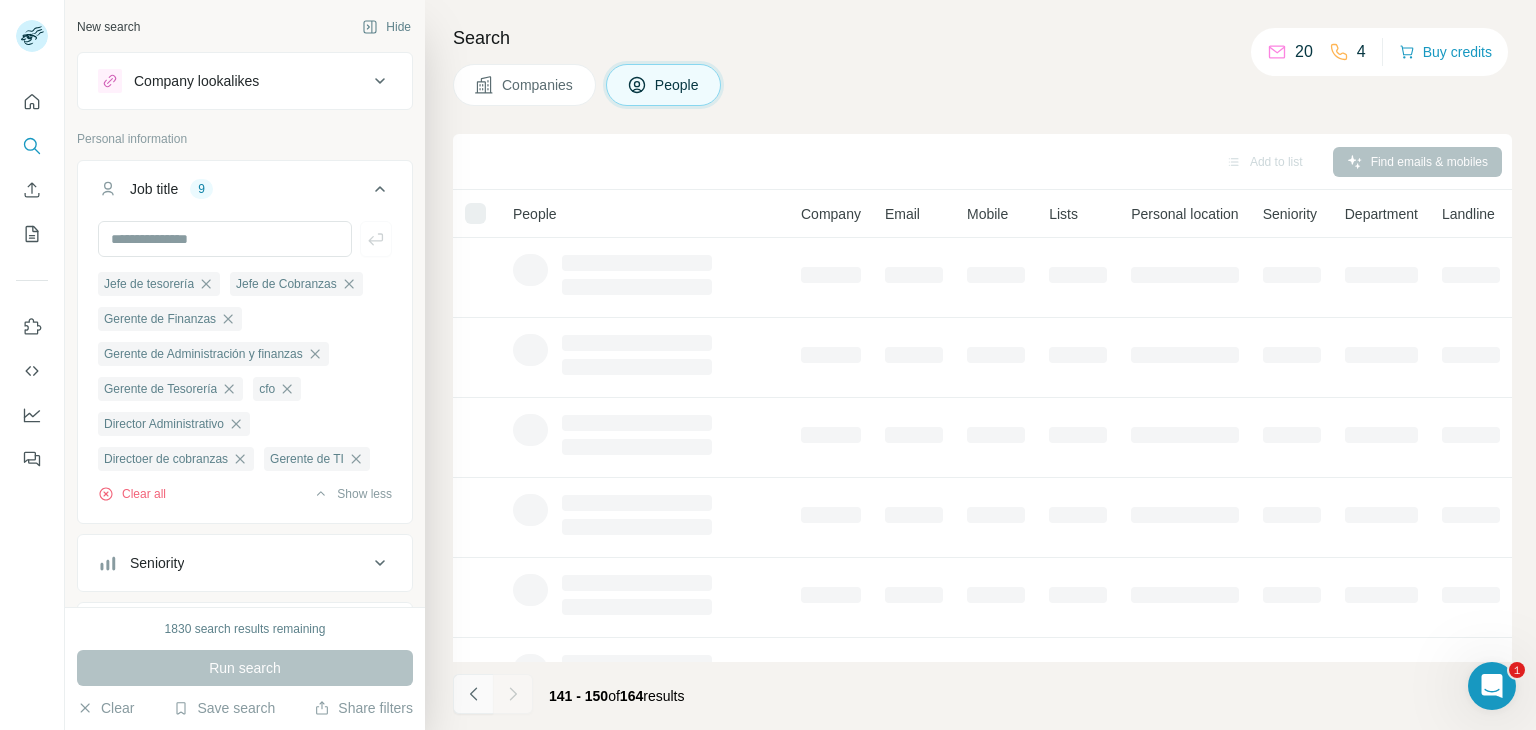 click 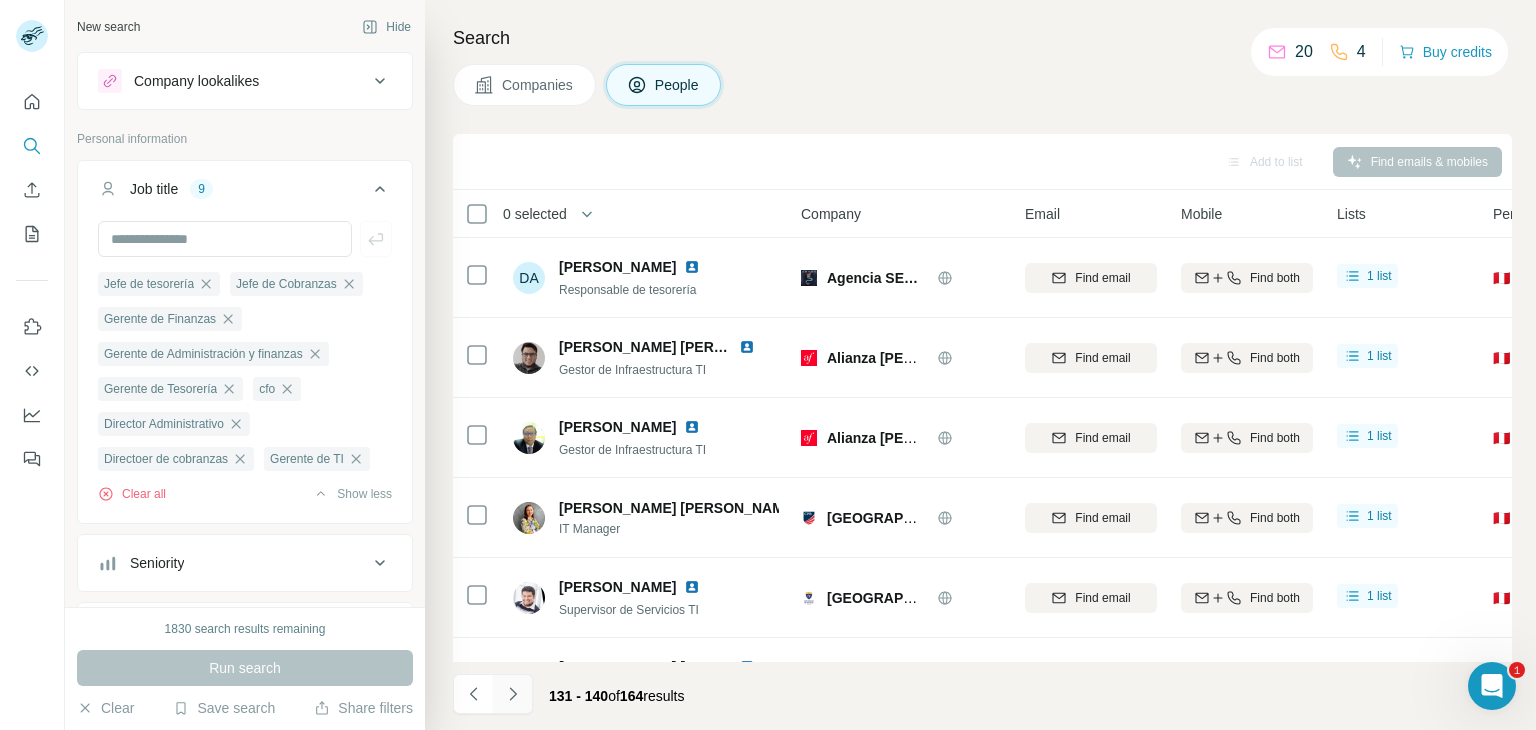 click at bounding box center (513, 694) 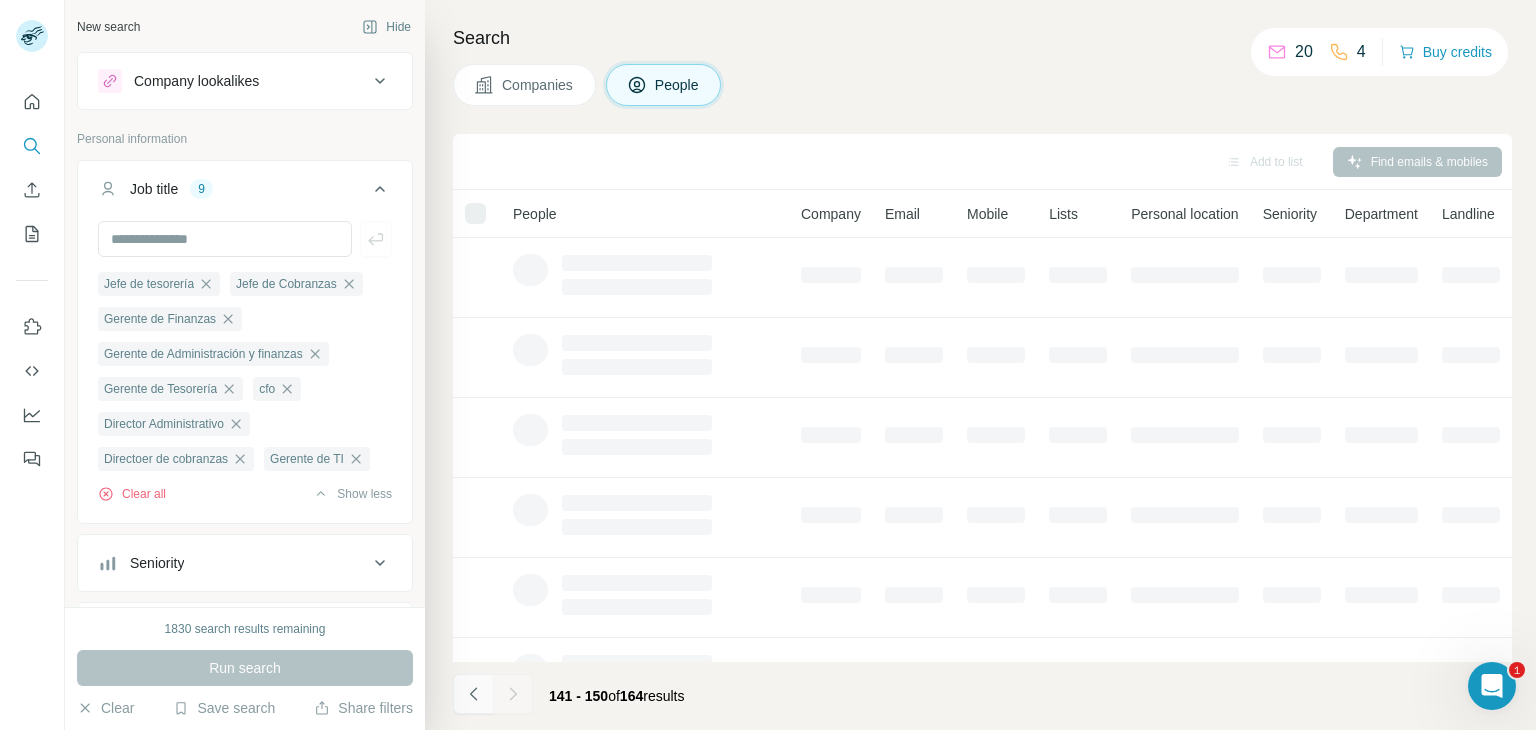 click 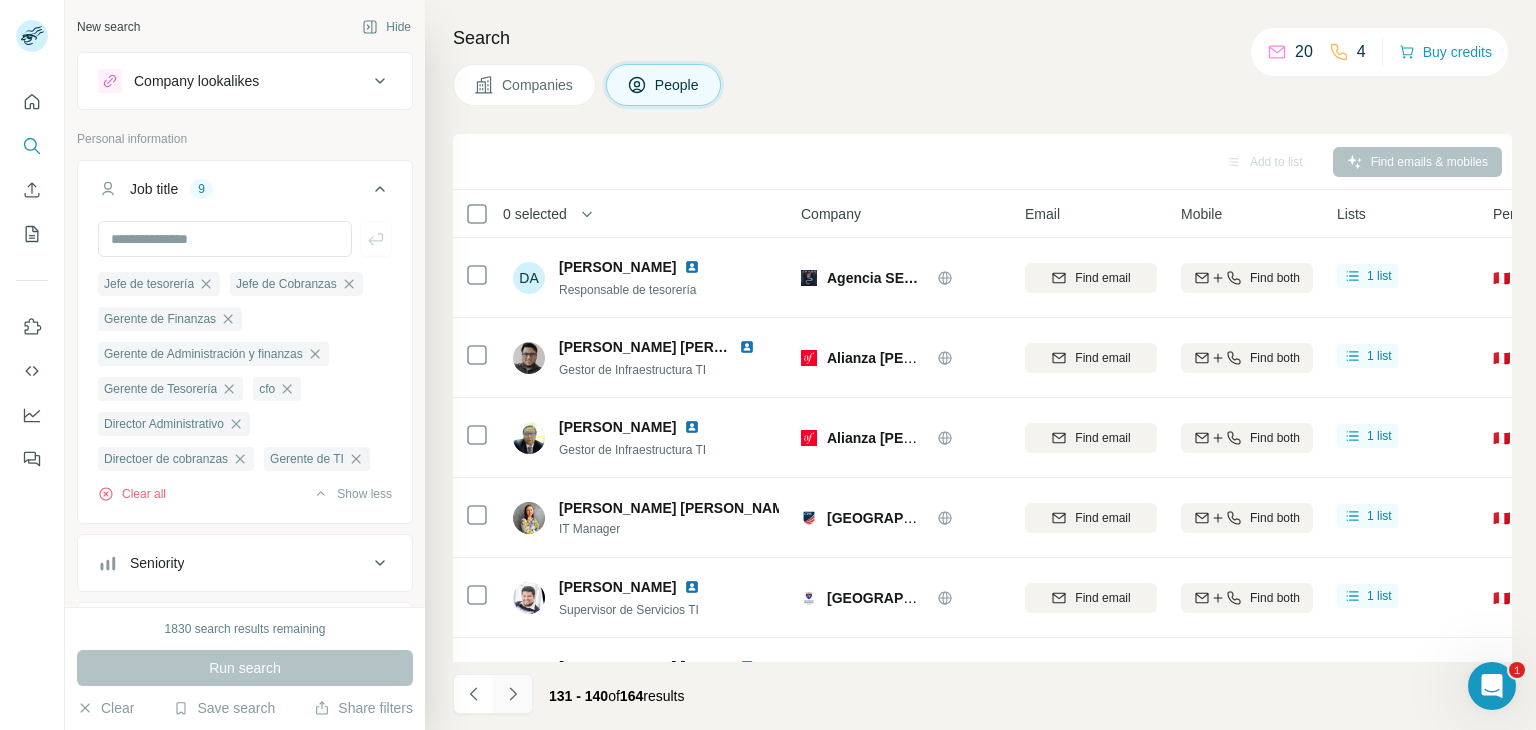 click 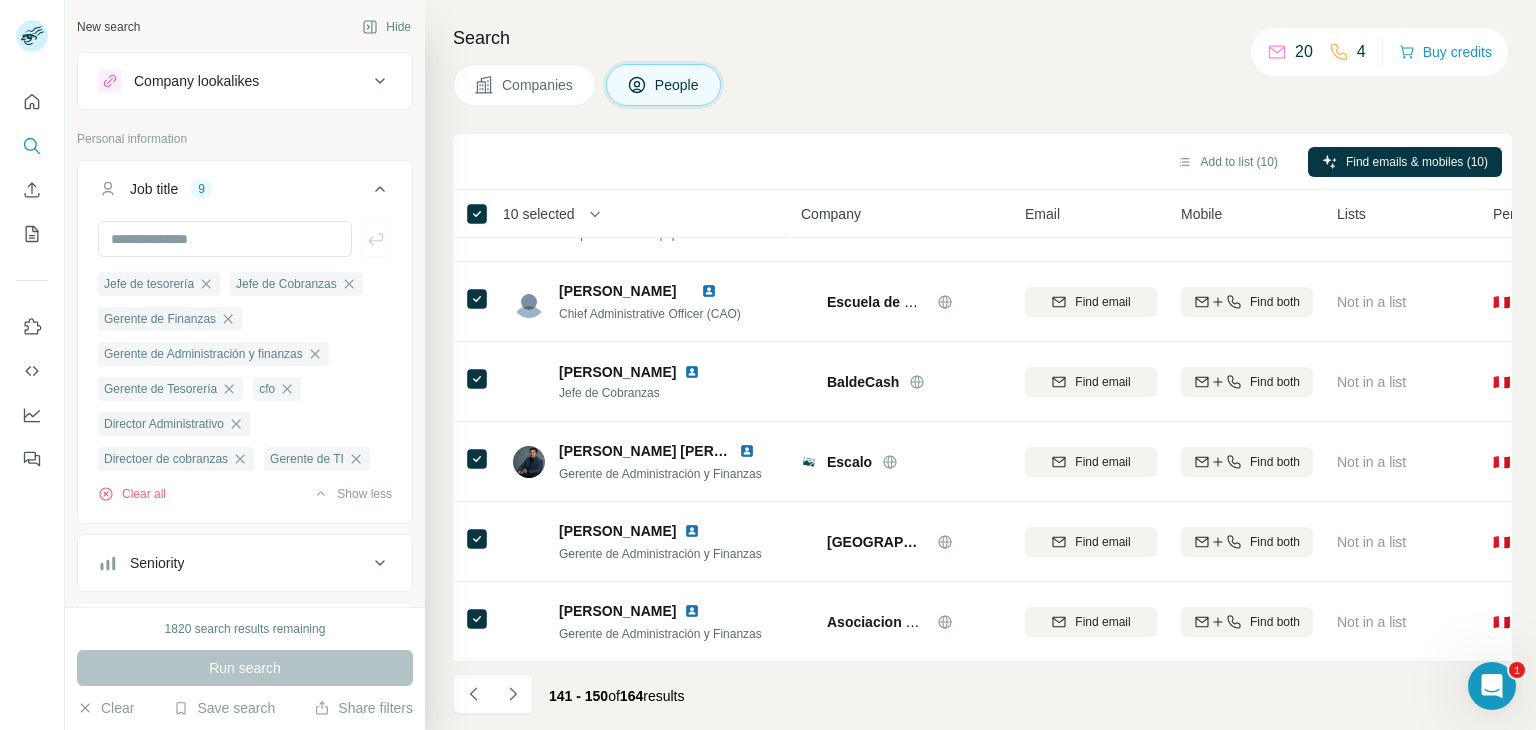 scroll, scrollTop: 386, scrollLeft: 0, axis: vertical 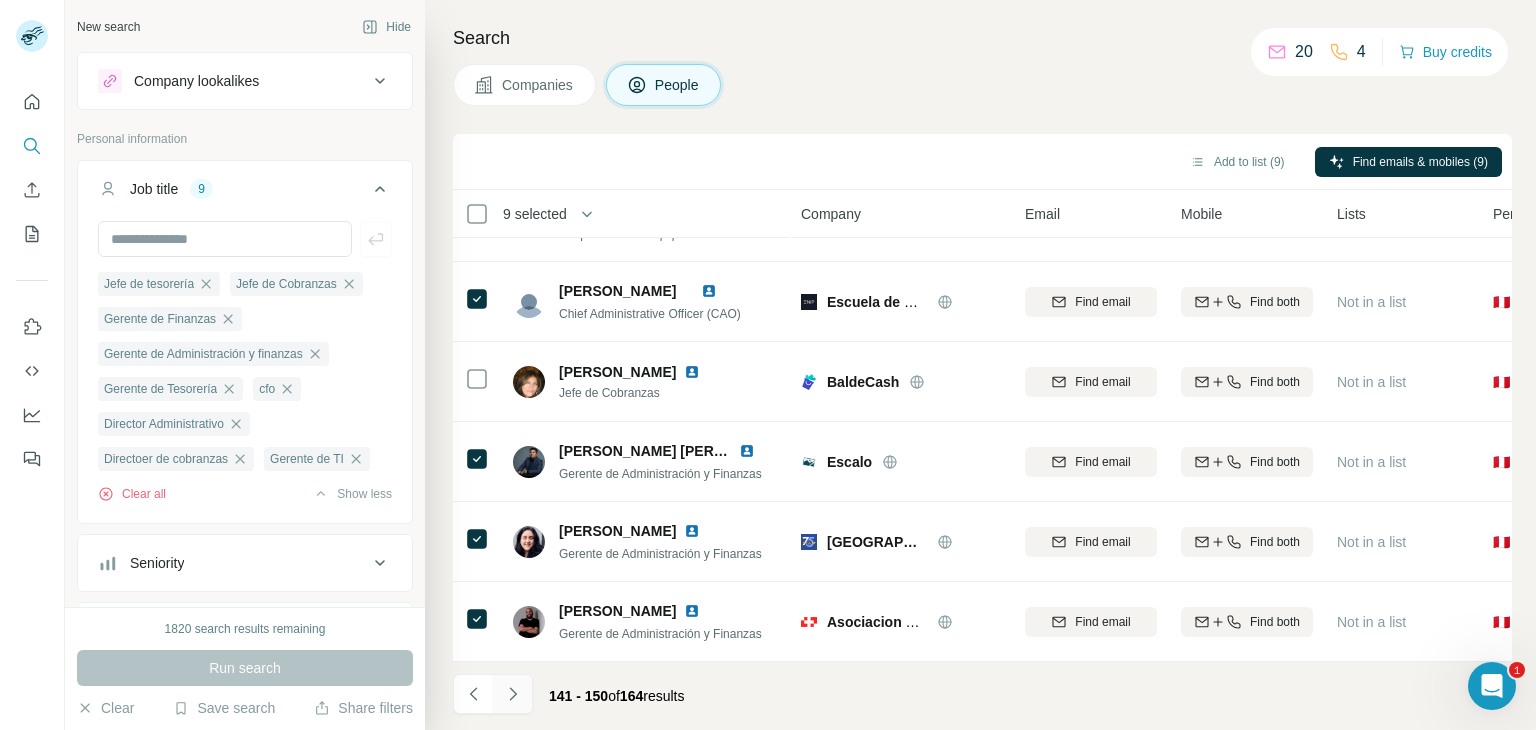click 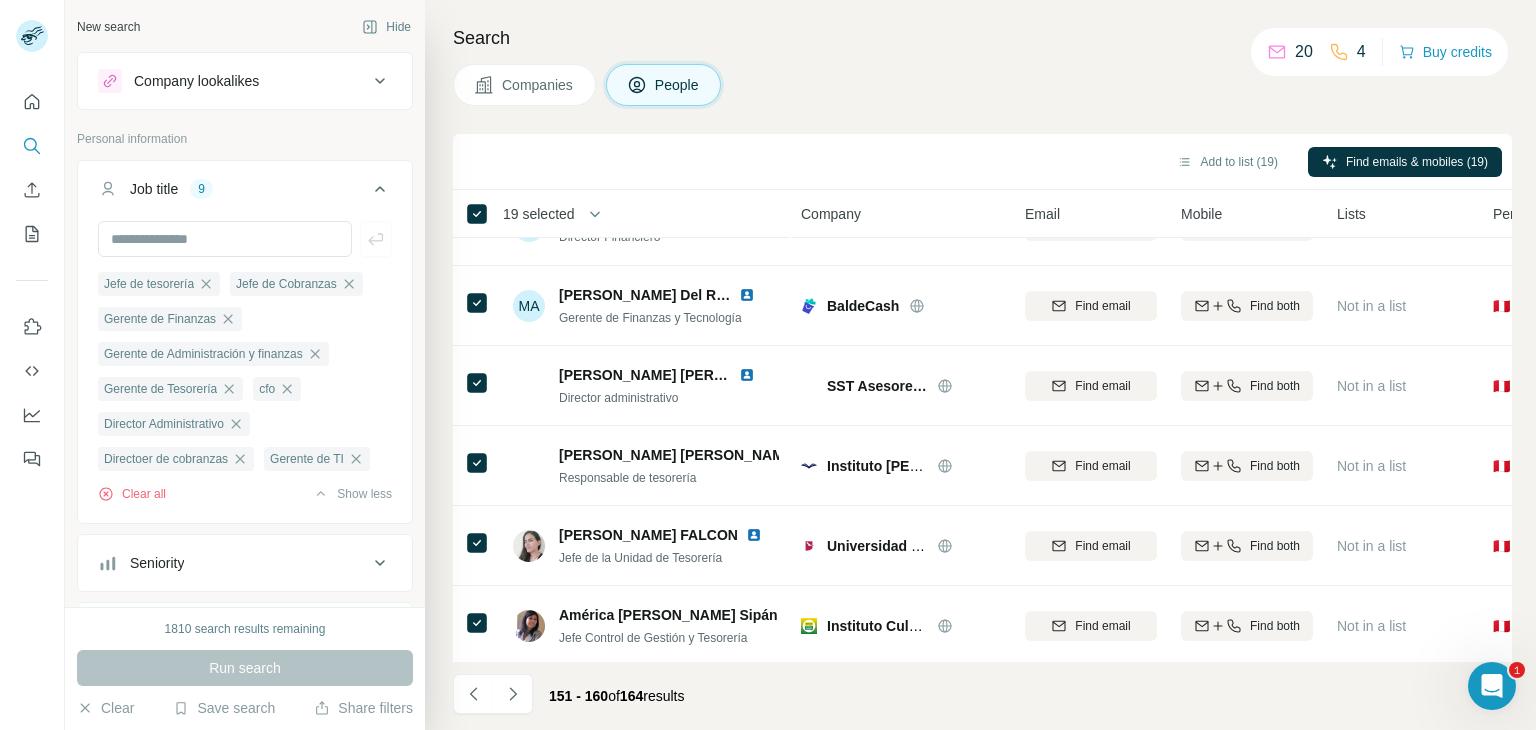scroll, scrollTop: 0, scrollLeft: 0, axis: both 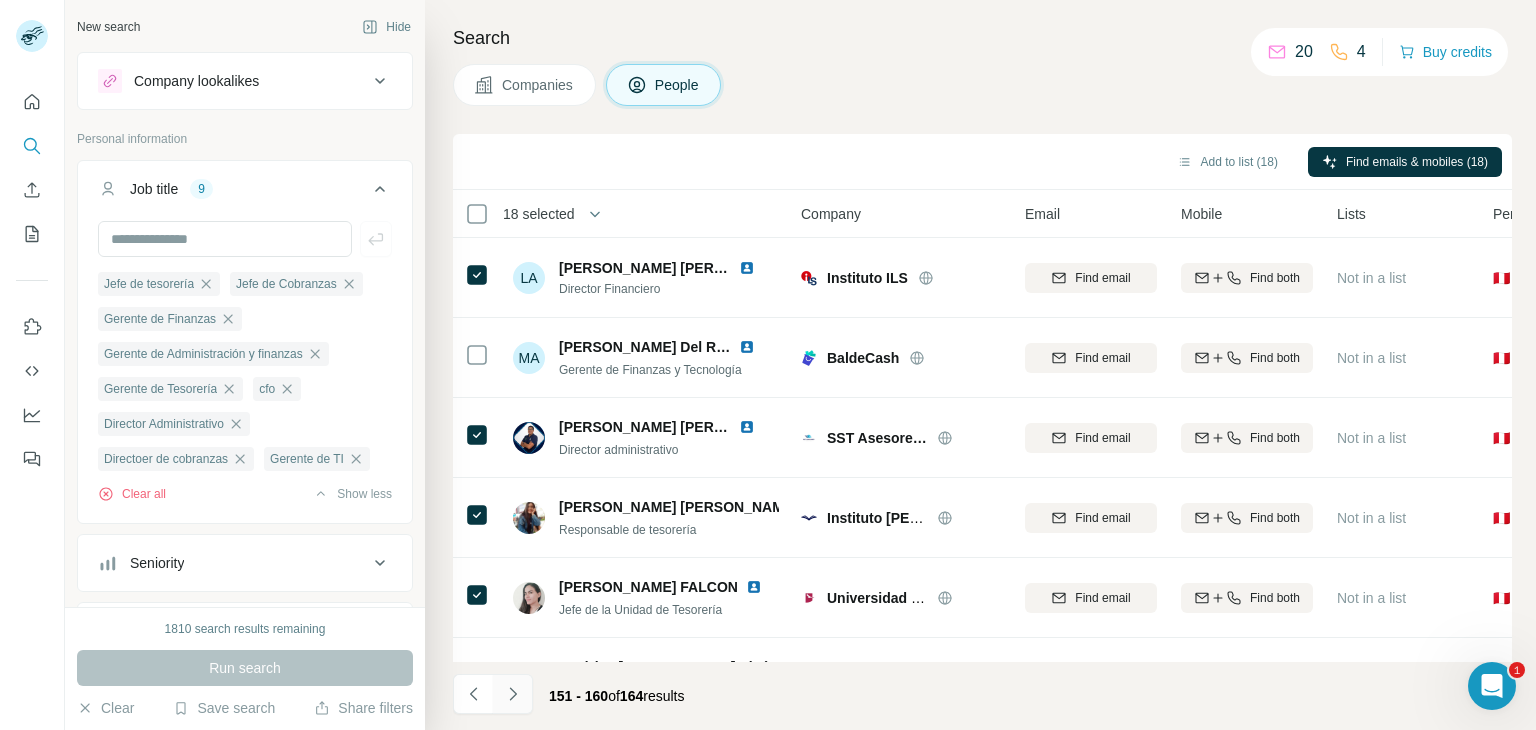 click 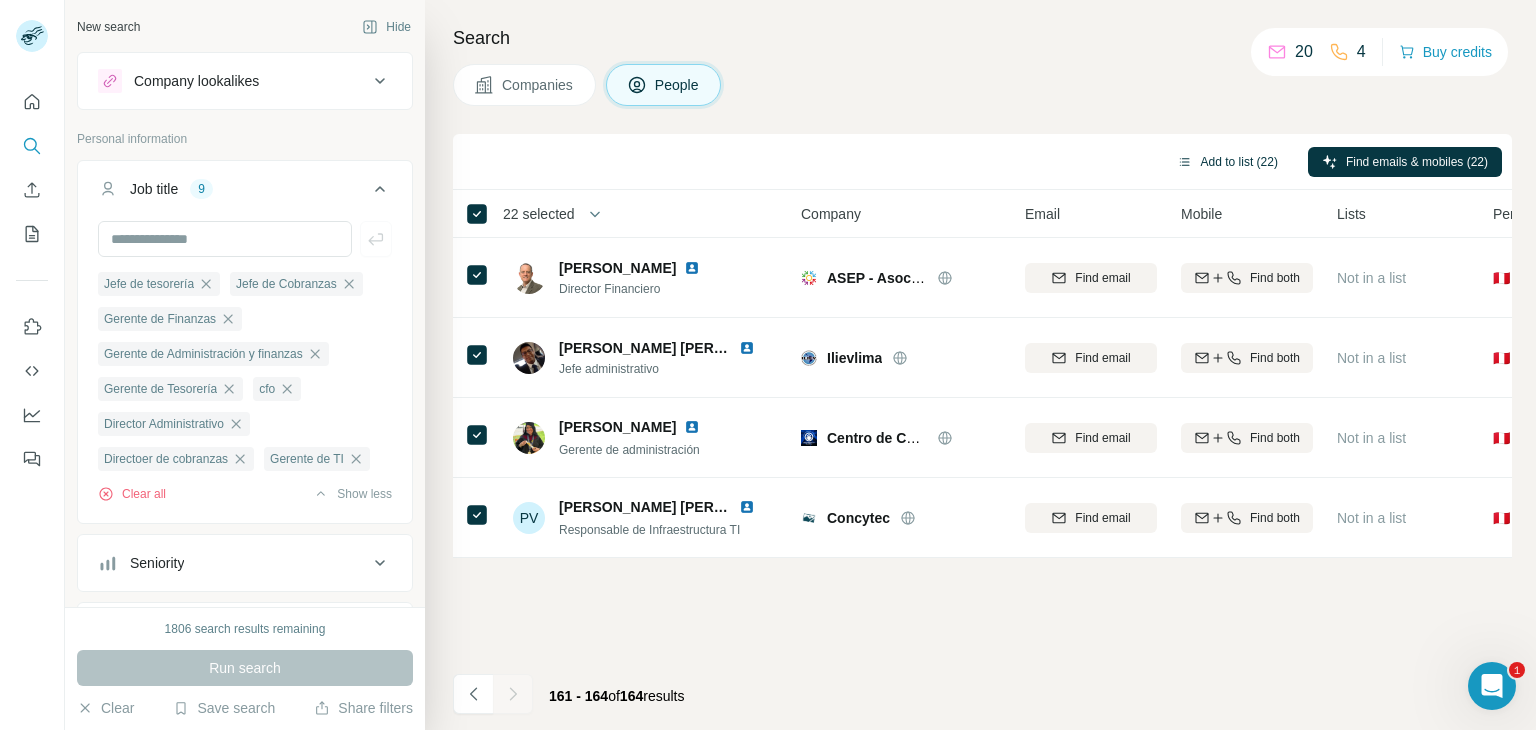 click on "Add to list (22)" at bounding box center (1227, 162) 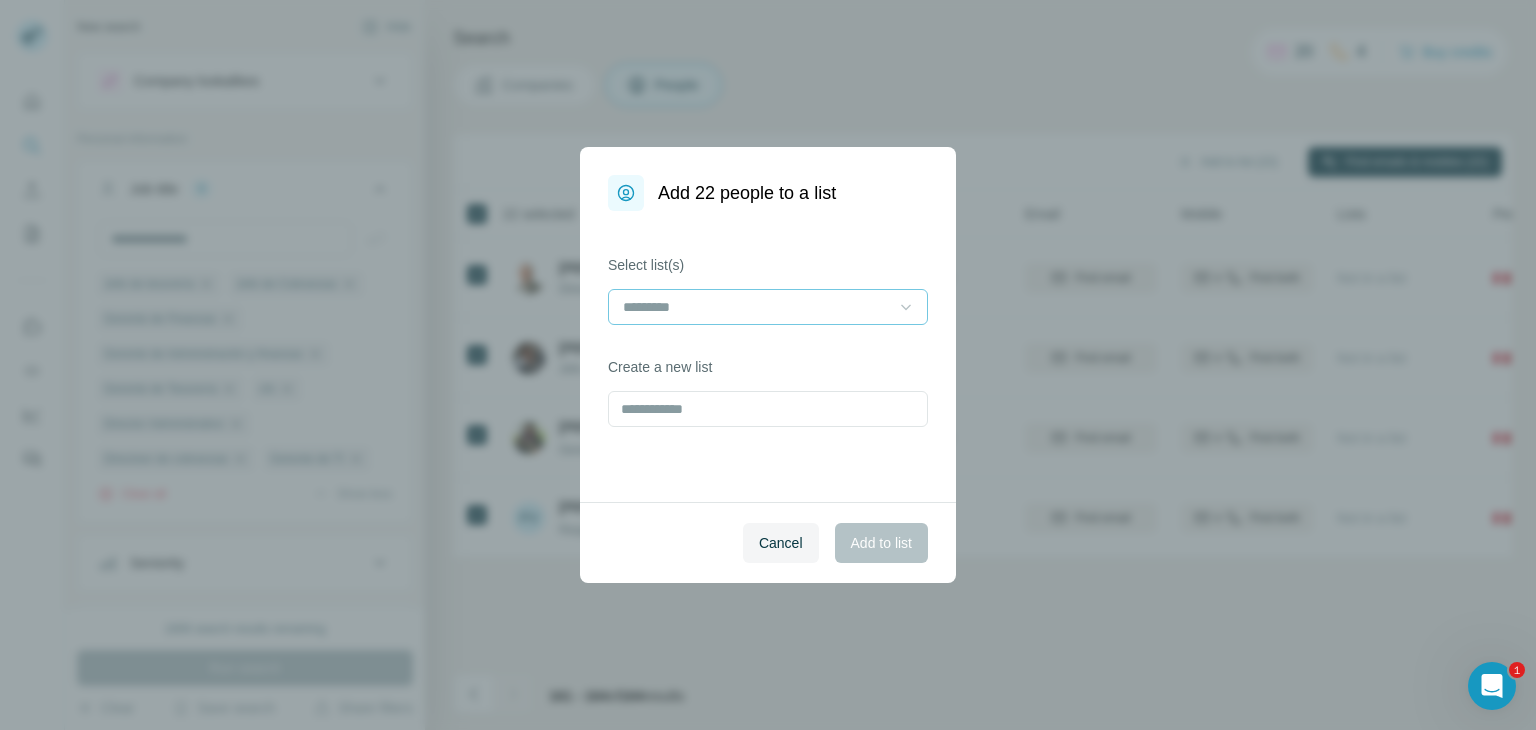 click 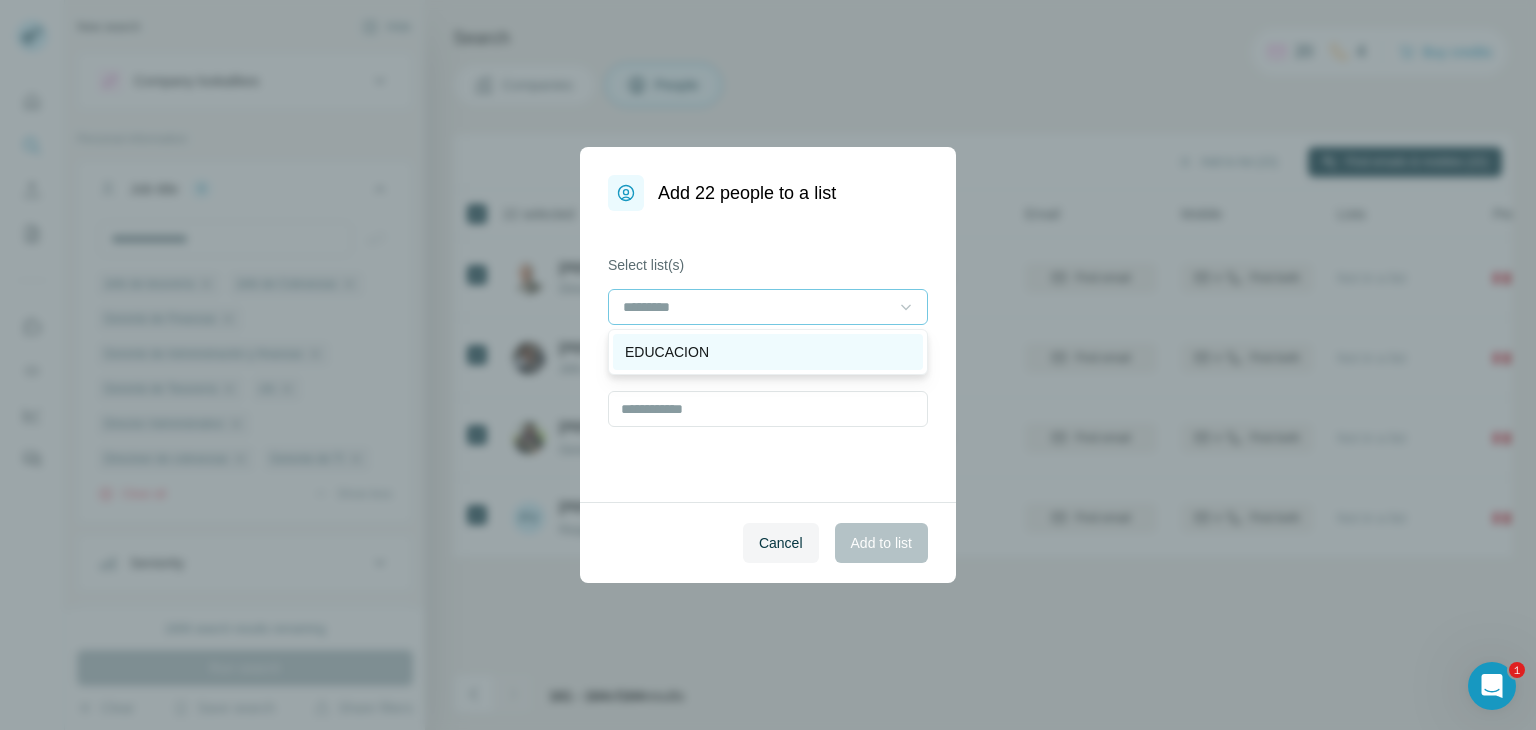 click on "EDUCACION" at bounding box center (768, 352) 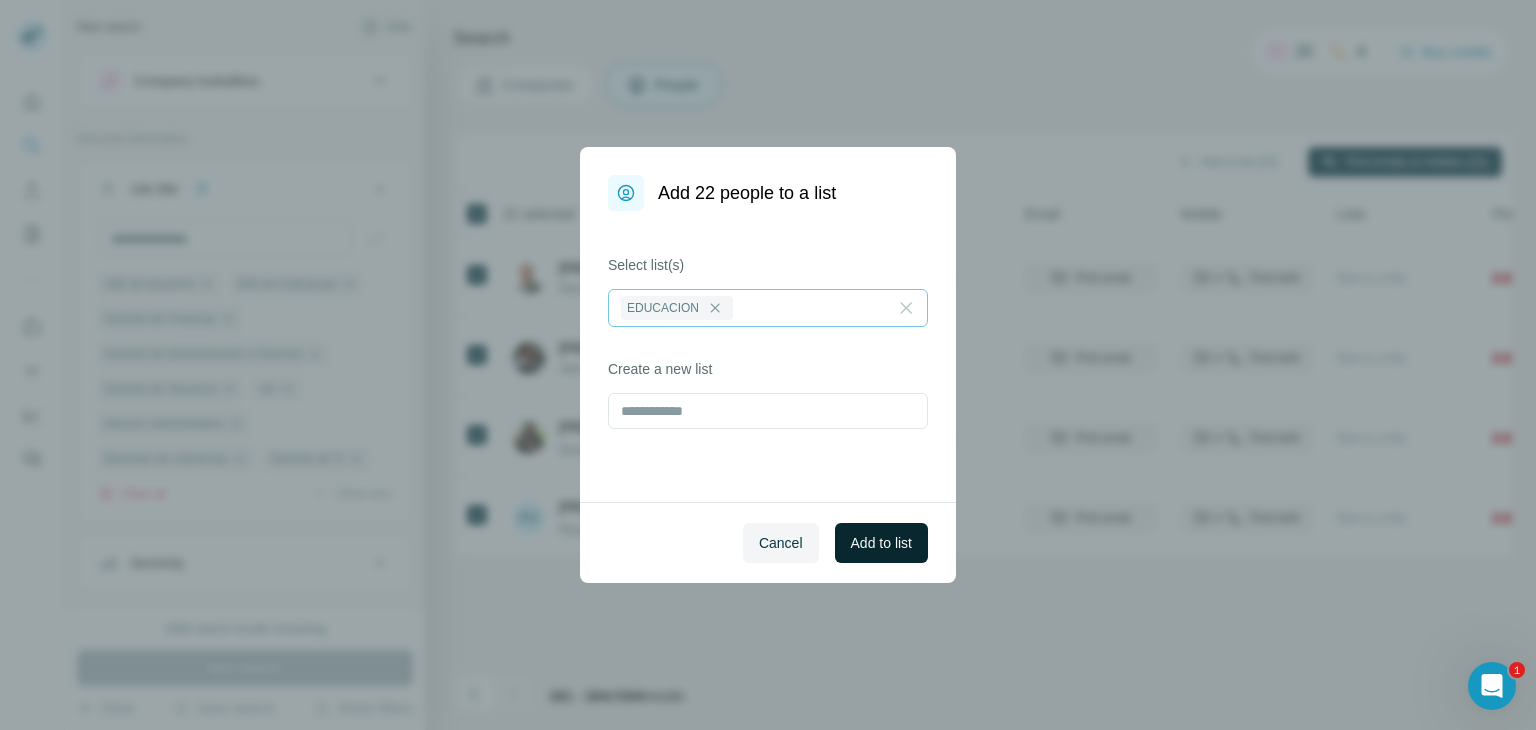 click on "Add to list" at bounding box center (881, 543) 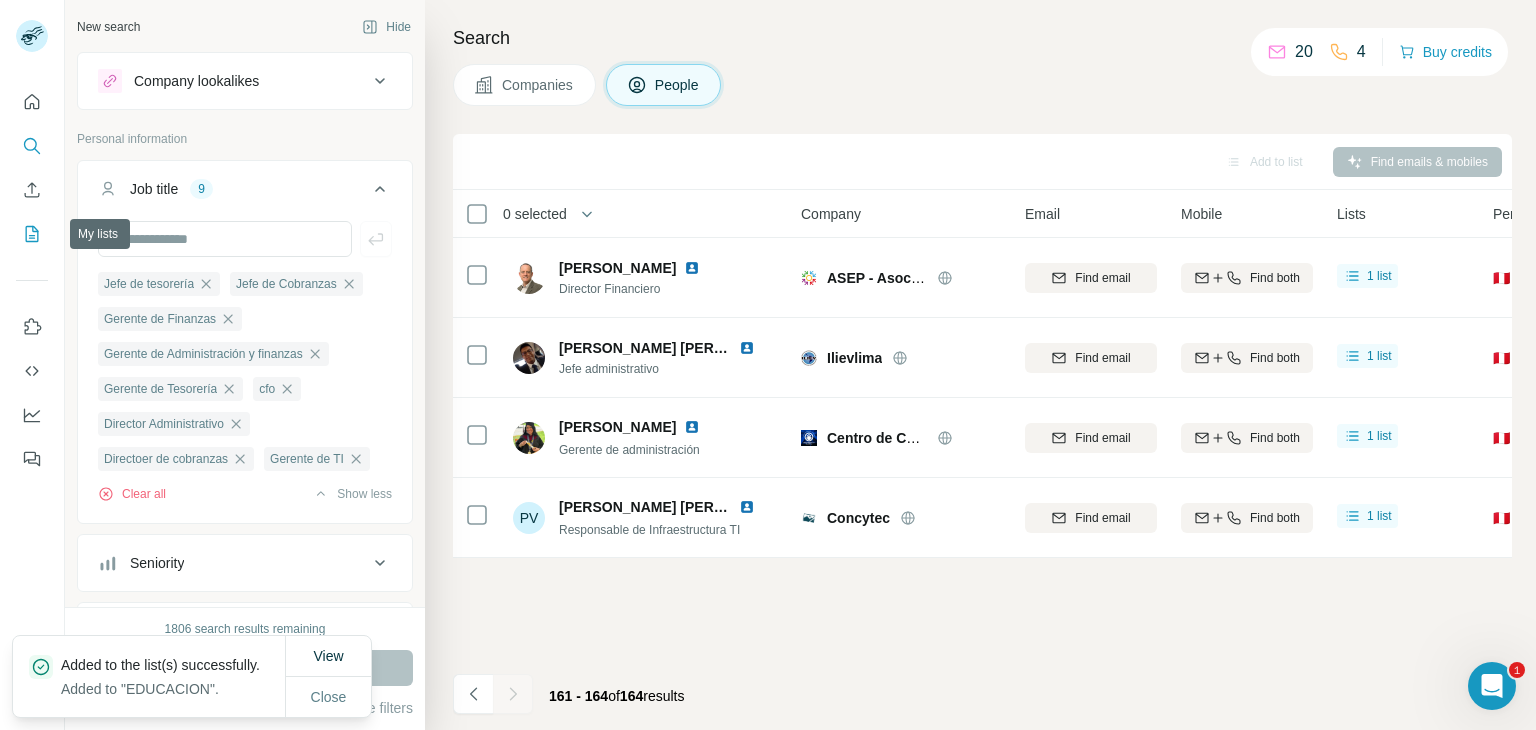 click 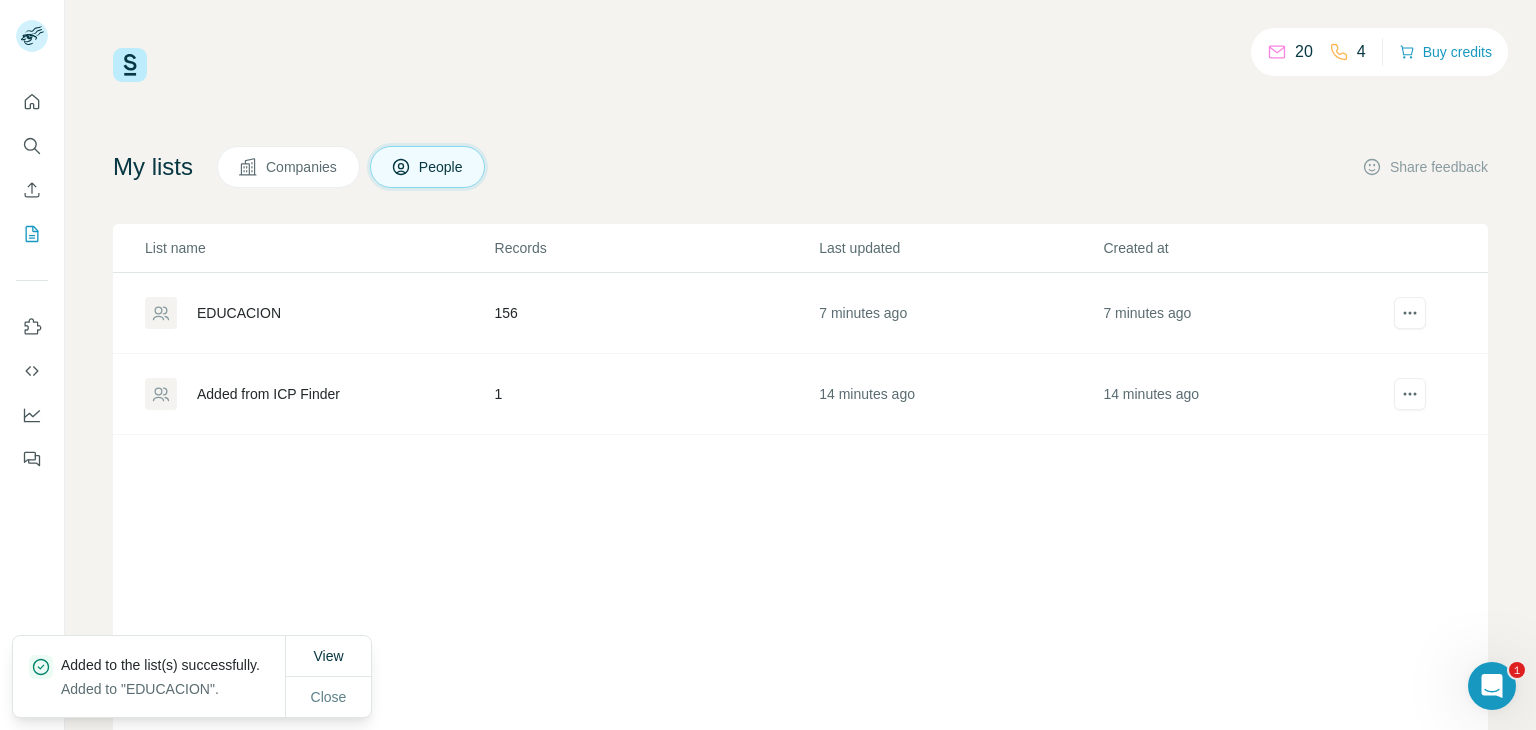 click on "EDUCACION" at bounding box center [239, 313] 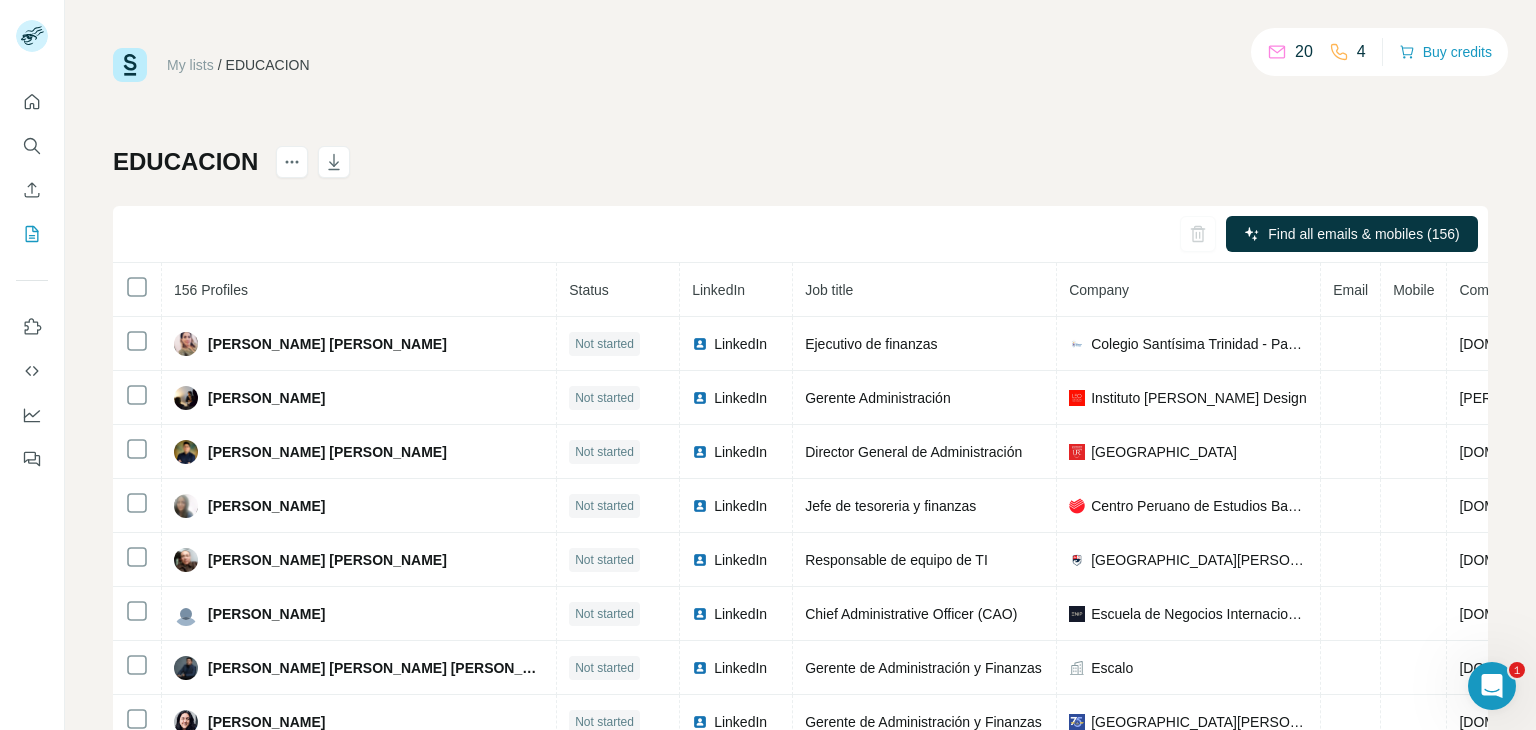 scroll, scrollTop: 109, scrollLeft: 0, axis: vertical 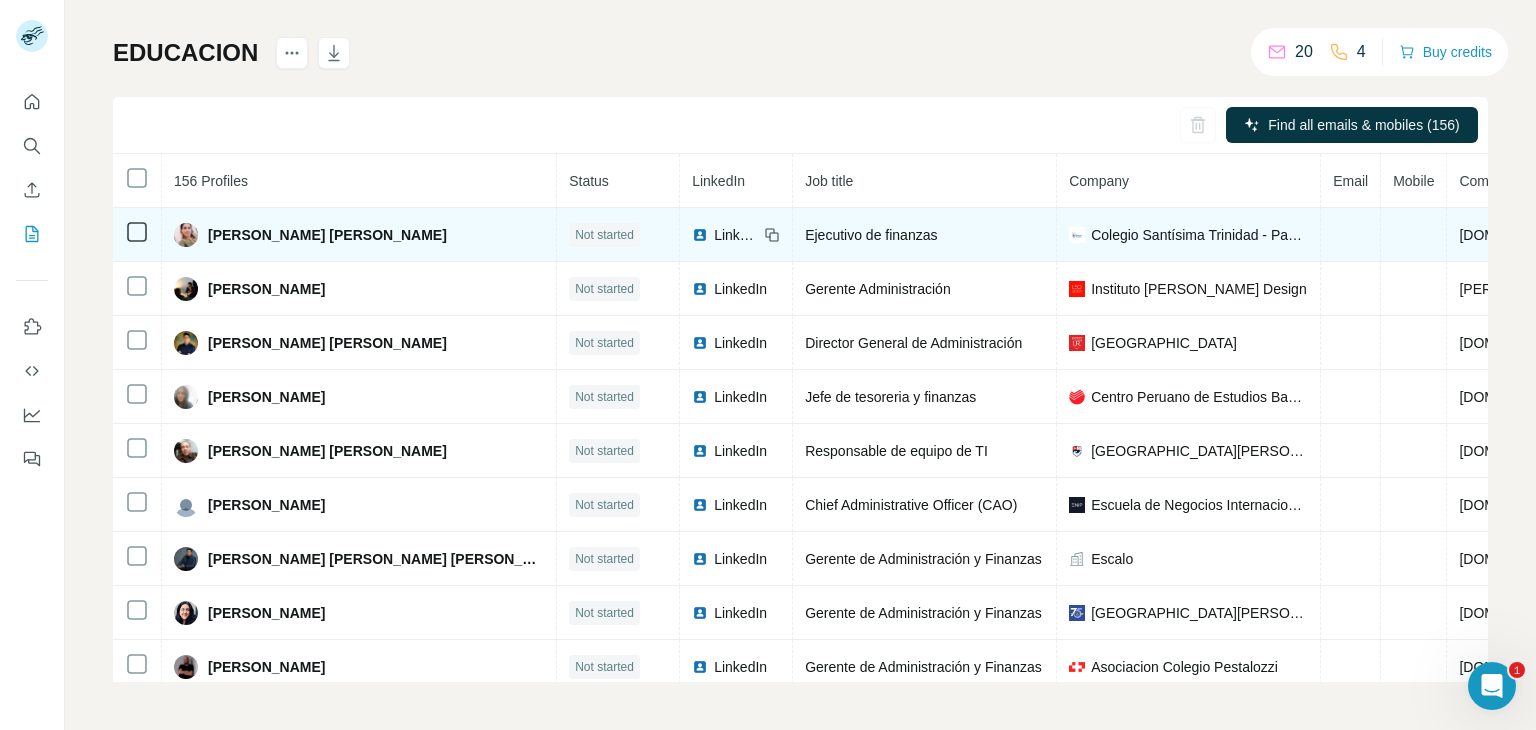 click on "LinkedIn" at bounding box center [725, 235] 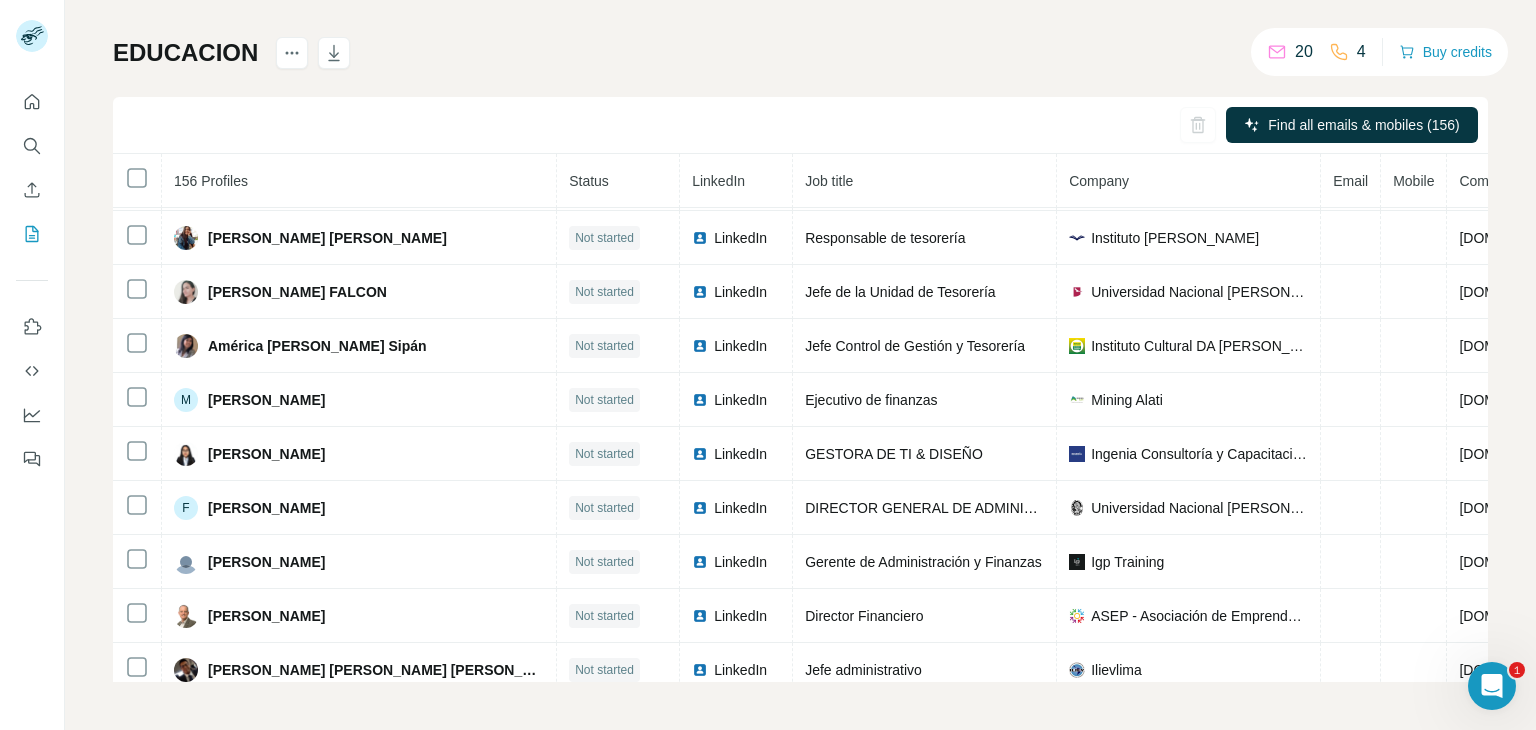scroll, scrollTop: 608, scrollLeft: 0, axis: vertical 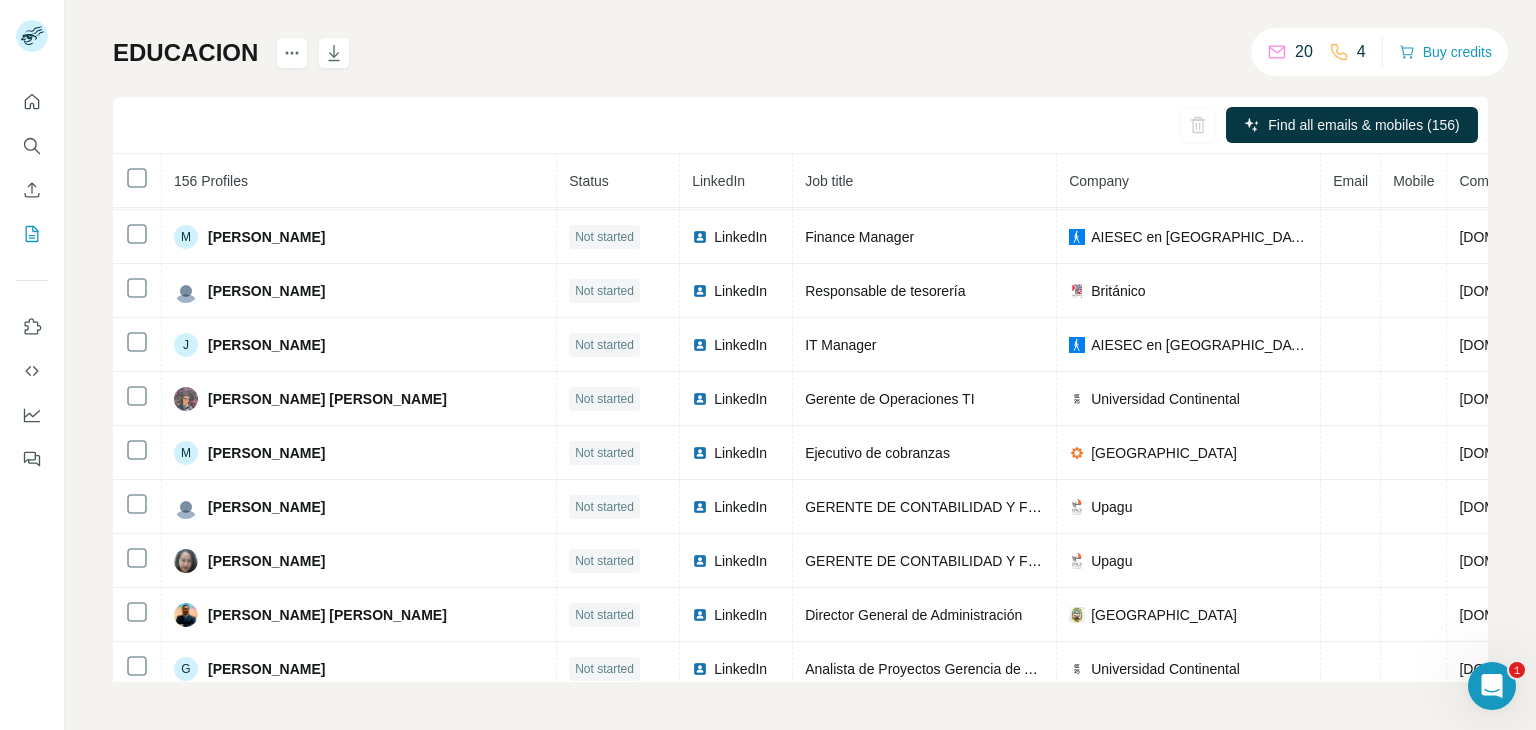 drag, startPoint x: 1463, startPoint y: 552, endPoint x: 20, endPoint y: 32, distance: 1533.8347 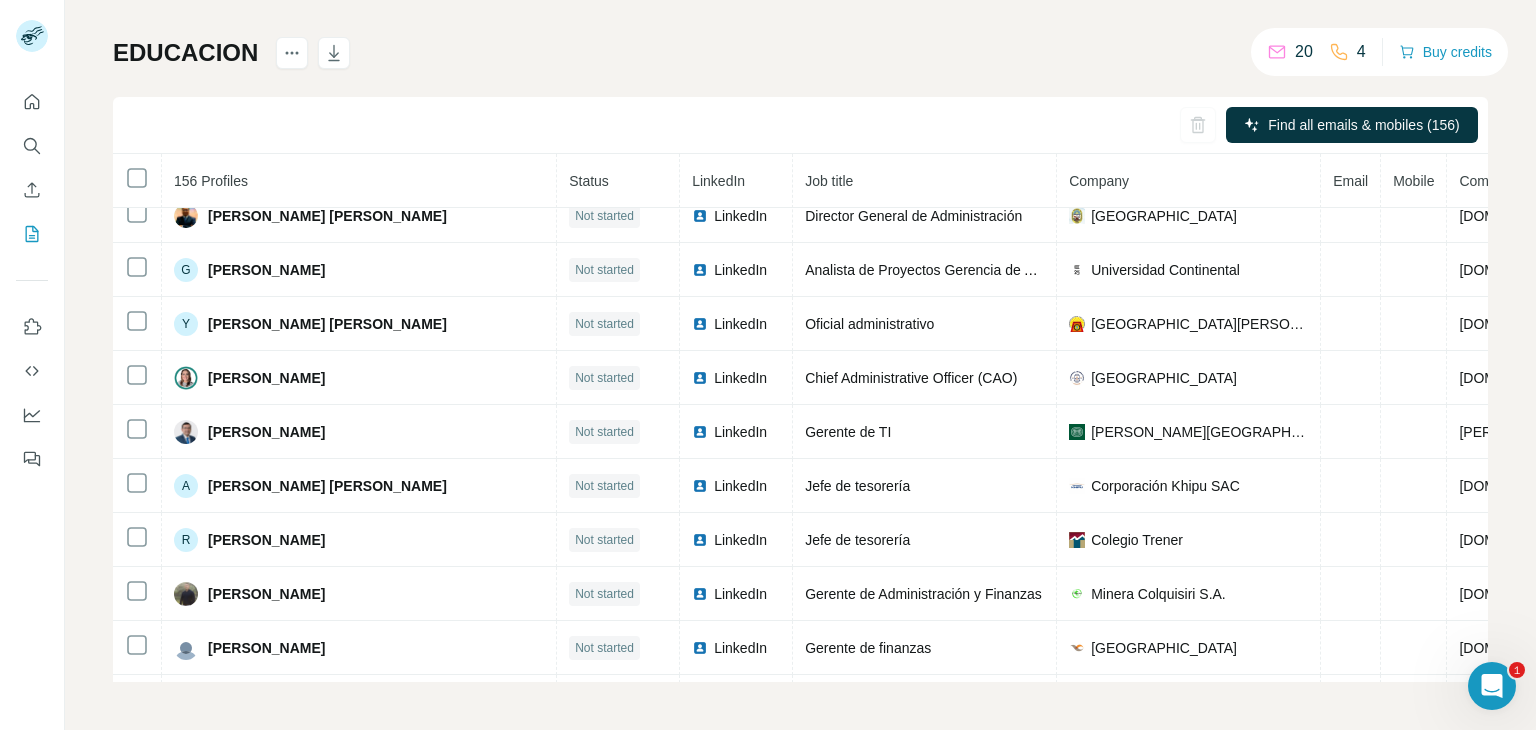 scroll, scrollTop: 3288, scrollLeft: 0, axis: vertical 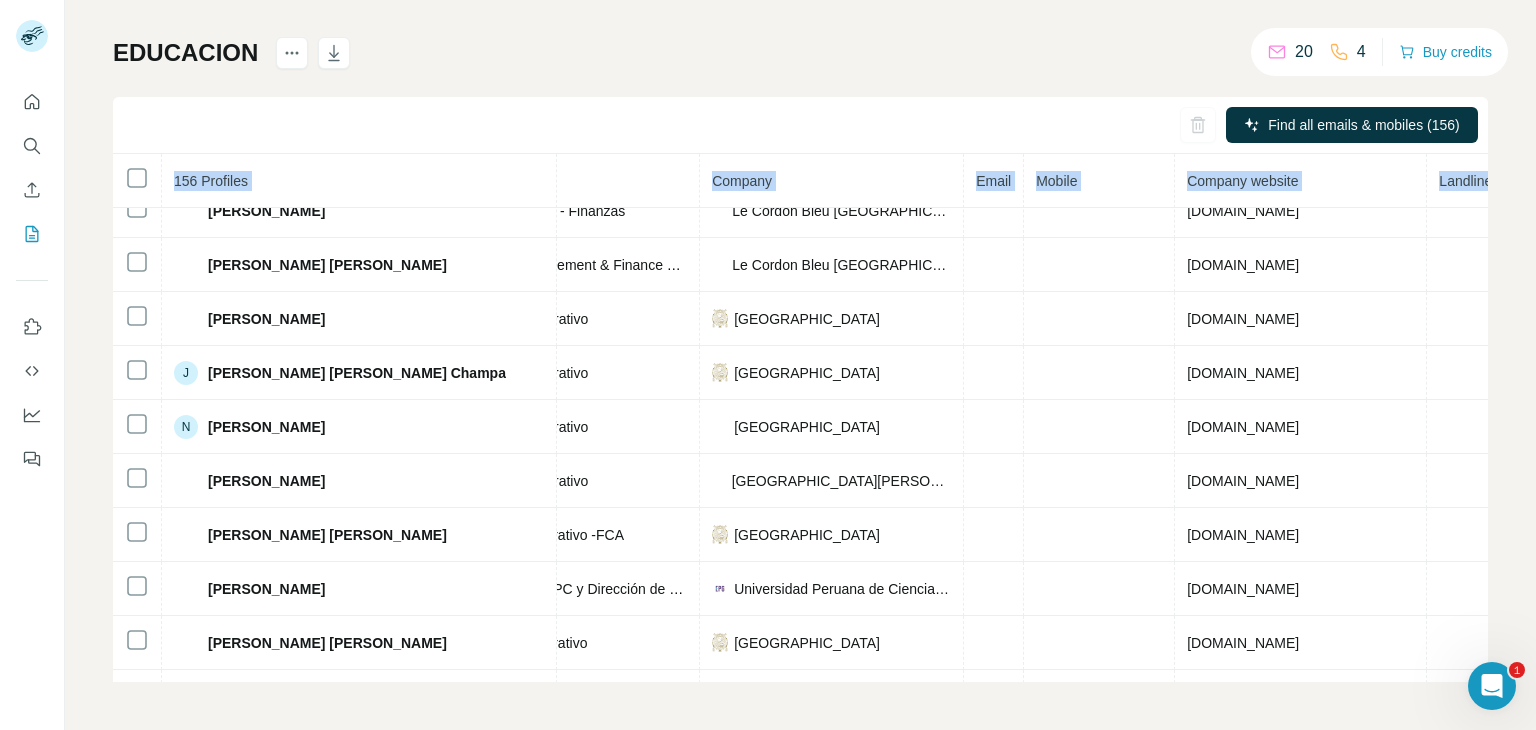 drag, startPoint x: 1460, startPoint y: 606, endPoint x: 1474, endPoint y: 776, distance: 170.5755 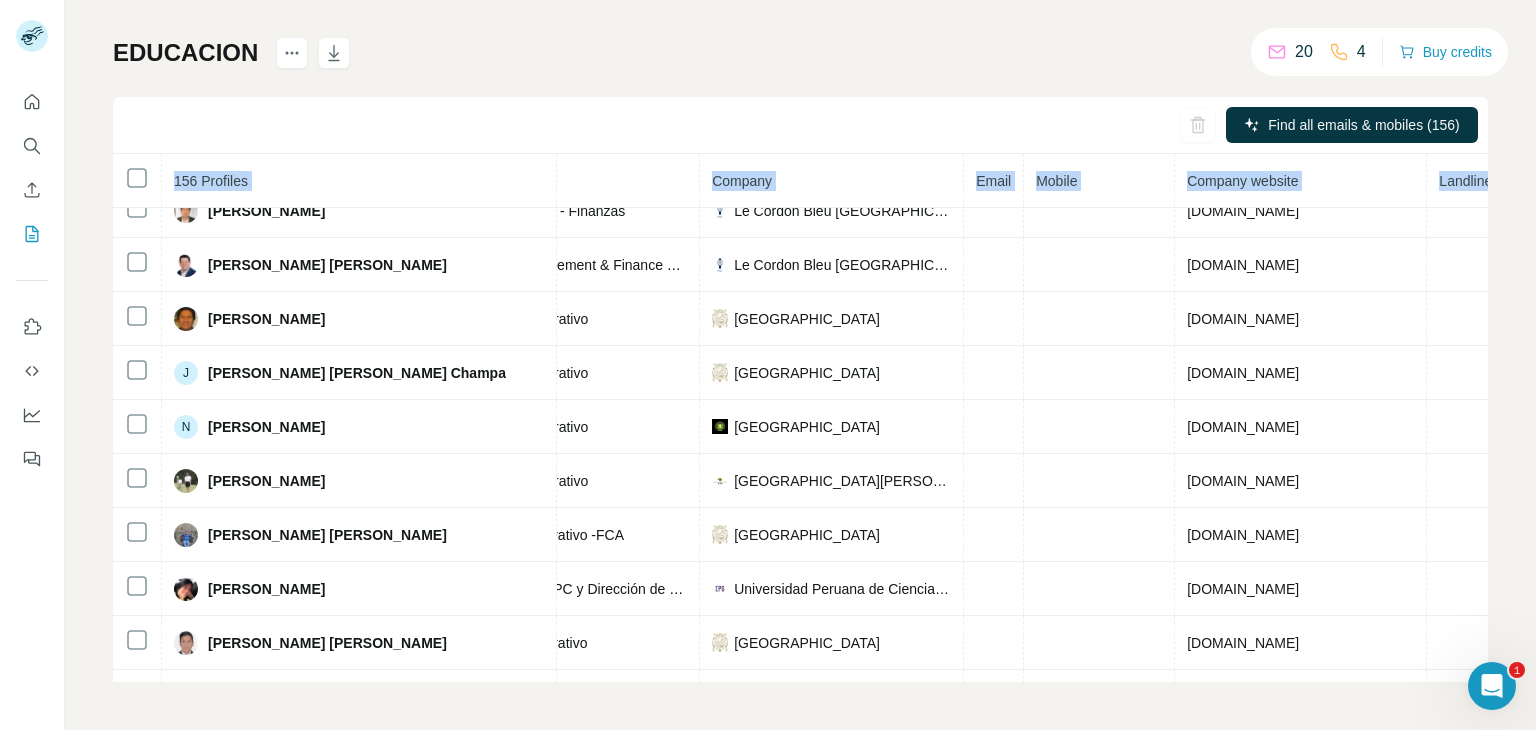 click on "My lists / EDUCACION 20 4 Buy credits EDUCACION Find all emails & mobiles (156) 156 Profiles Status LinkedIn Job title Company Email Mobile Company website Landline Country Evelyn Karla Valdivia Barturén Not started LinkedIn Ejecutivo de finanzas Colegio Santísima Trinidad - Padres trinitarios trinitarios.edu.pe Peru Karina Gamarra Not started LinkedIn Gerente Administración Instituto Leo Design leo.edu.pe Peru Christ Espinal Tufino Not started LinkedIn Director General de Administración Universidad Roosevelt uroosevelt.edu.pe Peru Brigitte Alva Not started LinkedIn Jefe de tesoreria y finanzas Centro Peruano de Estudios Bancarios - CEPEBAN cepeban.edu.pe Peru Augusto Alejandro Vilela Garcia Not started LinkedIn Responsable de equipo de TI Colegio Nuestra Señora Del Consuelo nsconsuelo.edu.pe Peru Rosana Zevallos-Vargas Not started LinkedIn Chief Administrative Officer (CAO) Escuela de Negocios Internacionales del Pacífico enip.org.pe Peru Miguel Angel Palomino Palomino Not started LinkedIn Escalo Peru" at bounding box center (768, 365) 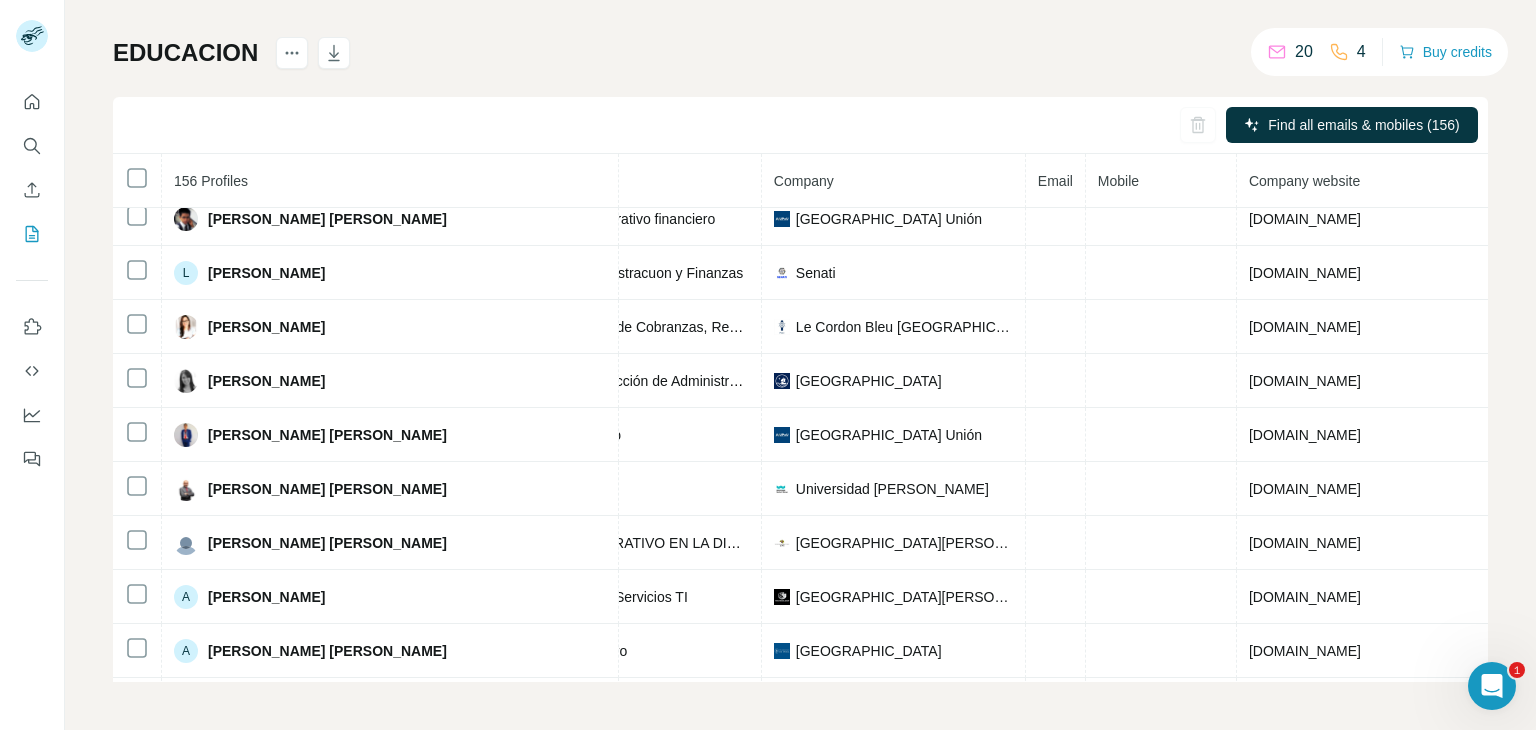 scroll, scrollTop: 7897, scrollLeft: 357, axis: both 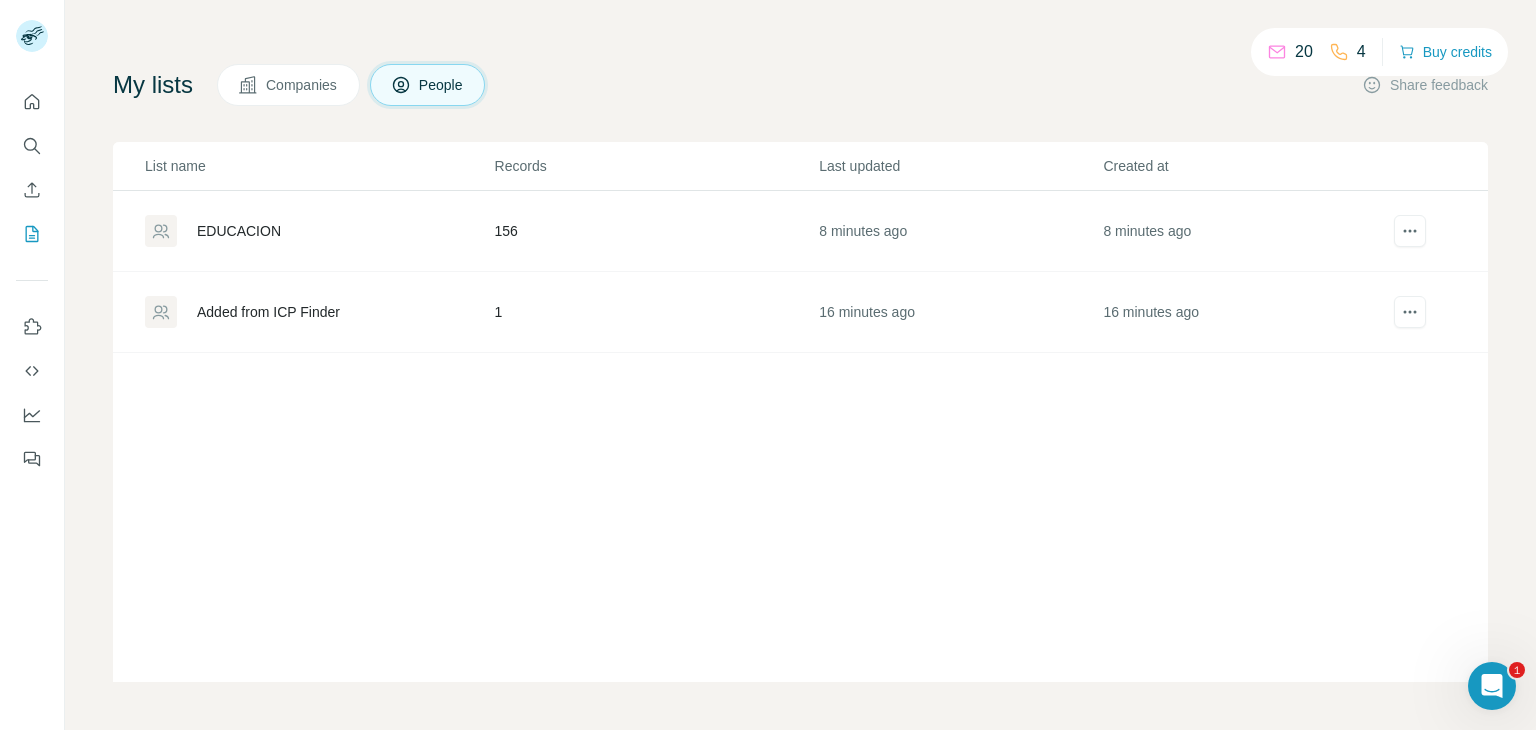 click on "Added from ICP Finder" at bounding box center [268, 312] 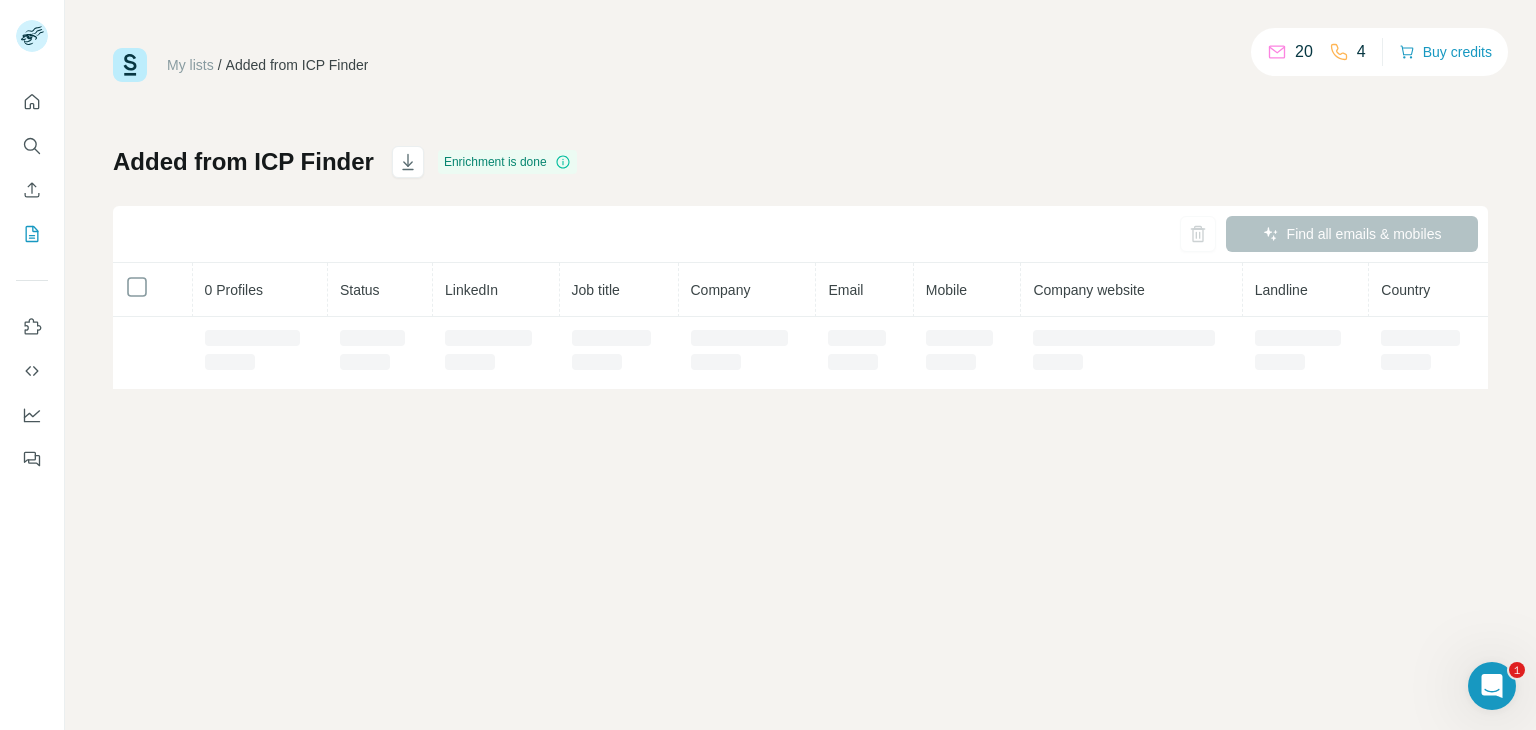 scroll, scrollTop: 0, scrollLeft: 0, axis: both 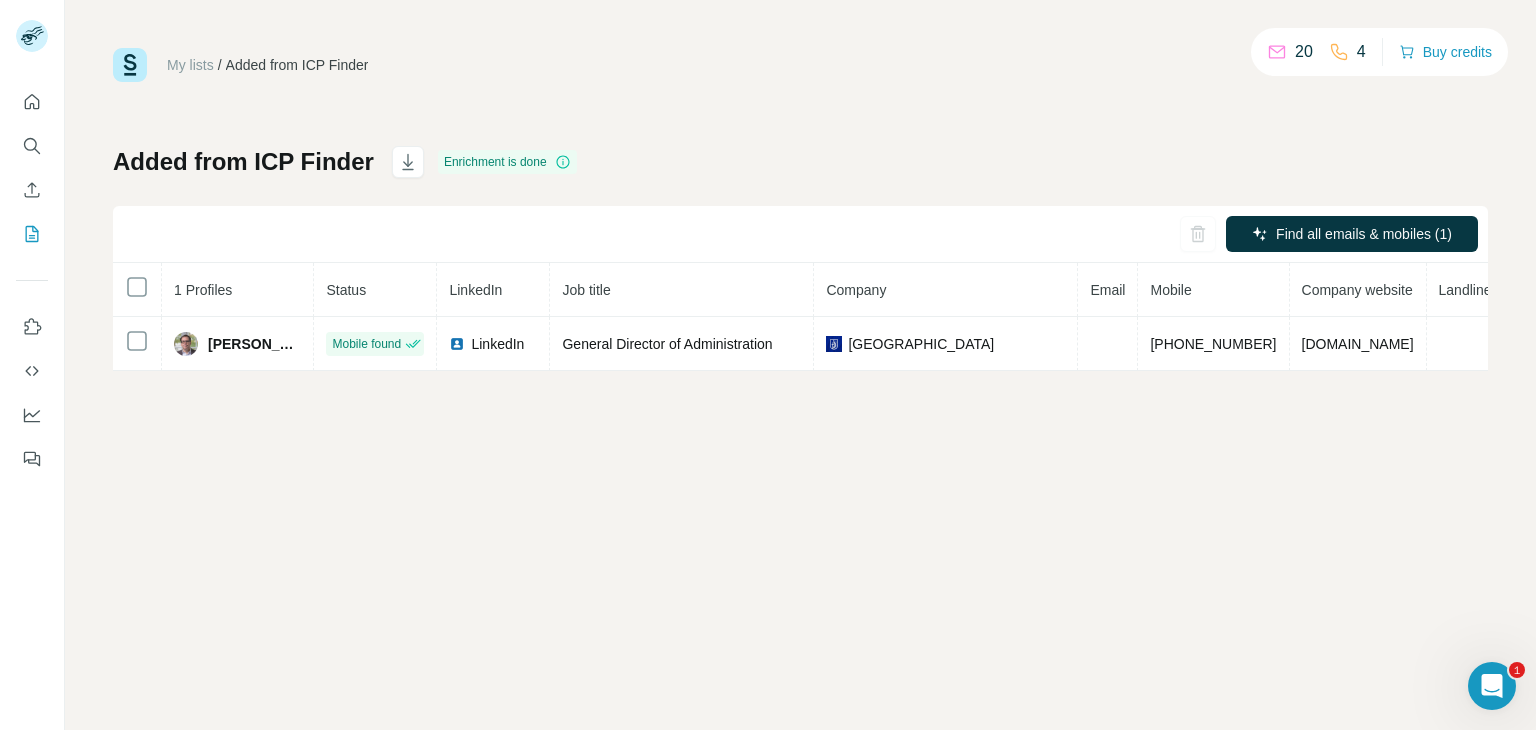 click on "Added from ICP Finder" at bounding box center [243, 162] 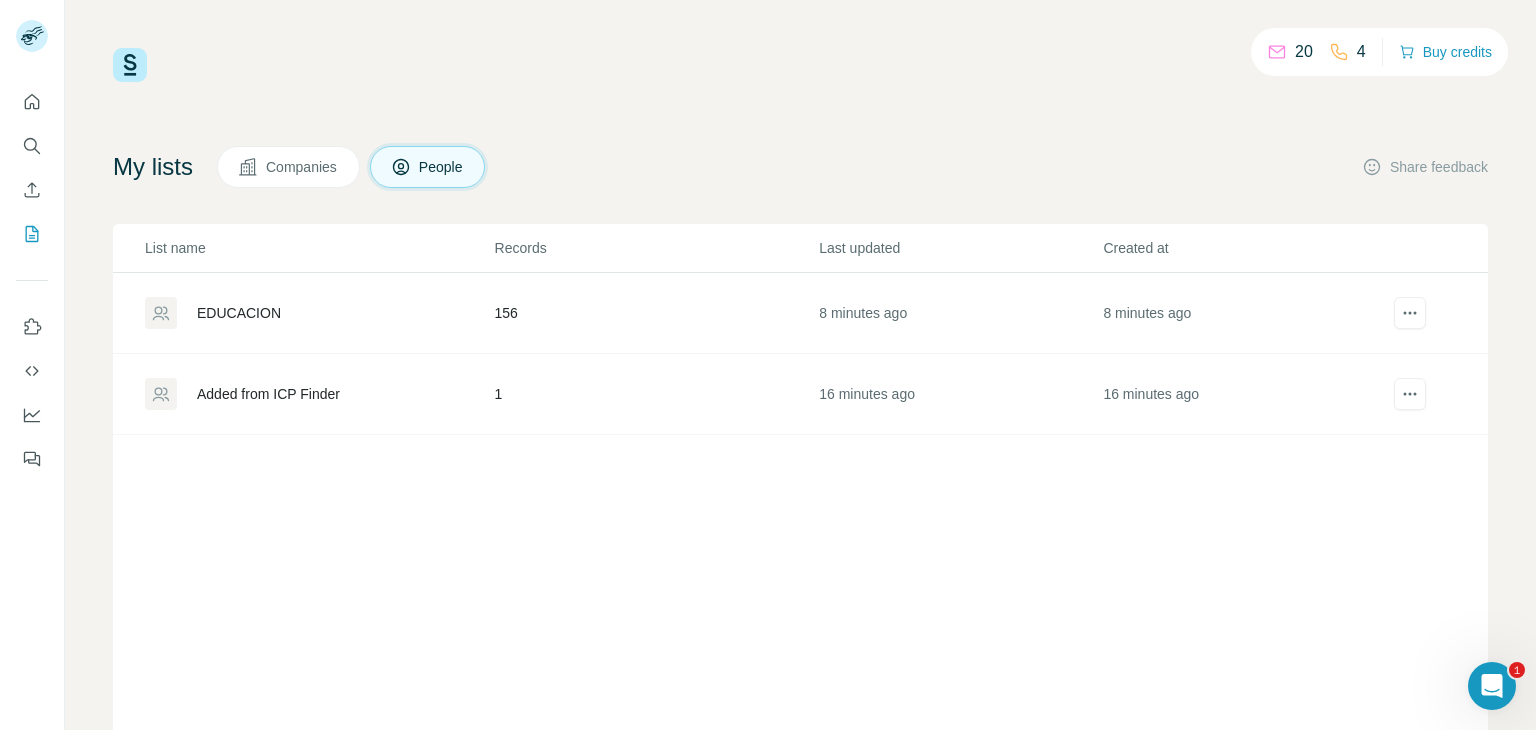 click on "1" at bounding box center (656, 394) 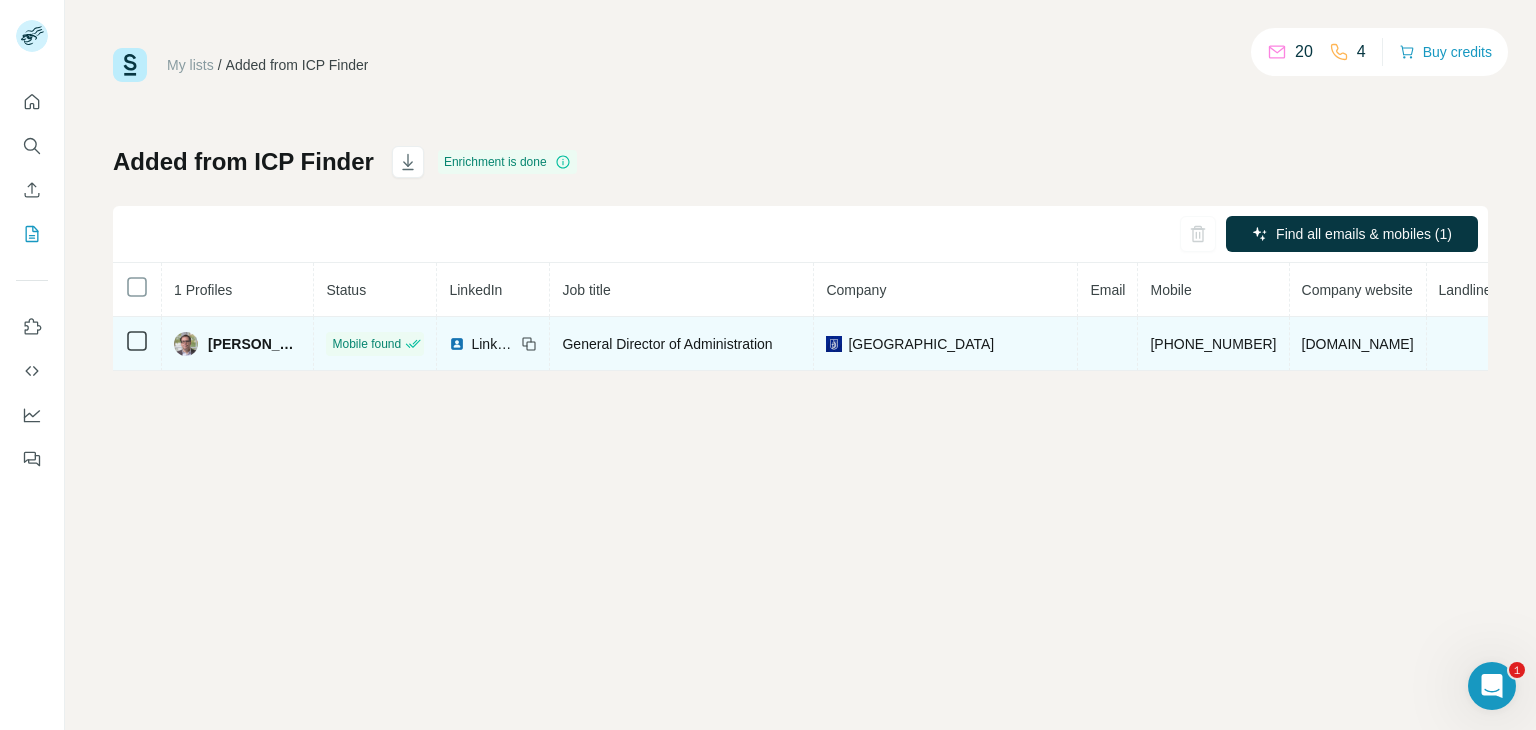 click on "LinkedIn" at bounding box center [493, 344] 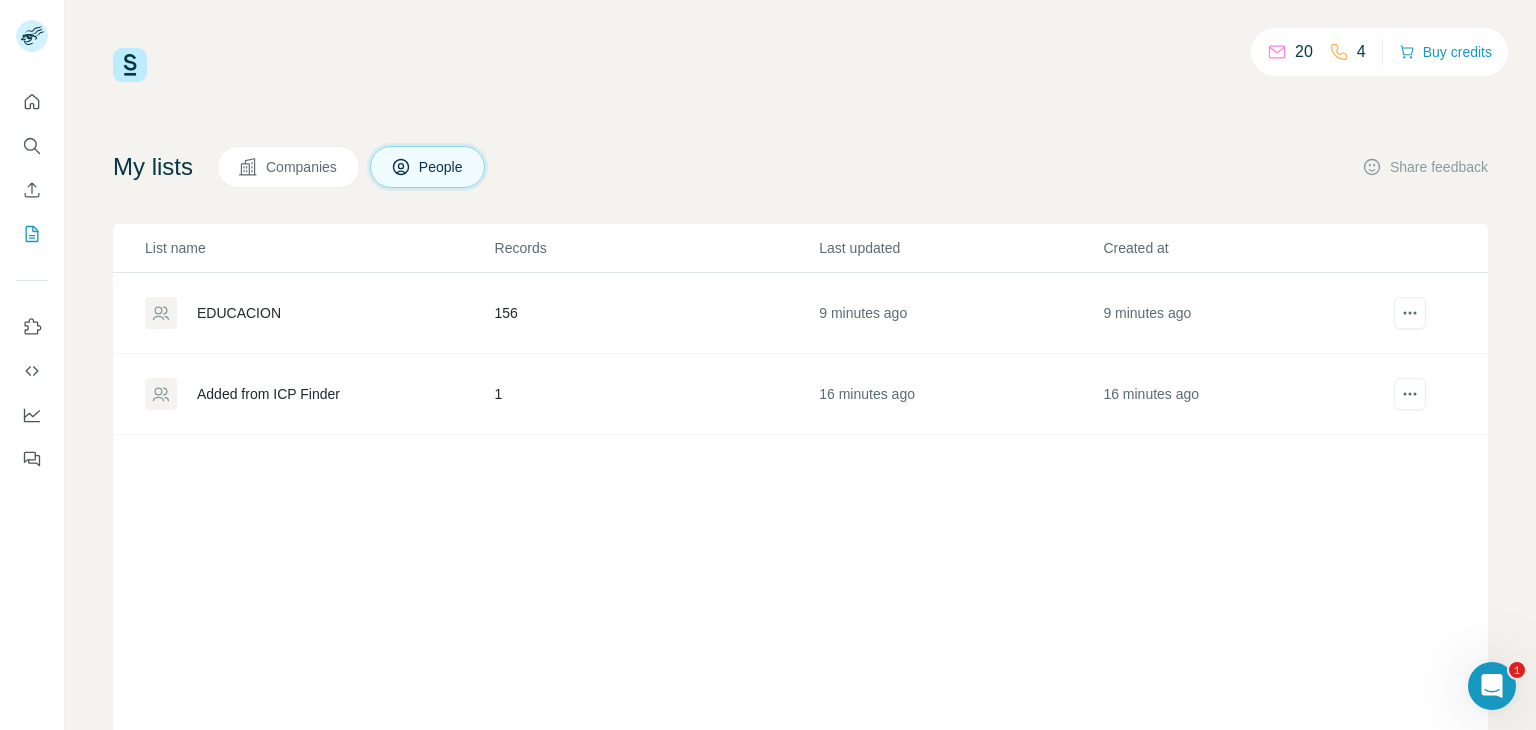 click on "EDUCACION" at bounding box center [239, 313] 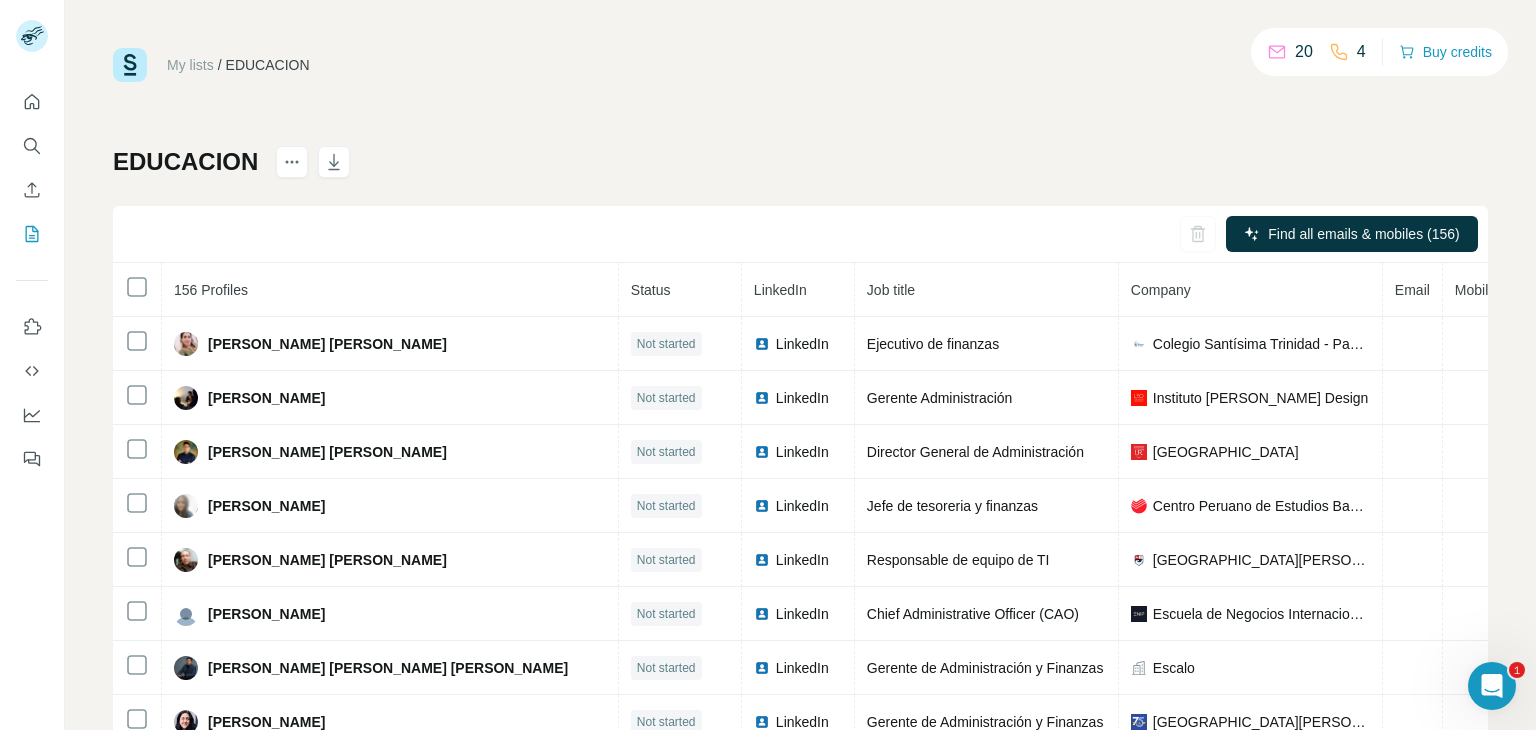 click on "156 Profiles" at bounding box center (390, 290) 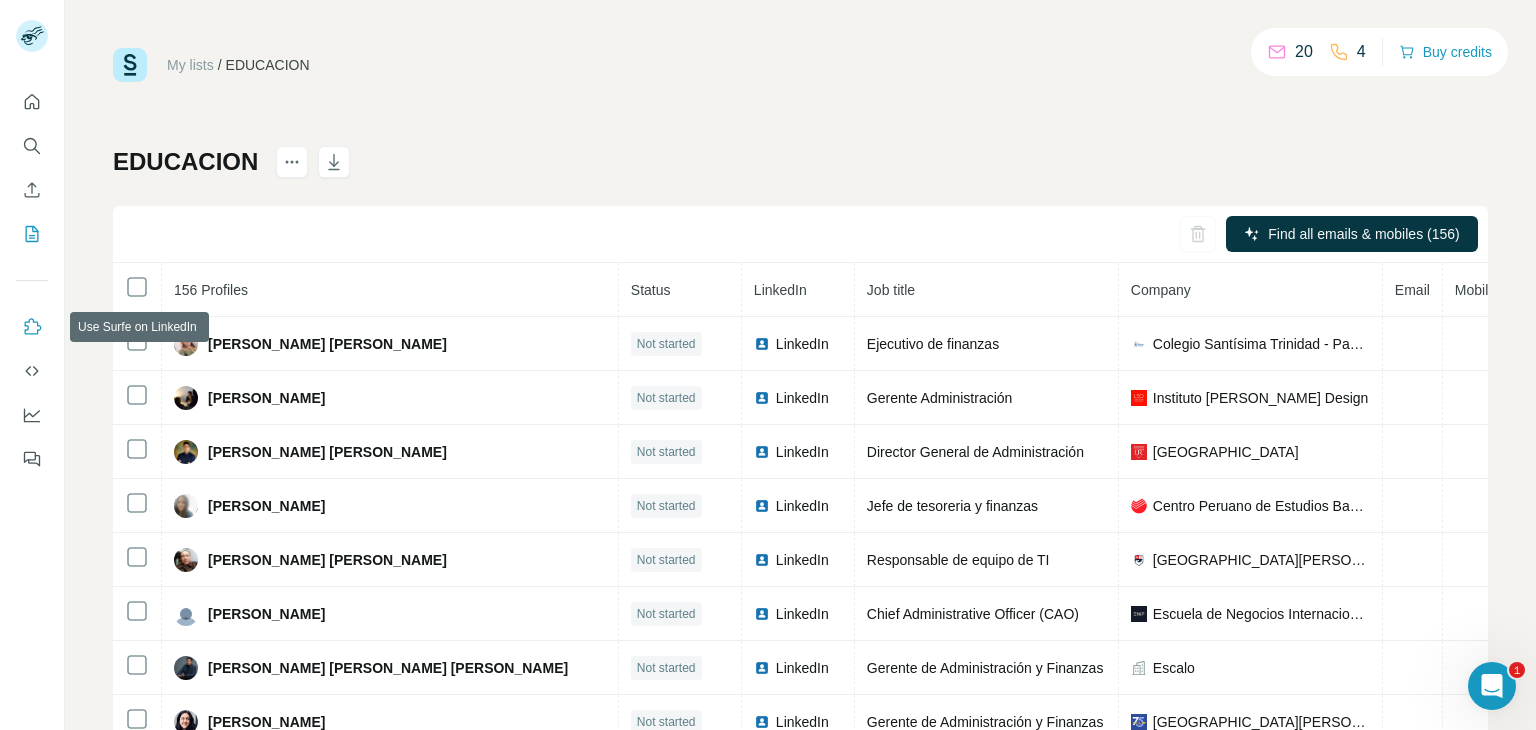 click 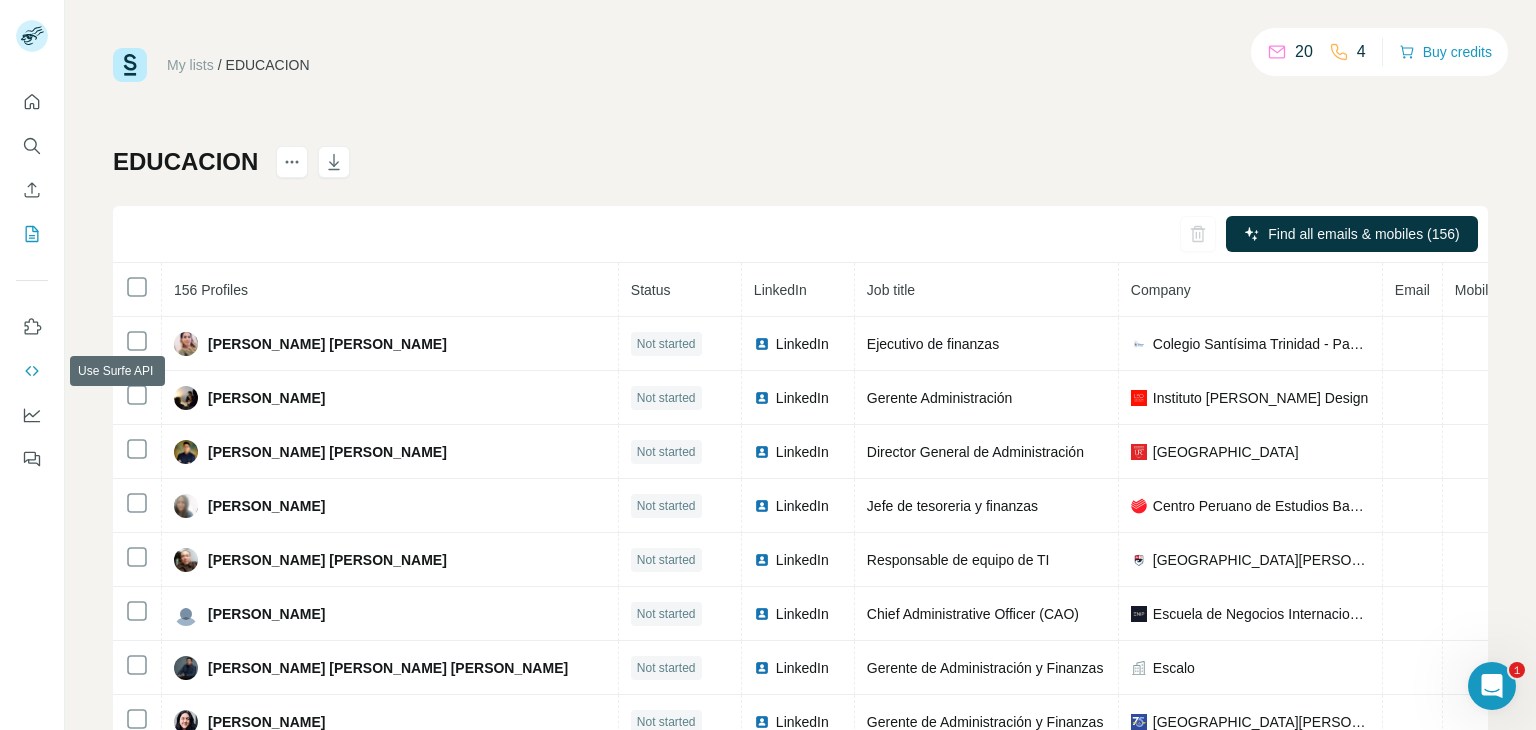 click 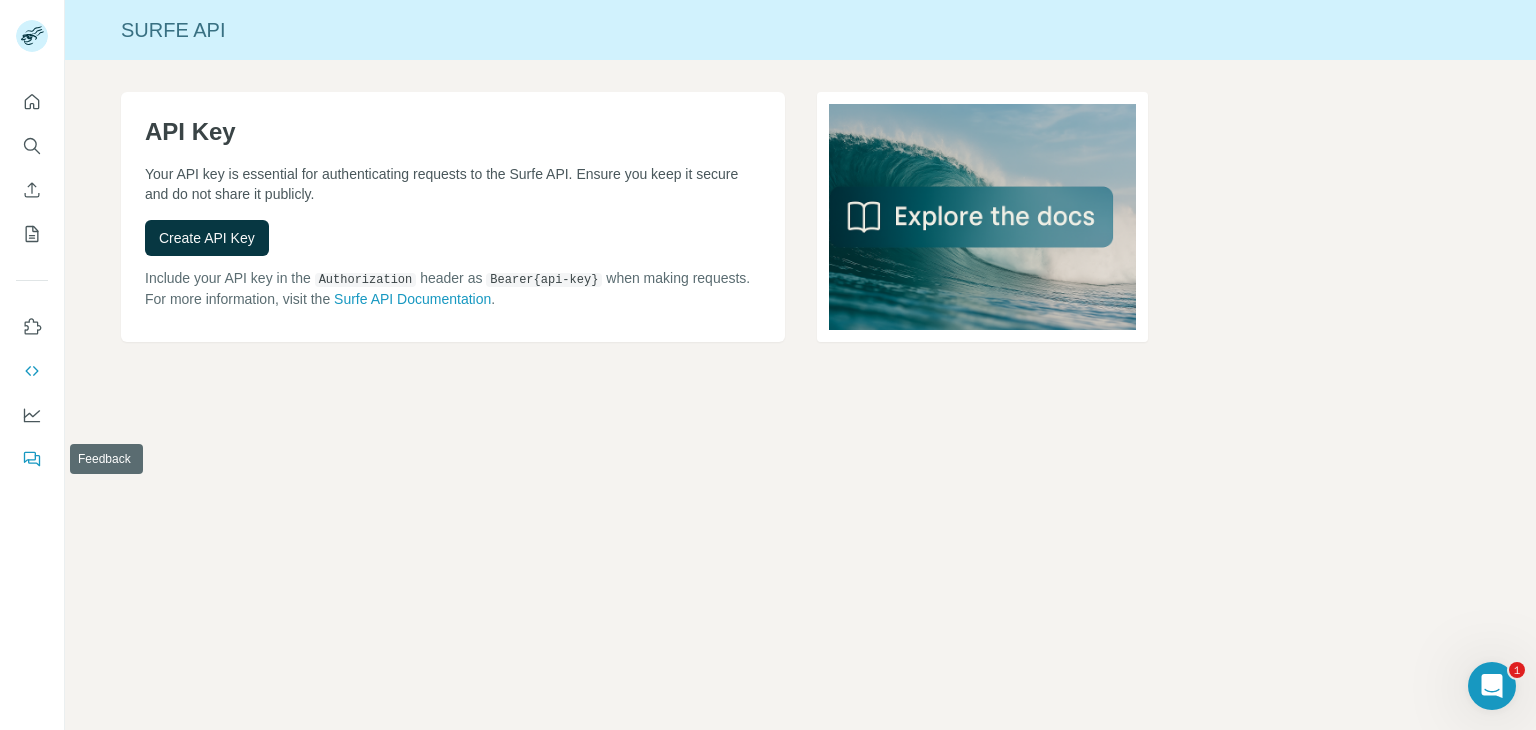 click 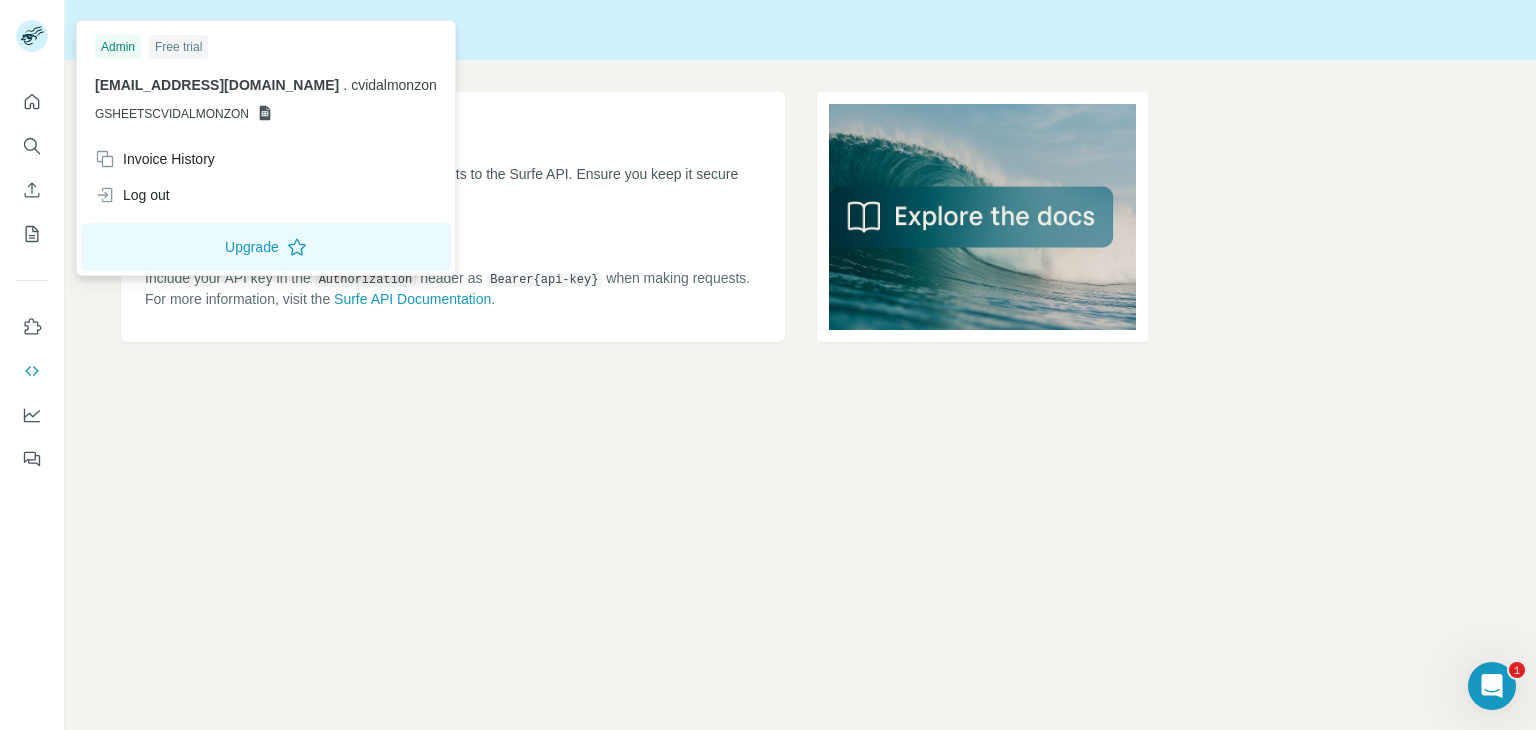 click 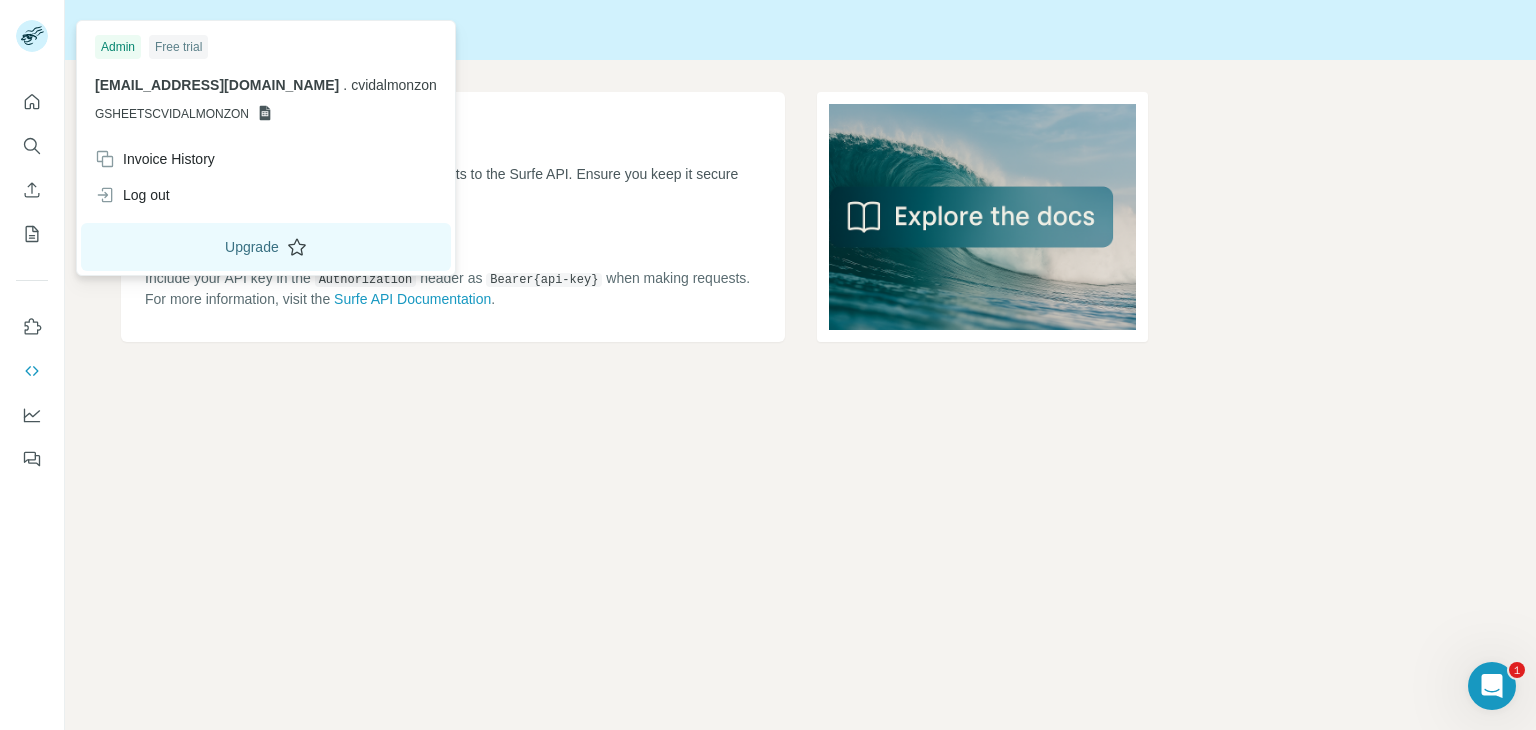 click on "Upgrade" at bounding box center [266, 247] 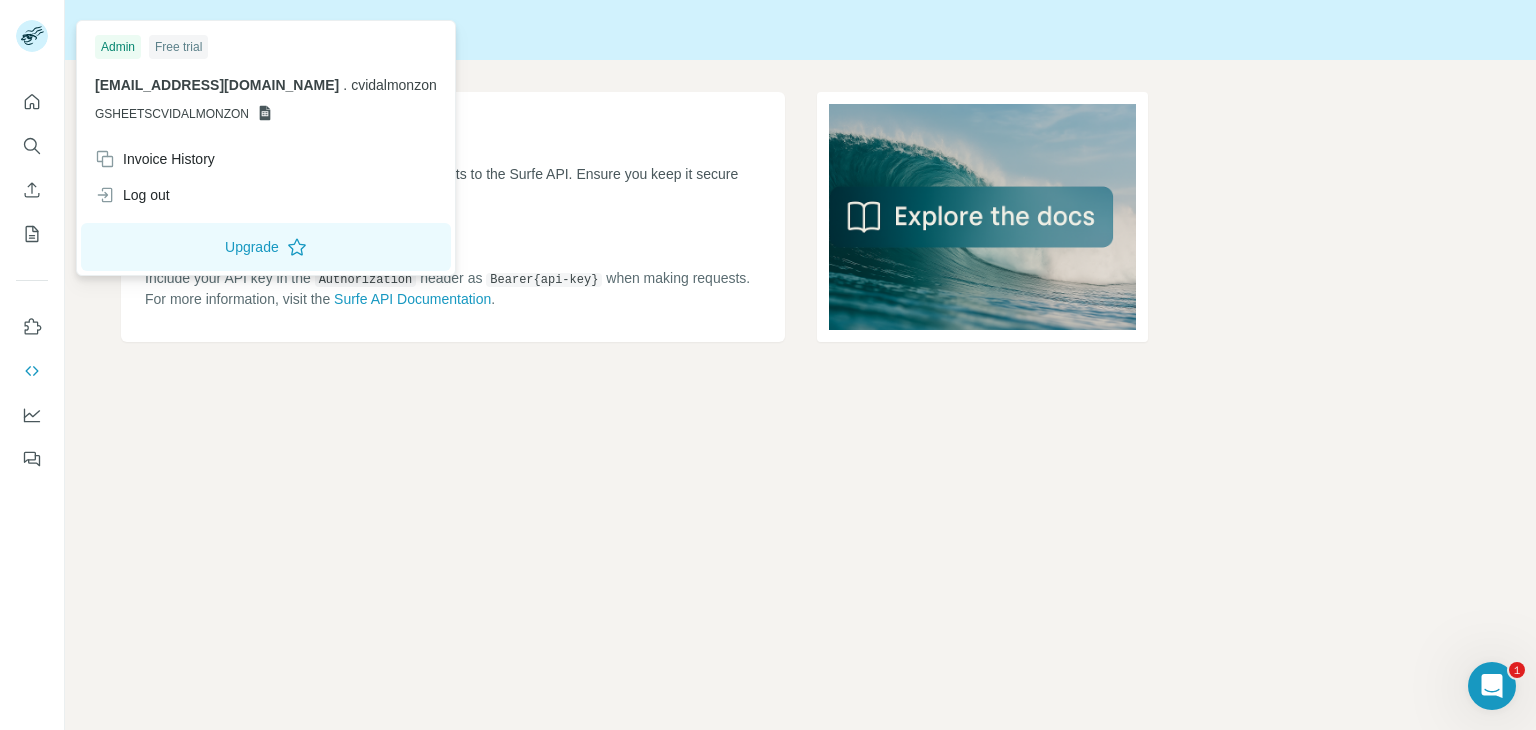 click on "Surfe API API Key Your API key is essential for authenticating requests to the Surfe API. Ensure you keep it secure and do not share it publicly. Create API Key Include your API key in the   Authorization   header as   Bearer  {api-key}   when making requests. For more information, visit the   Surfe API Documentation ." at bounding box center (800, 365) 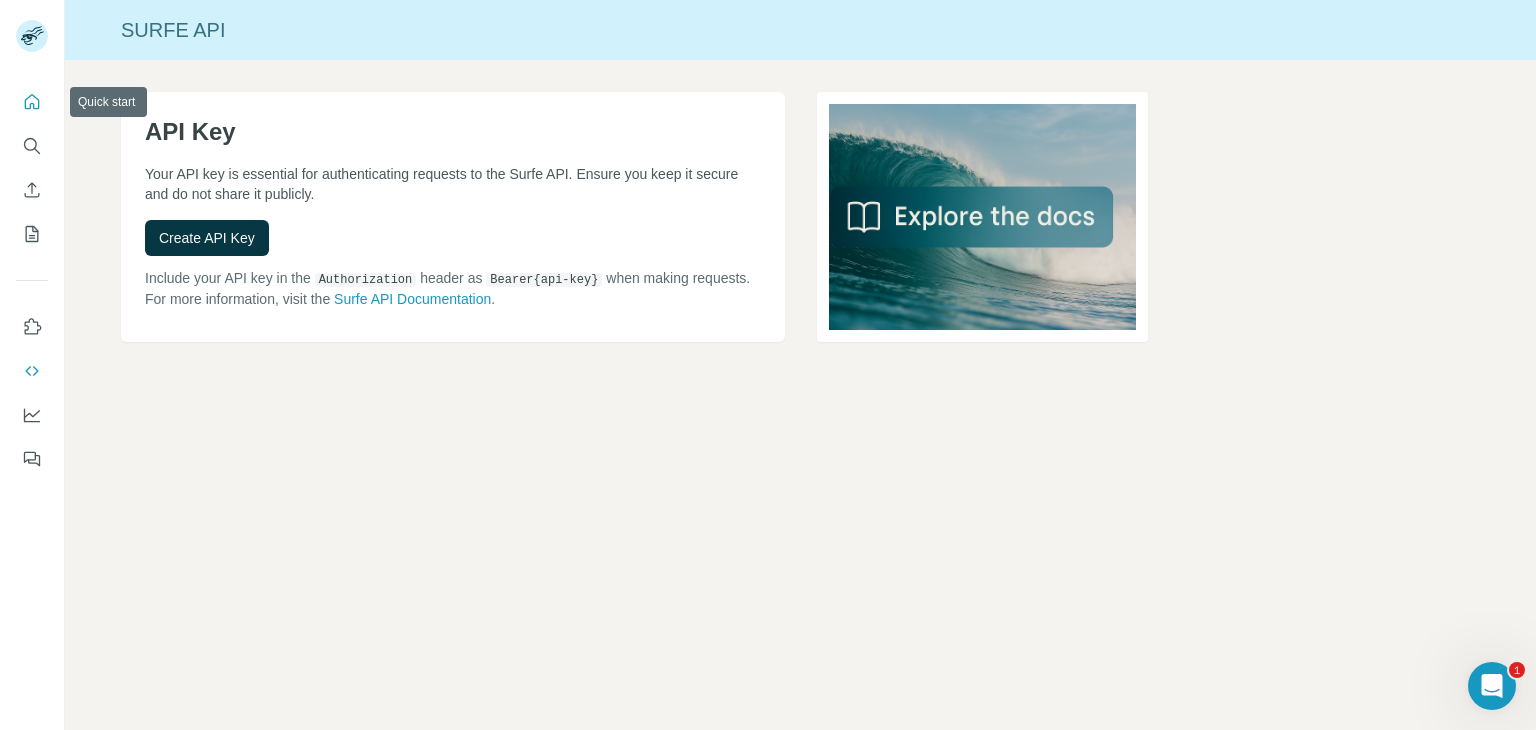 click at bounding box center (32, 102) 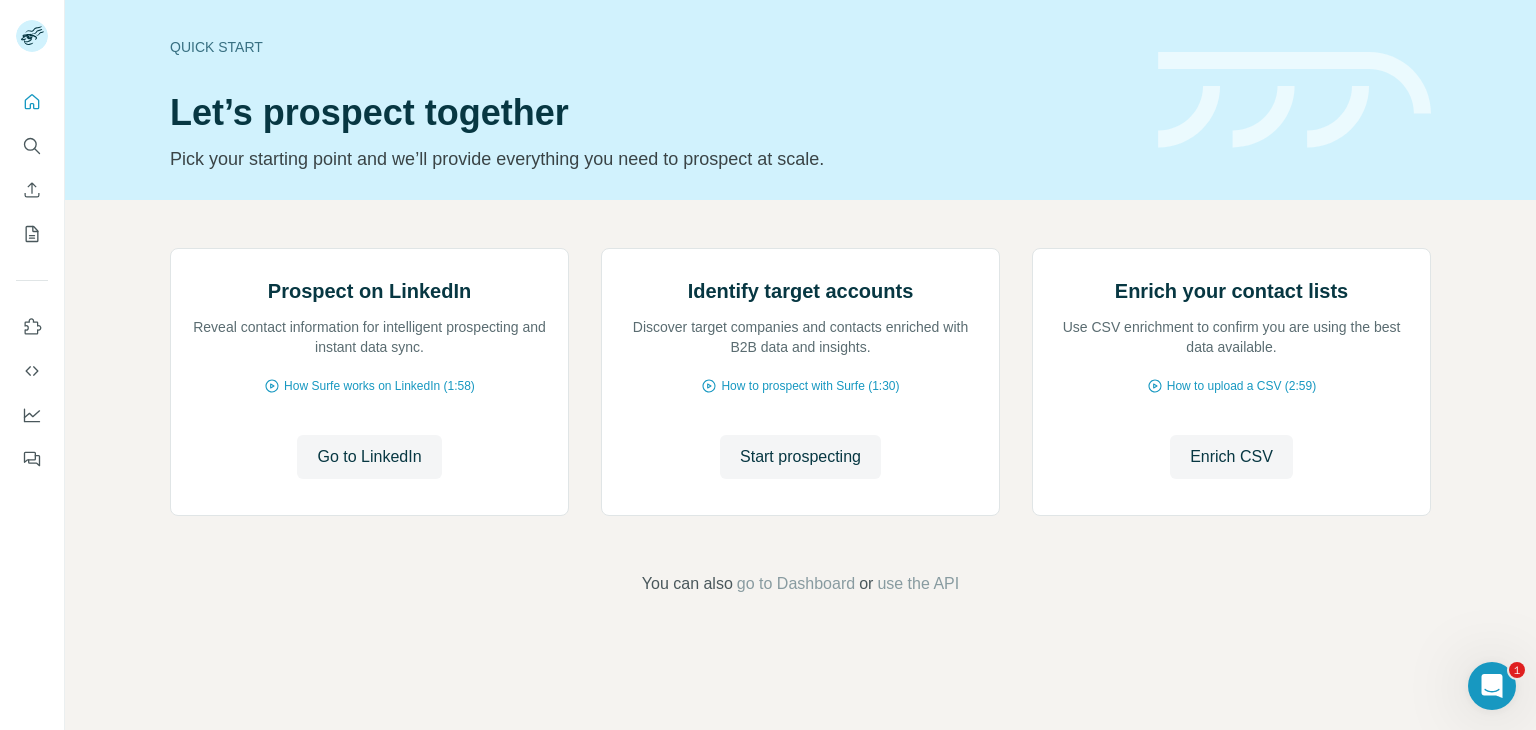 scroll, scrollTop: 108, scrollLeft: 0, axis: vertical 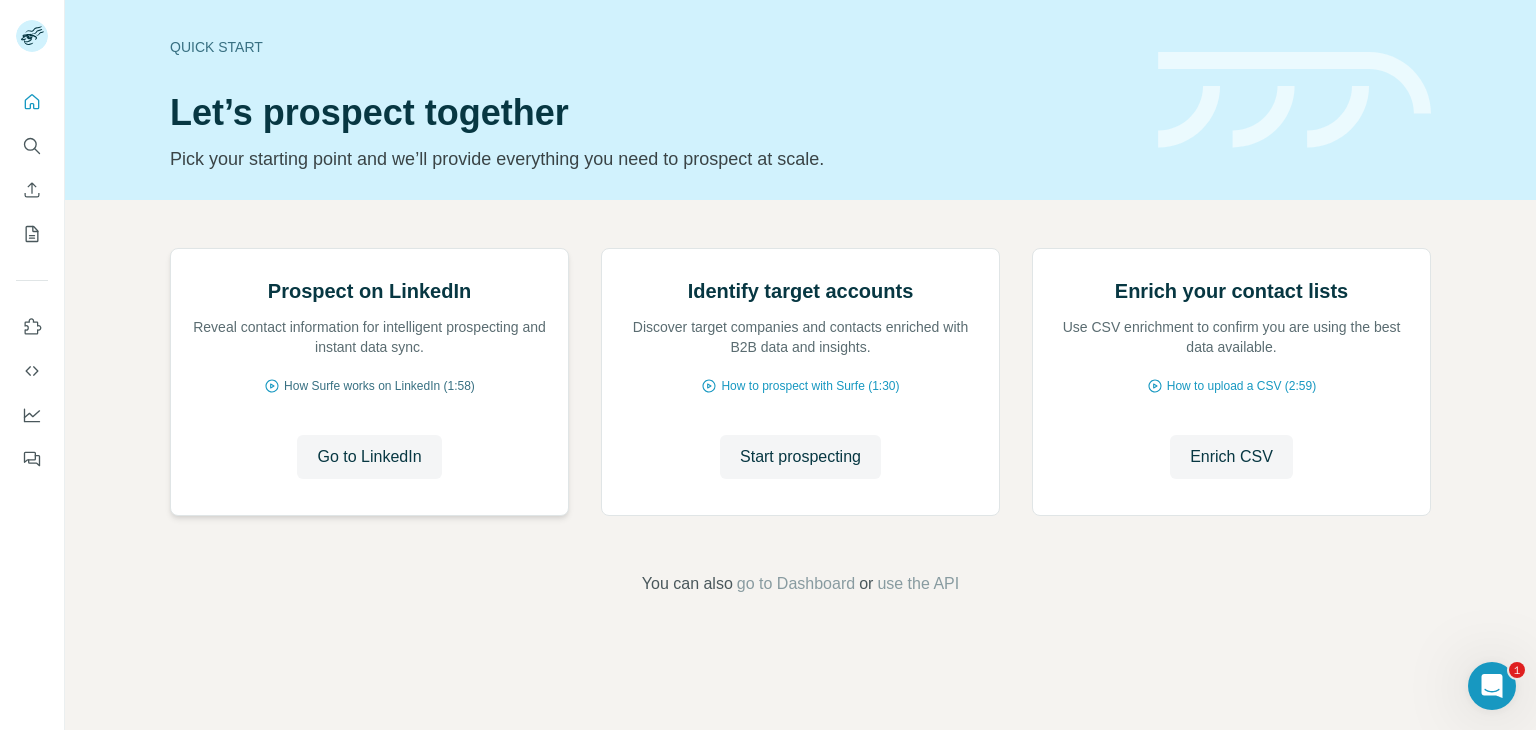 click on "How Surfe works on LinkedIn (1:58)" at bounding box center [379, 386] 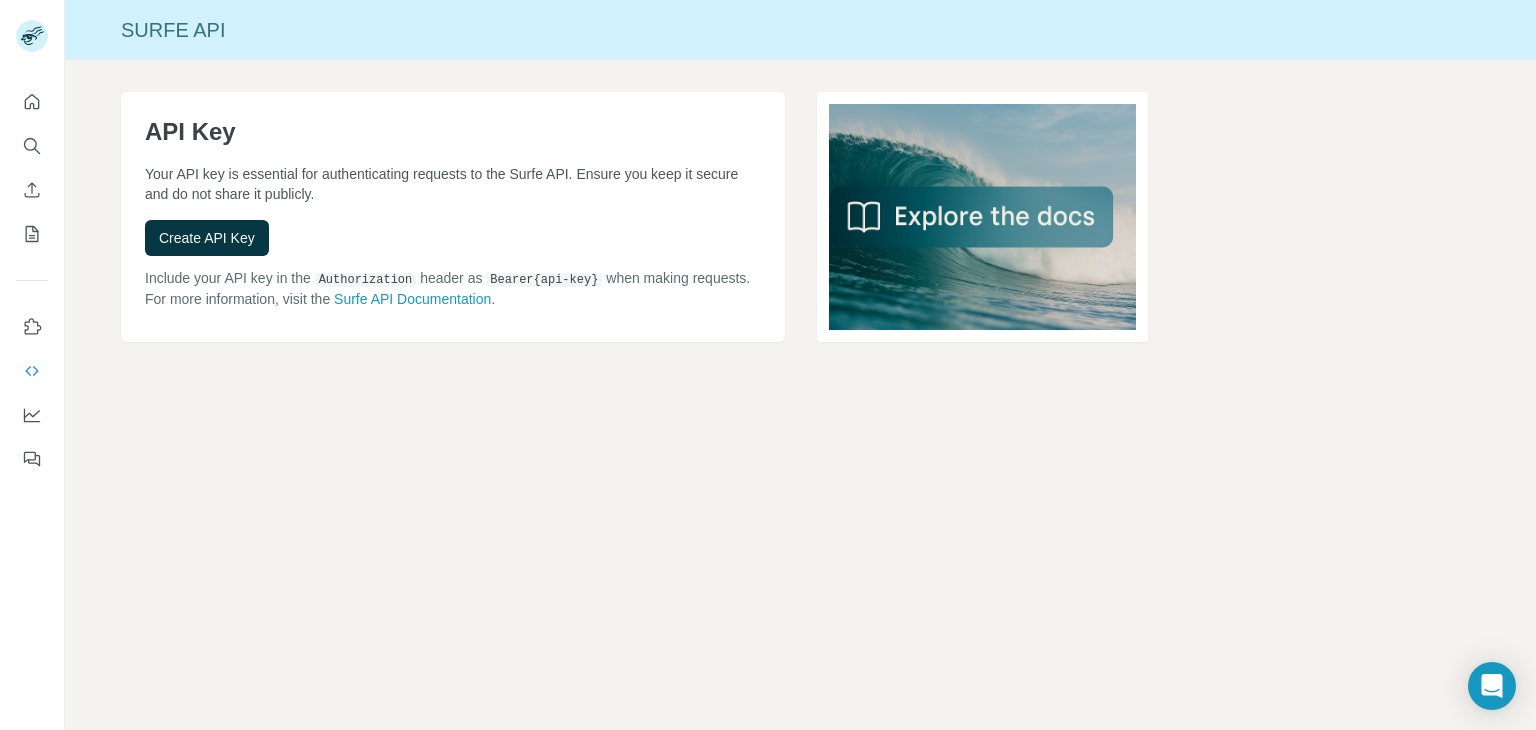 scroll, scrollTop: 0, scrollLeft: 0, axis: both 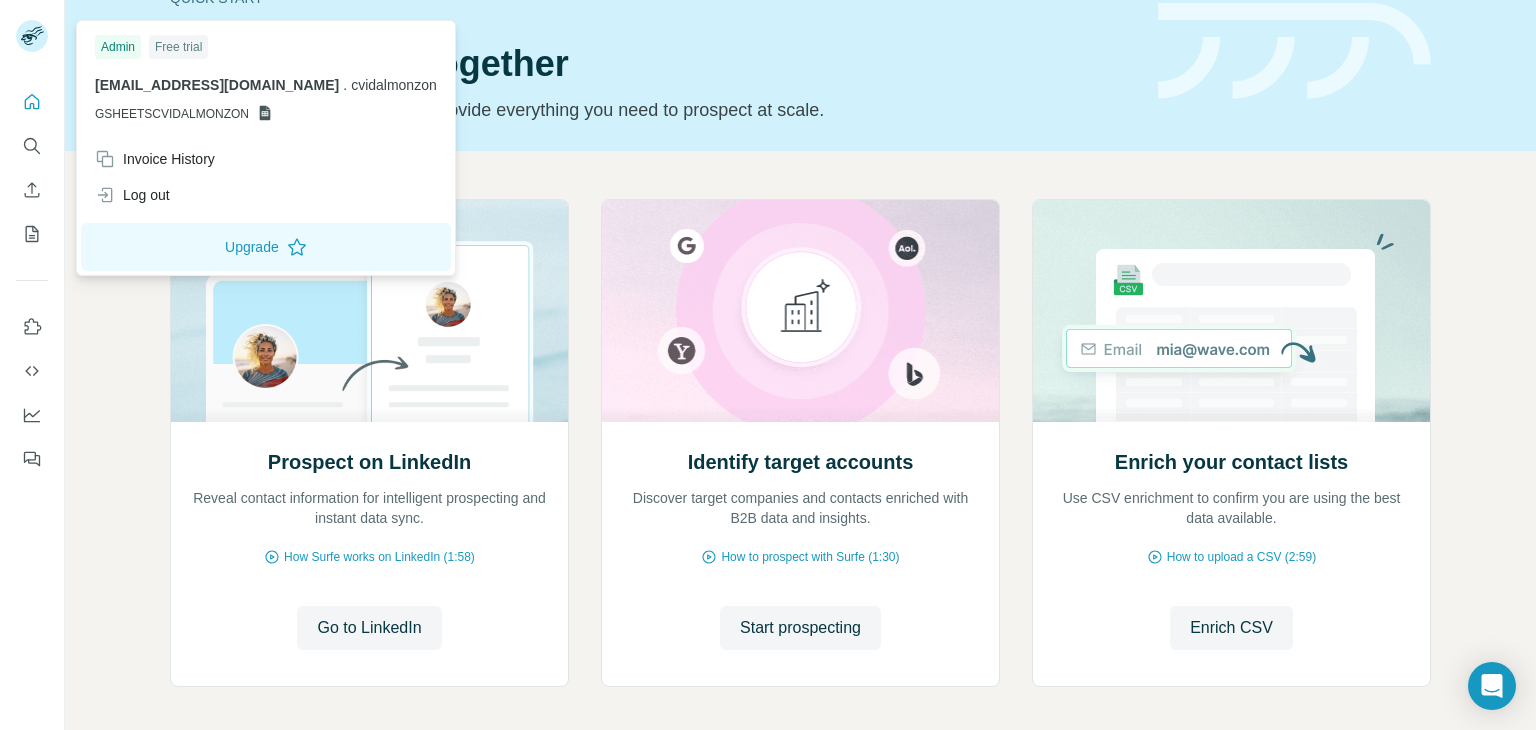 click 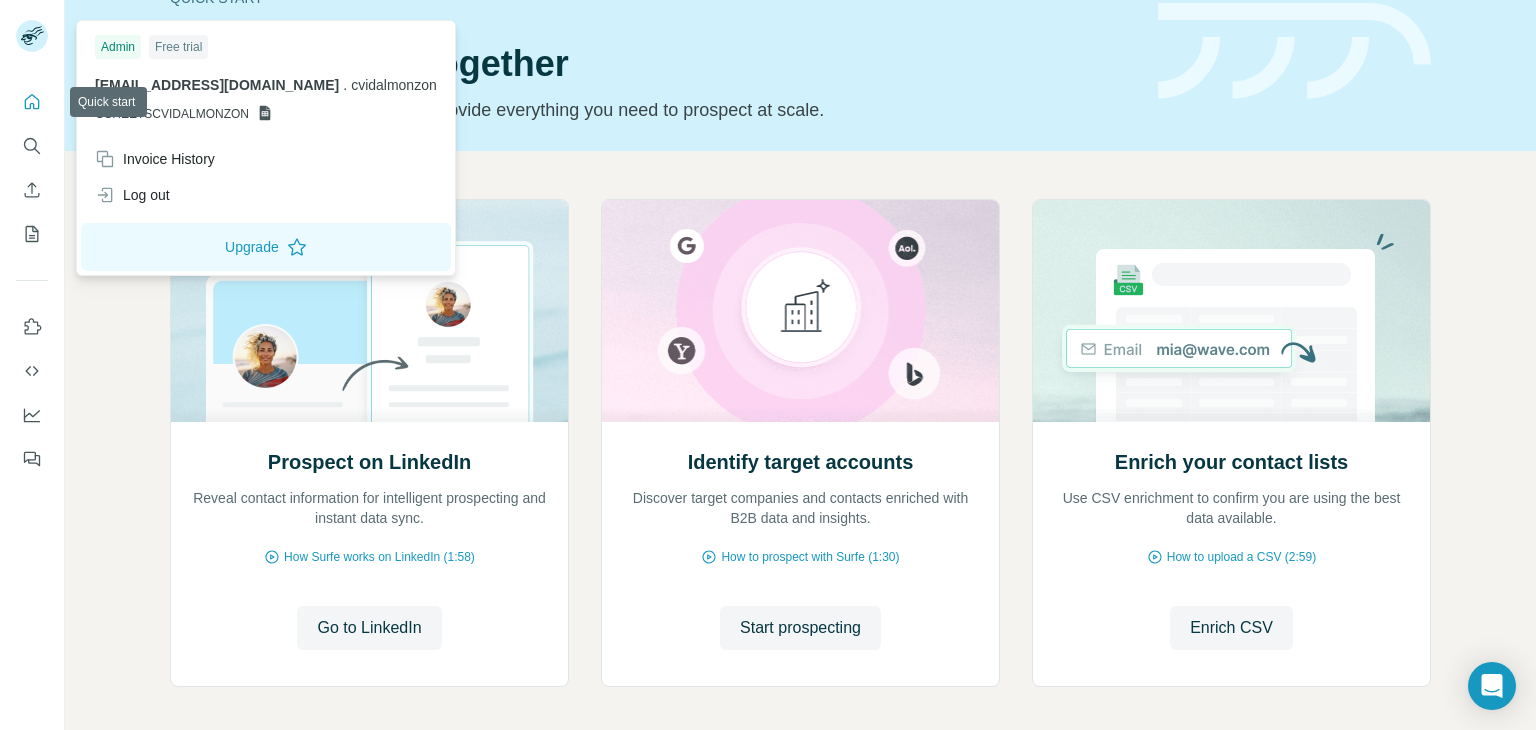 click 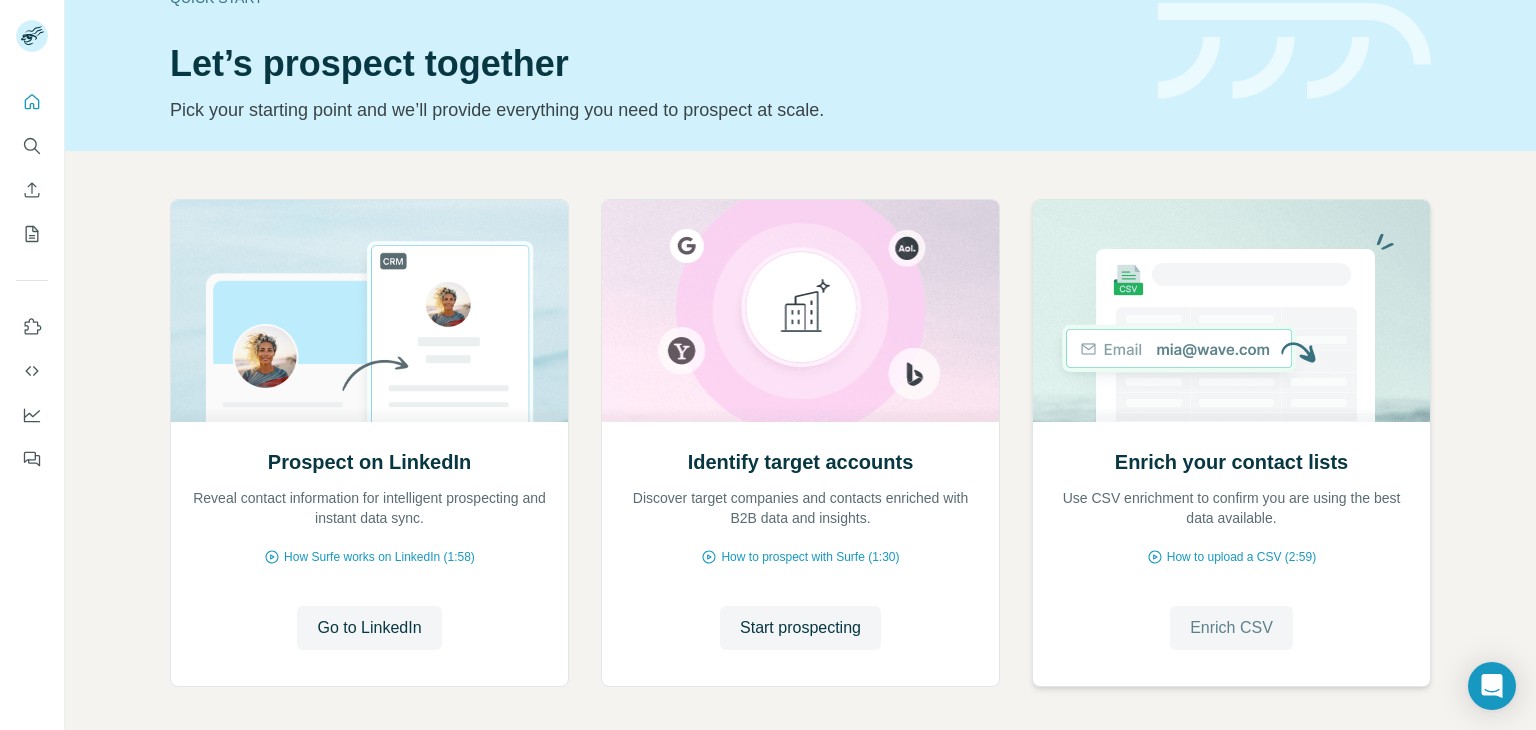 click on "Enrich CSV" at bounding box center (1231, 628) 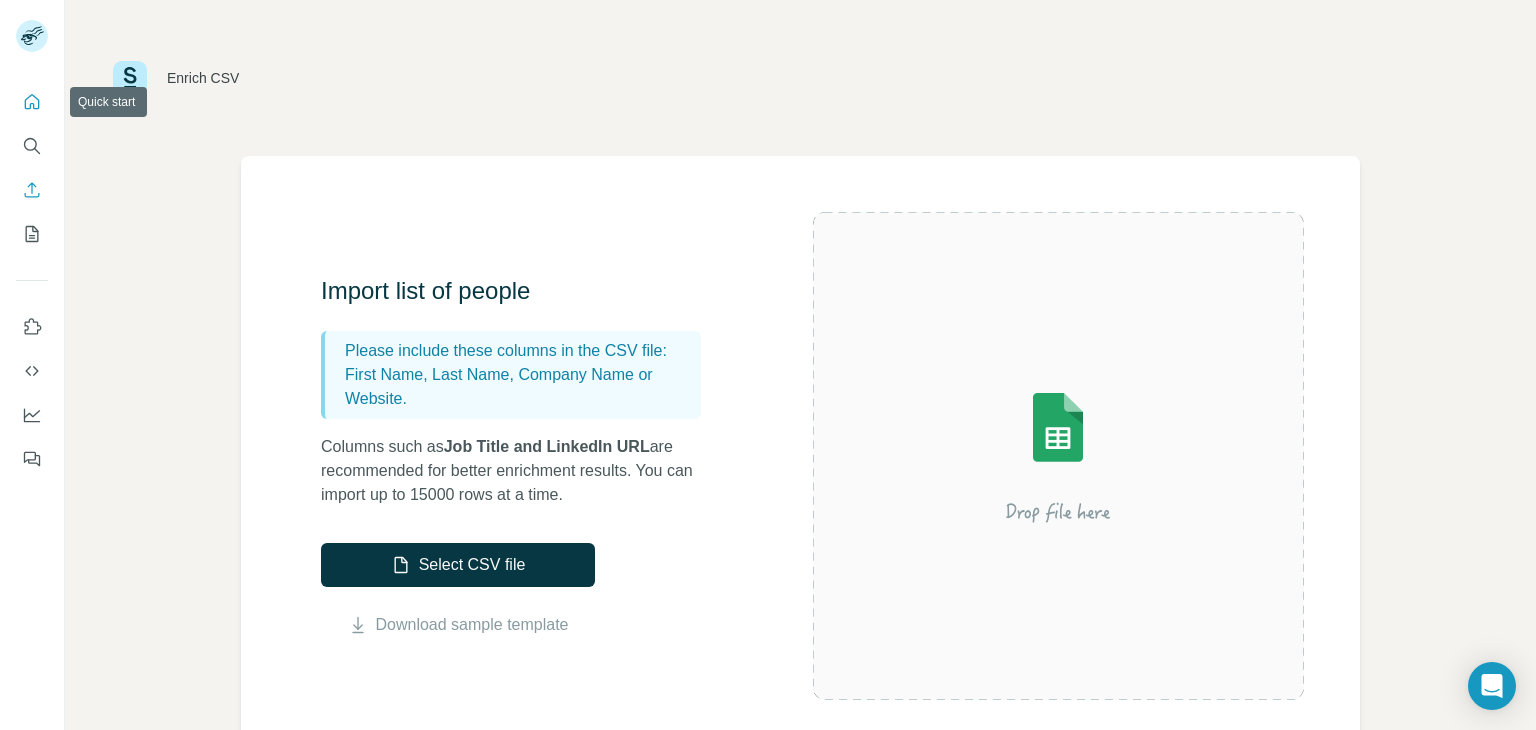 click 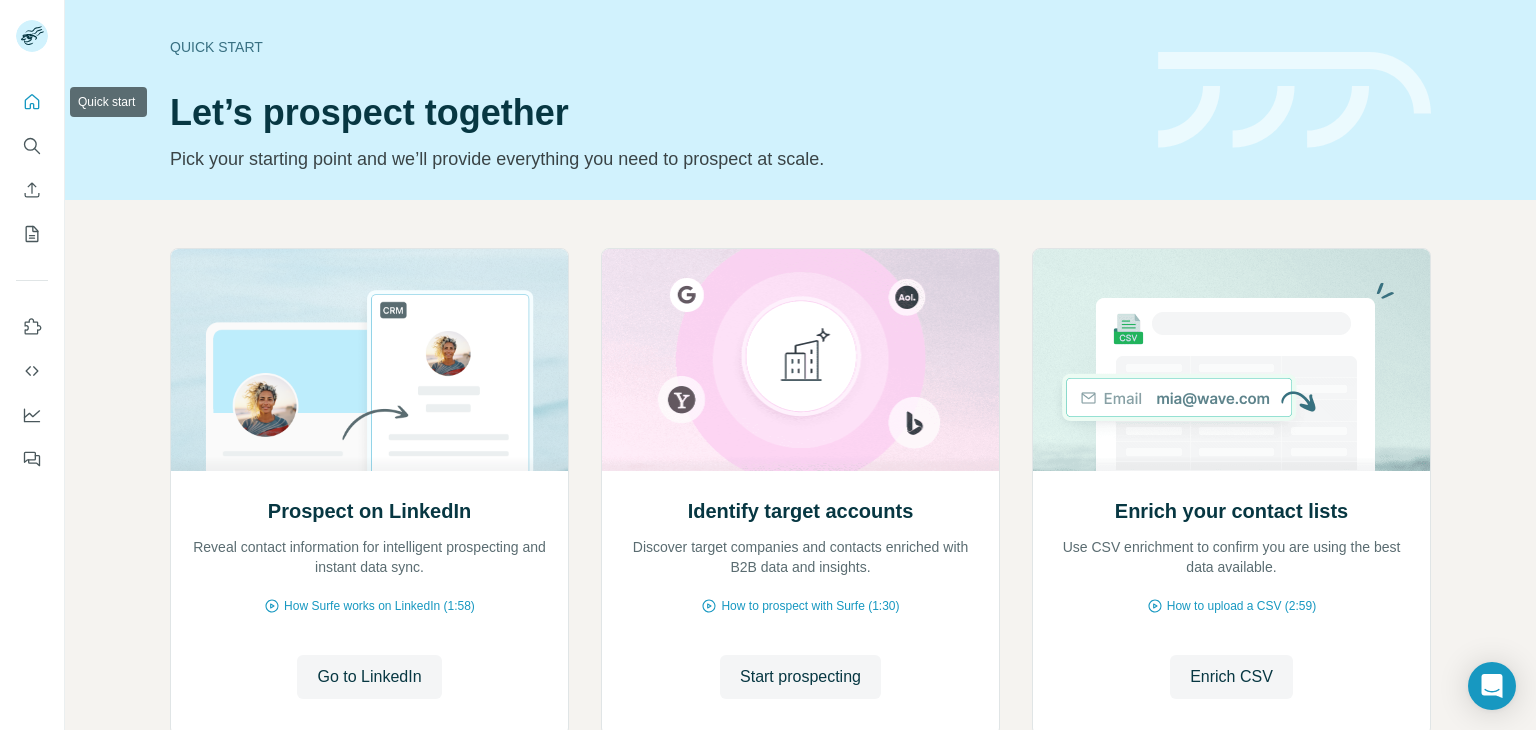 click 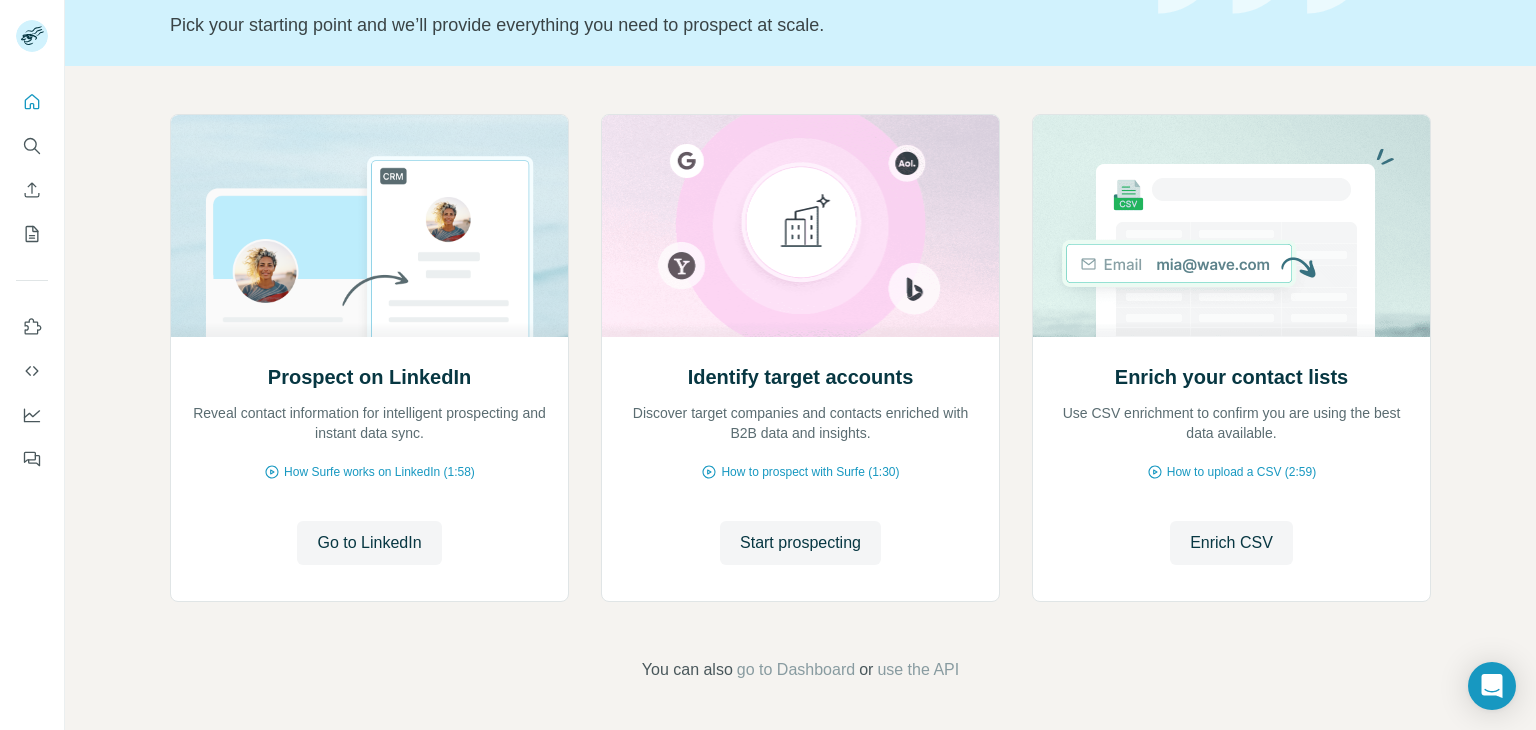 scroll, scrollTop: 14, scrollLeft: 0, axis: vertical 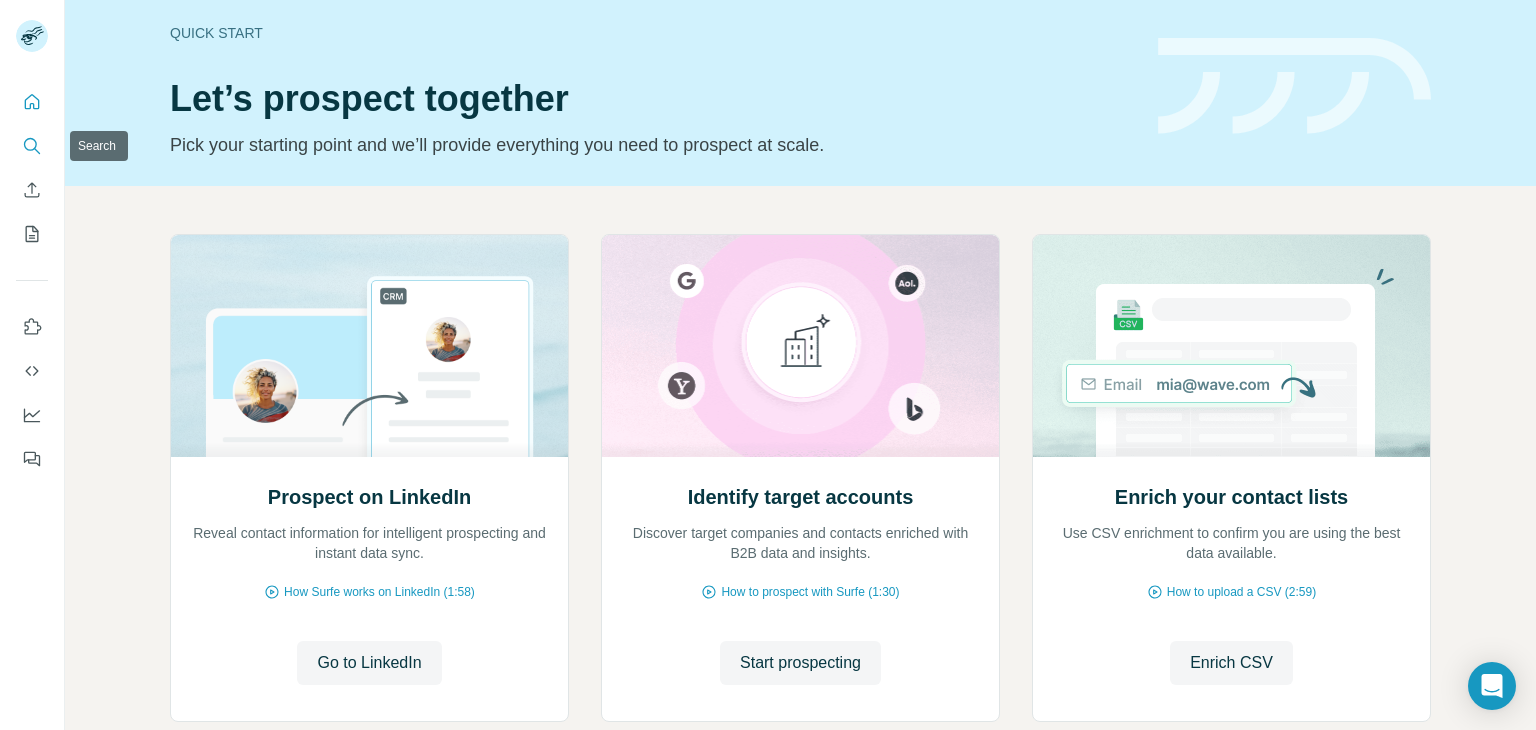 click 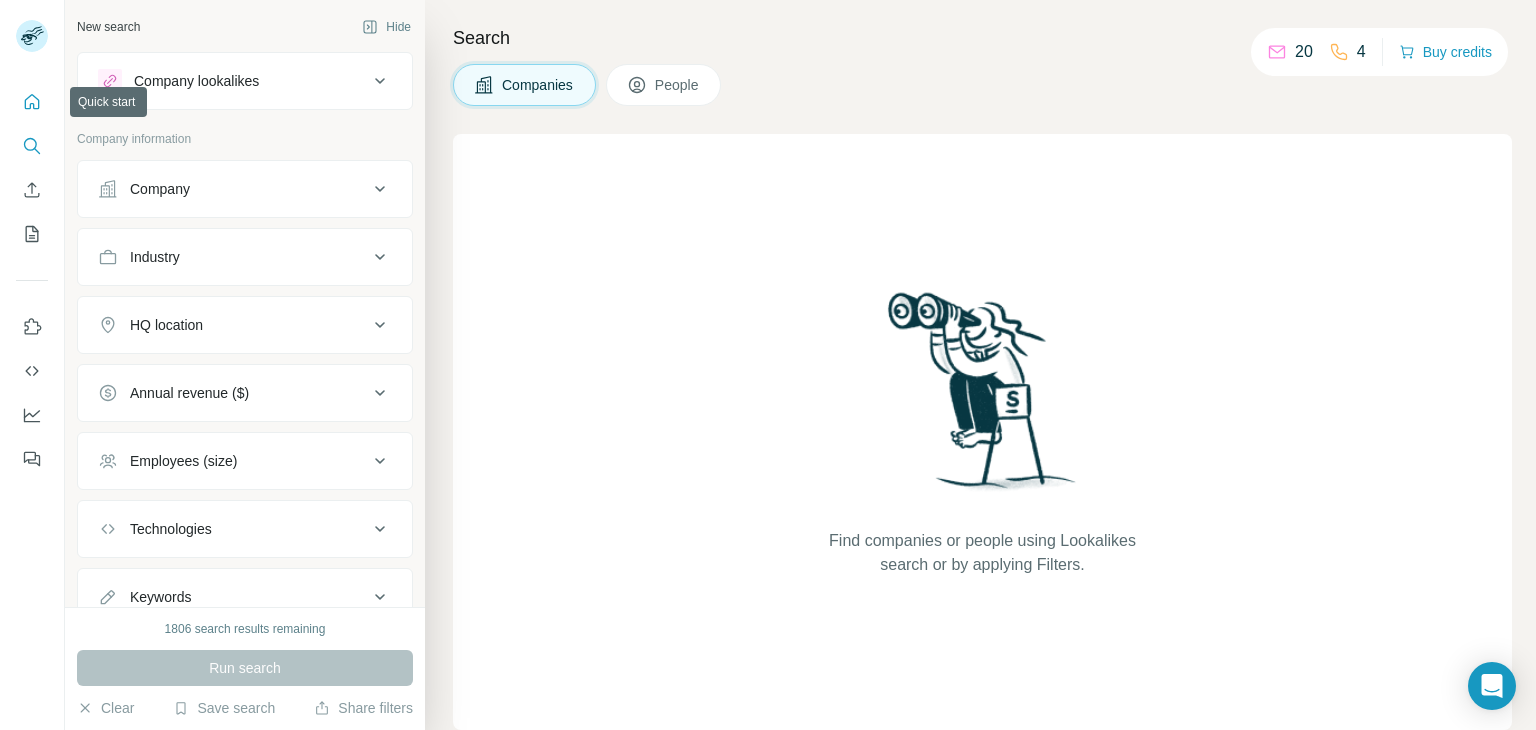 click 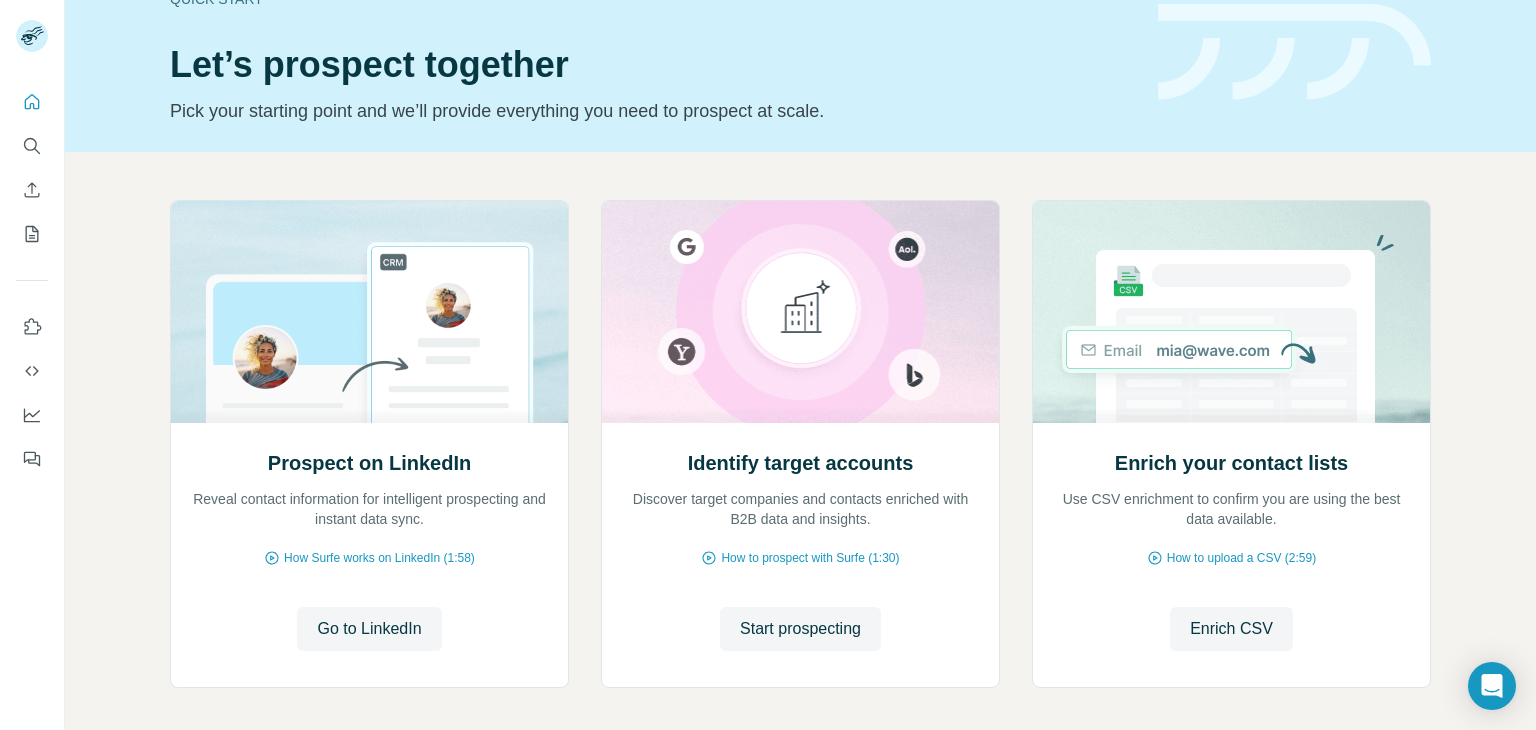 scroll, scrollTop: 54, scrollLeft: 0, axis: vertical 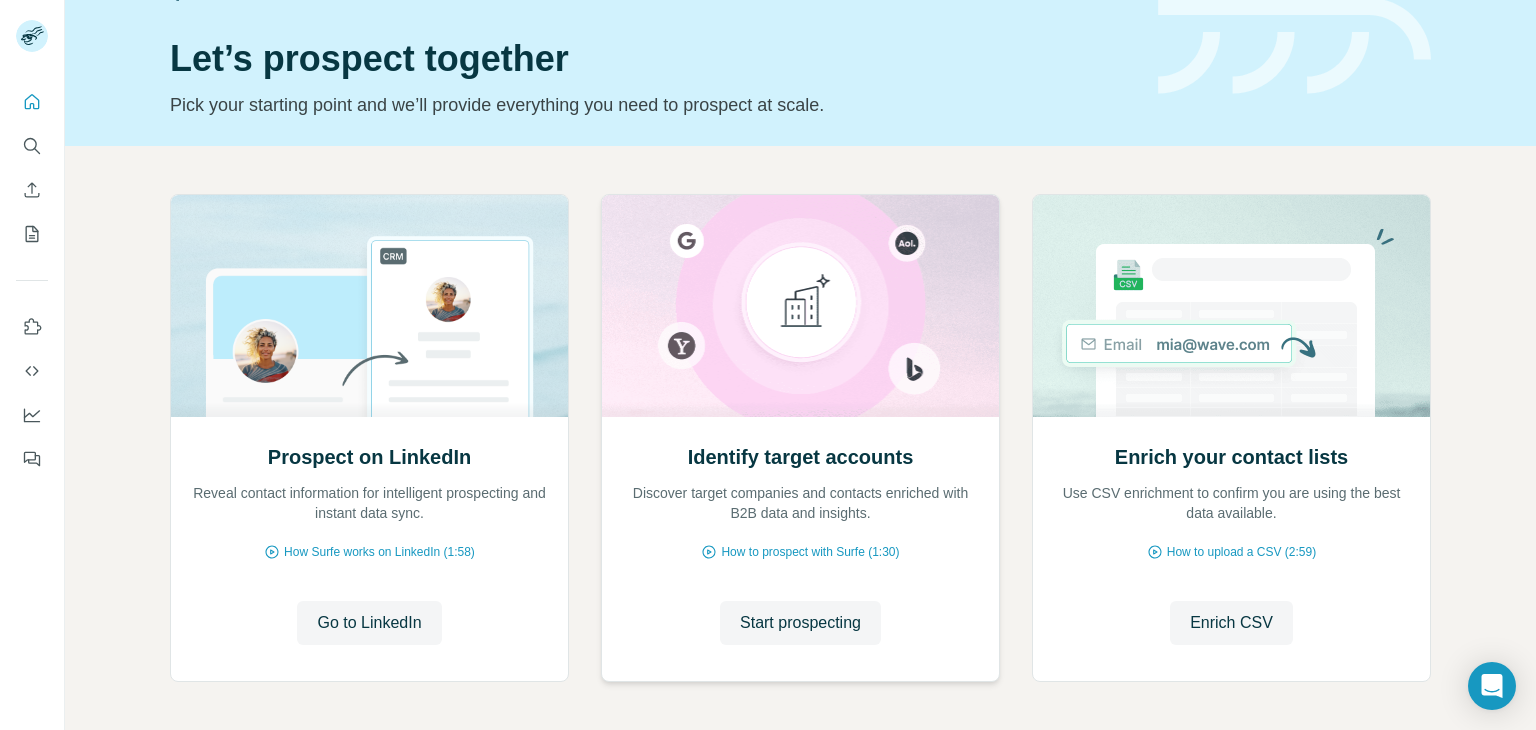 click on "Identify target accounts" at bounding box center (801, 457) 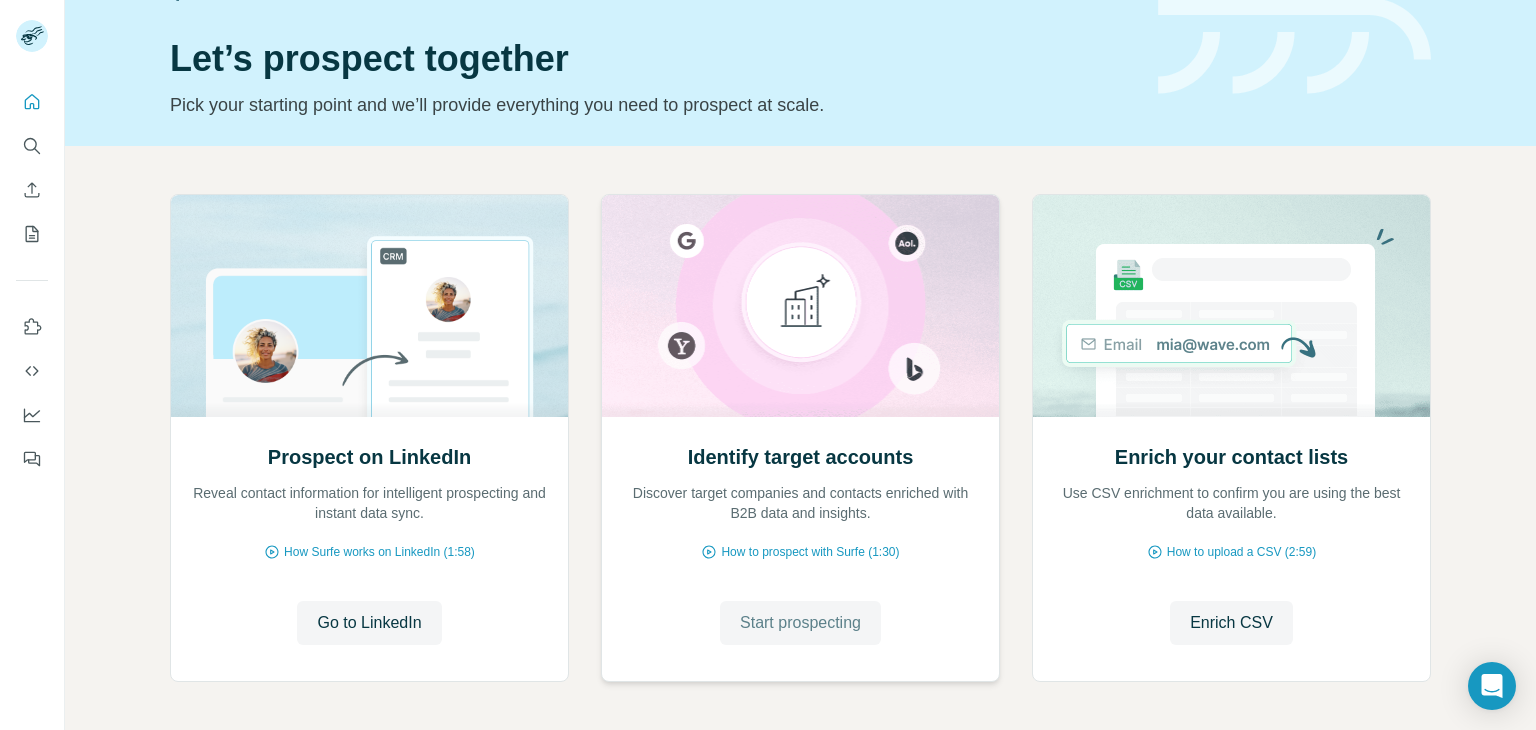 click on "Start prospecting" at bounding box center [800, 623] 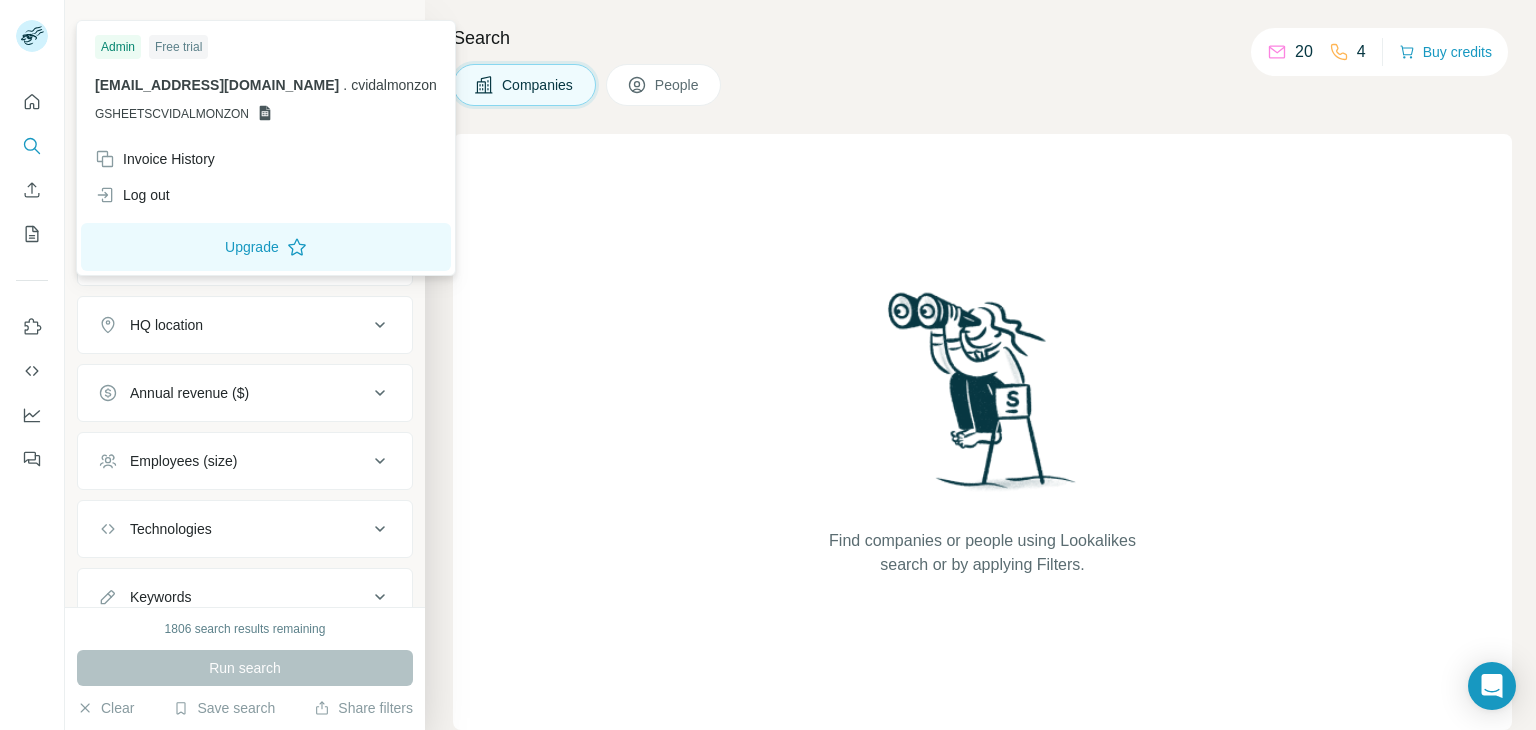 click on "Free trial" at bounding box center [178, 47] 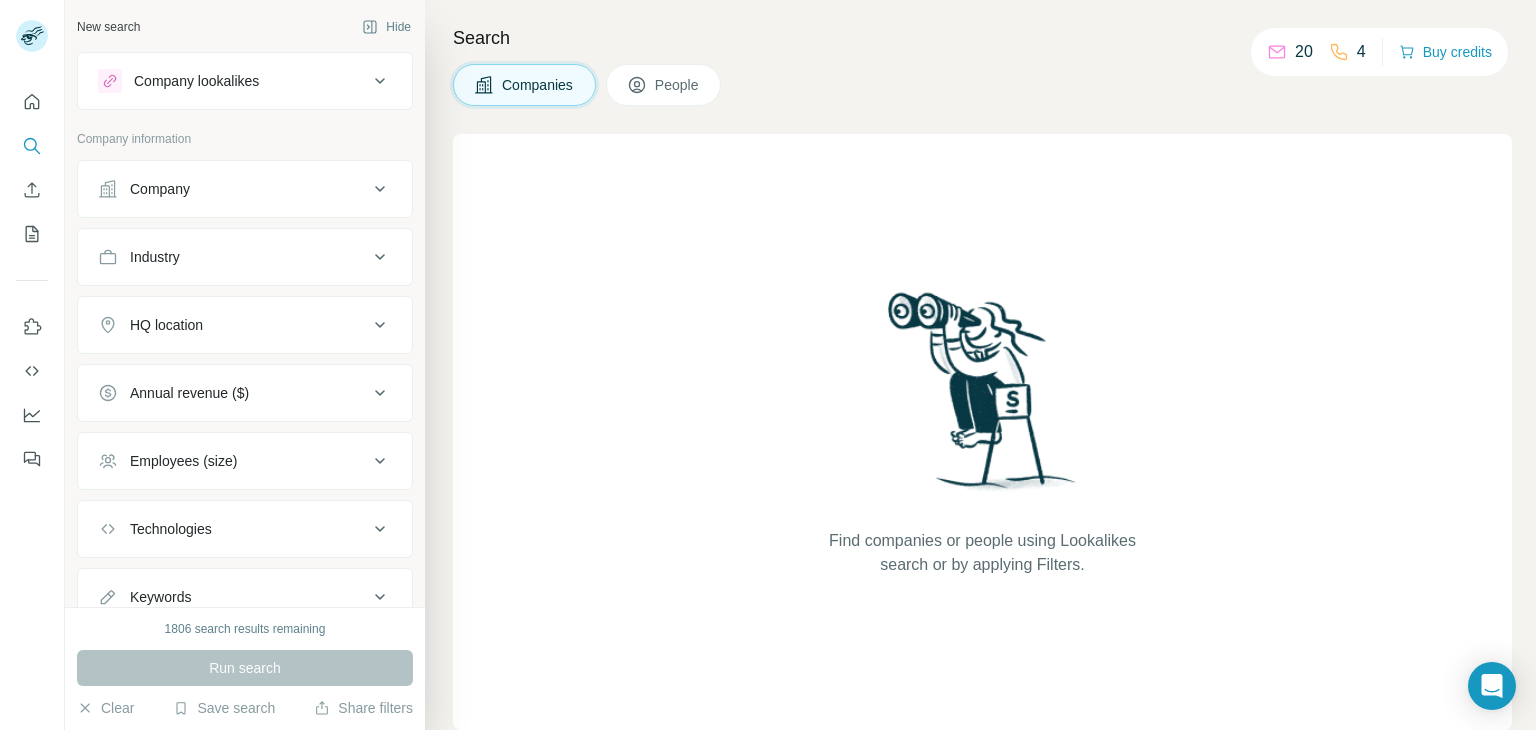 click on "New search Hide Company lookalikes Company information Company Industry HQ location Annual revenue ($) Employees (size) Technologies Keywords" at bounding box center (245, 303) 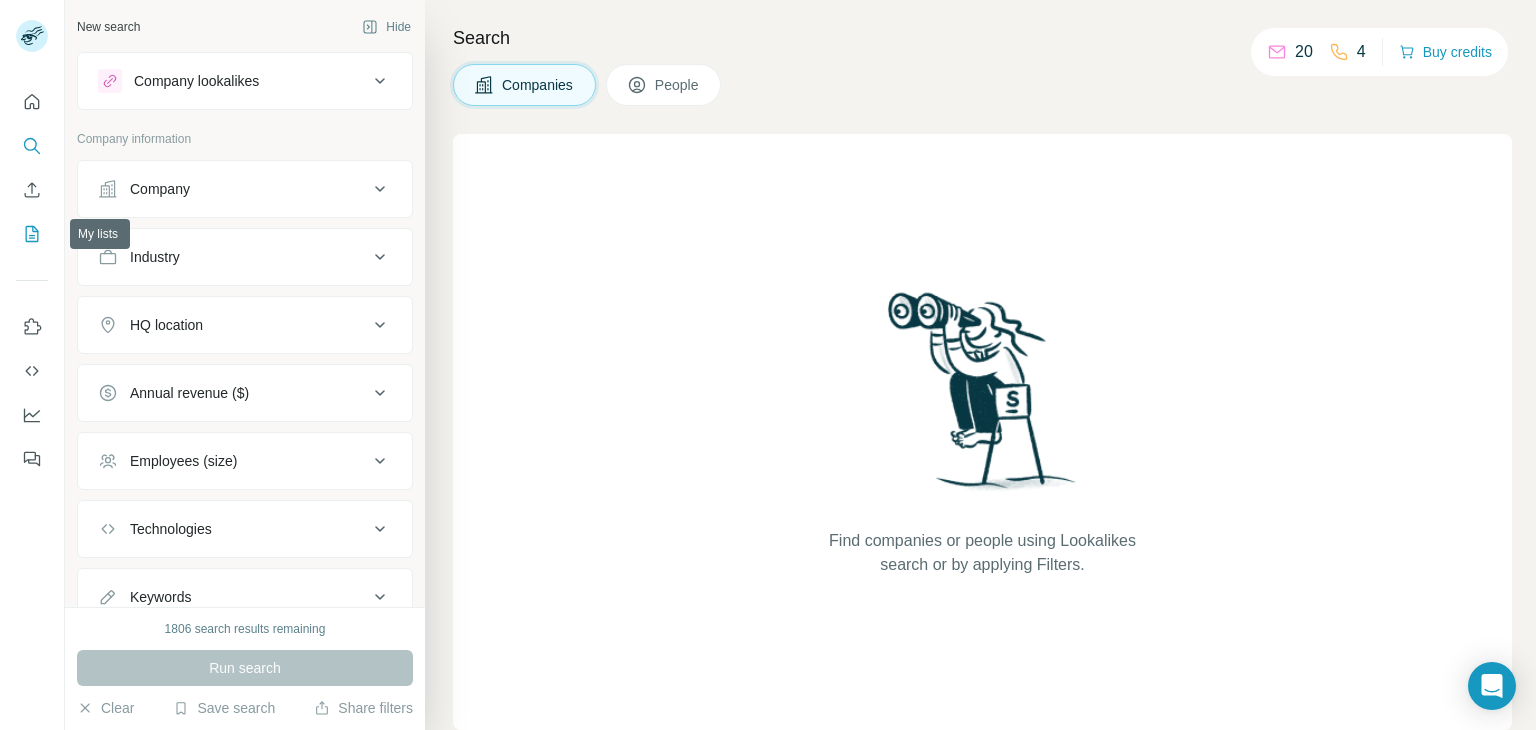 click at bounding box center [32, 234] 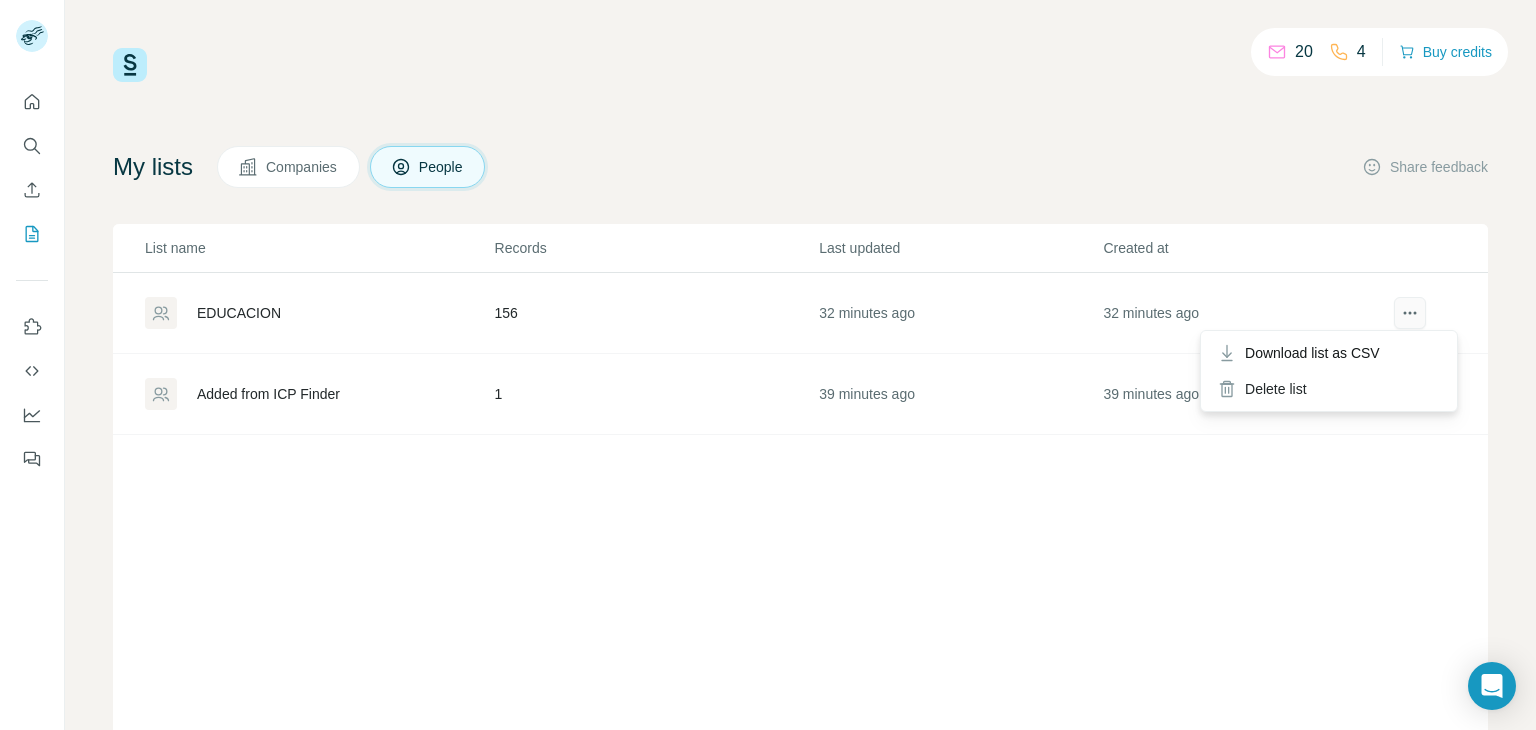 click at bounding box center (1410, 313) 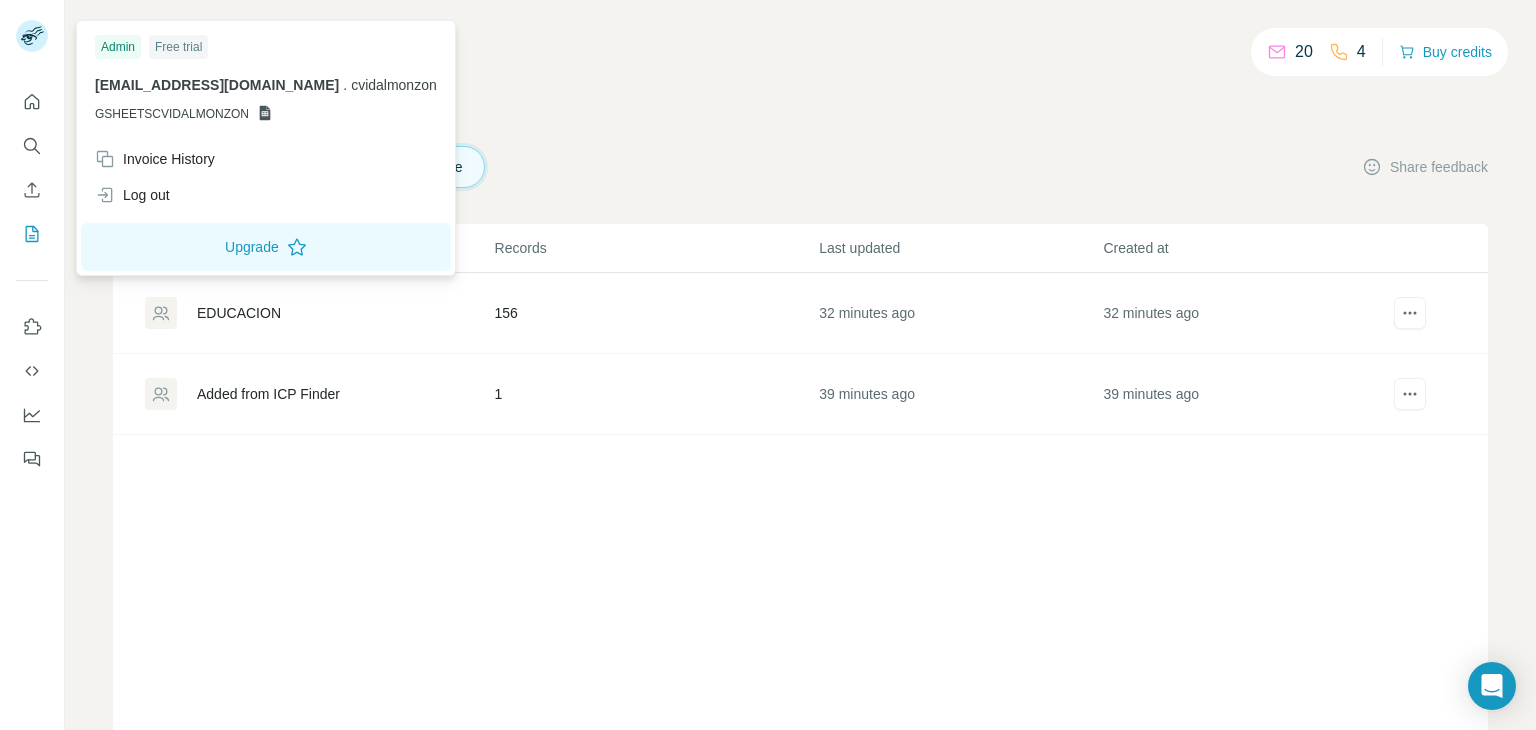 click on "GSHEETSCVIDALMONZON" at bounding box center (172, 114) 